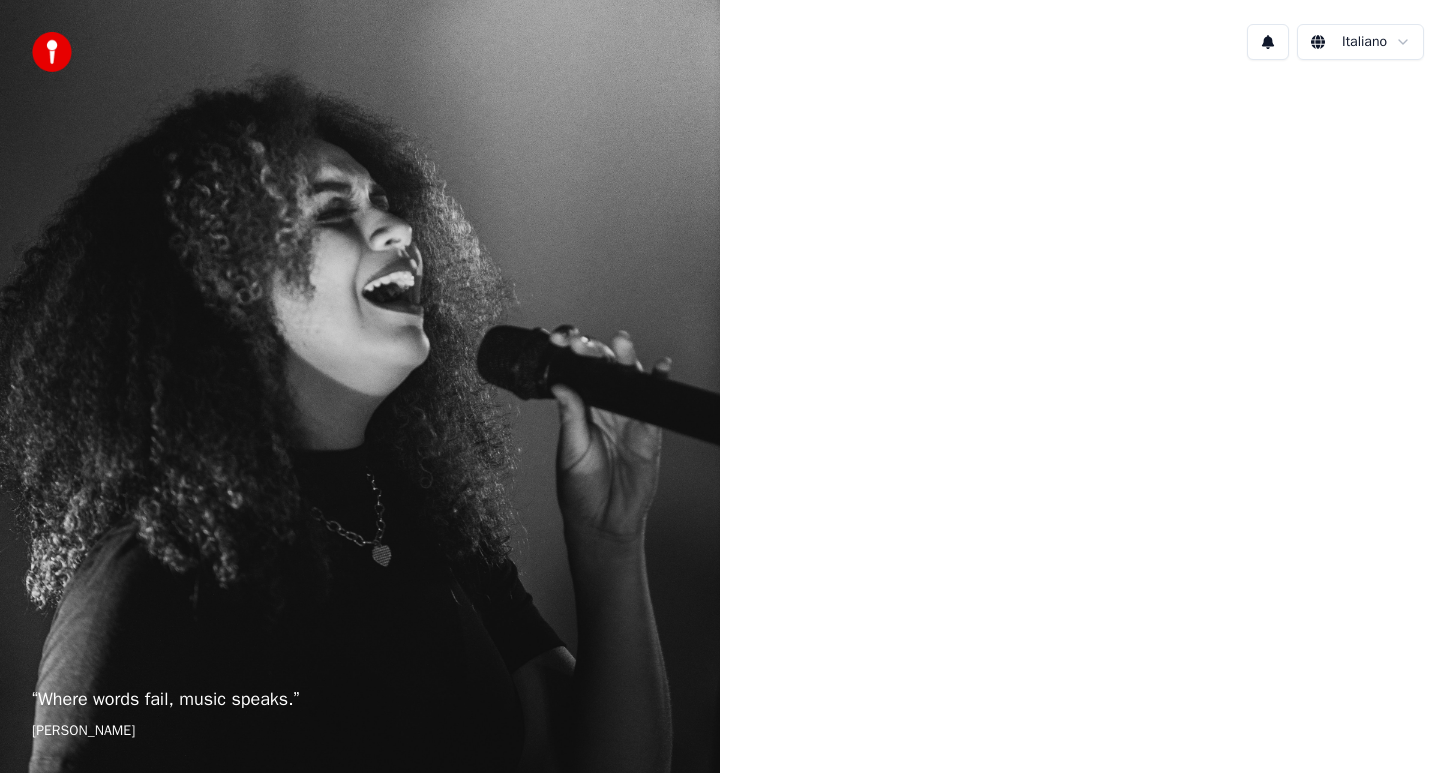 scroll, scrollTop: 0, scrollLeft: 0, axis: both 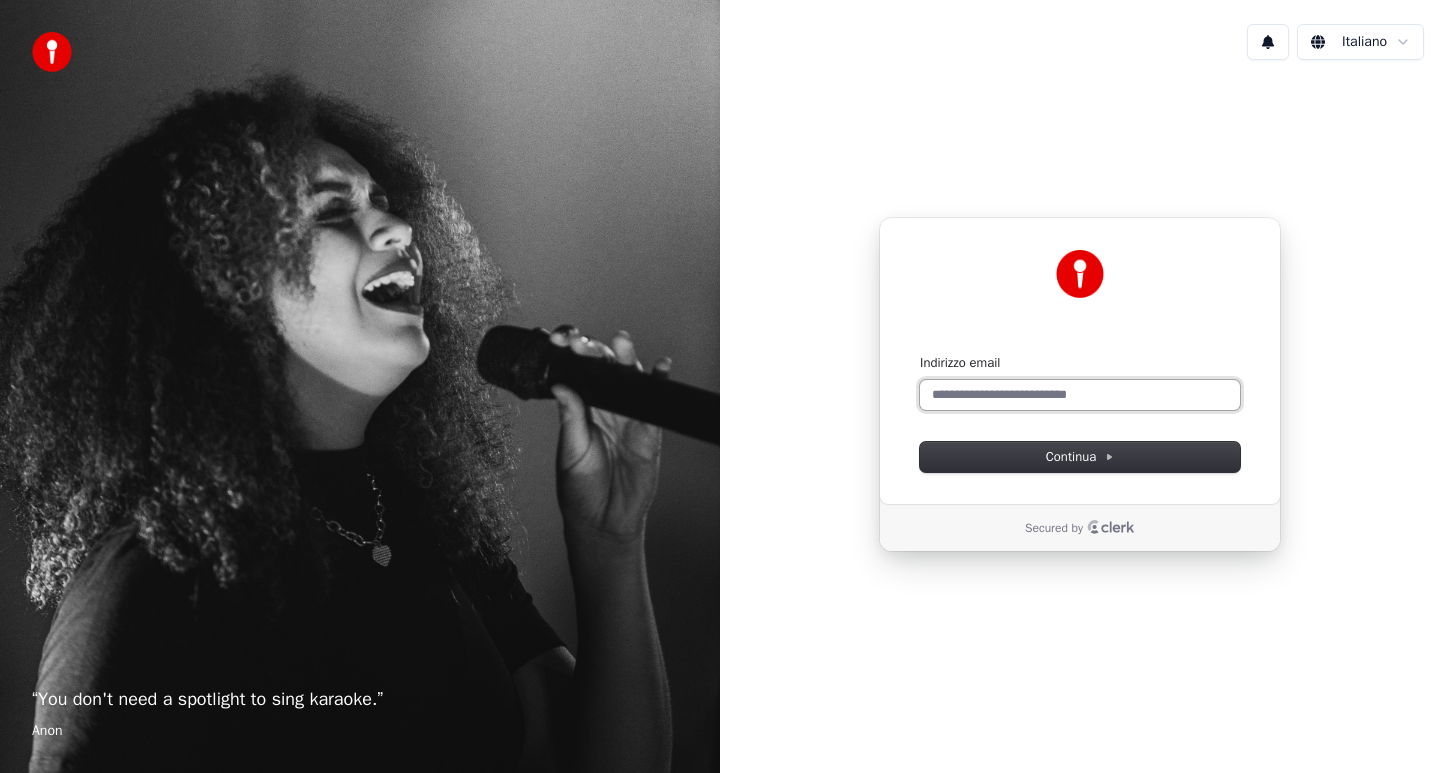 click on "Indirizzo email" at bounding box center (1080, 395) 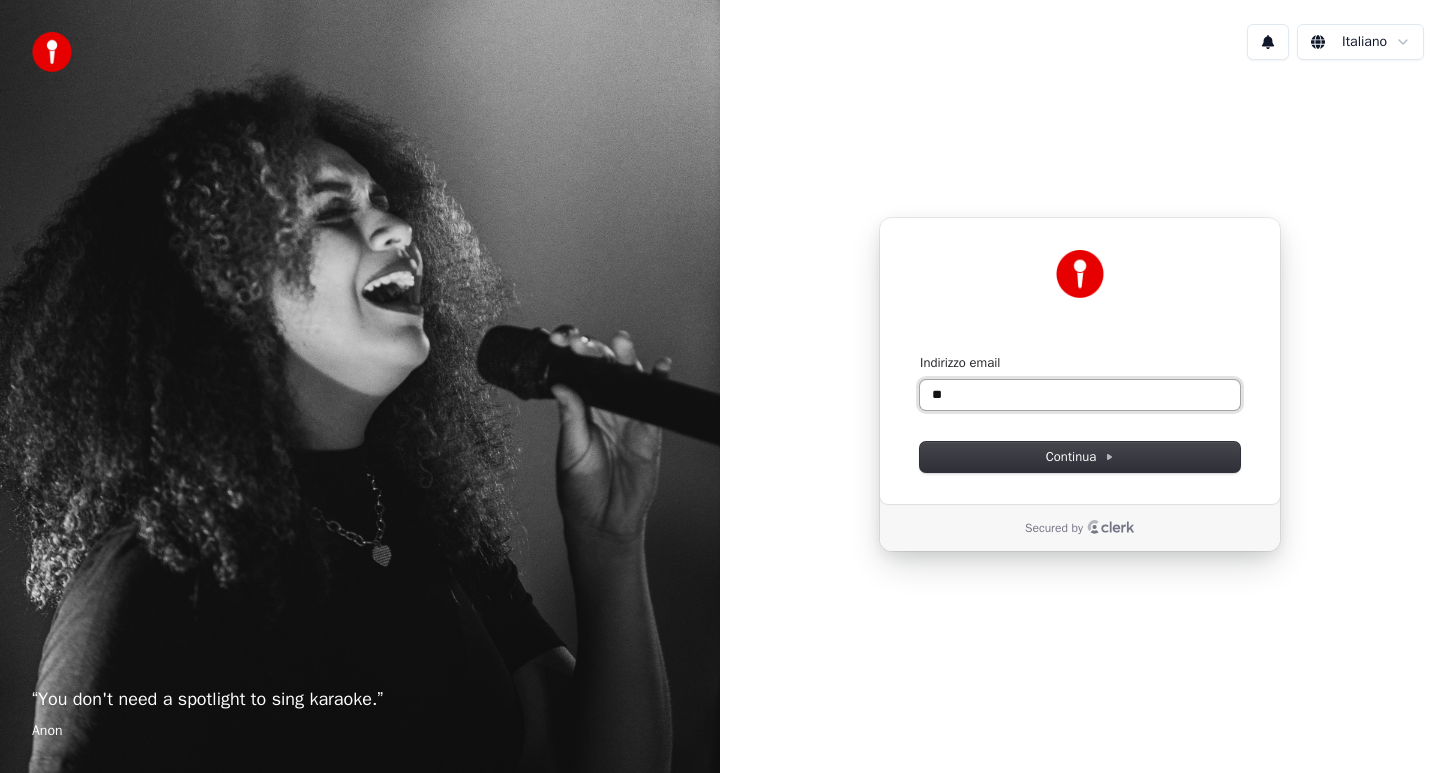 type on "*" 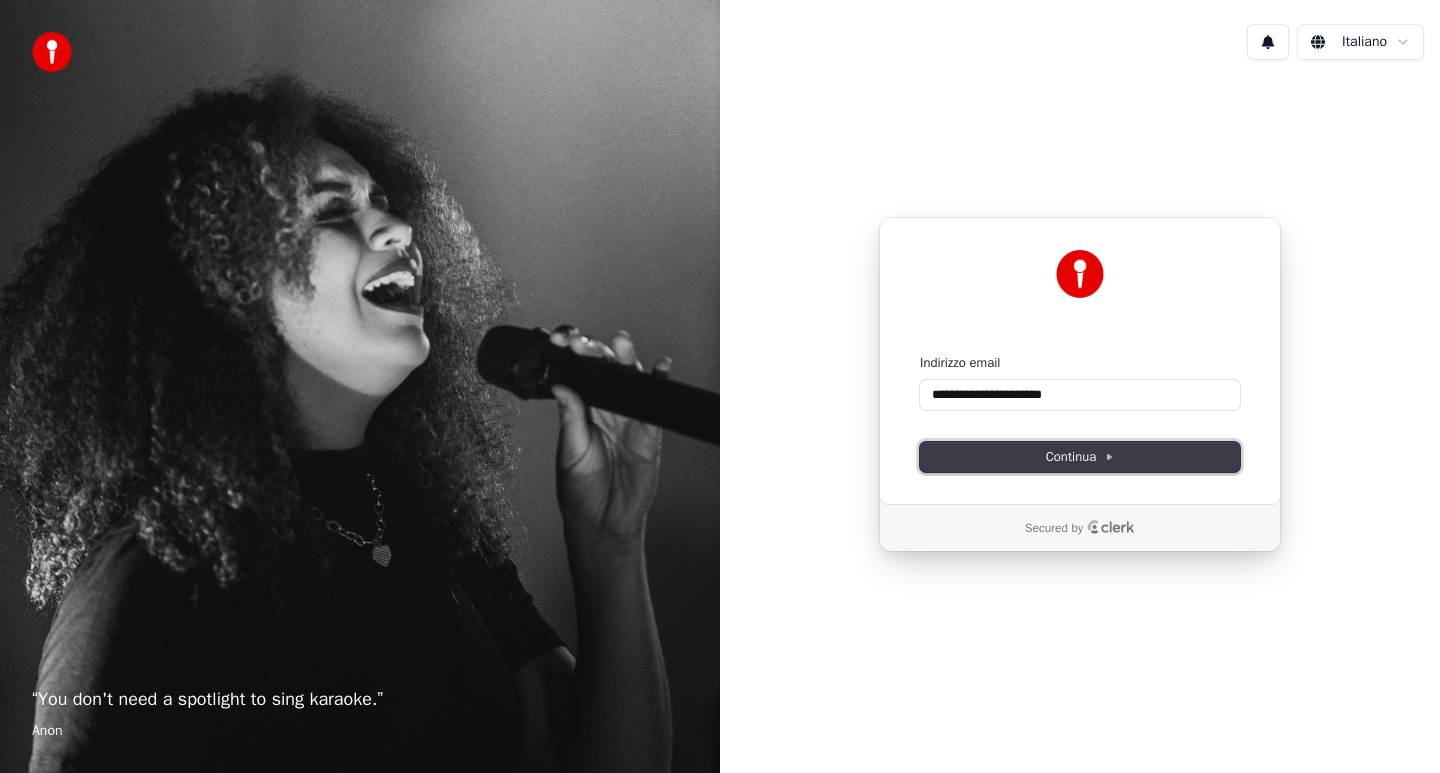 click on "Continua" at bounding box center (1080, 457) 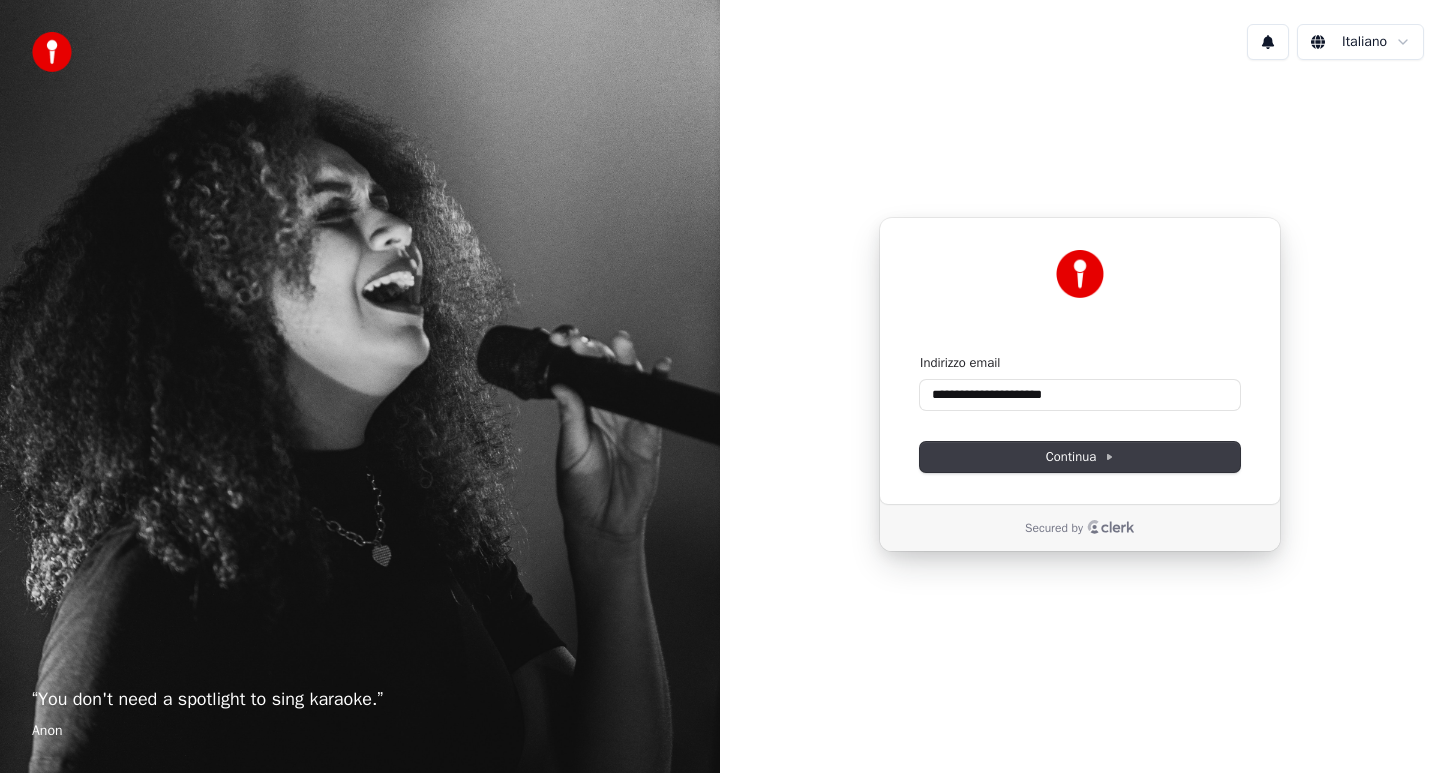 type on "**********" 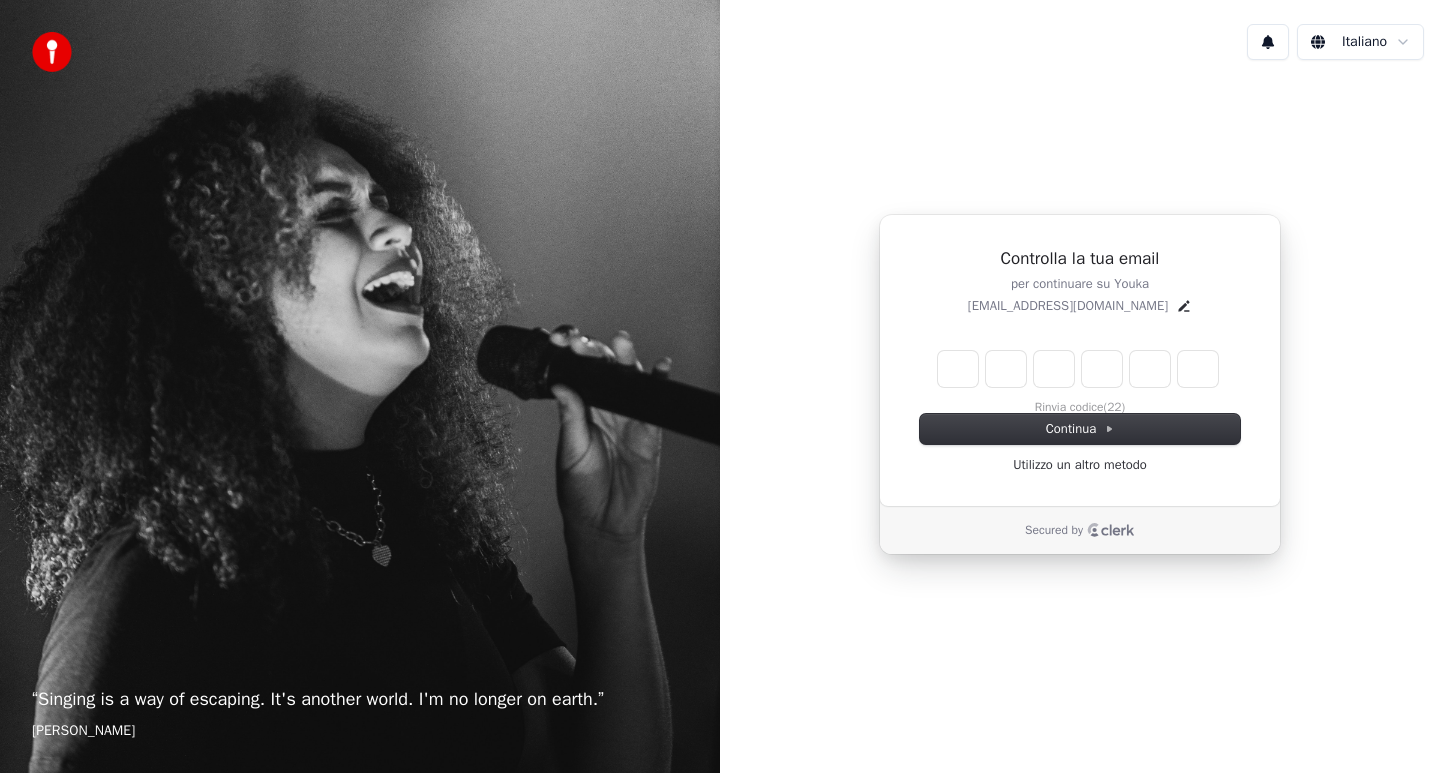type on "*" 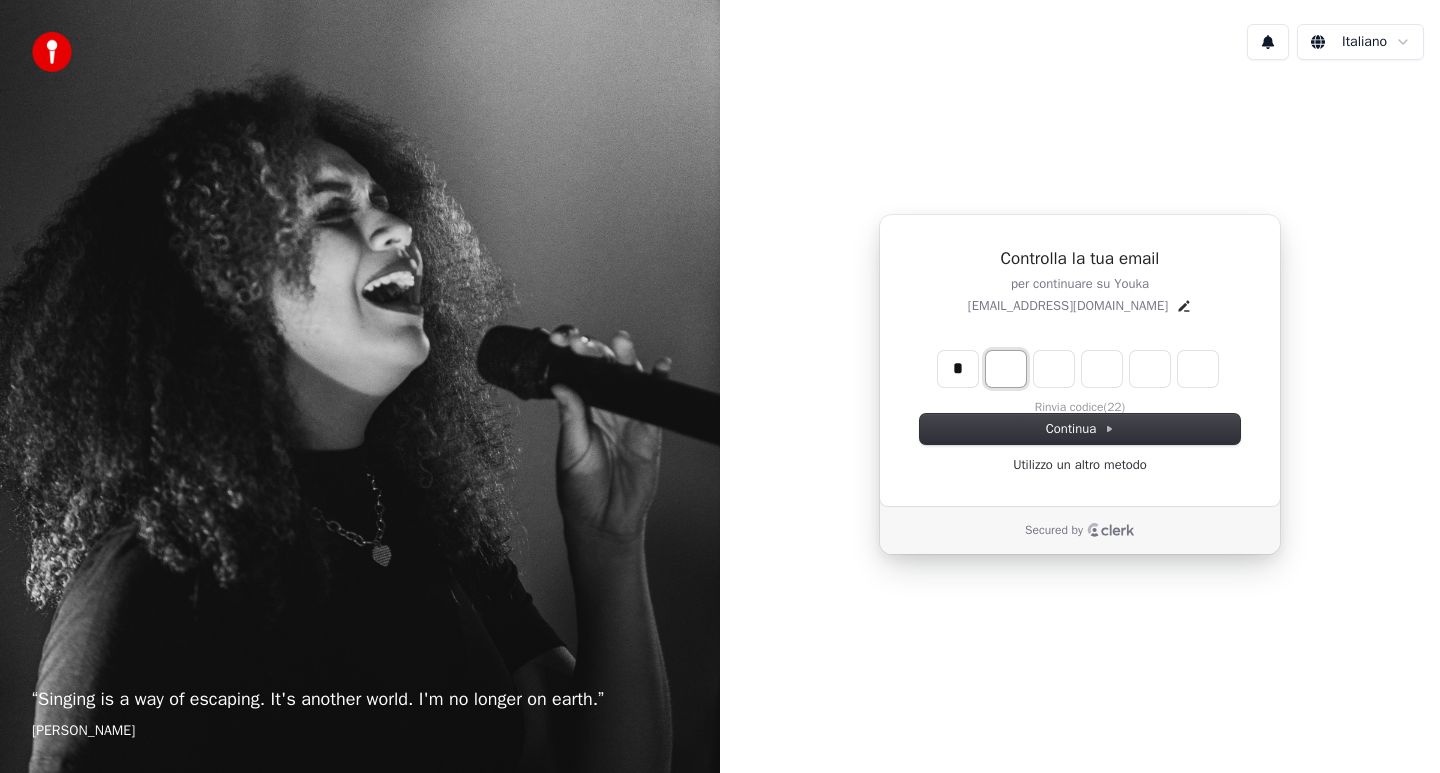 type on "*" 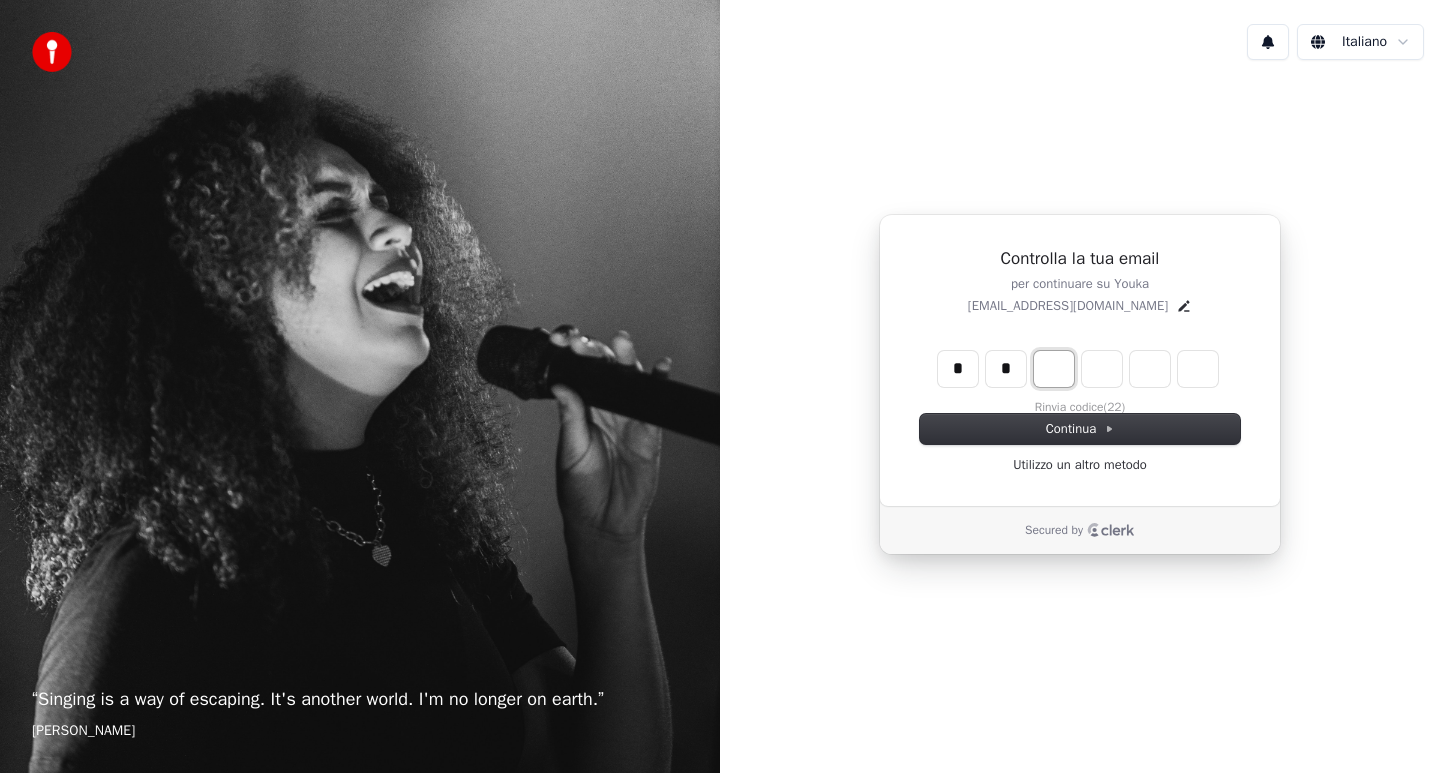 type on "*" 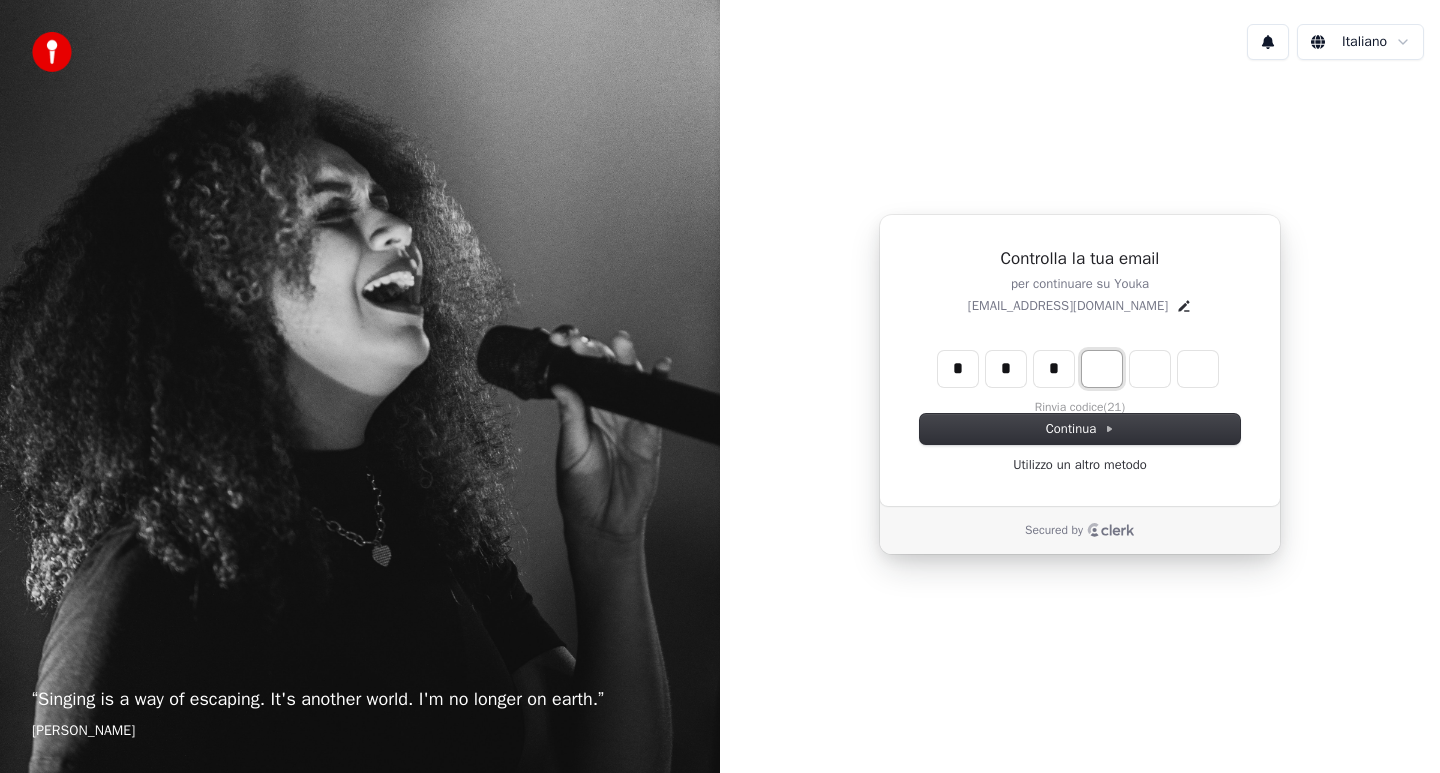 type on "*" 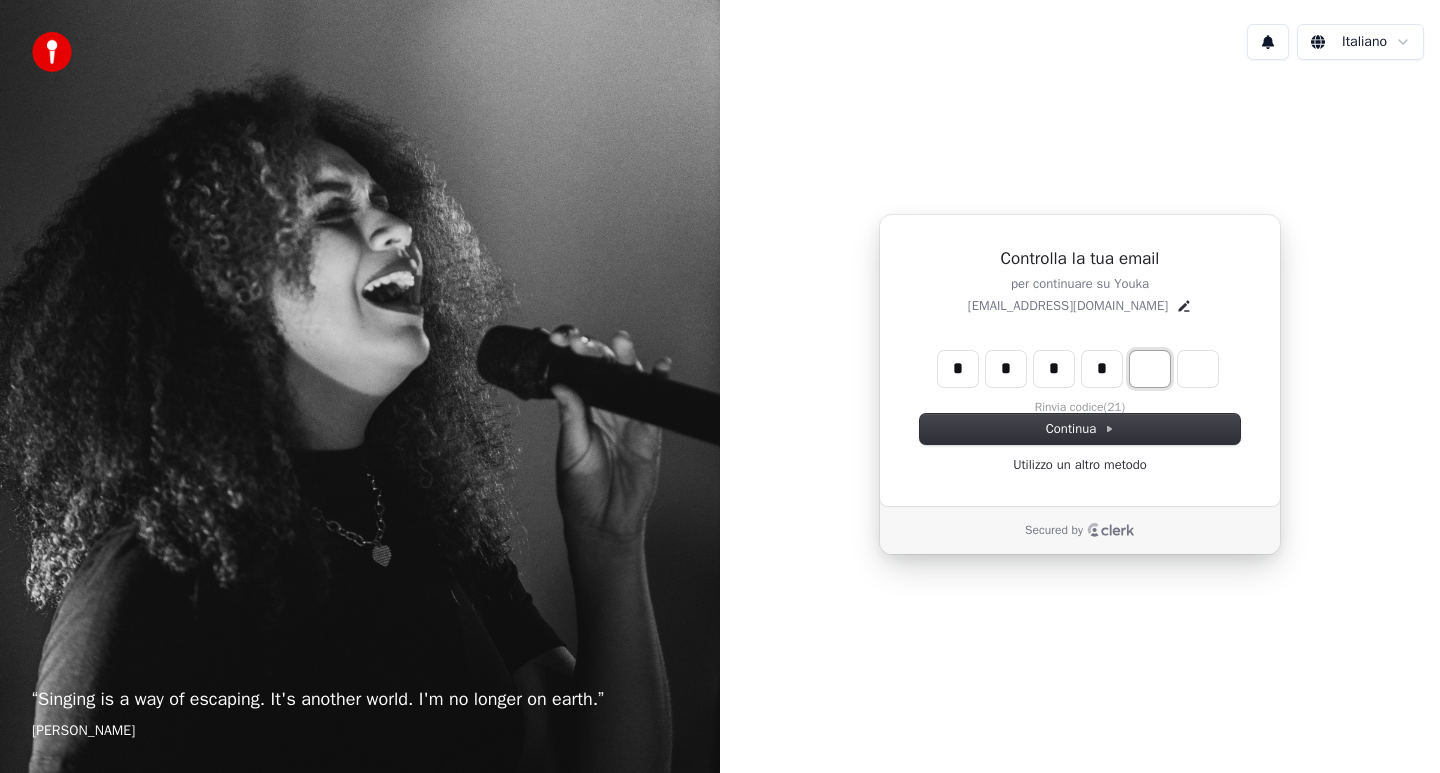 type on "*" 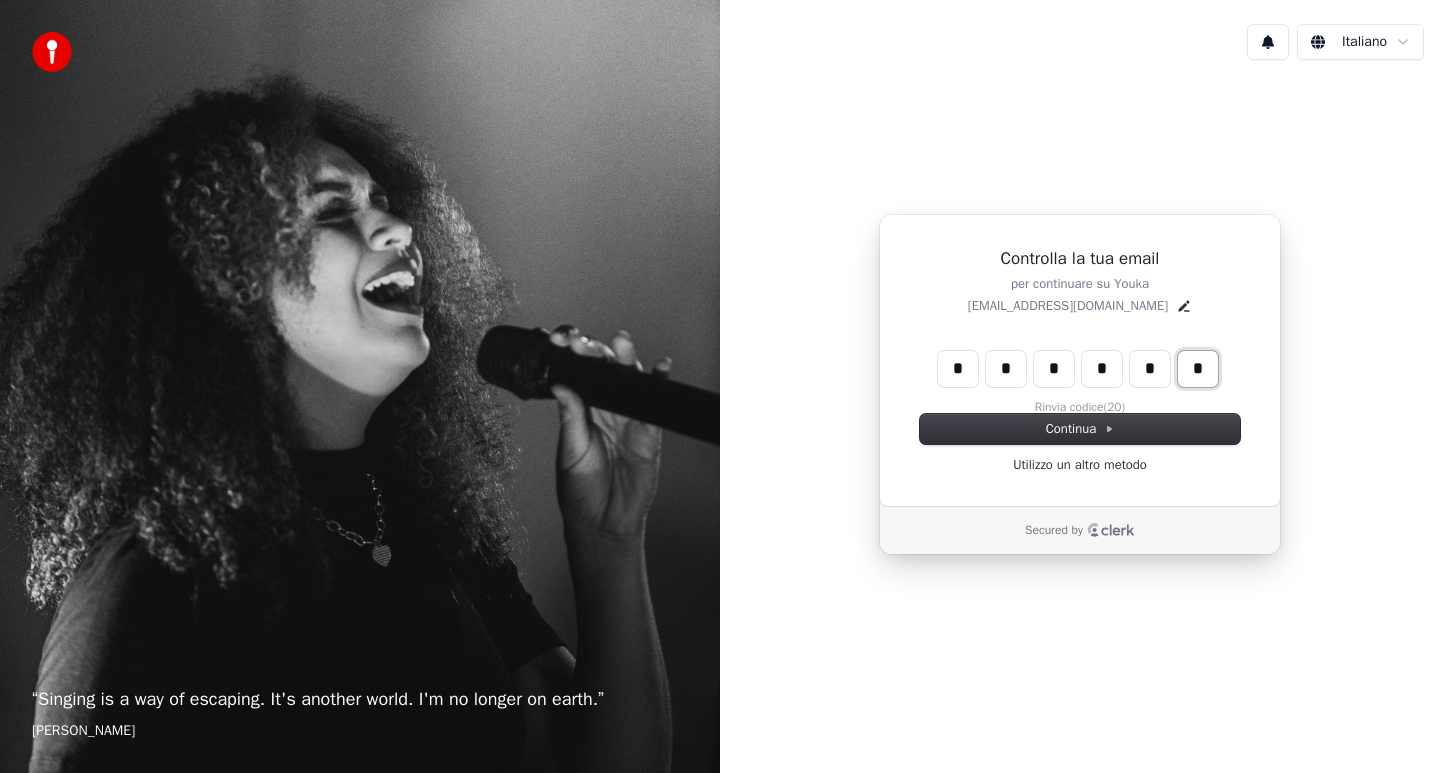 type on "*" 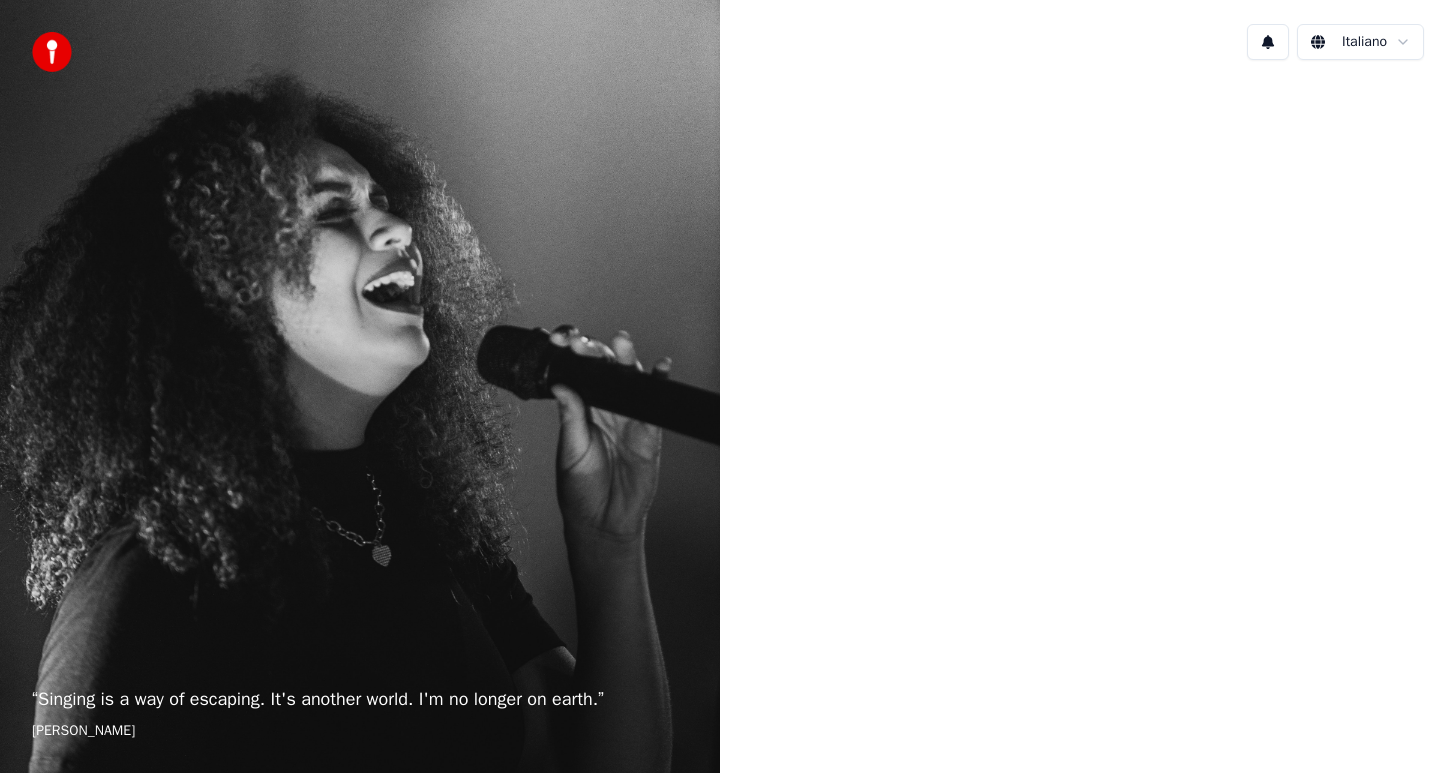 scroll, scrollTop: 0, scrollLeft: 0, axis: both 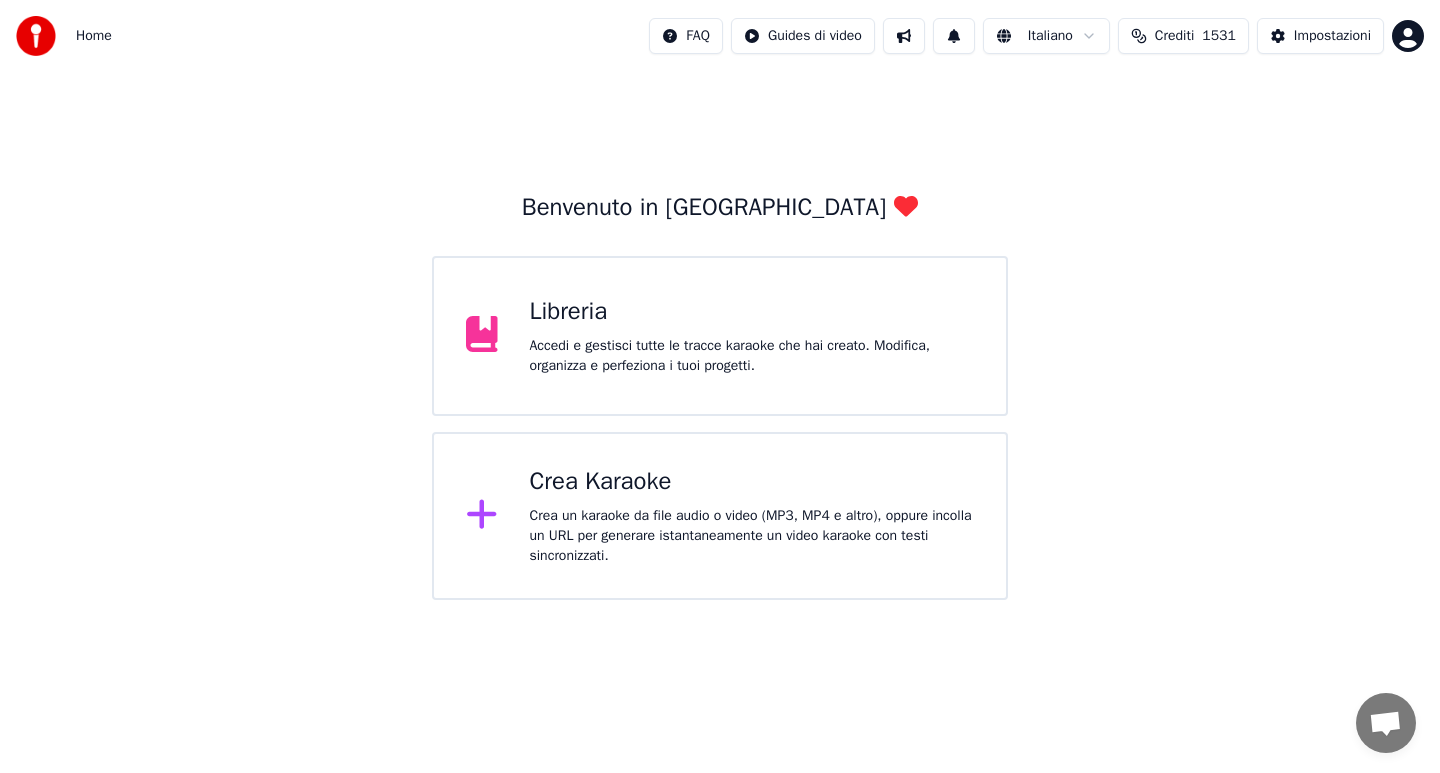 click on "Libreria Accedi e gestisci tutte le tracce karaoke che hai creato. Modifica, organizza e perfeziona i tuoi progetti." at bounding box center (720, 336) 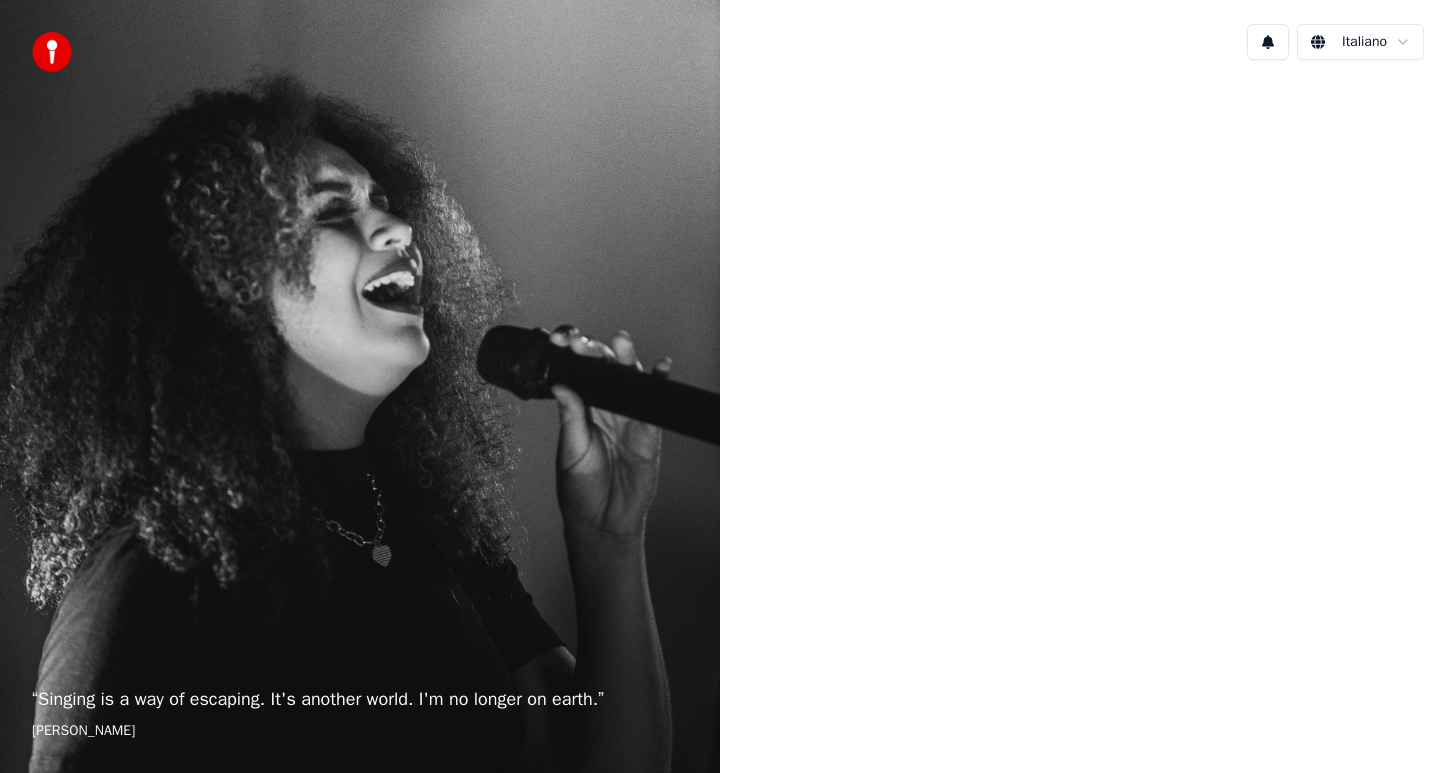 scroll, scrollTop: 0, scrollLeft: 0, axis: both 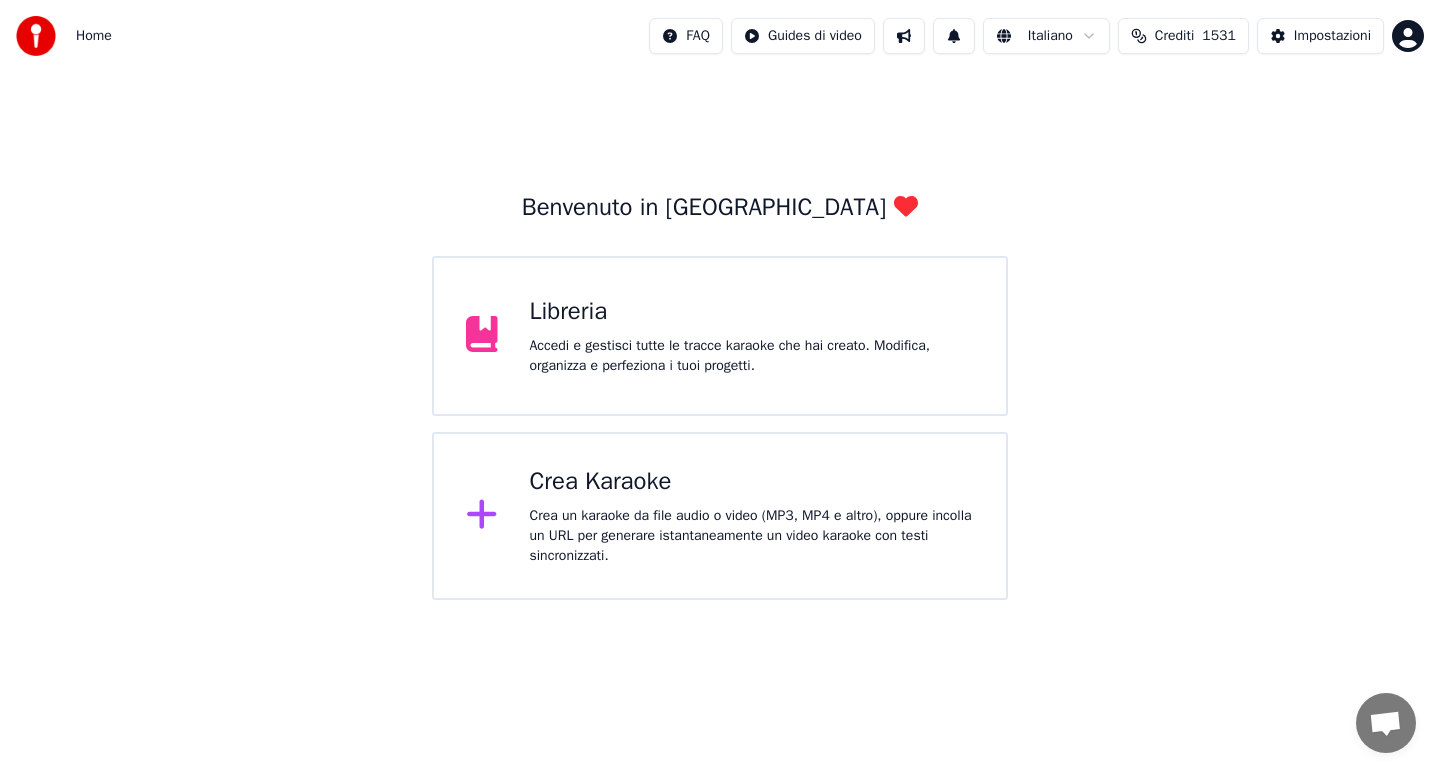 click on "Crea un karaoke da file audio o video (MP3, MP4 e altro), oppure incolla un URL per generare istantaneamente un video karaoke con testi sincronizzati." at bounding box center [752, 536] 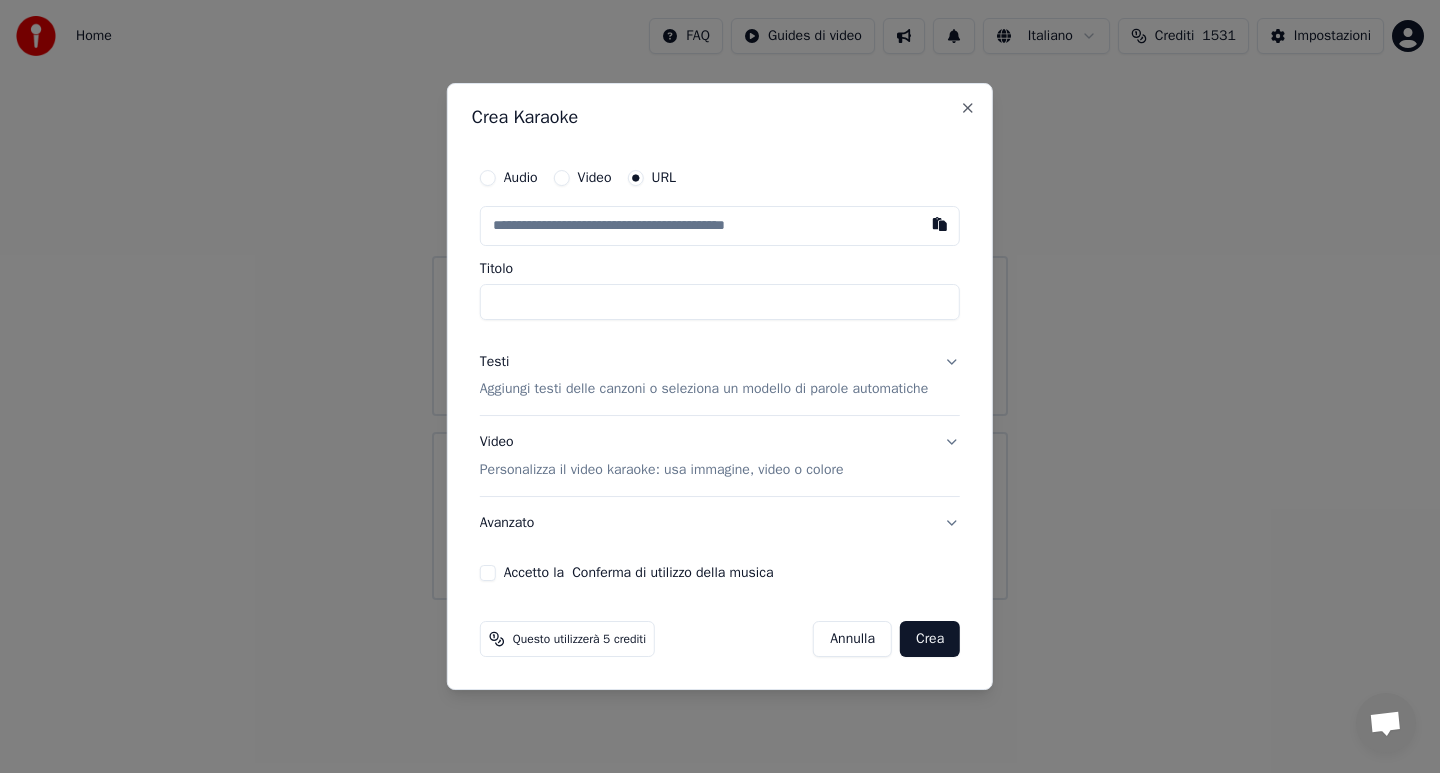 type on "**********" 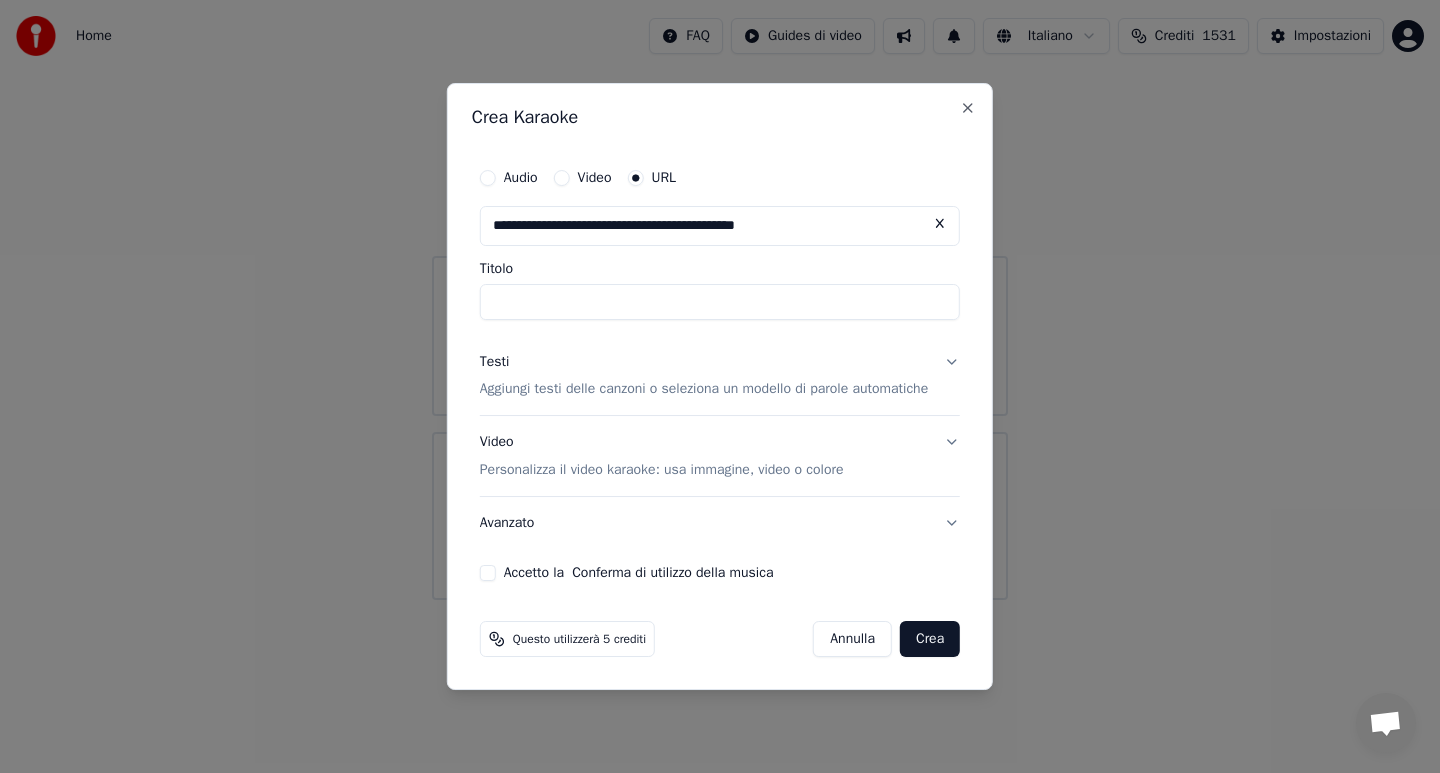 type on "**********" 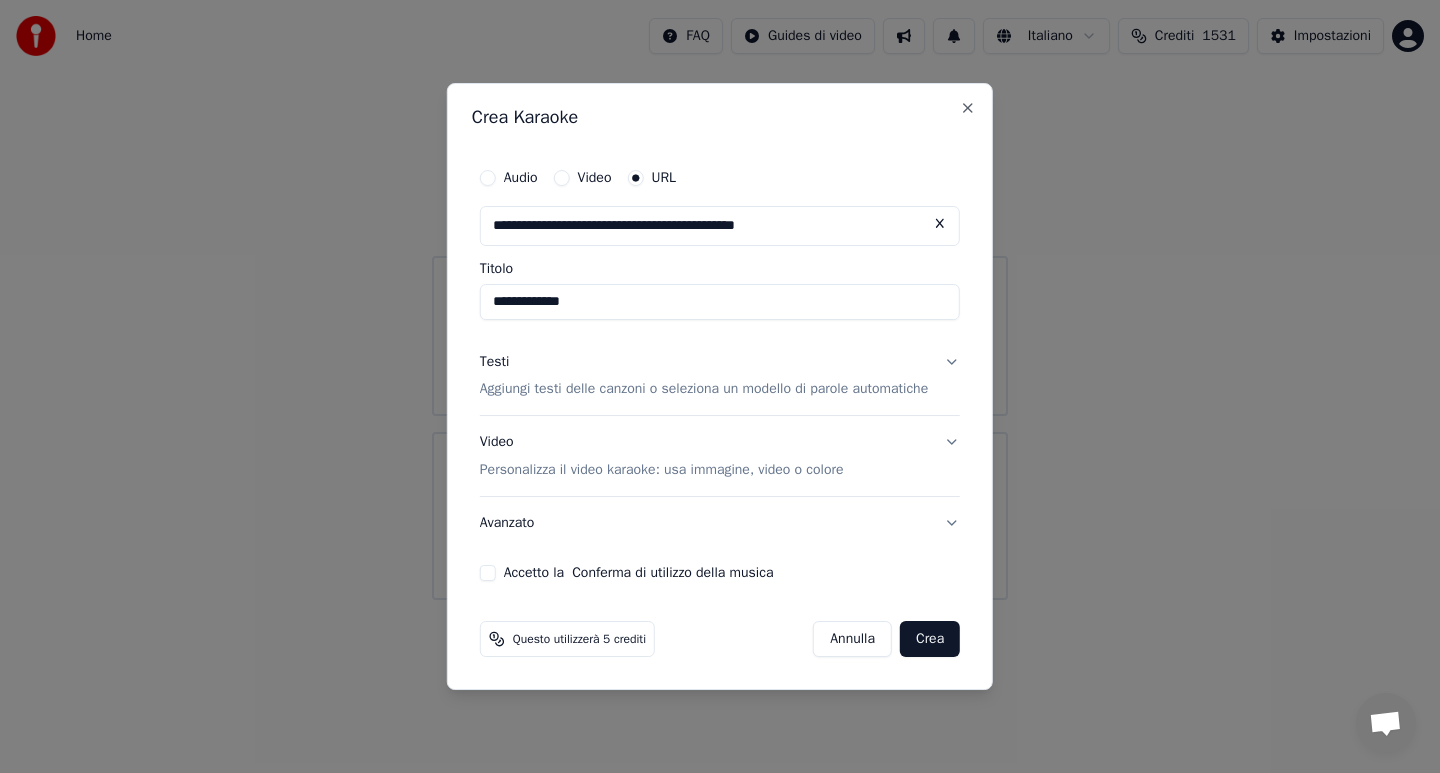type on "**********" 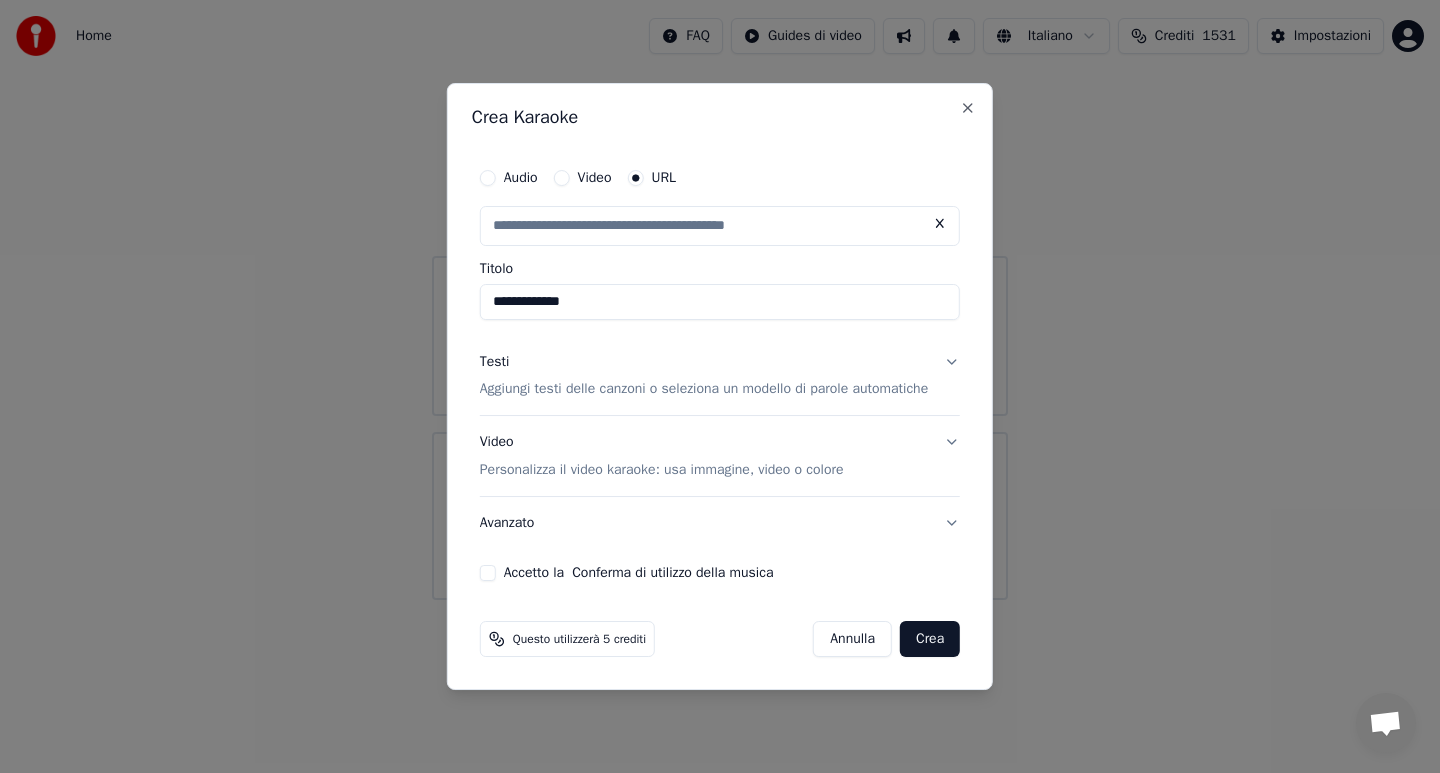 click on "Testi Aggiungi testi delle canzoni o seleziona un modello di parole automatiche" at bounding box center [720, 376] 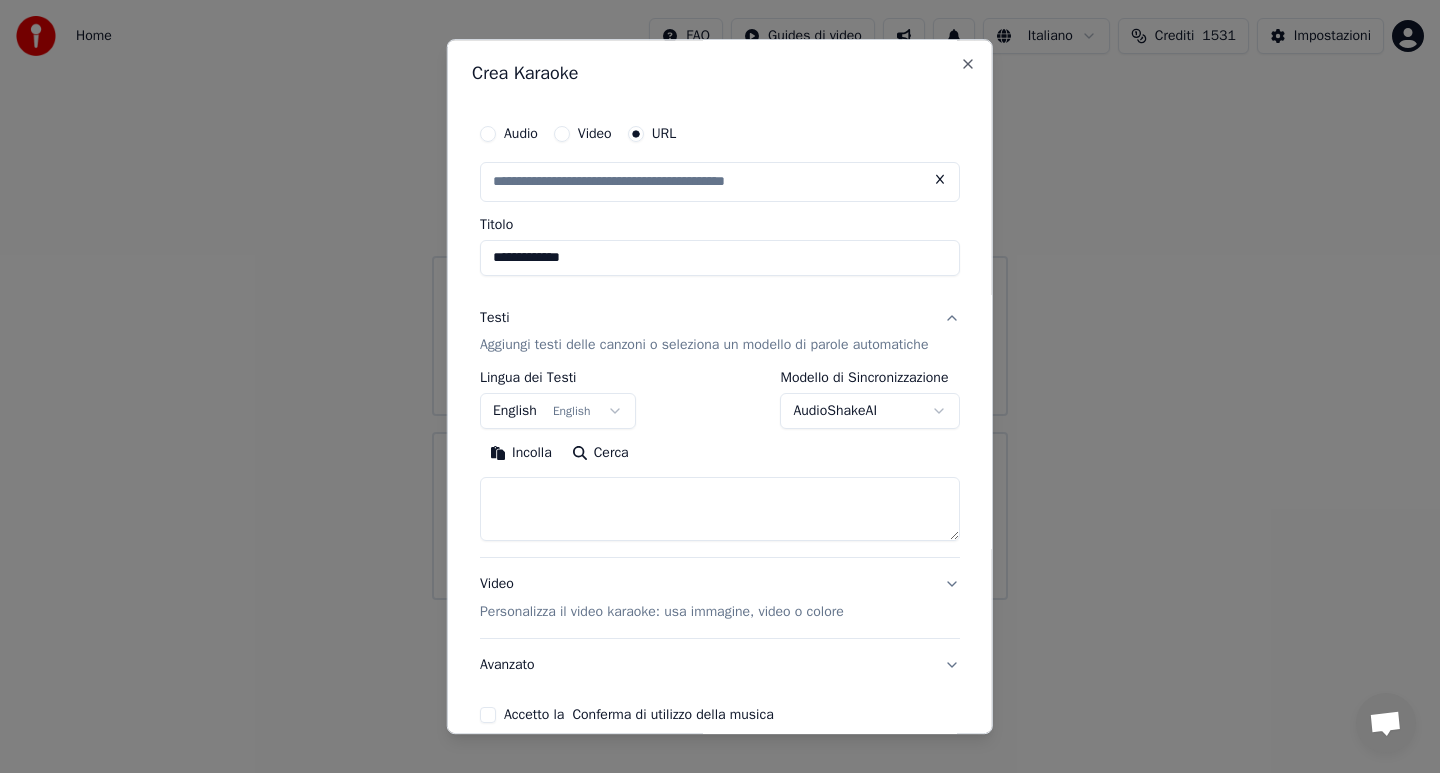 type on "**********" 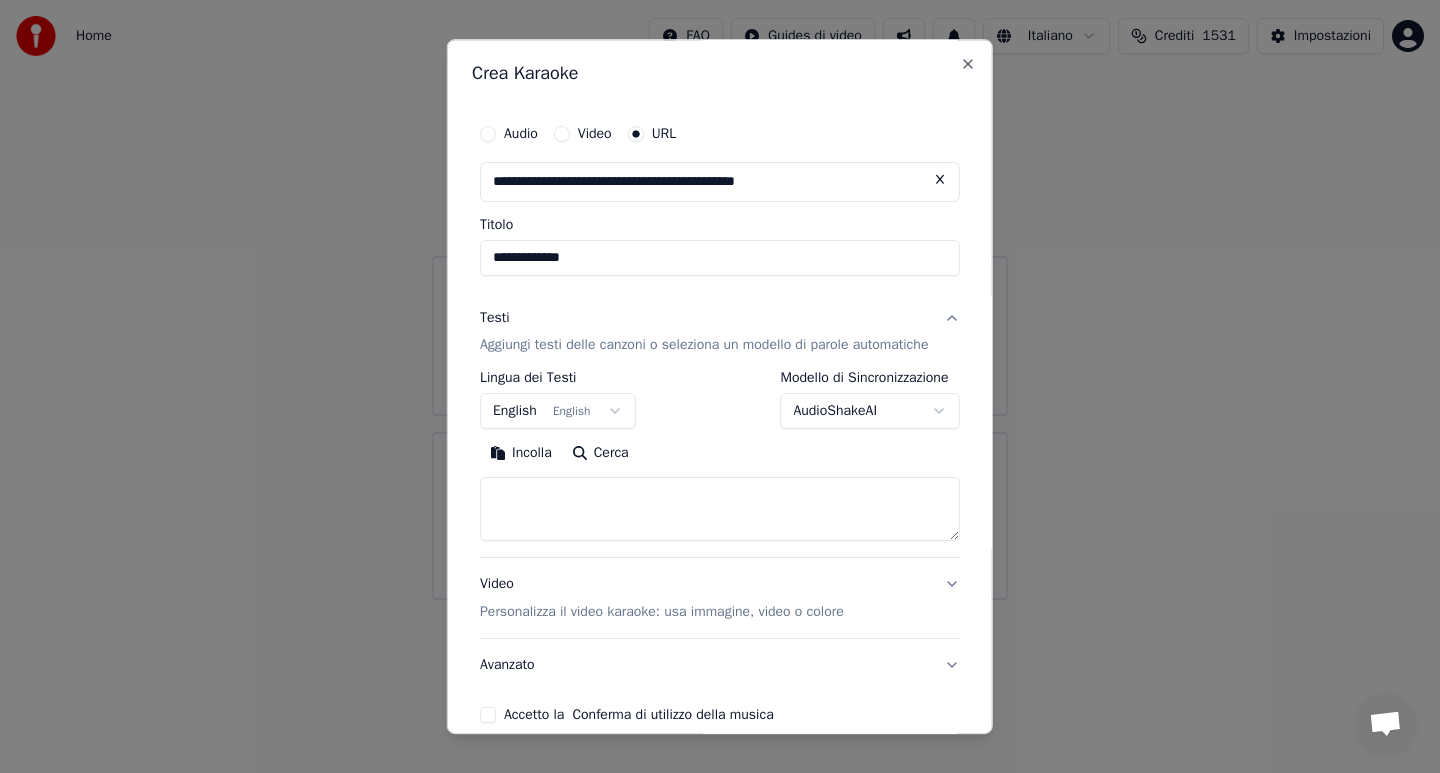 click on "Incolla" at bounding box center (521, 454) 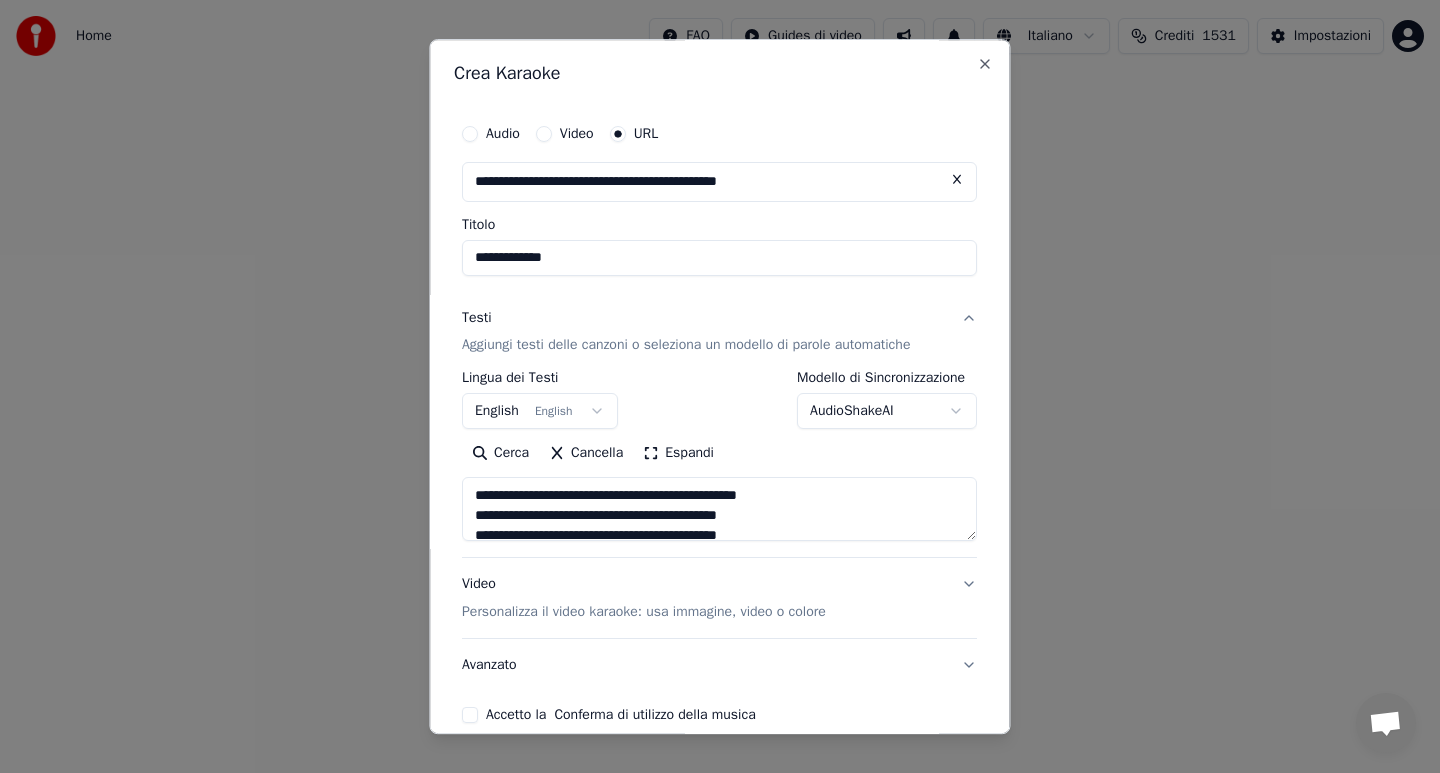 click on "Accetto la   Conferma di utilizzo della musica" at bounding box center (470, 716) 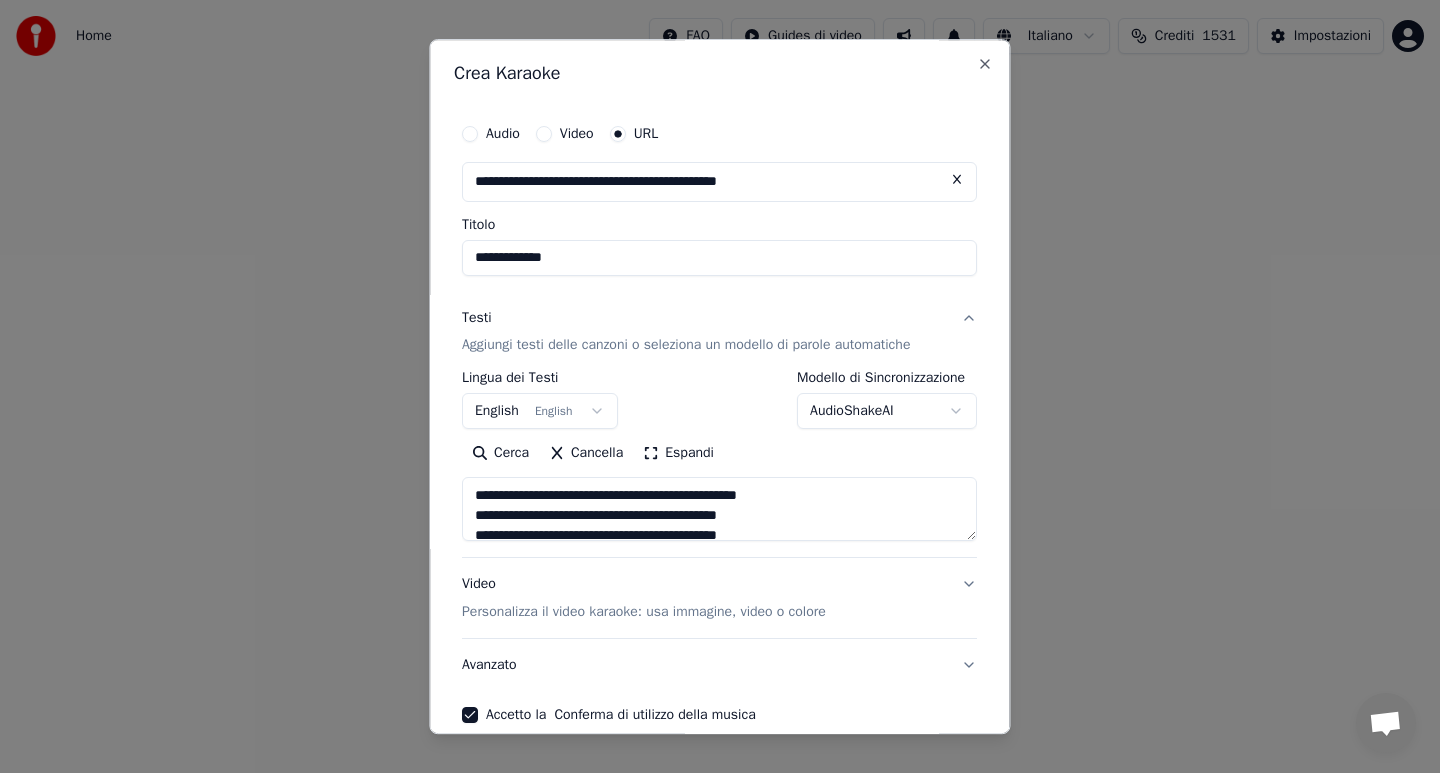 type on "on" 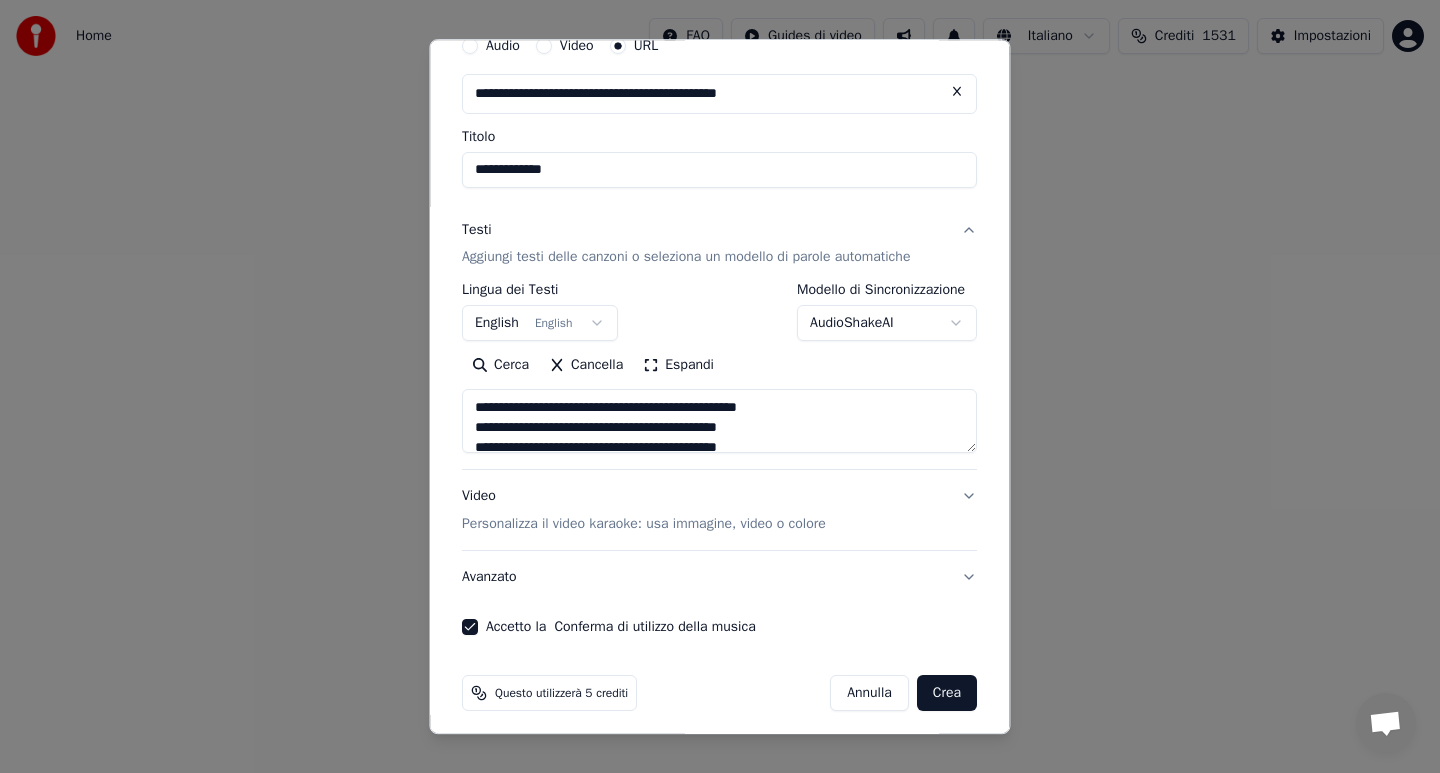 scroll, scrollTop: 98, scrollLeft: 0, axis: vertical 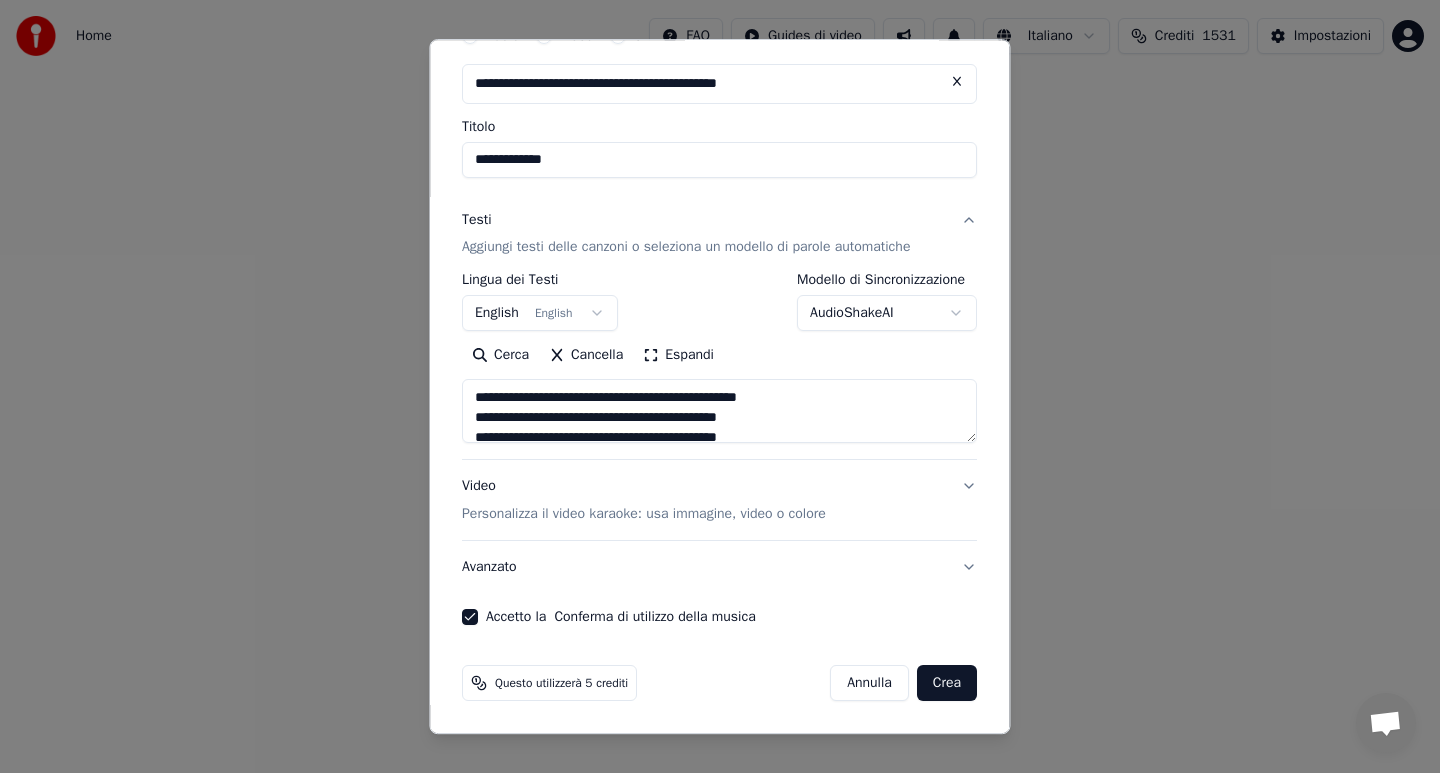 click on "Crea" at bounding box center [947, 684] 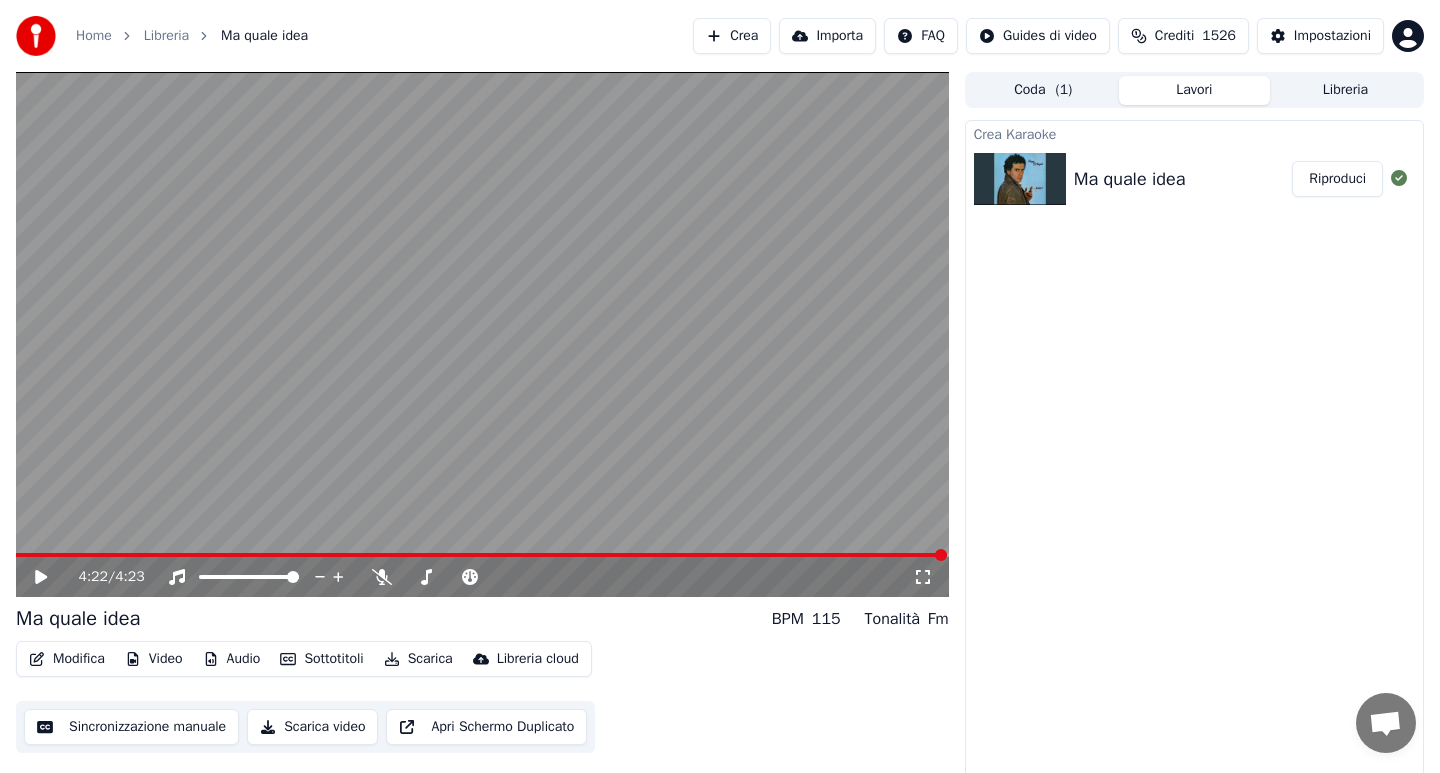 click on "Riproduci" at bounding box center [1337, 179] 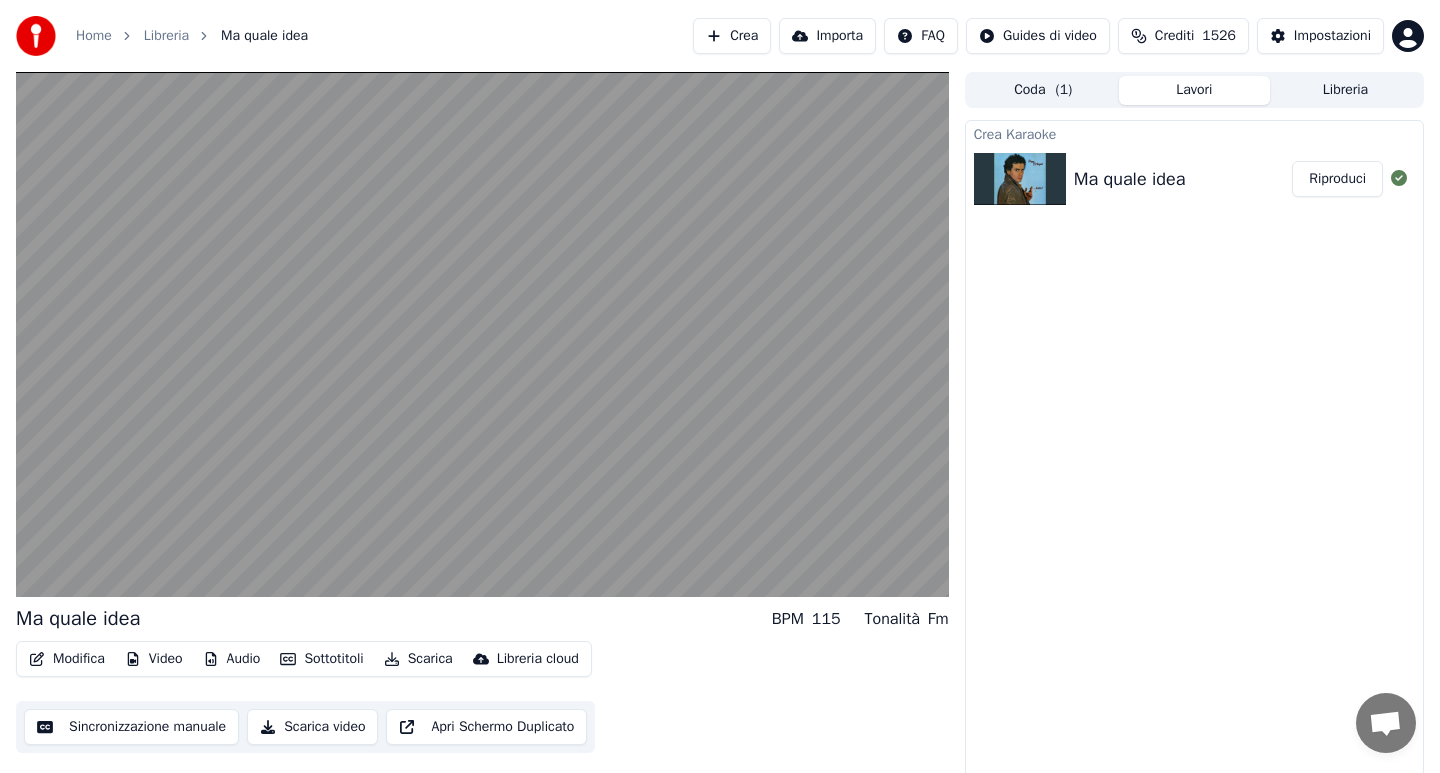 click on "Riproduci" at bounding box center (1337, 179) 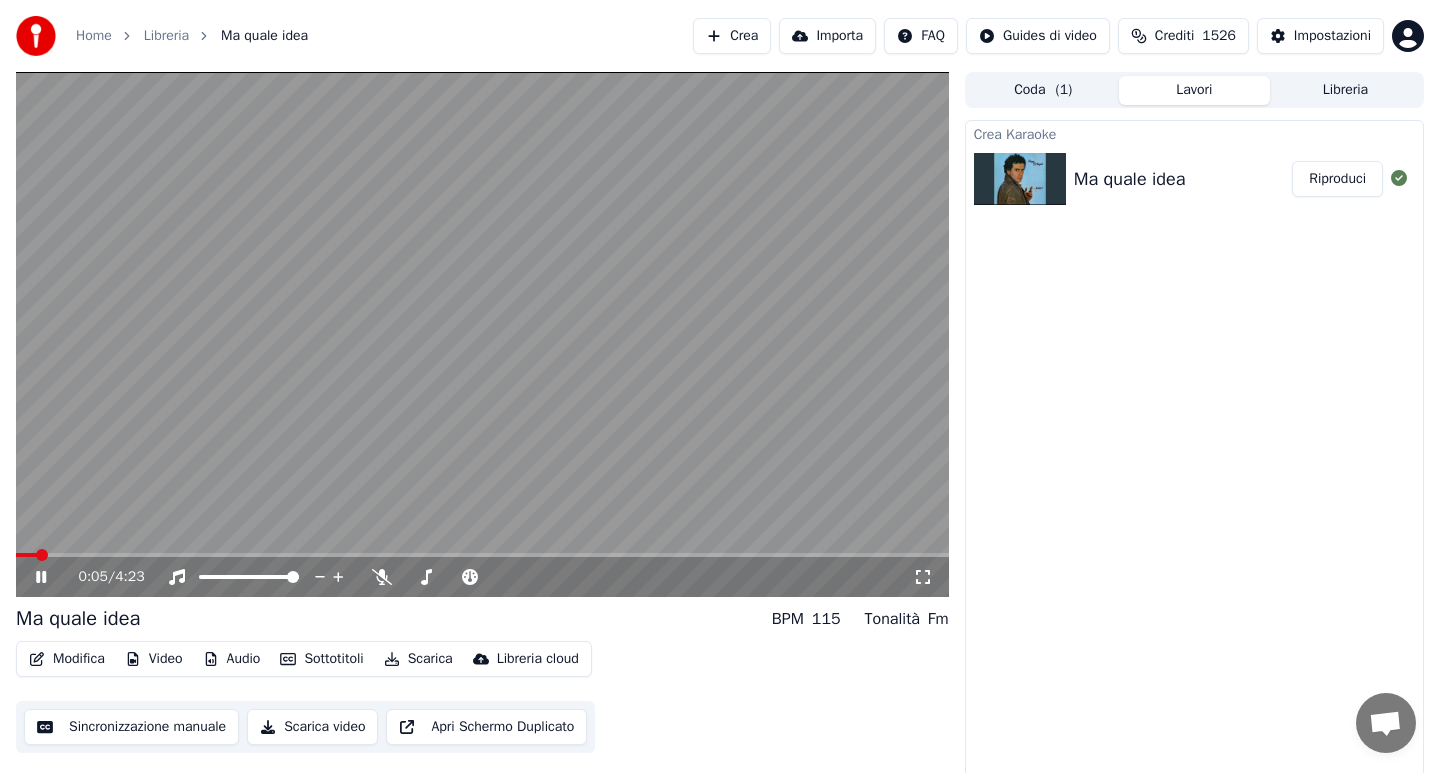 click 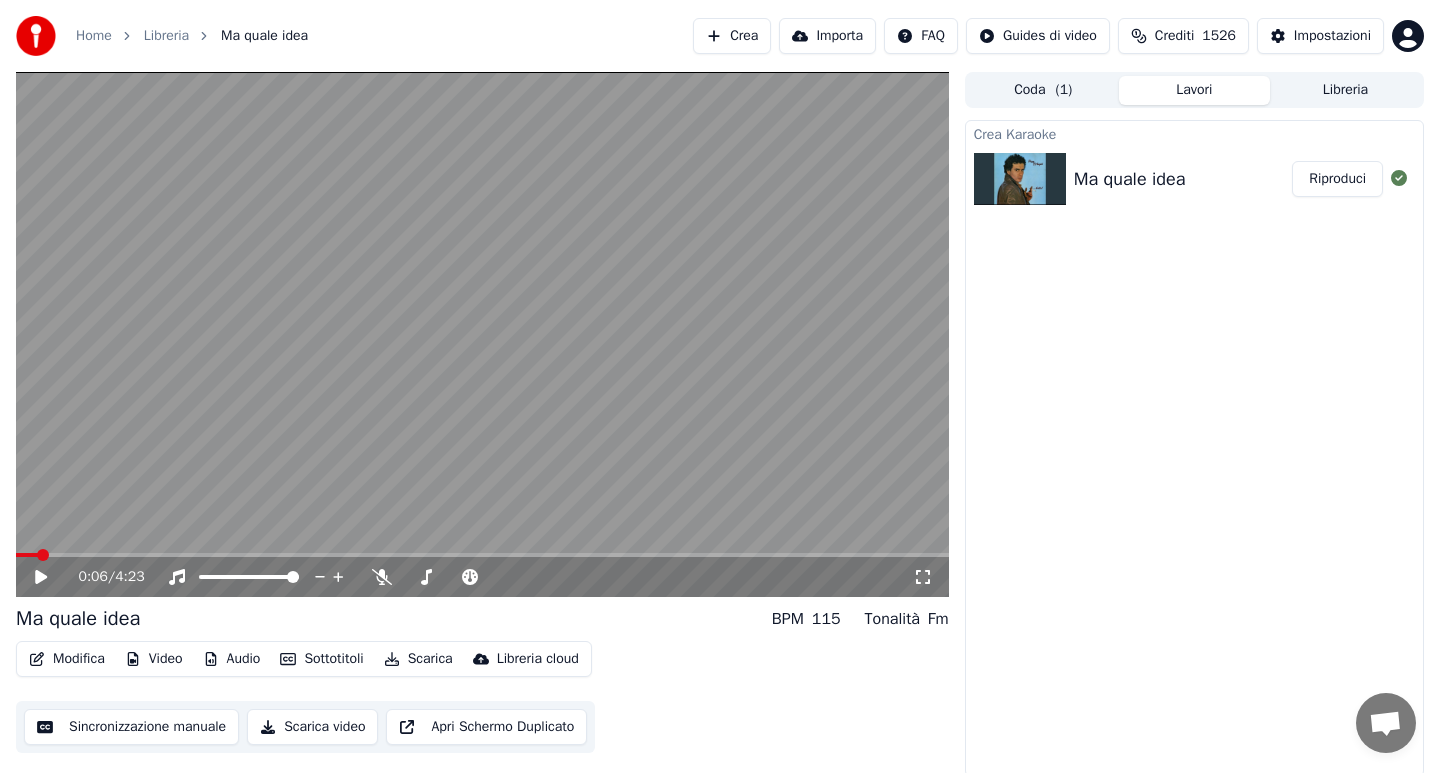 click 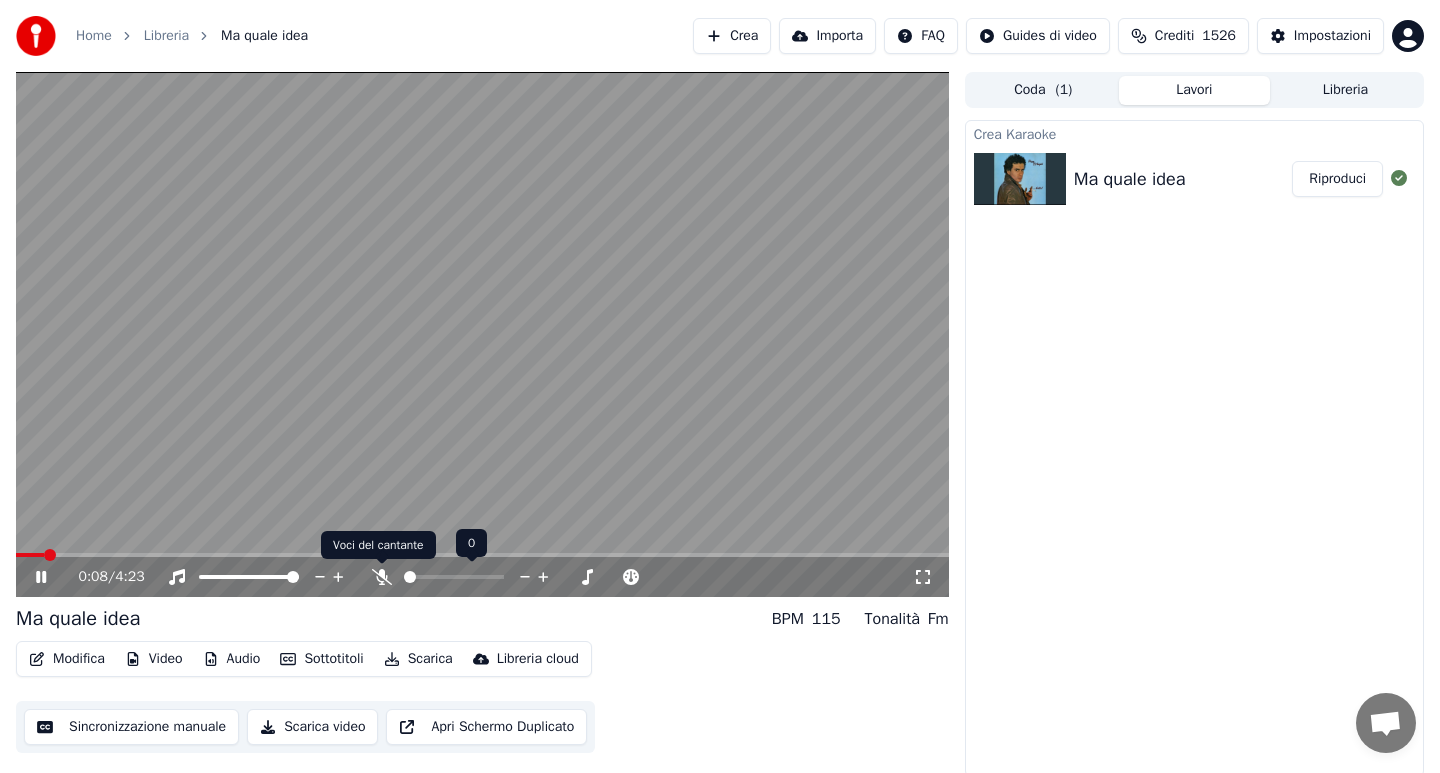 click 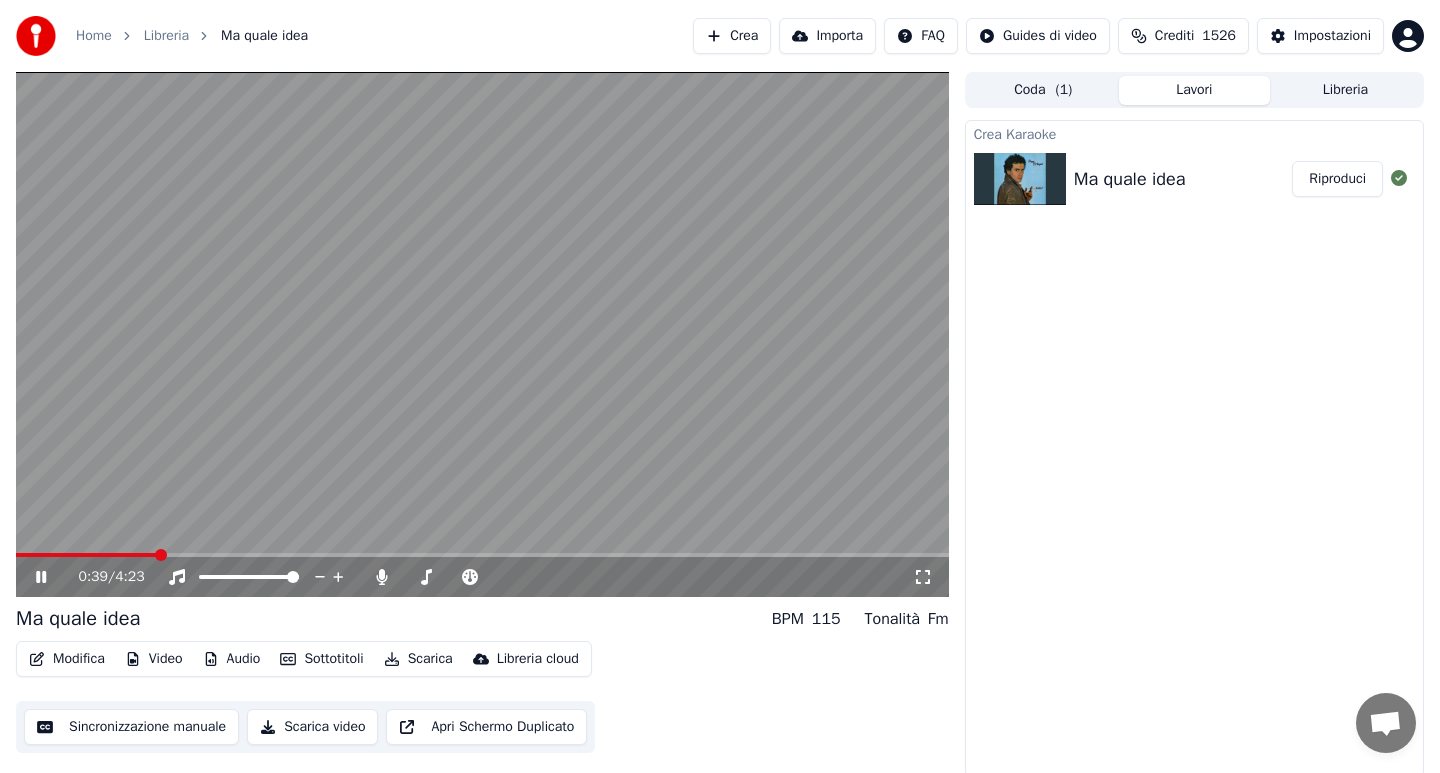 click at bounding box center (86, 555) 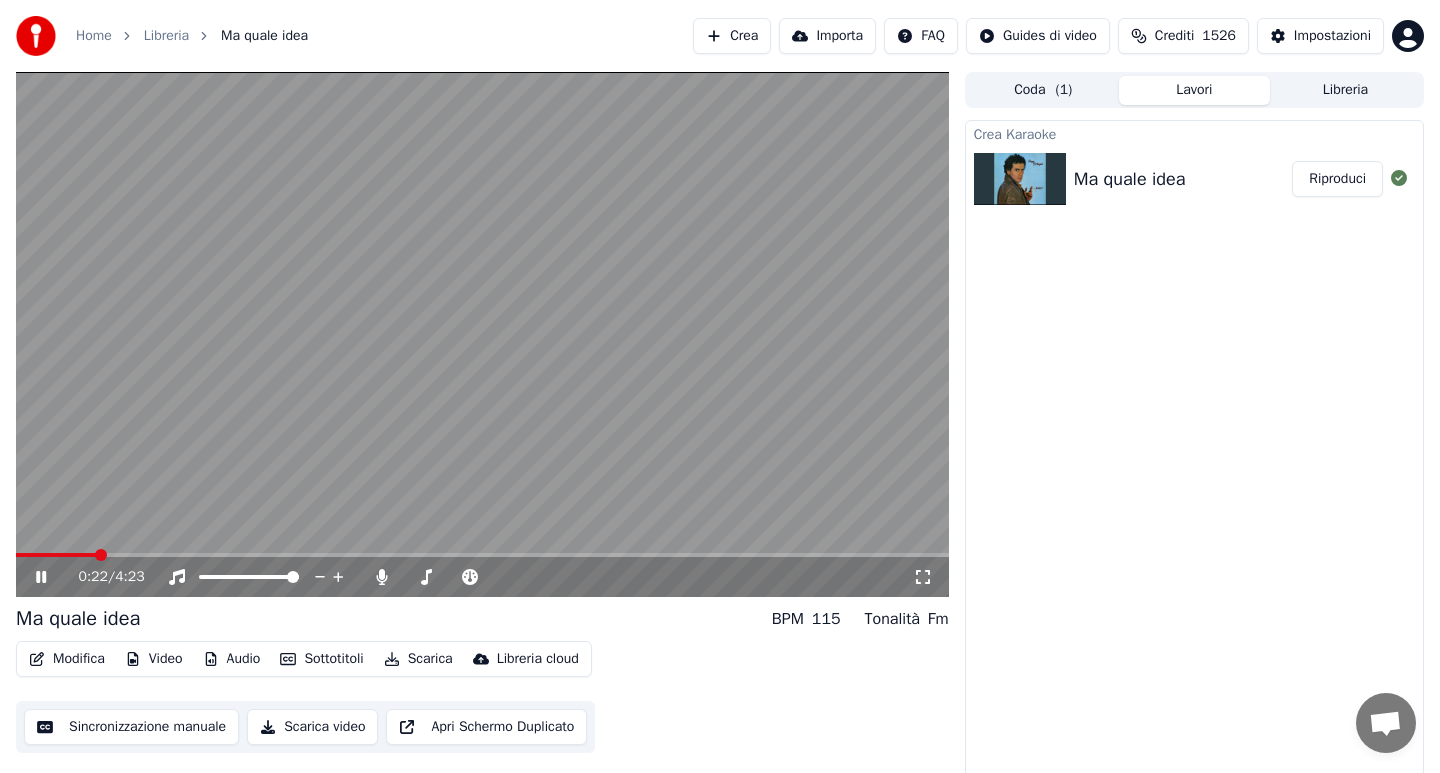 click 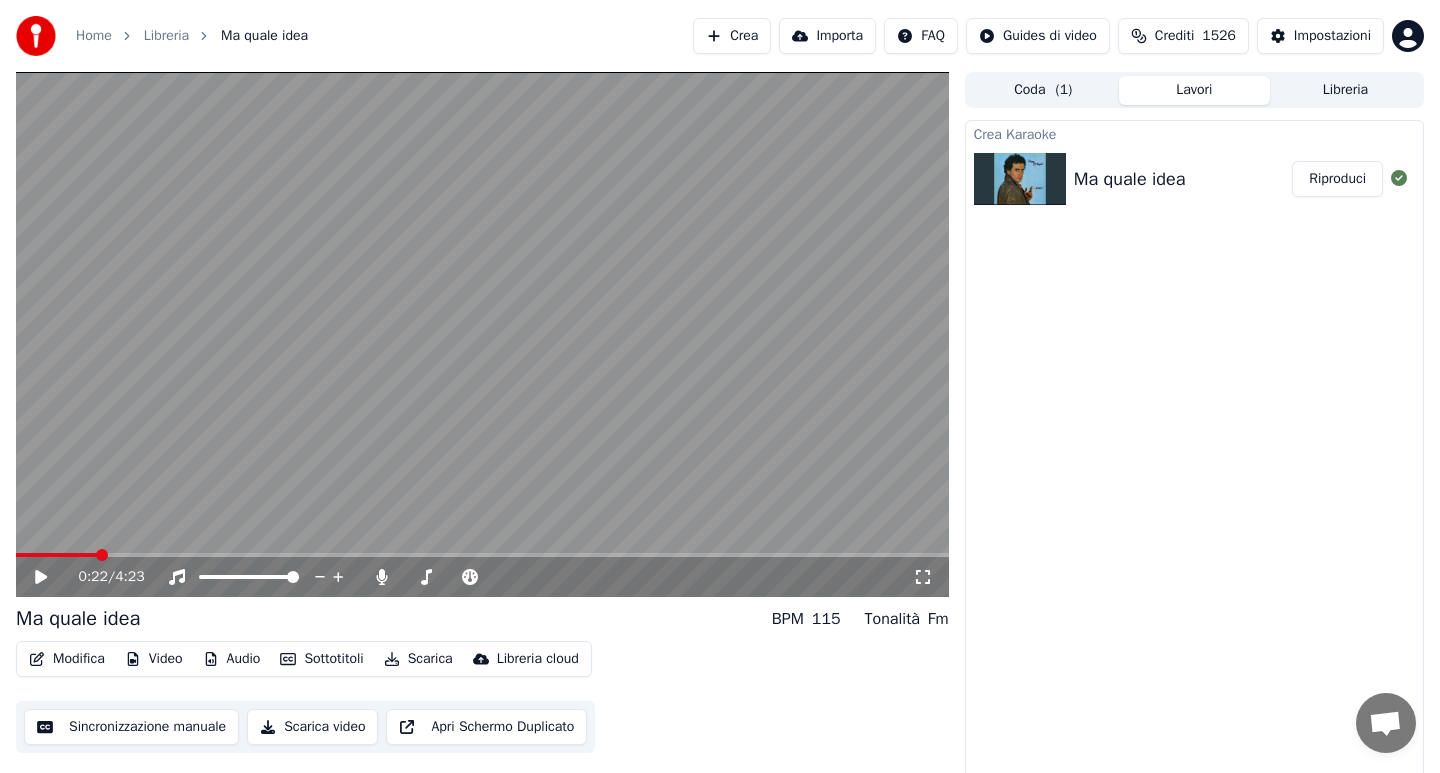 click 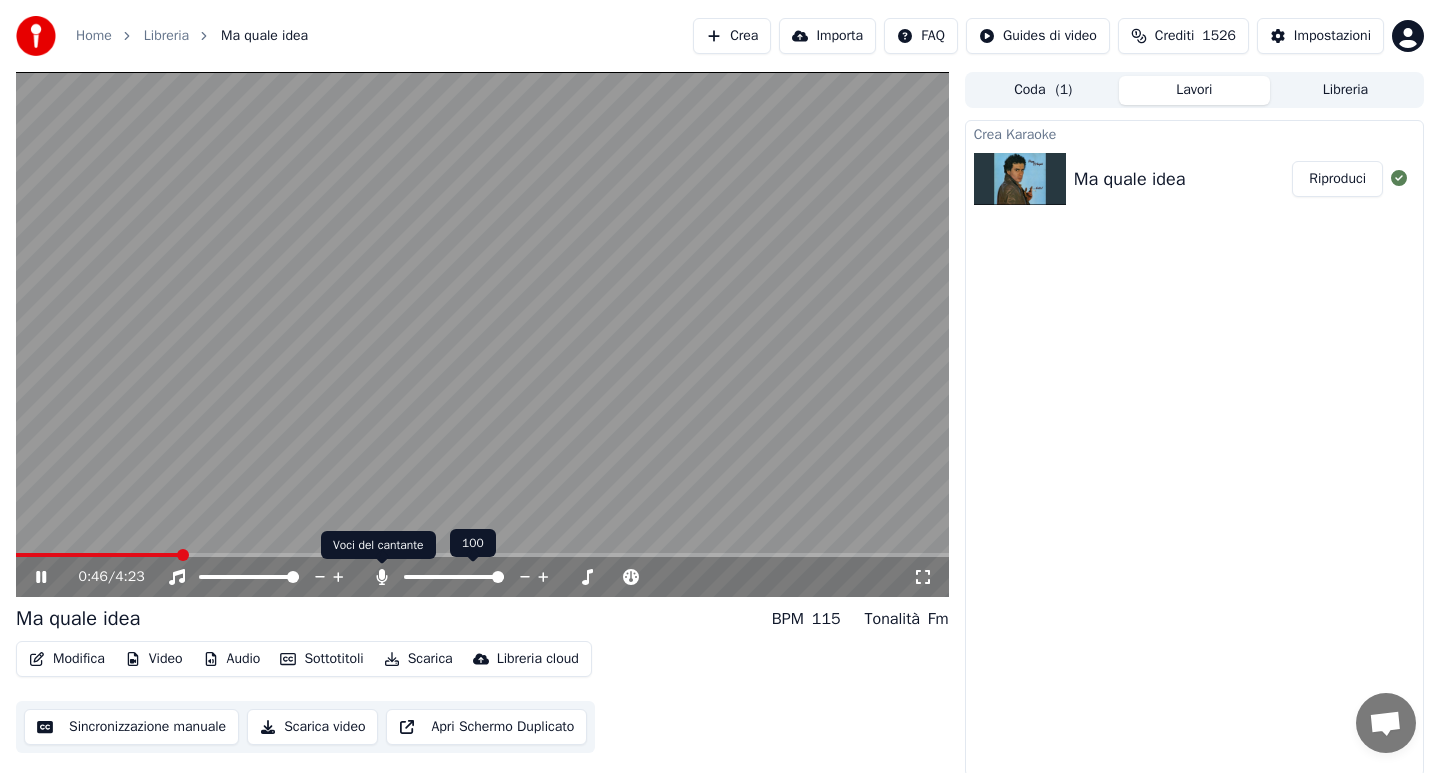 click 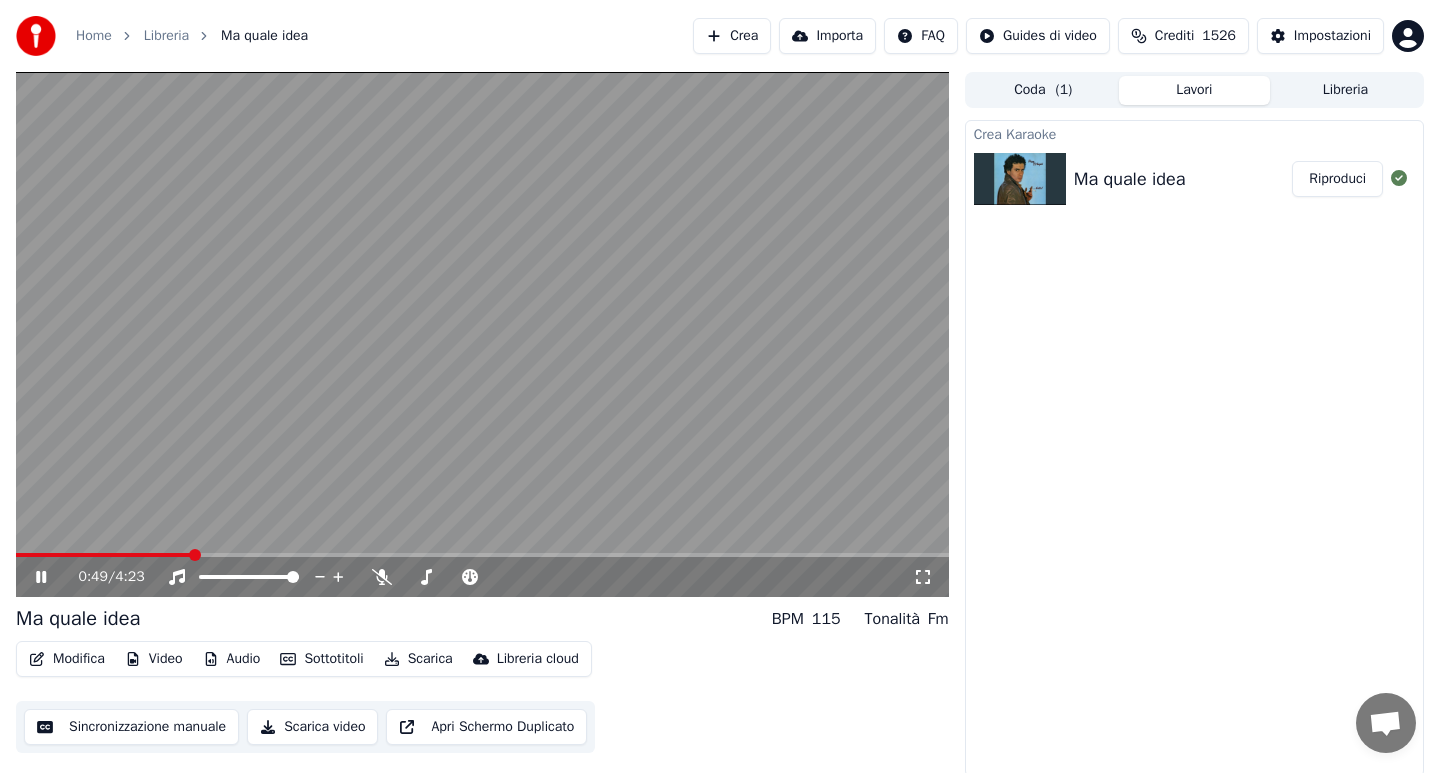 click at bounding box center [104, 555] 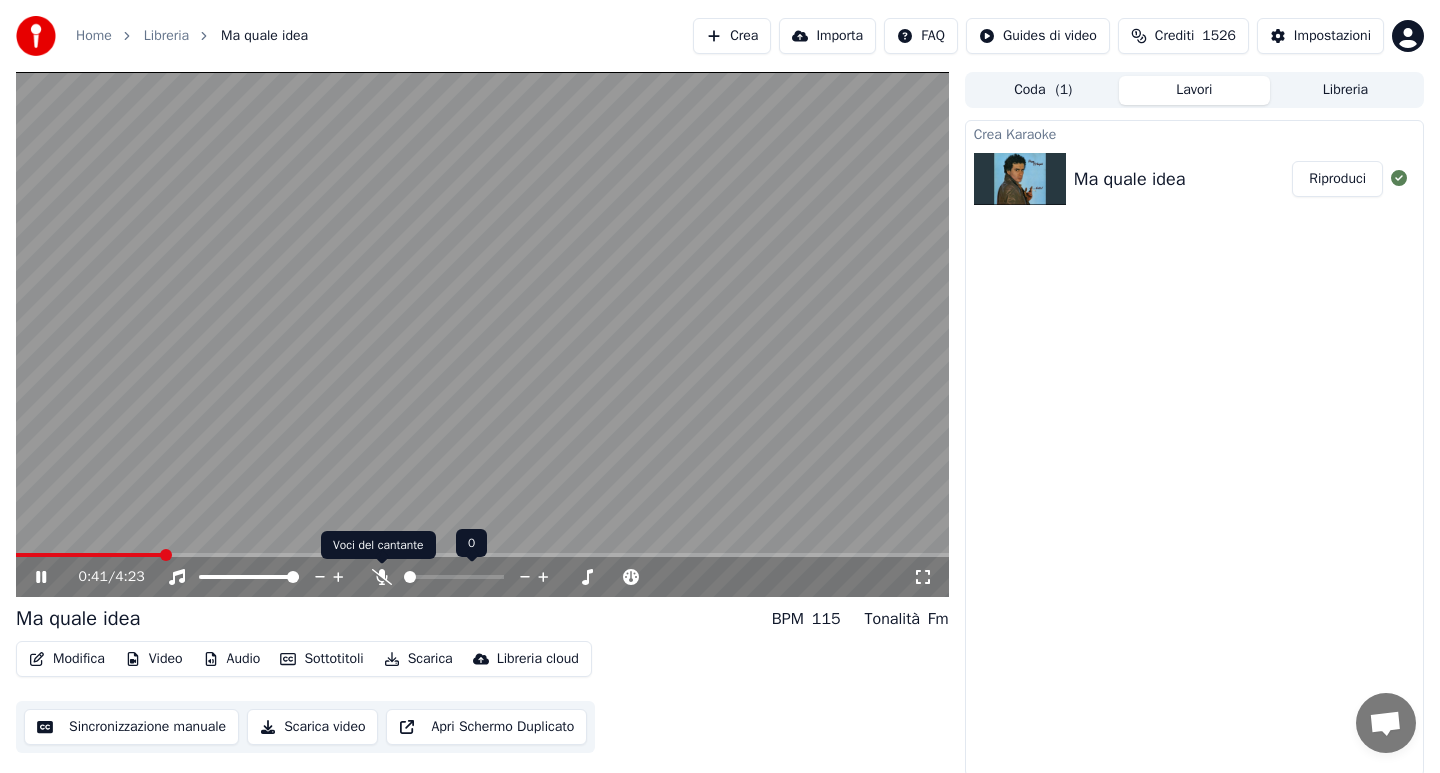 click 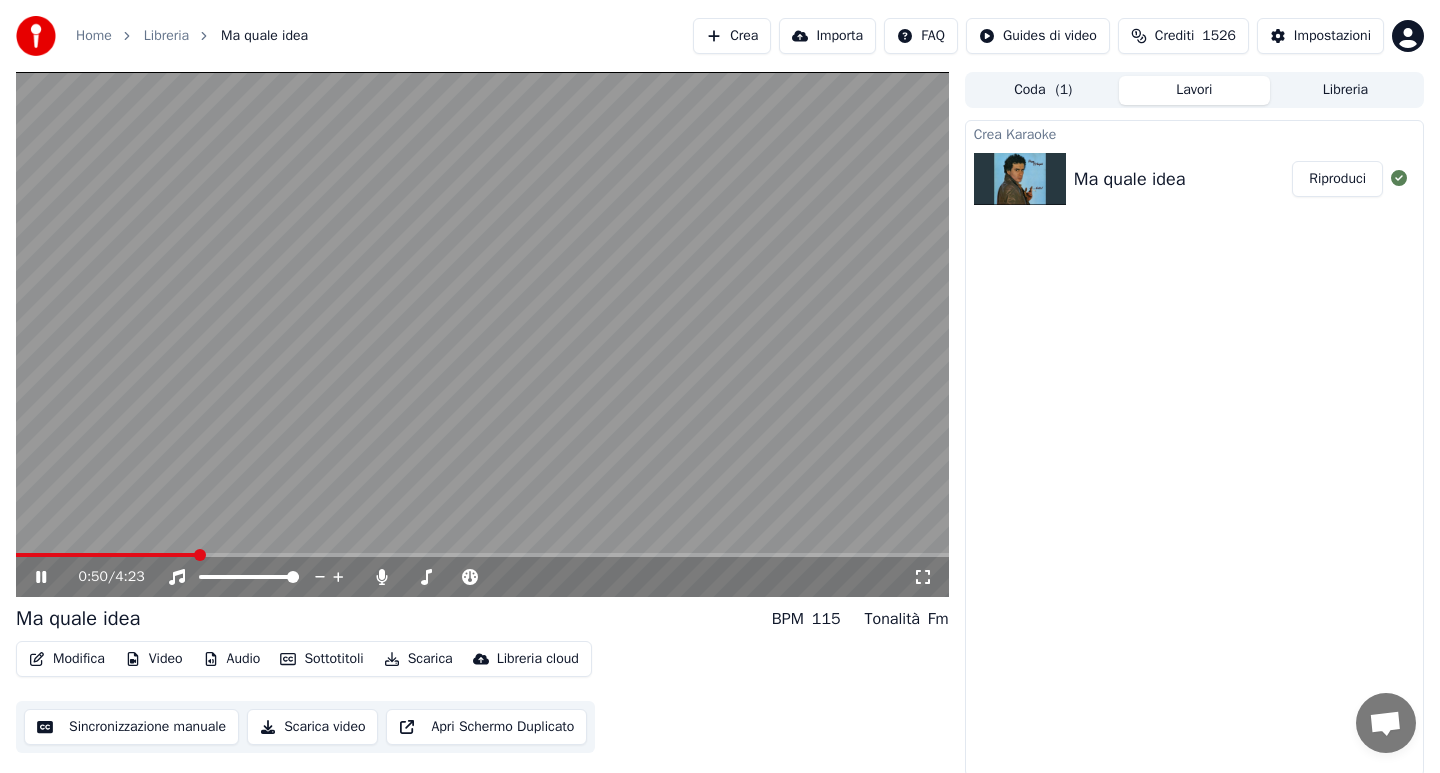 click at bounding box center [106, 555] 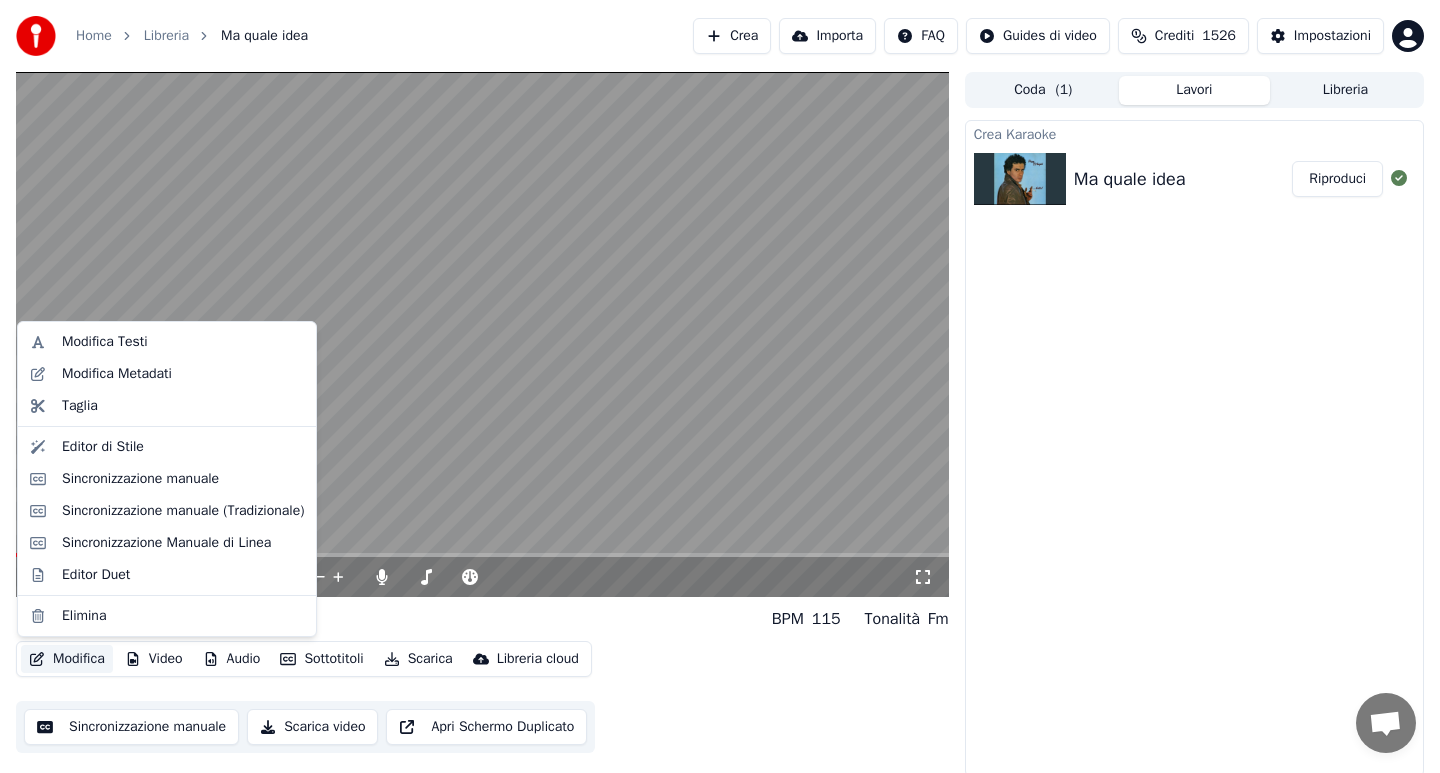 click on "Modifica" at bounding box center [67, 659] 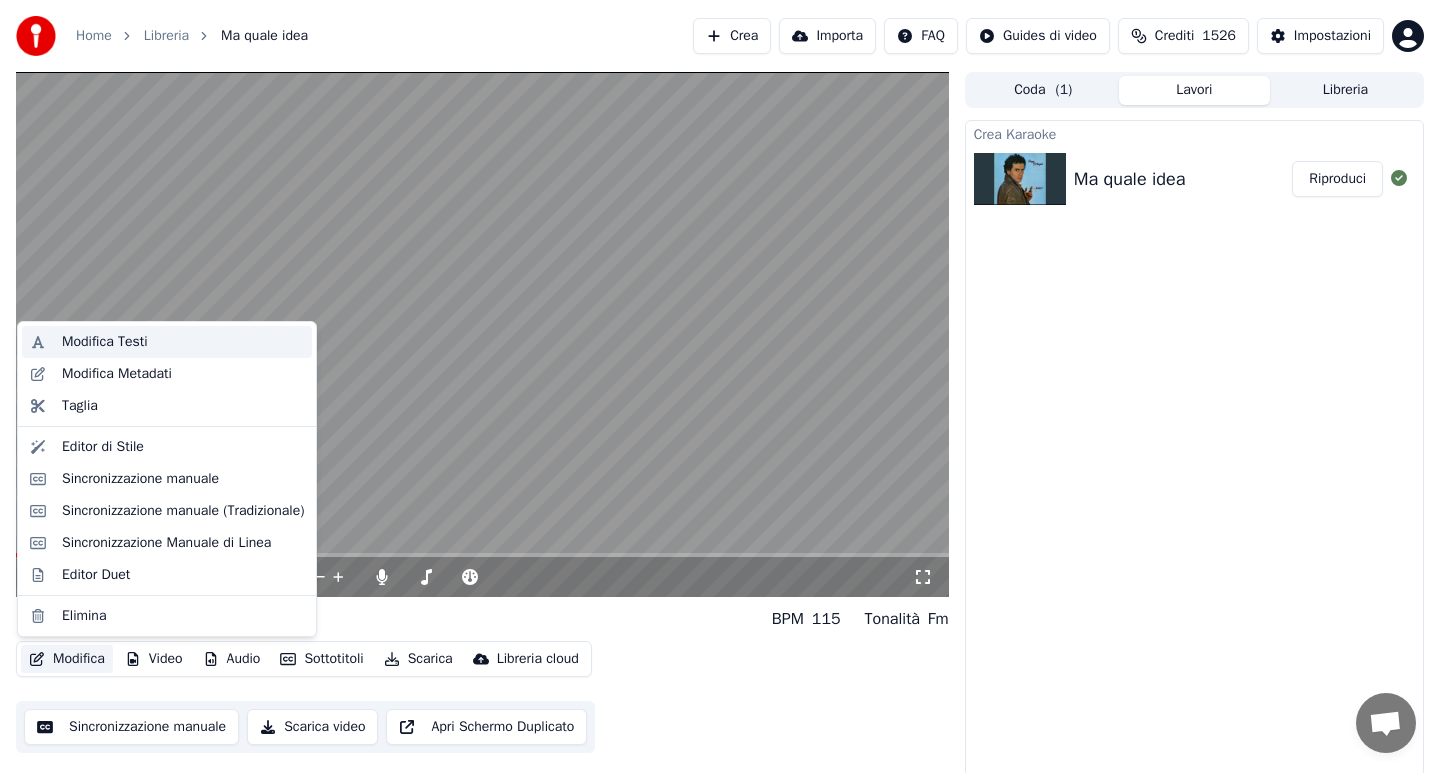 click on "Modifica Testi" at bounding box center [105, 342] 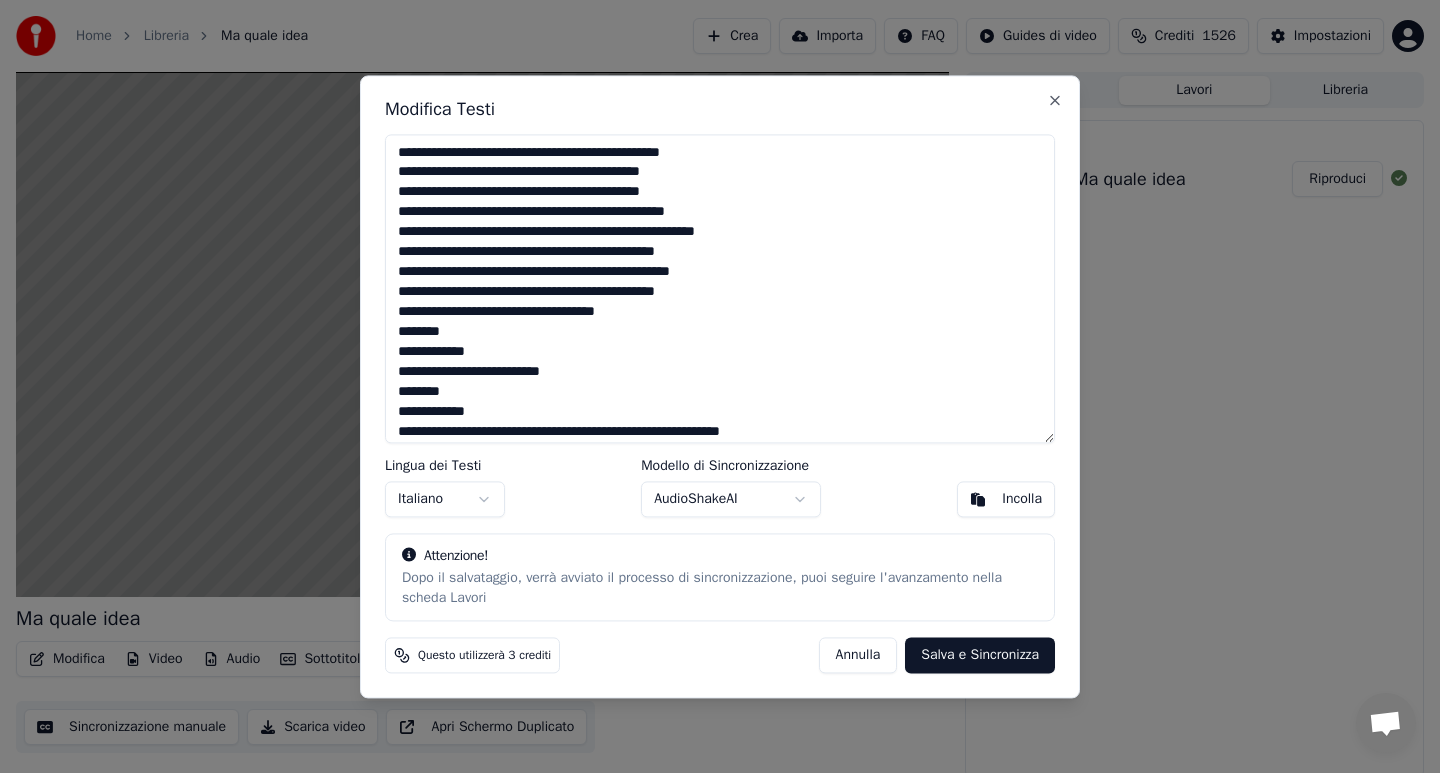 click at bounding box center (720, 288) 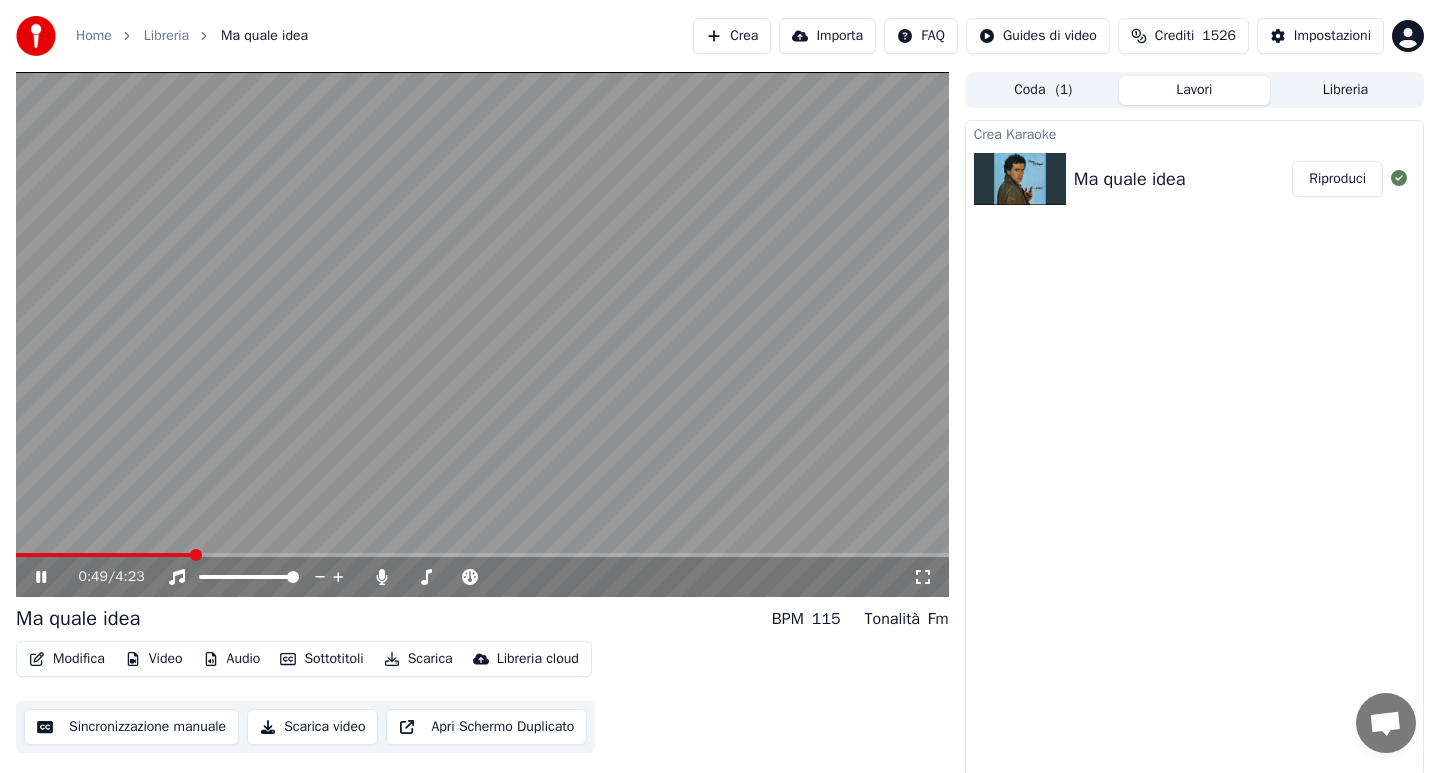 click at bounding box center (104, 555) 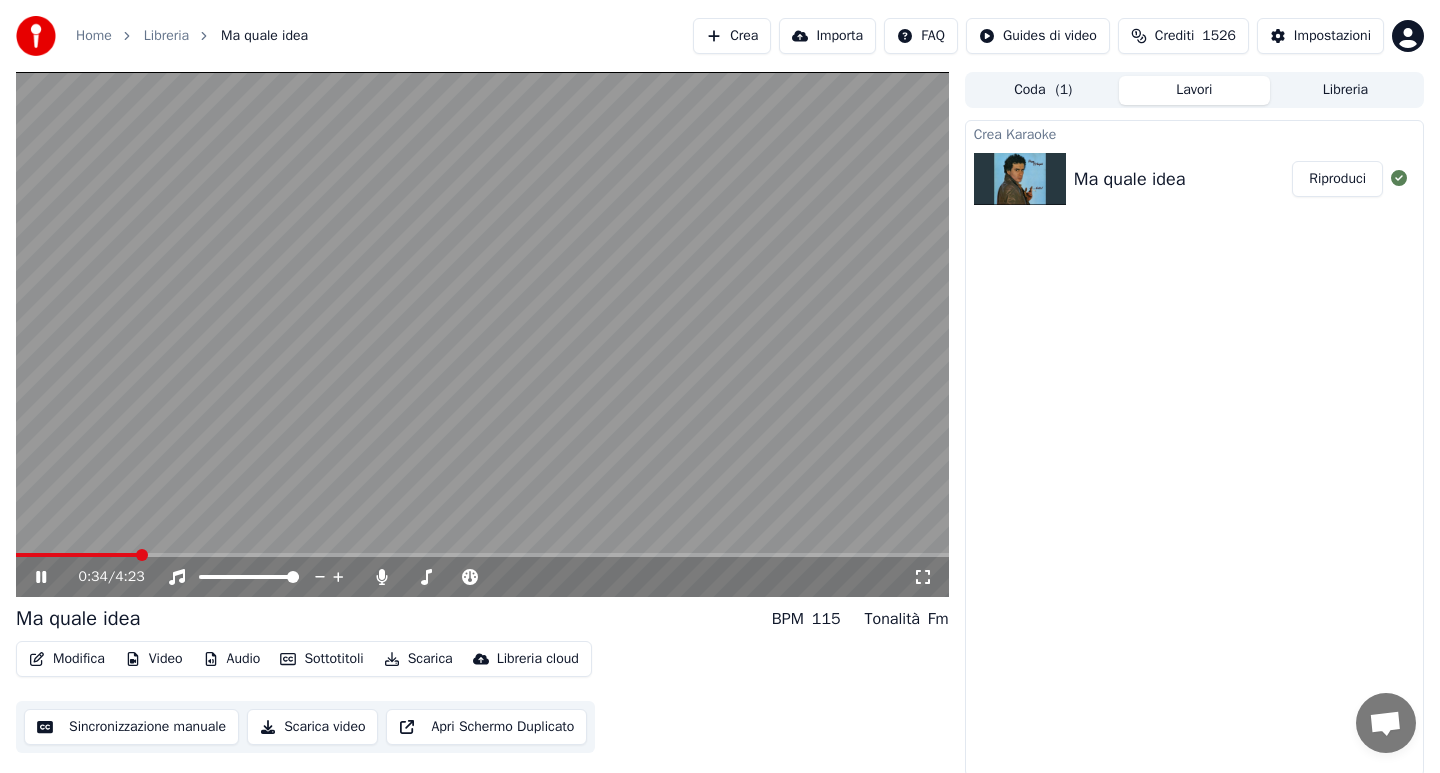 click on "Modifica" at bounding box center (67, 659) 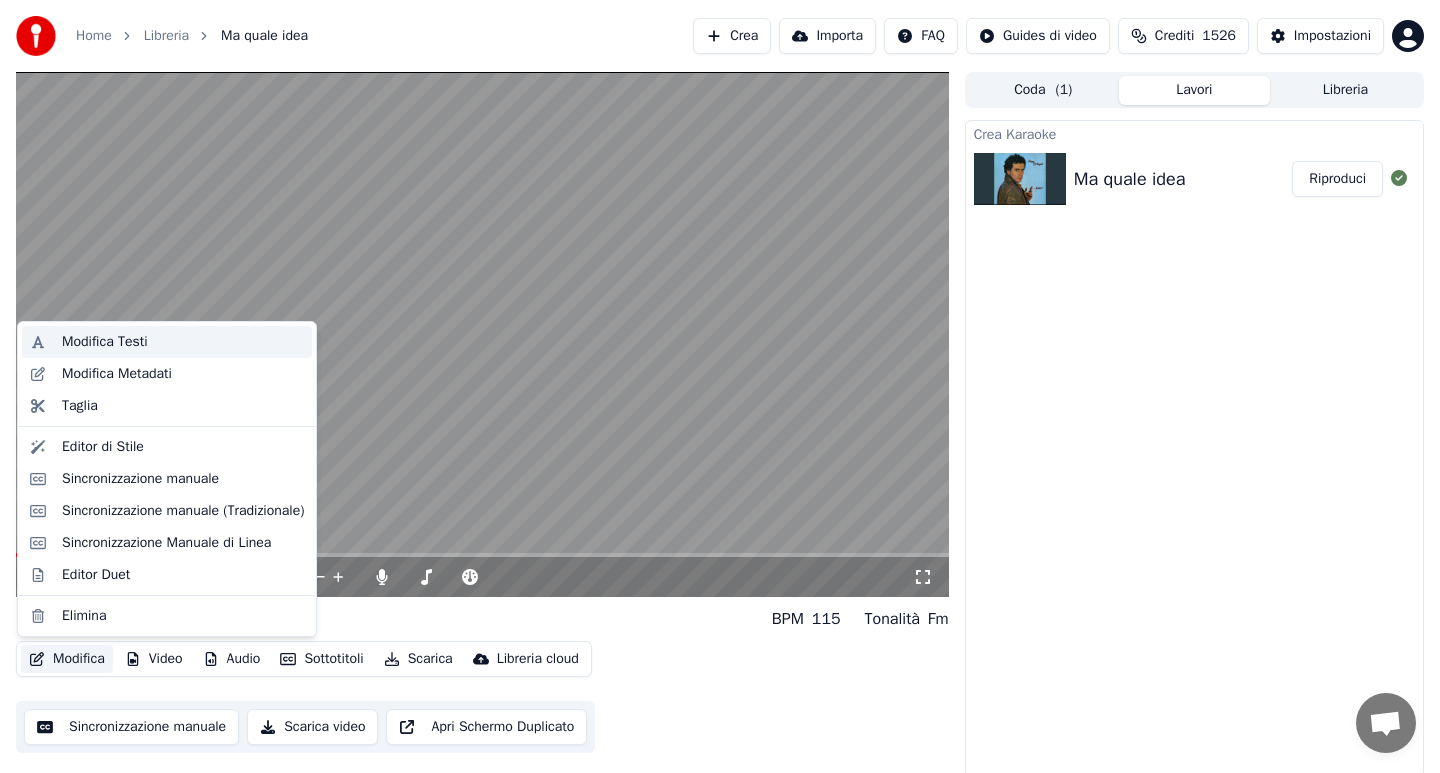 click on "Modifica Testi" at bounding box center (105, 342) 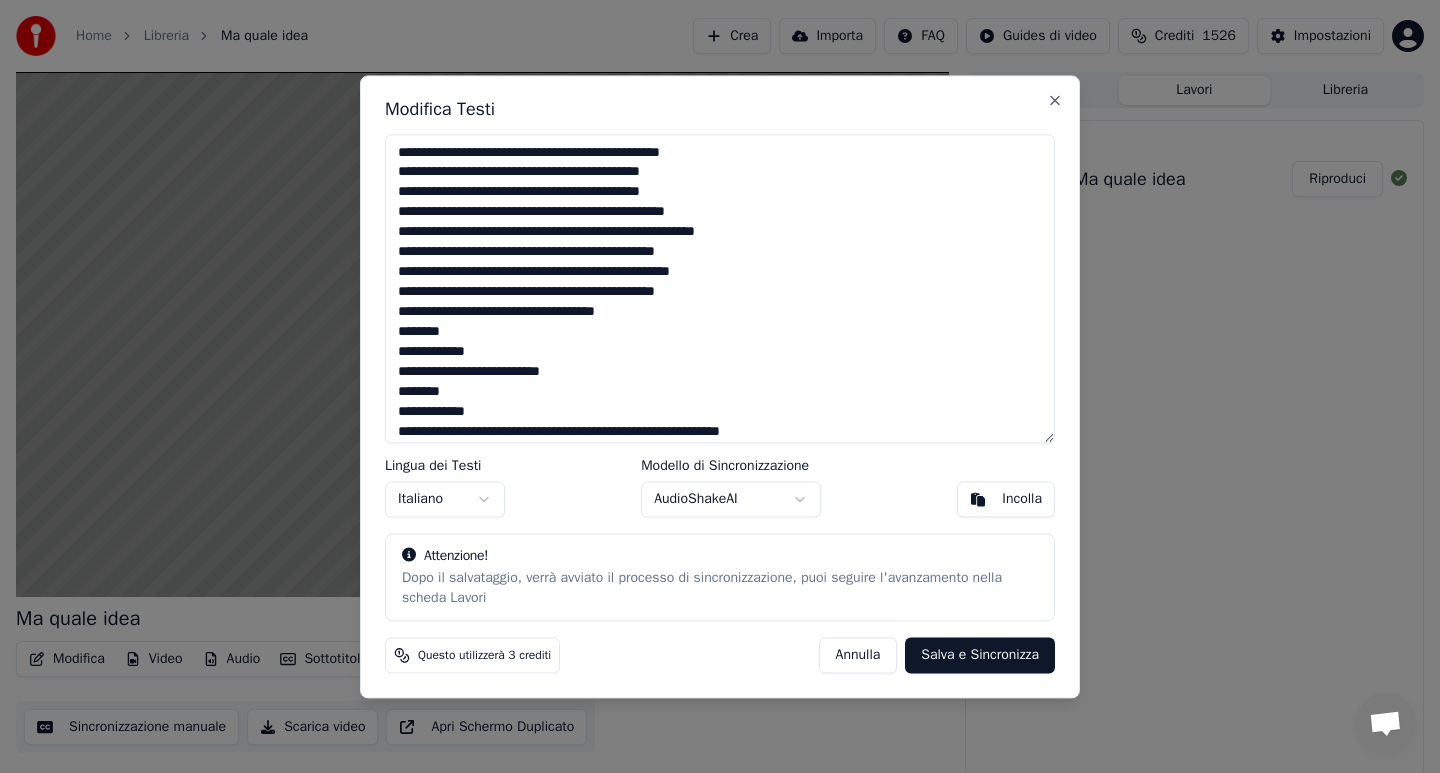 click at bounding box center (720, 288) 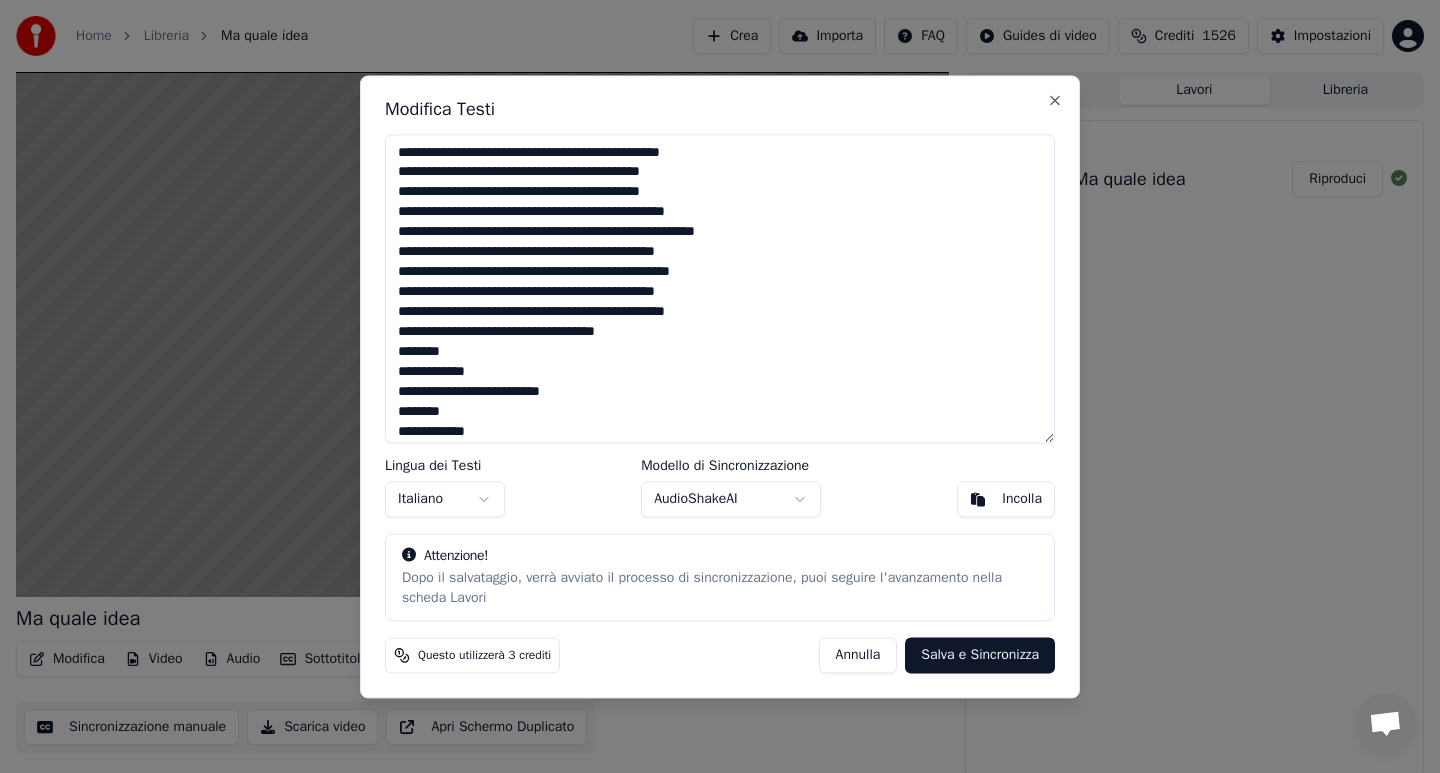 click at bounding box center [720, 288] 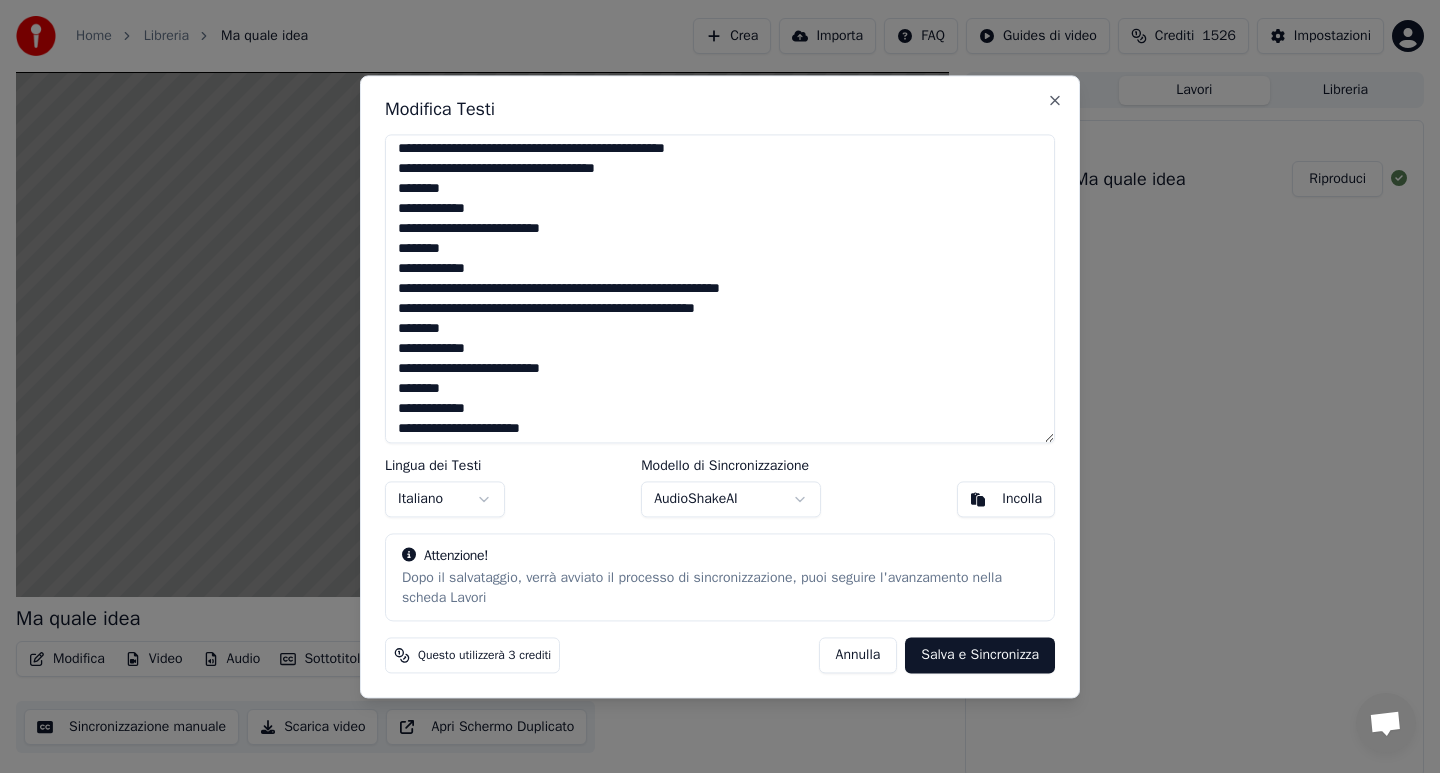 click at bounding box center [720, 288] 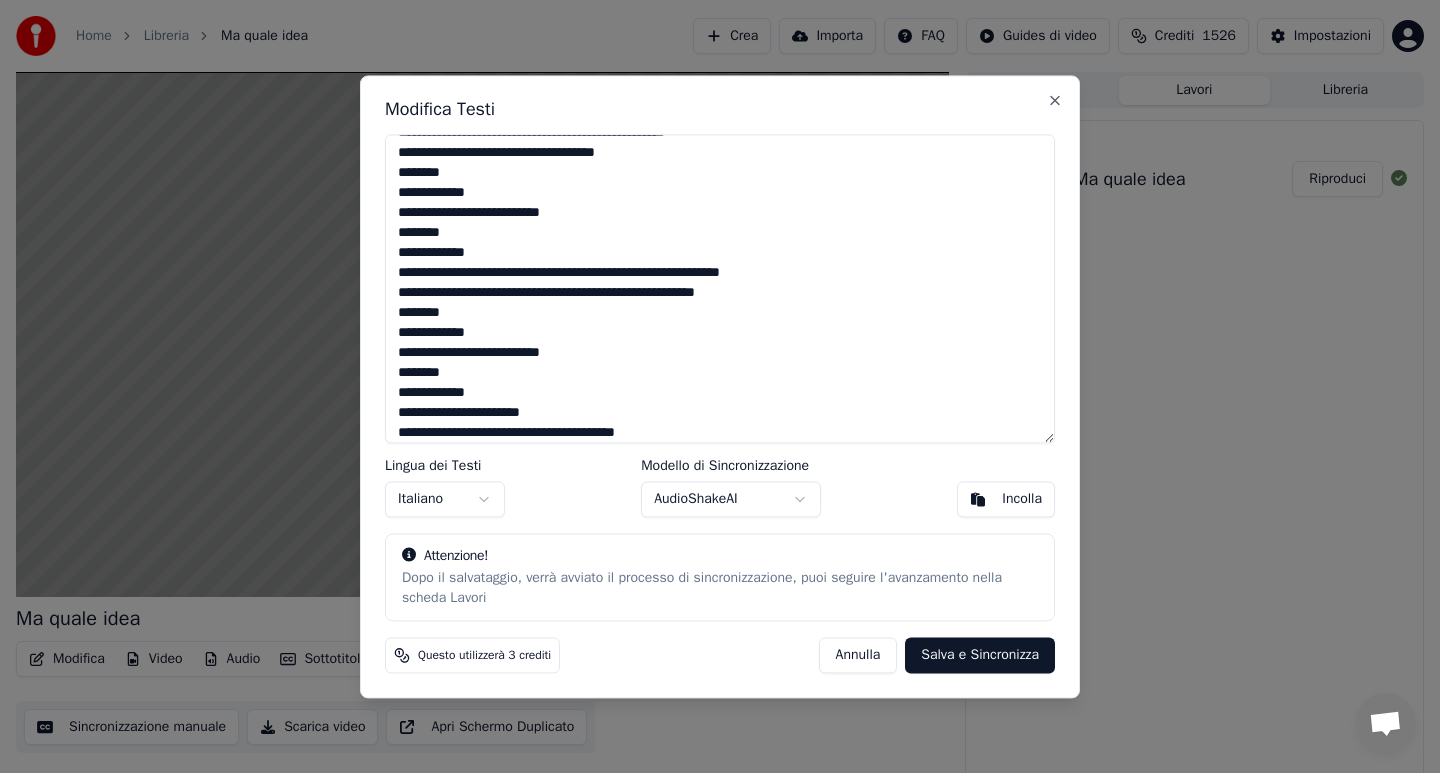 scroll, scrollTop: 343, scrollLeft: 0, axis: vertical 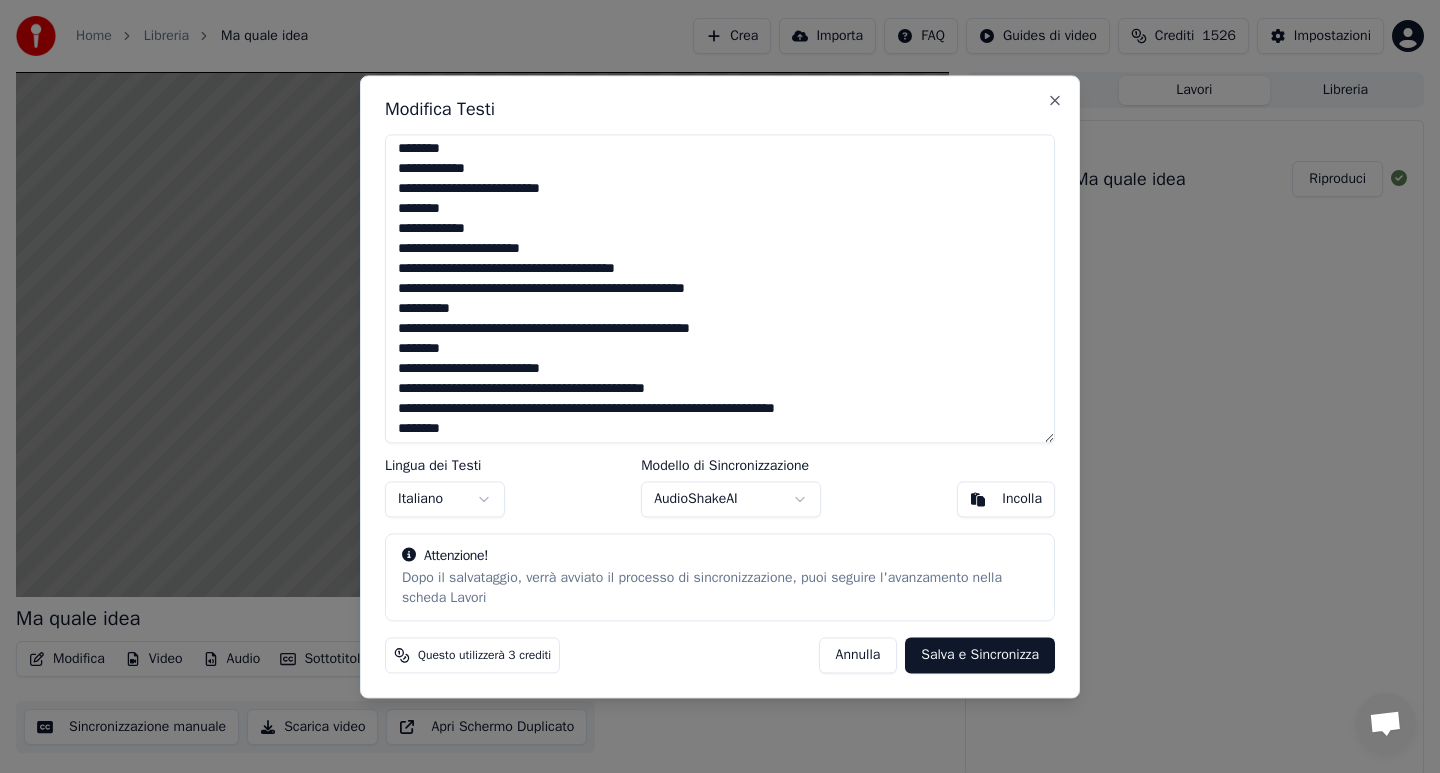 click at bounding box center [720, 288] 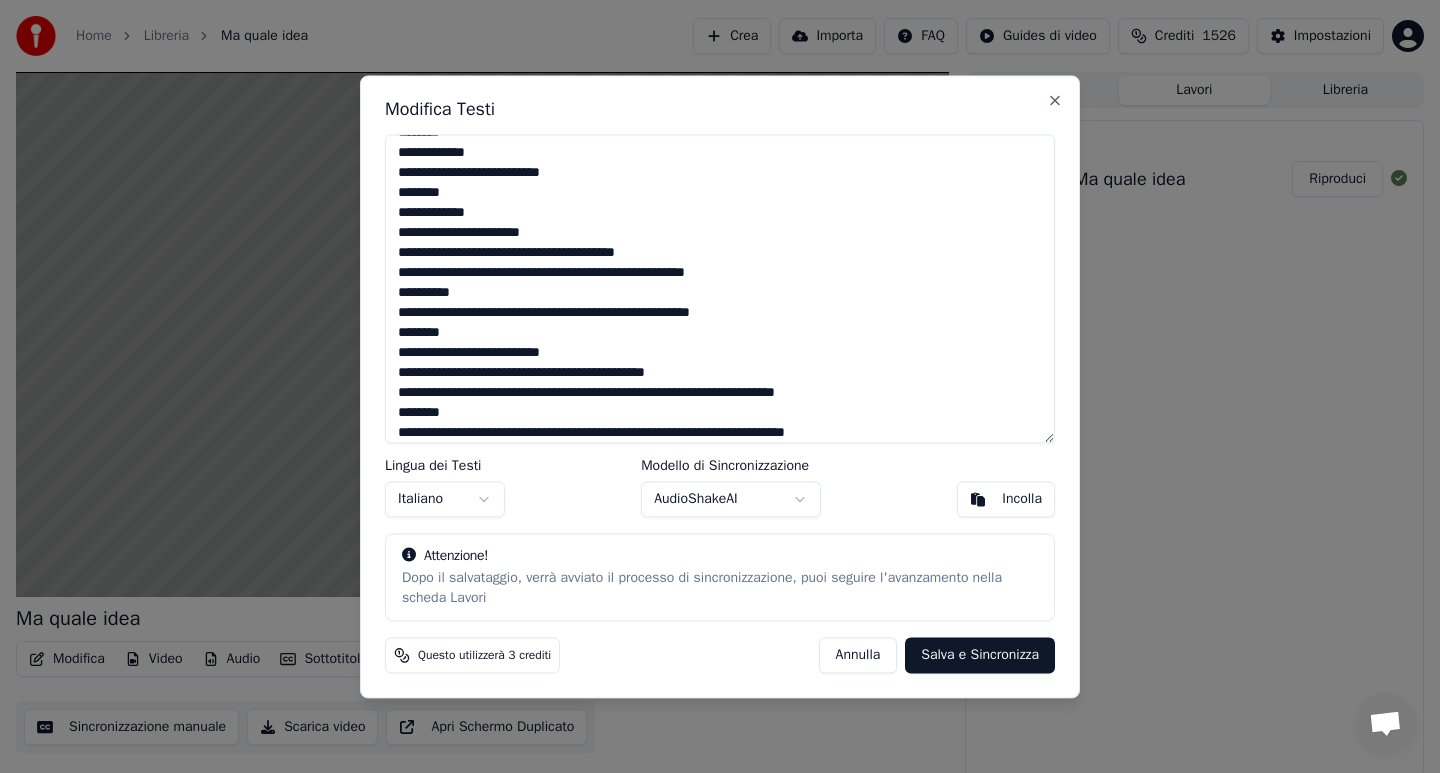 scroll, scrollTop: 523, scrollLeft: 0, axis: vertical 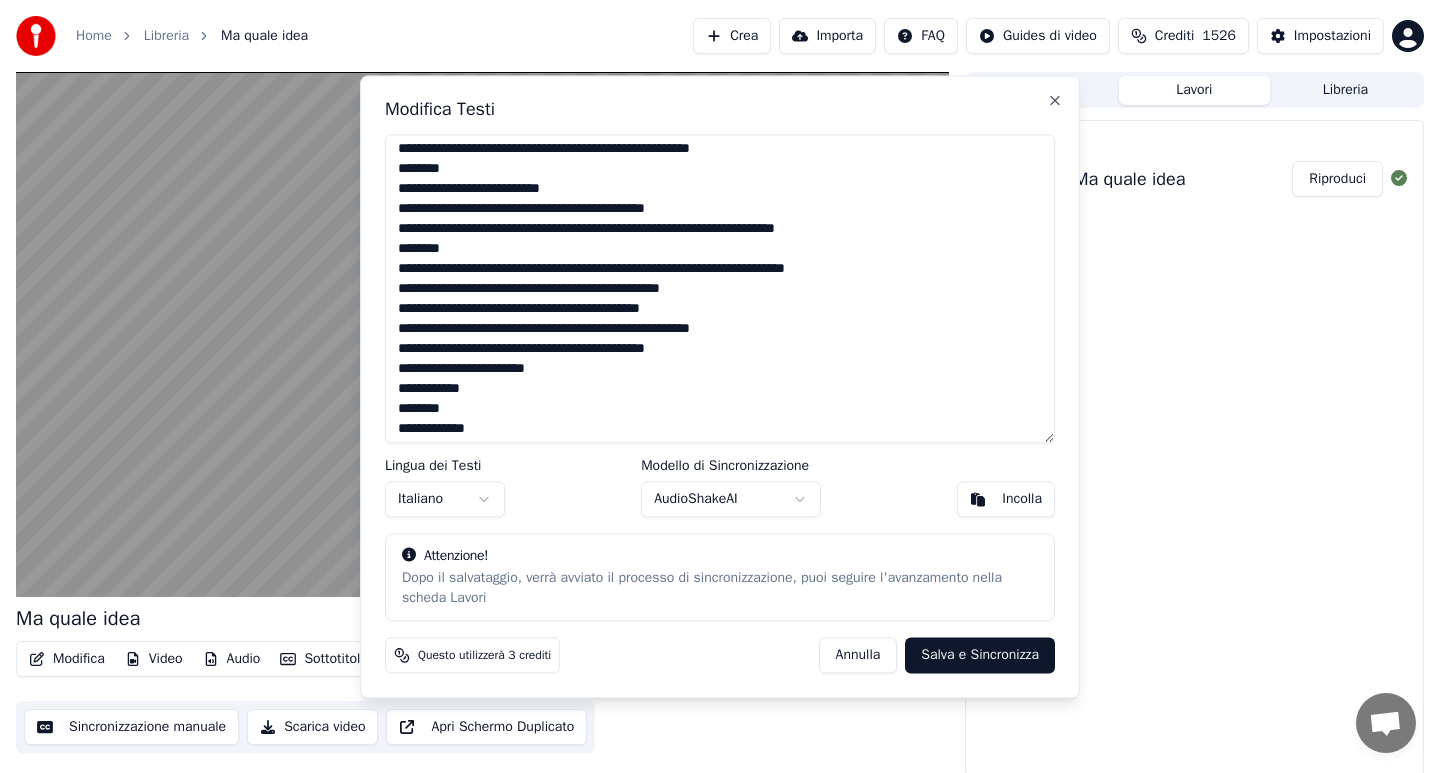 type on "**********" 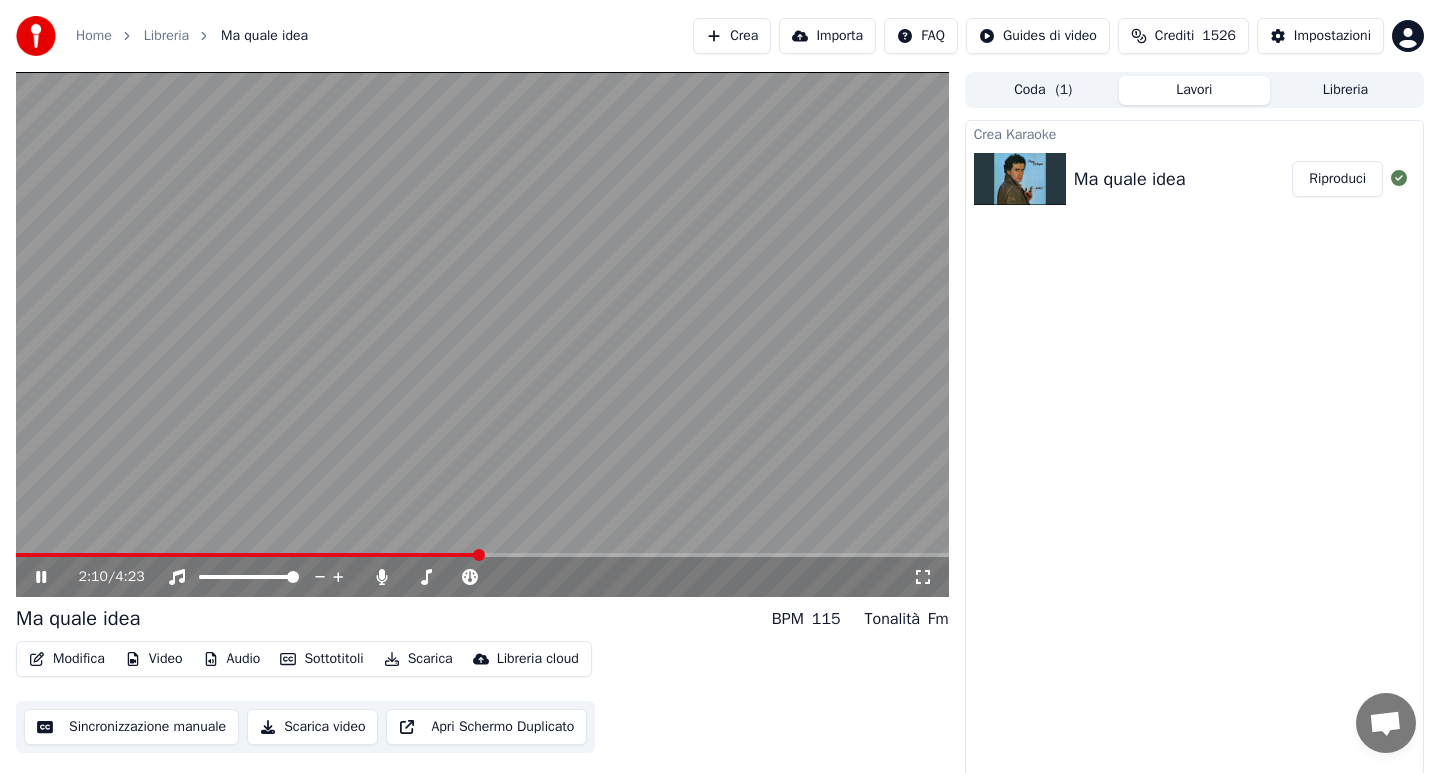 click 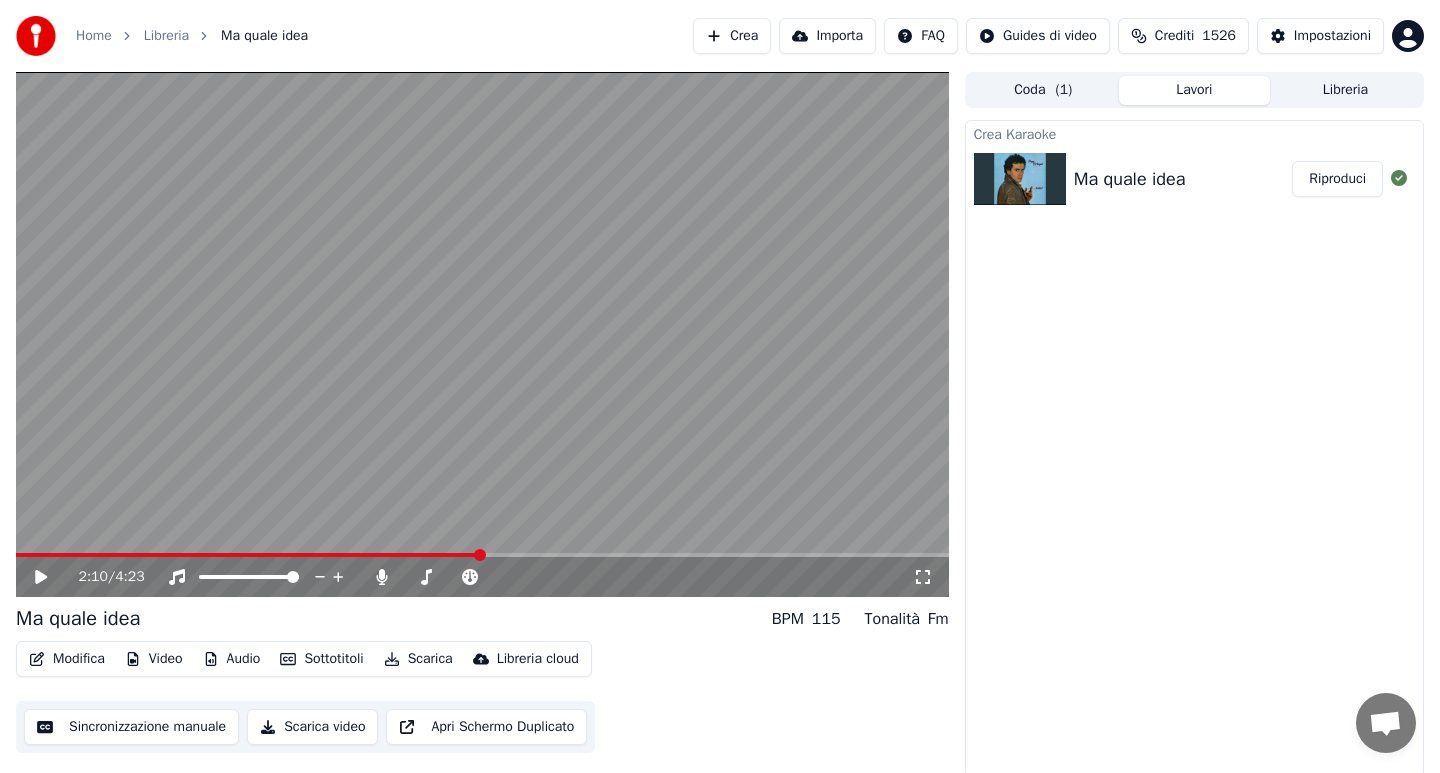 click on "Modifica" at bounding box center [67, 659] 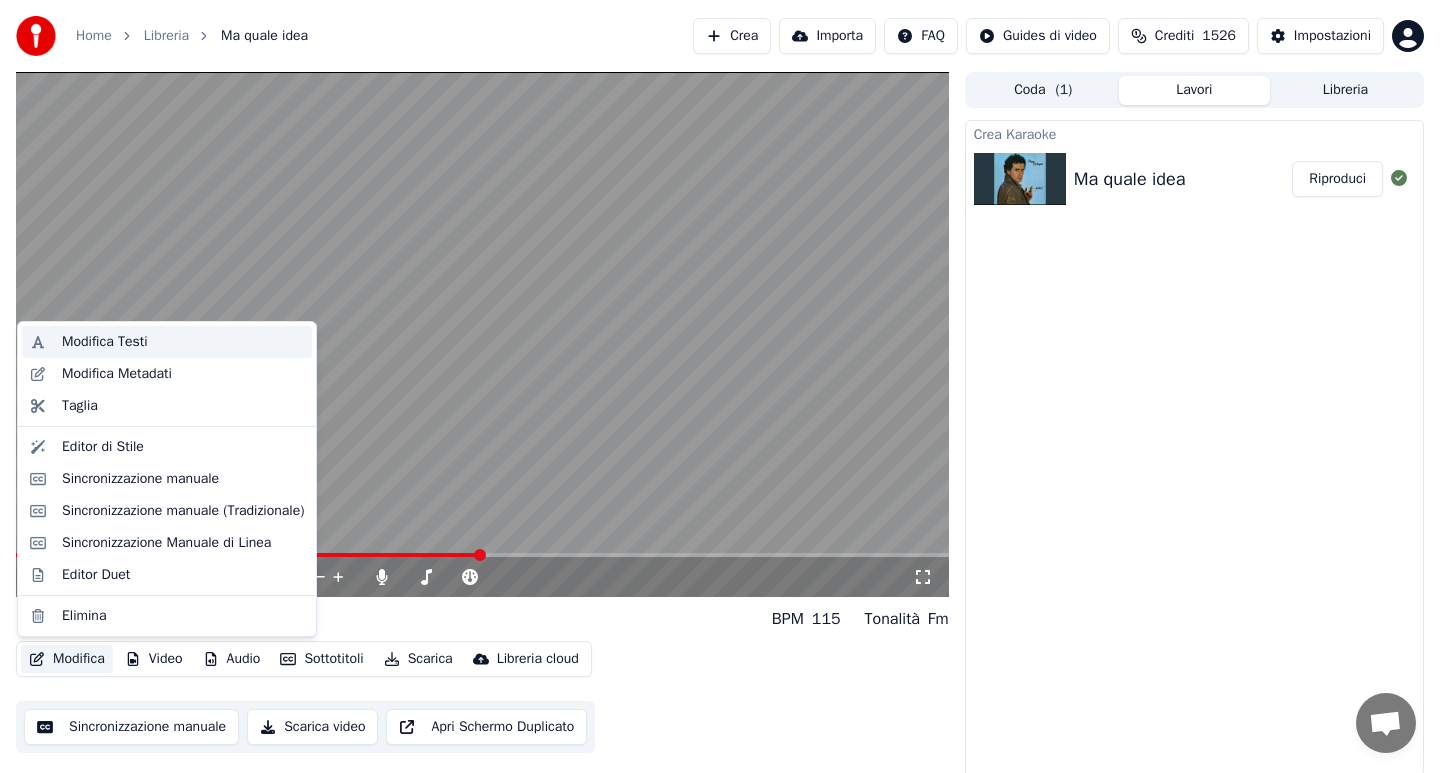 click on "Modifica Testi" at bounding box center (105, 342) 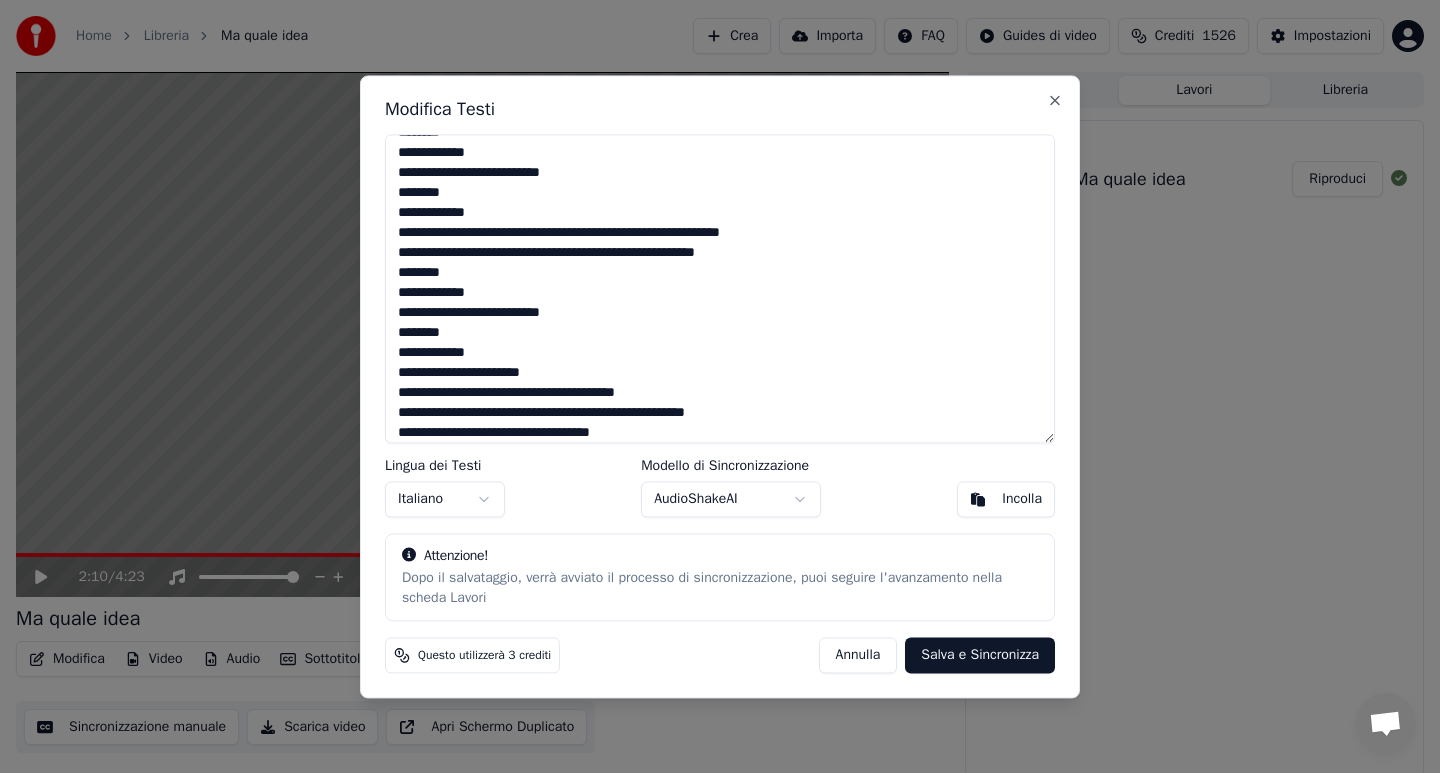 scroll, scrollTop: 1248, scrollLeft: 0, axis: vertical 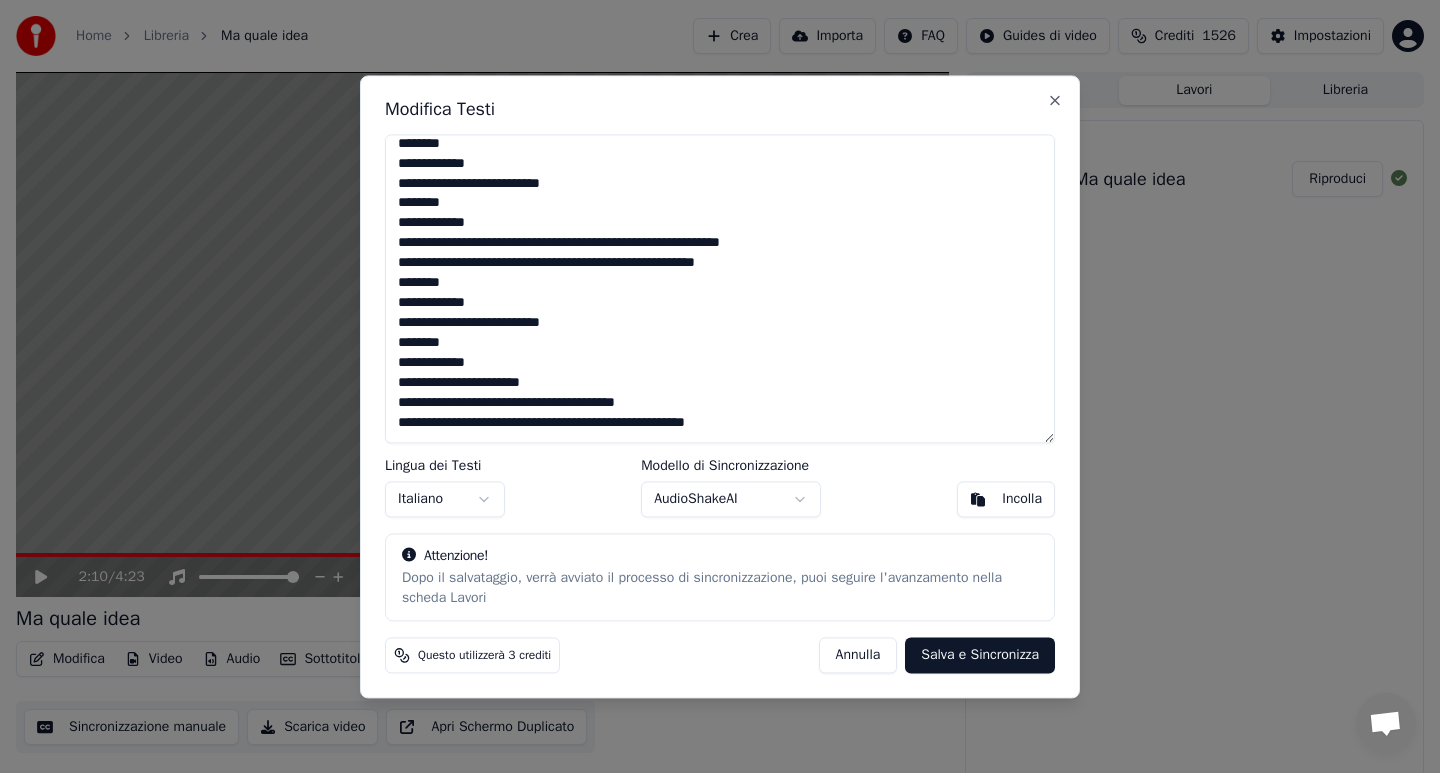 drag, startPoint x: 397, startPoint y: 146, endPoint x: 697, endPoint y: 486, distance: 453.43137 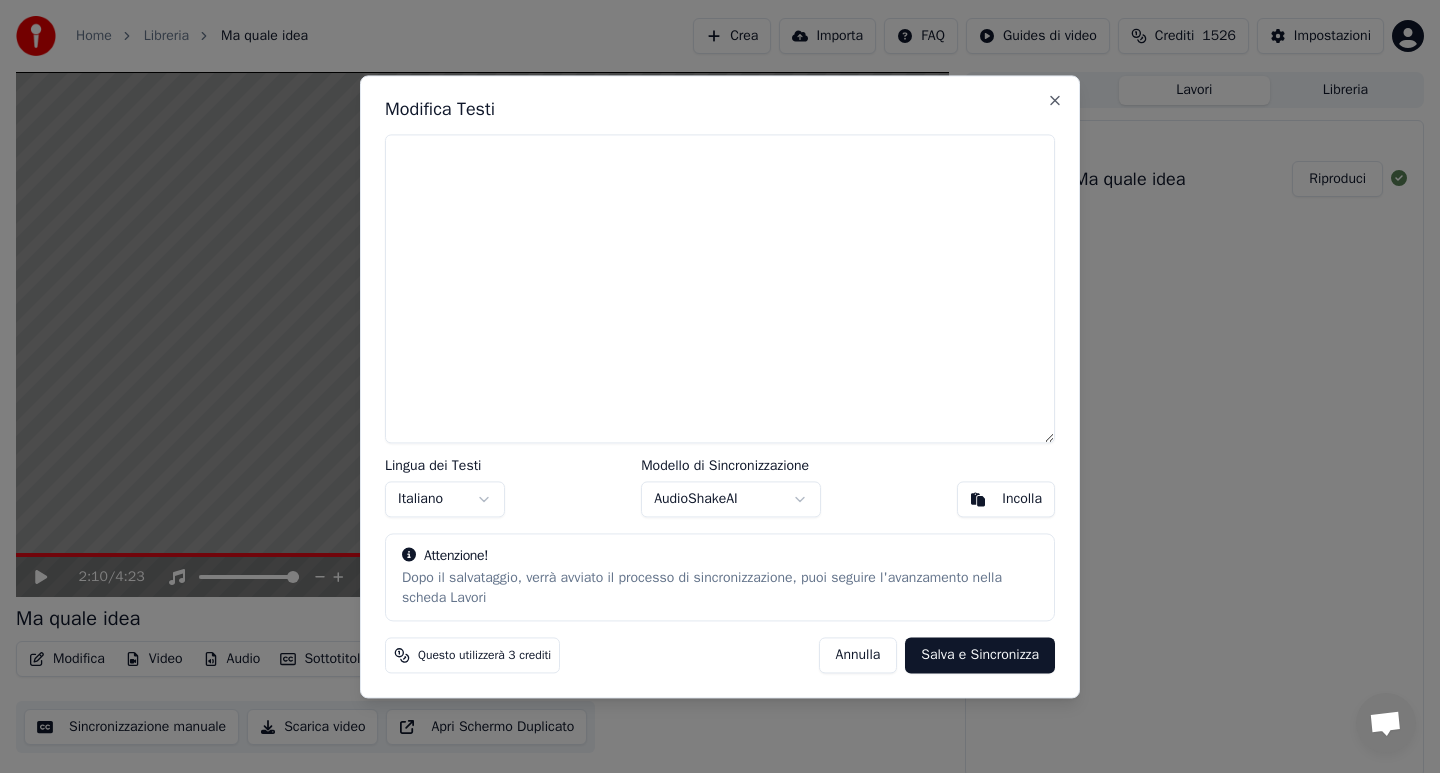 scroll, scrollTop: 0, scrollLeft: 0, axis: both 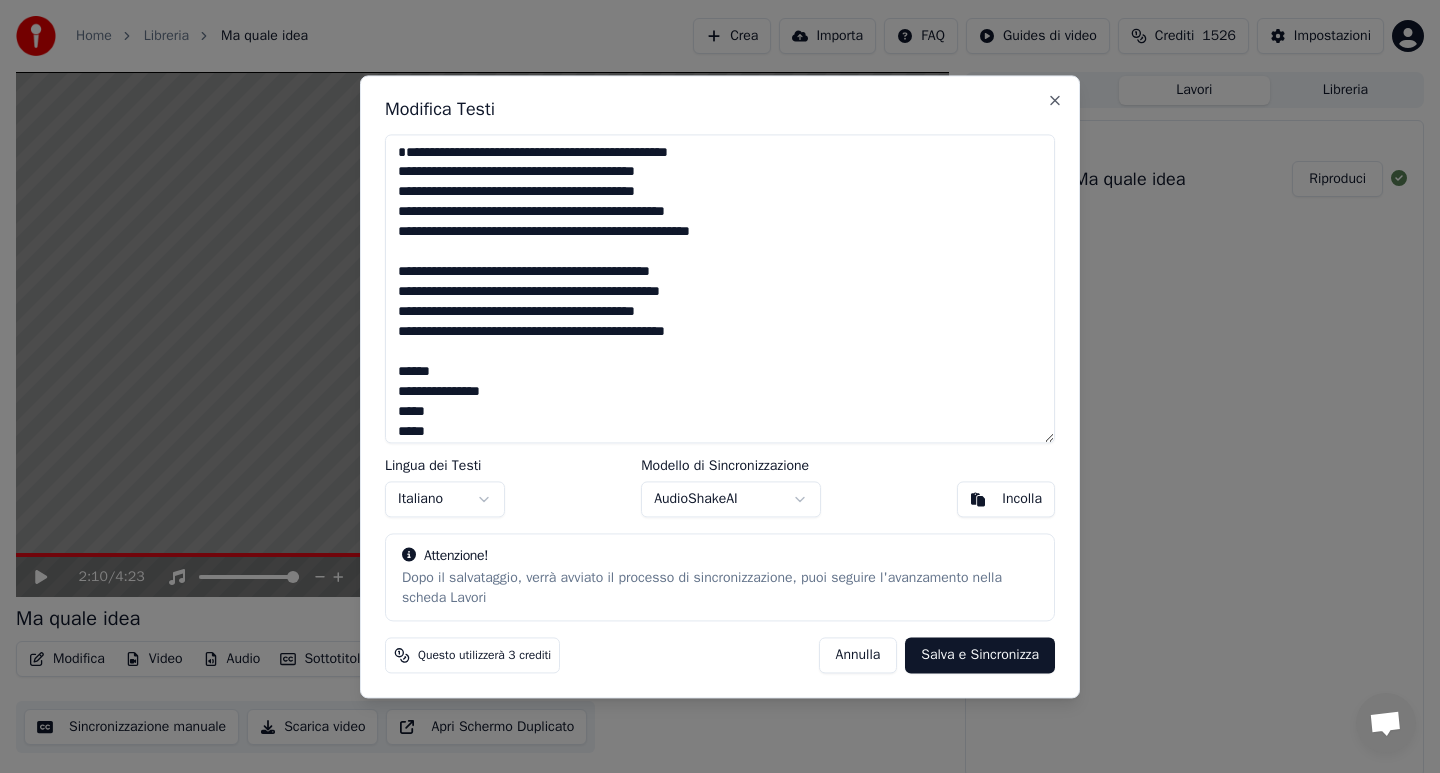 click on "Salva e Sincronizza" at bounding box center (980, 655) 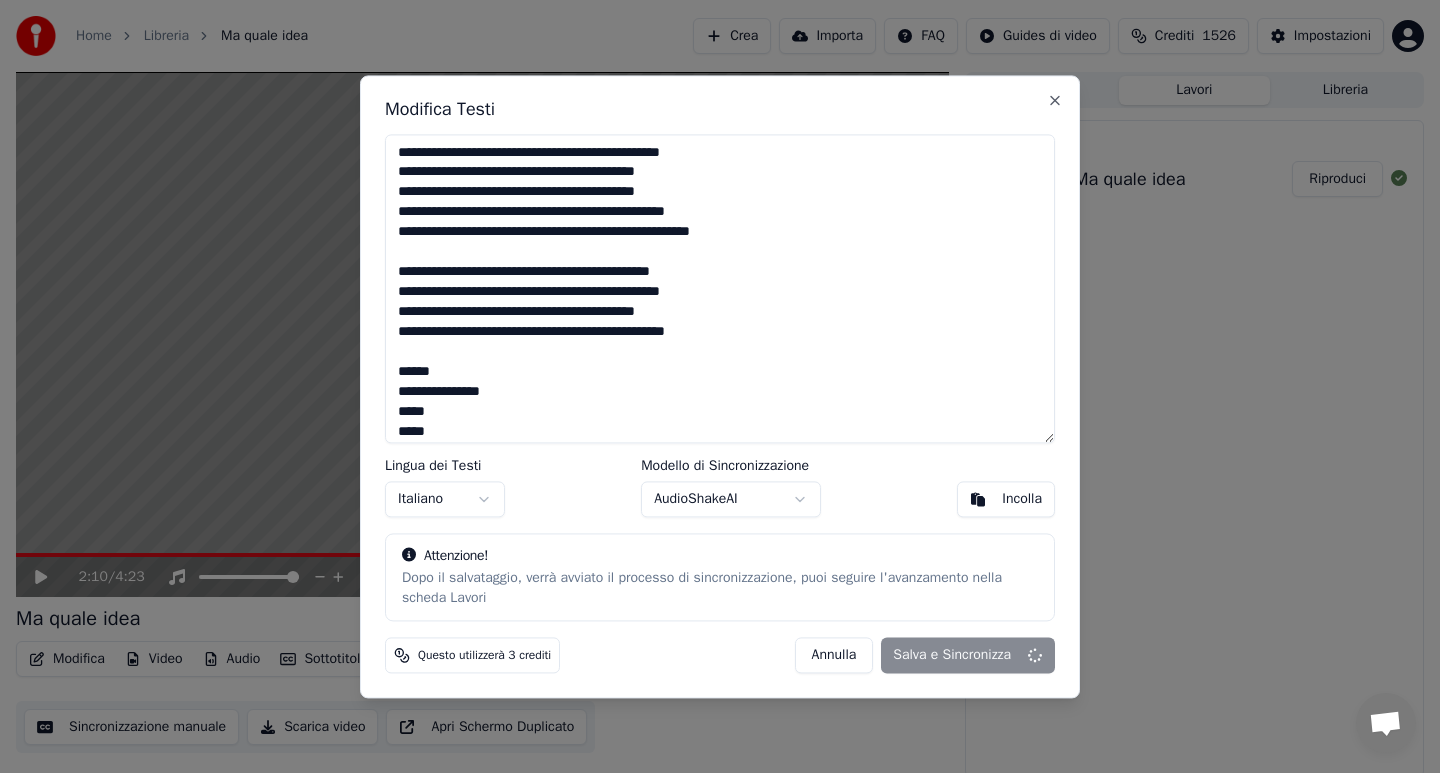 type on "**********" 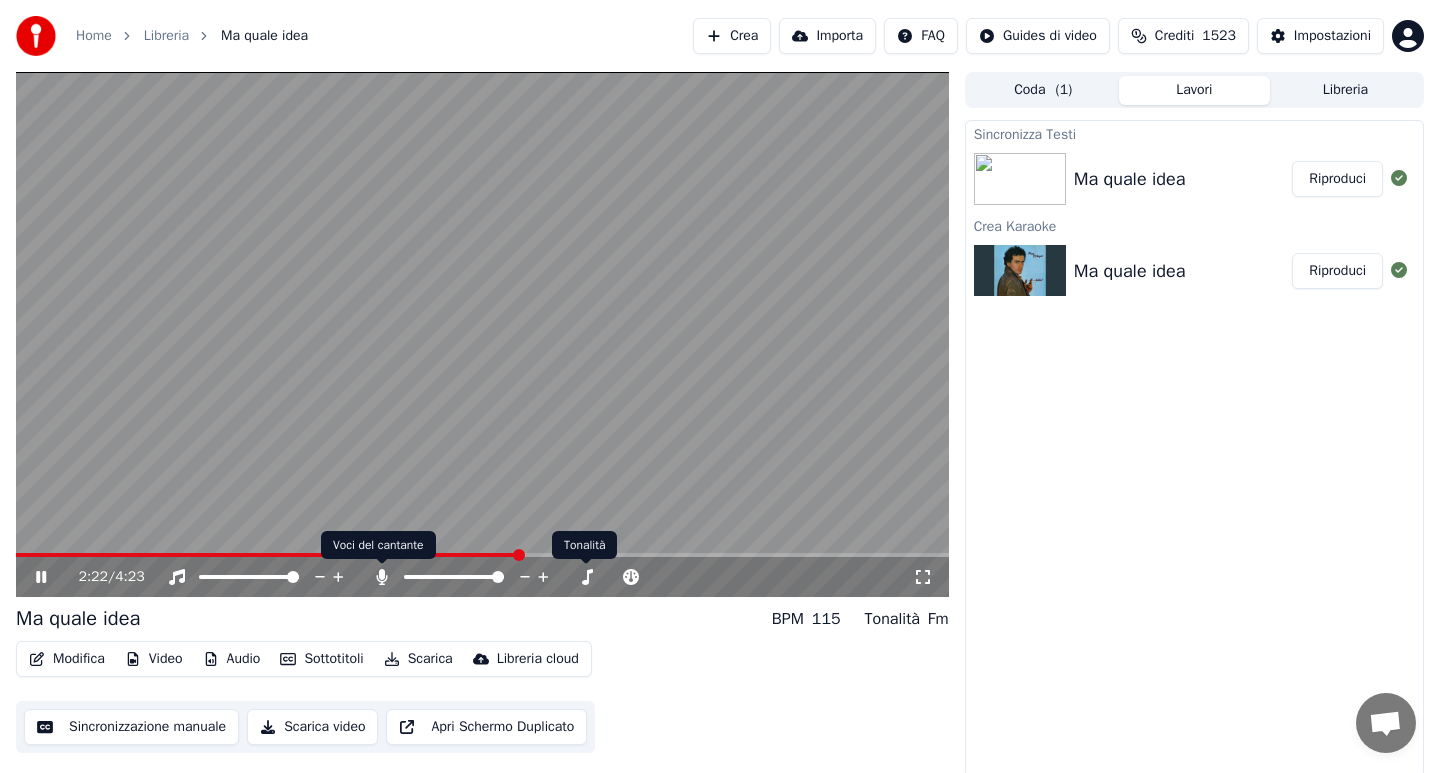 click 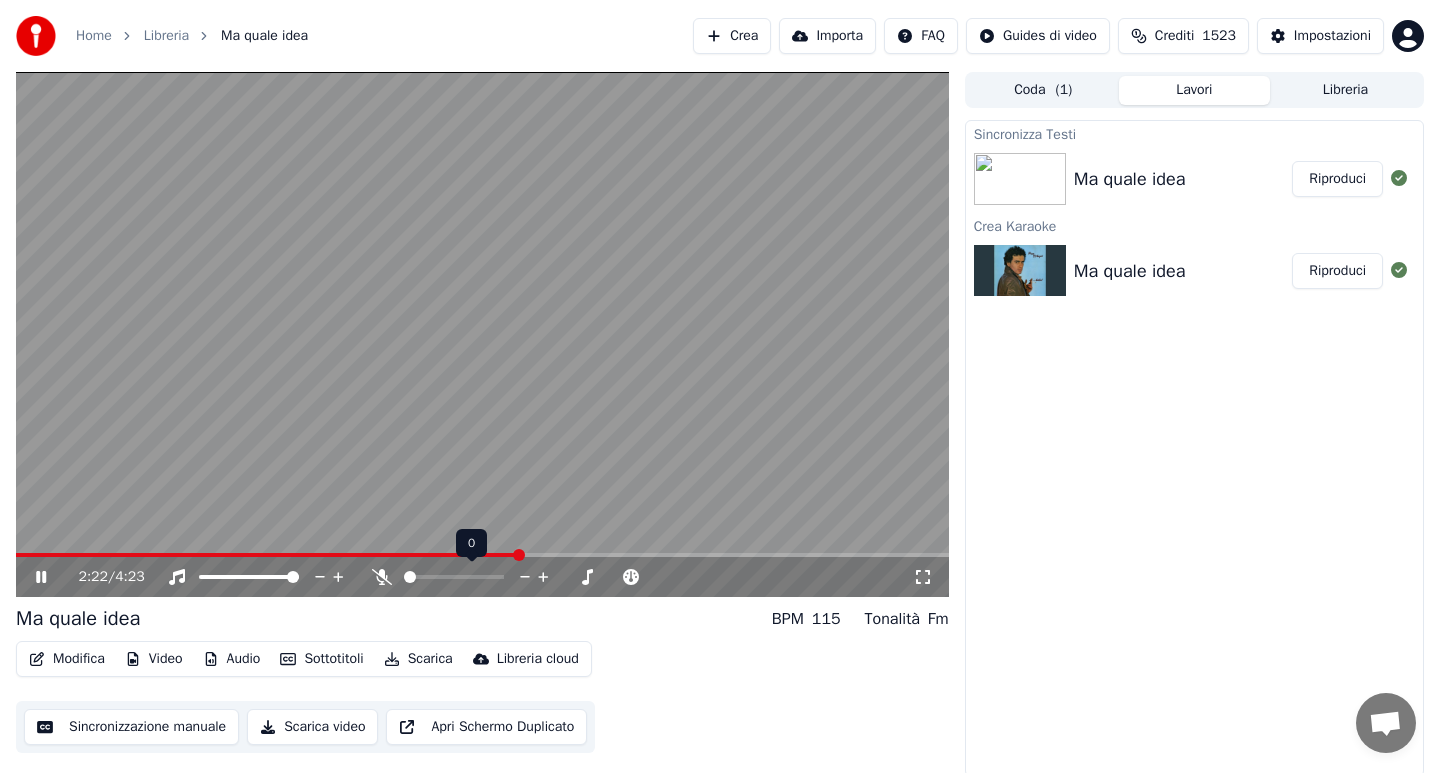 click 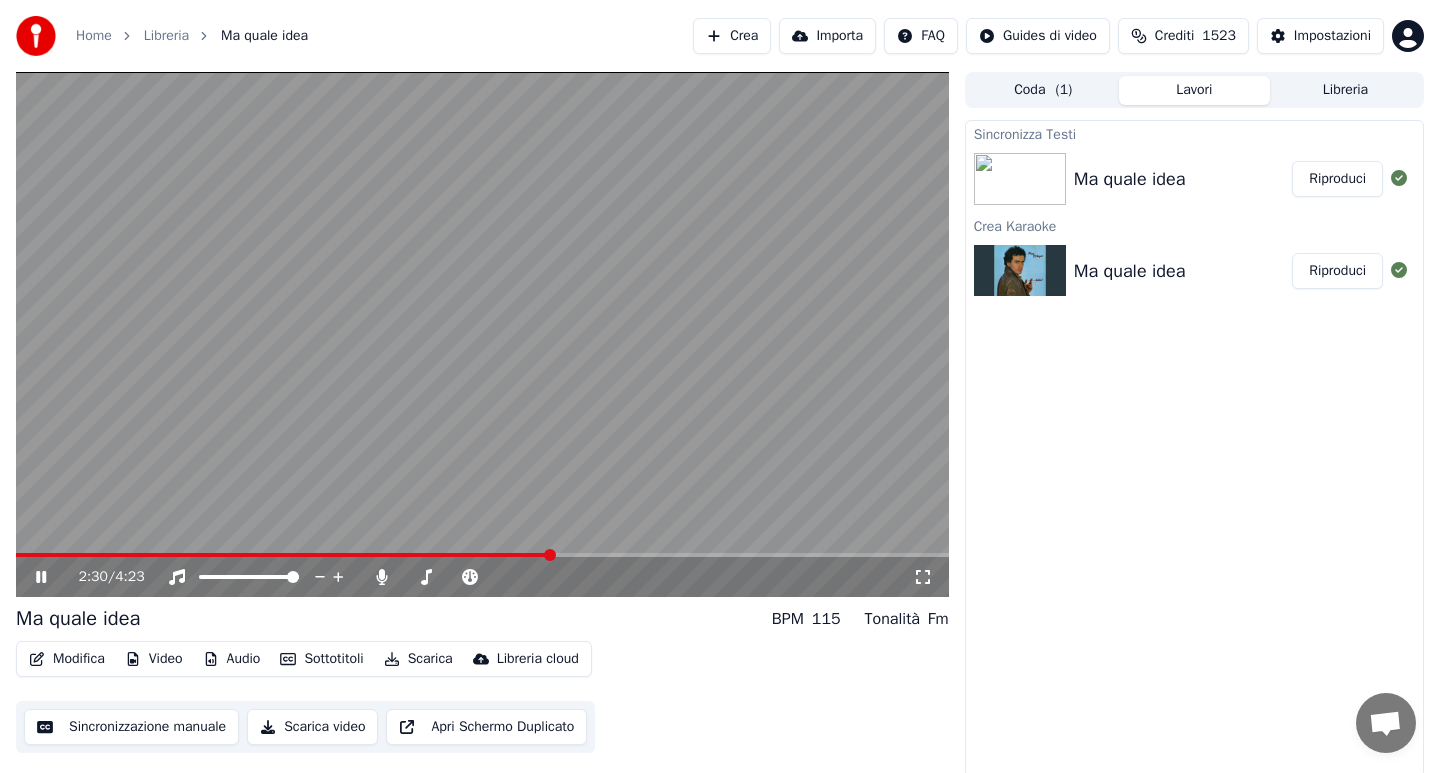click at bounding box center [283, 555] 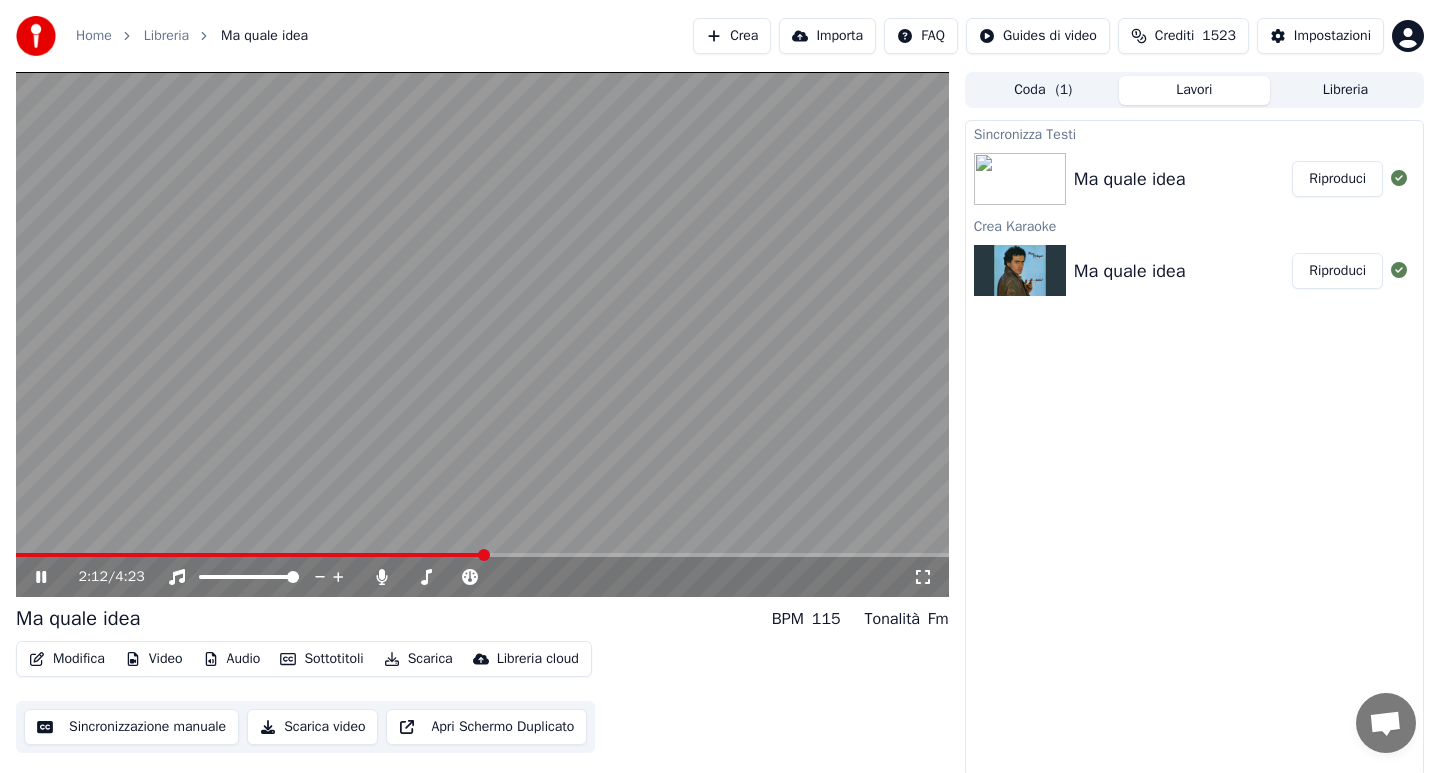 click on "Home Libreria Ma quale idea Crea Importa FAQ Guides di video Crediti 1523 Impostazioni 2:12  /  4:23 Ma quale idea BPM 115 Tonalità Fm Modifica Video Audio Sottotitoli Scarica Libreria cloud Sincronizzazione manuale Scarica video Apri Schermo Duplicato Coda ( 1 ) Lavori Libreria Sincronizza Testi Ma quale idea Riproduci Crea Karaoke Ma quale idea Riproduci" at bounding box center (720, 386) 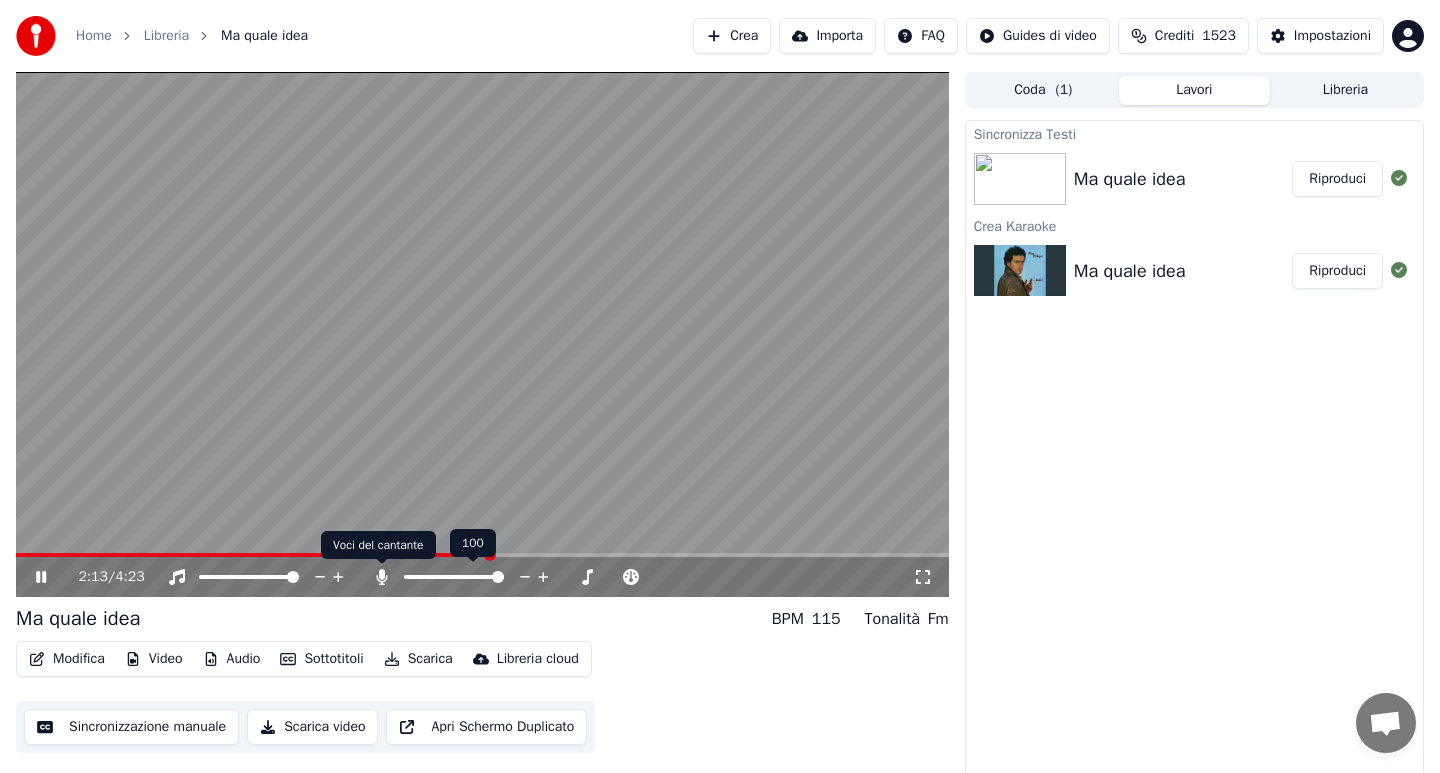 click 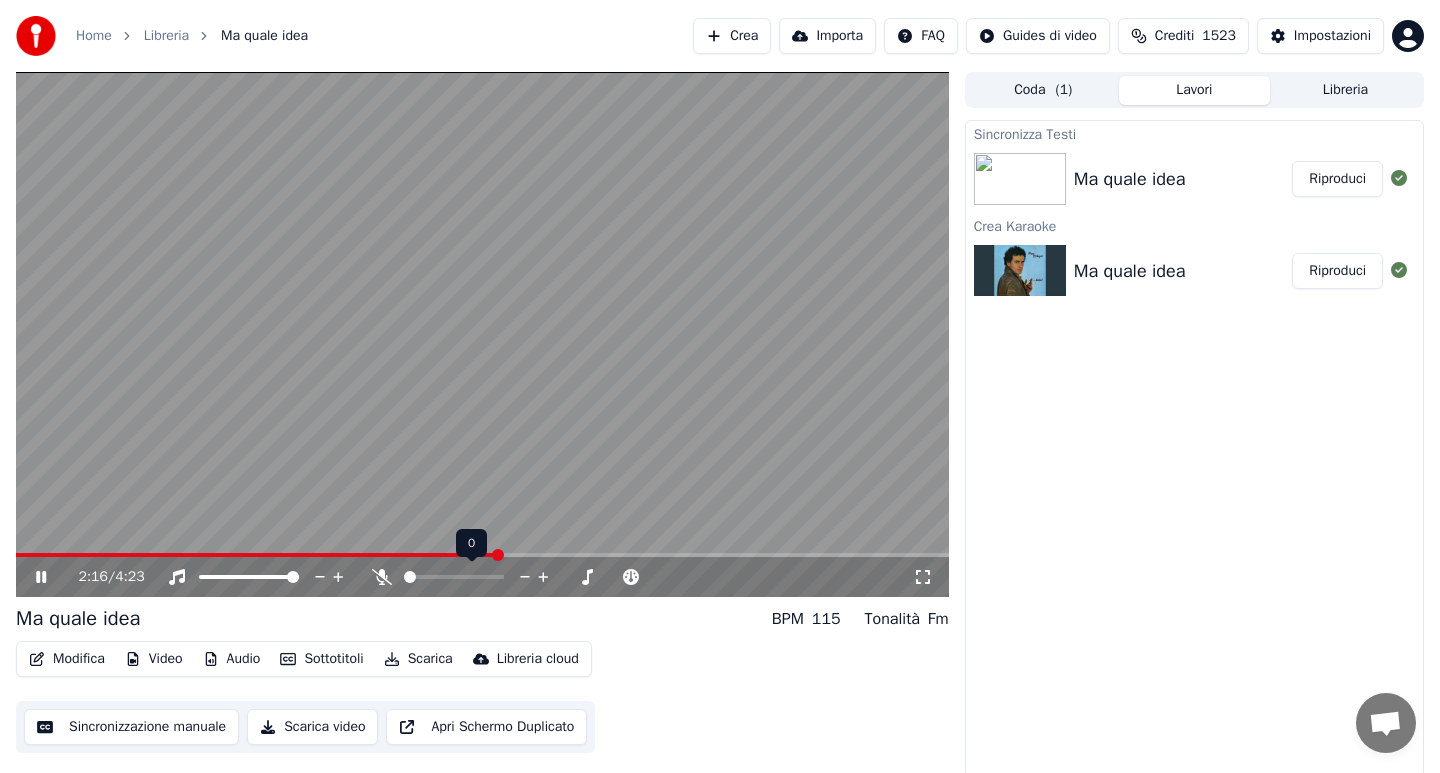 click 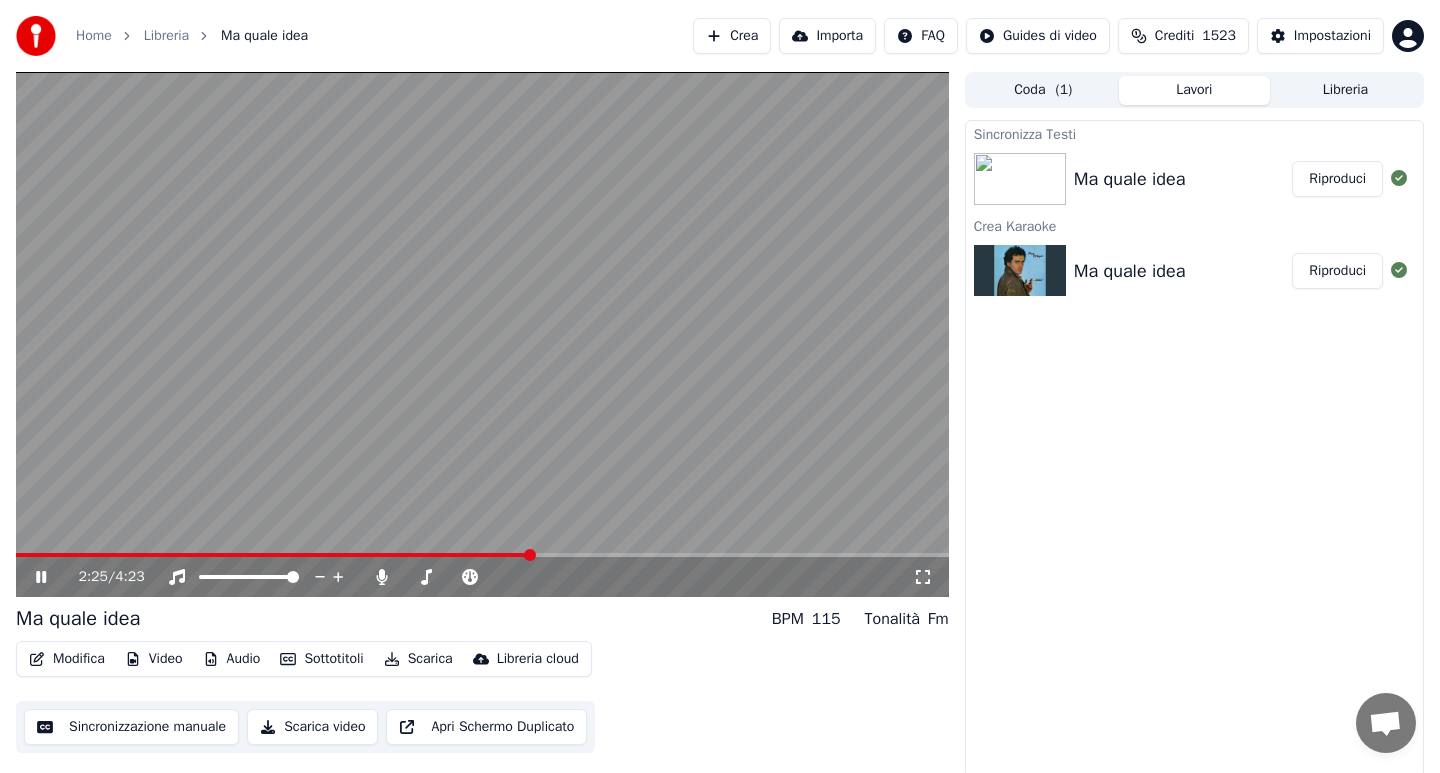 click 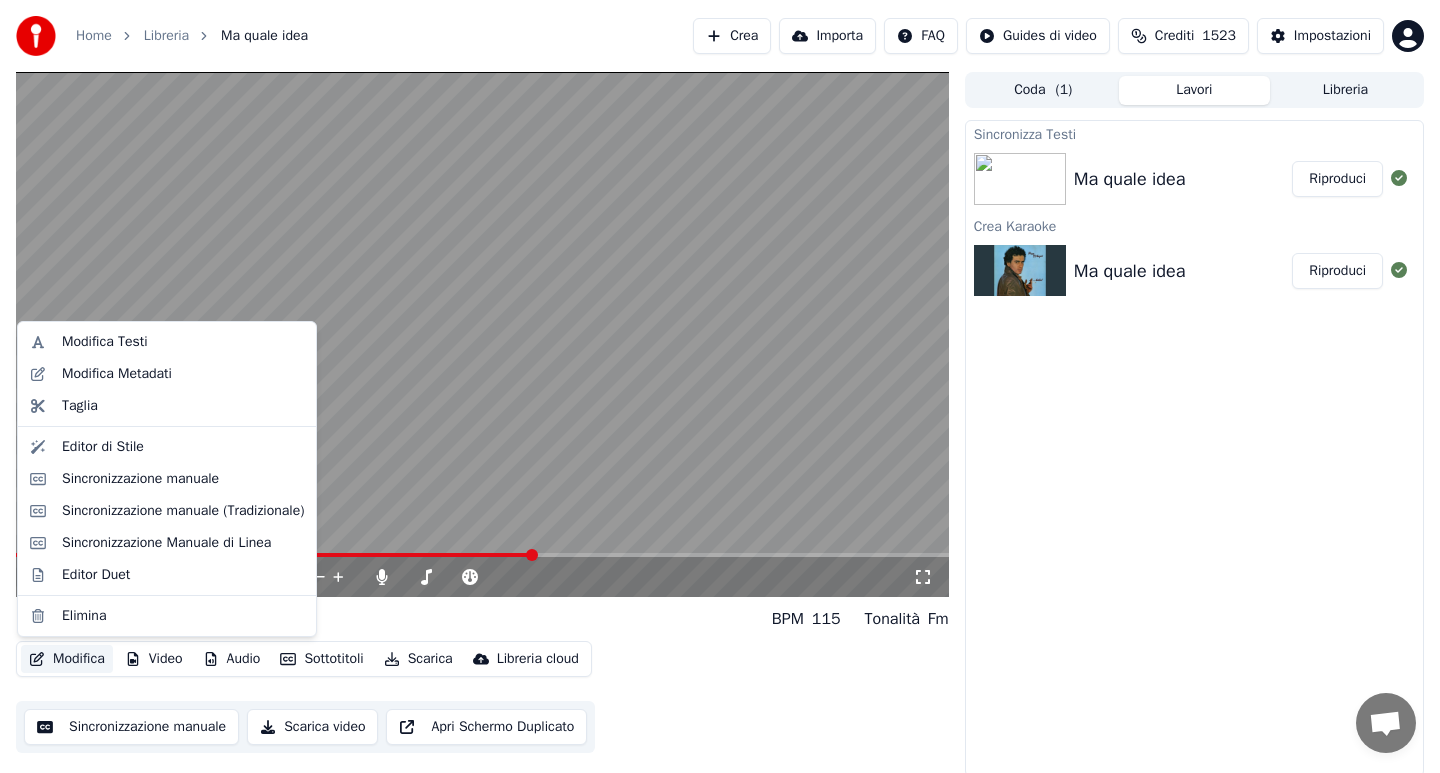 click on "Modifica" at bounding box center (67, 659) 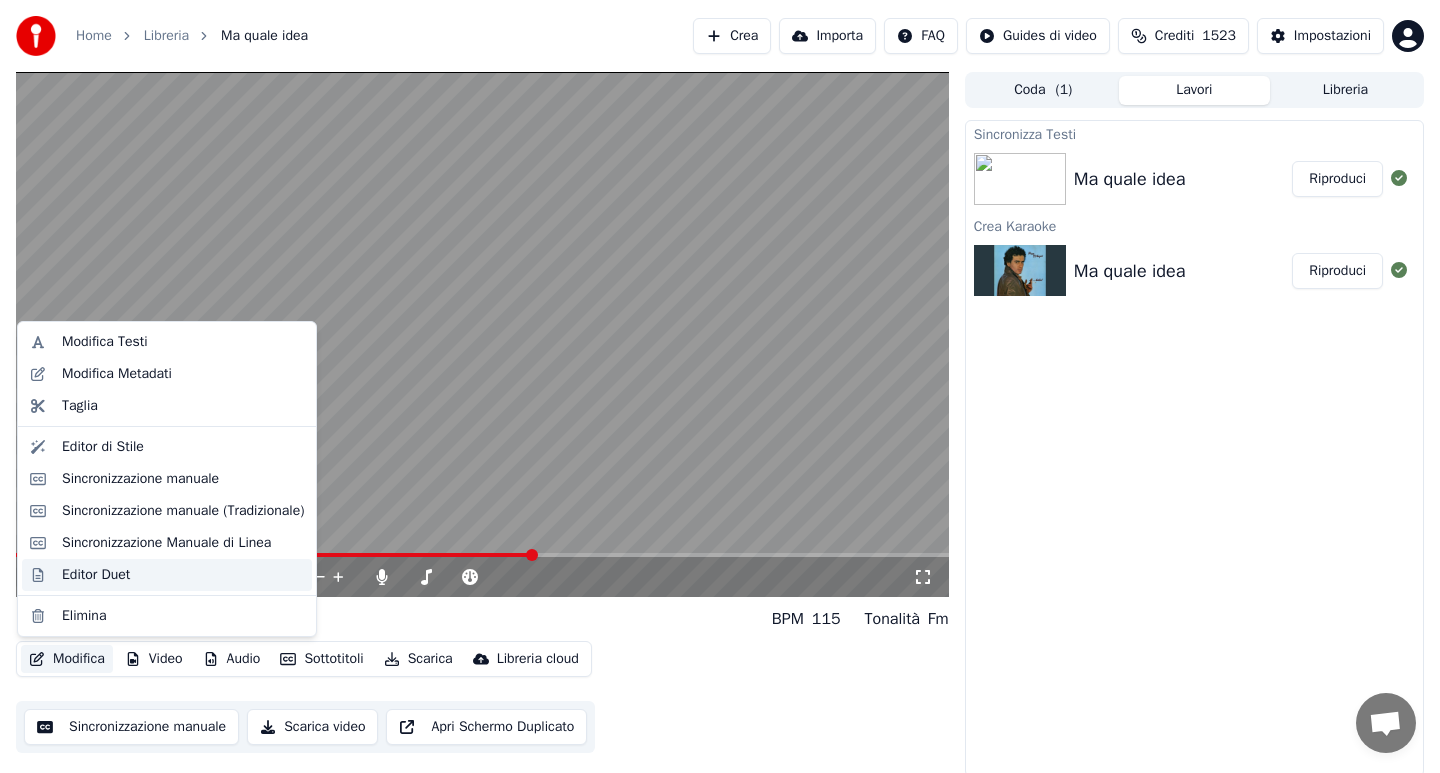 click on "Editor Duet" at bounding box center (183, 575) 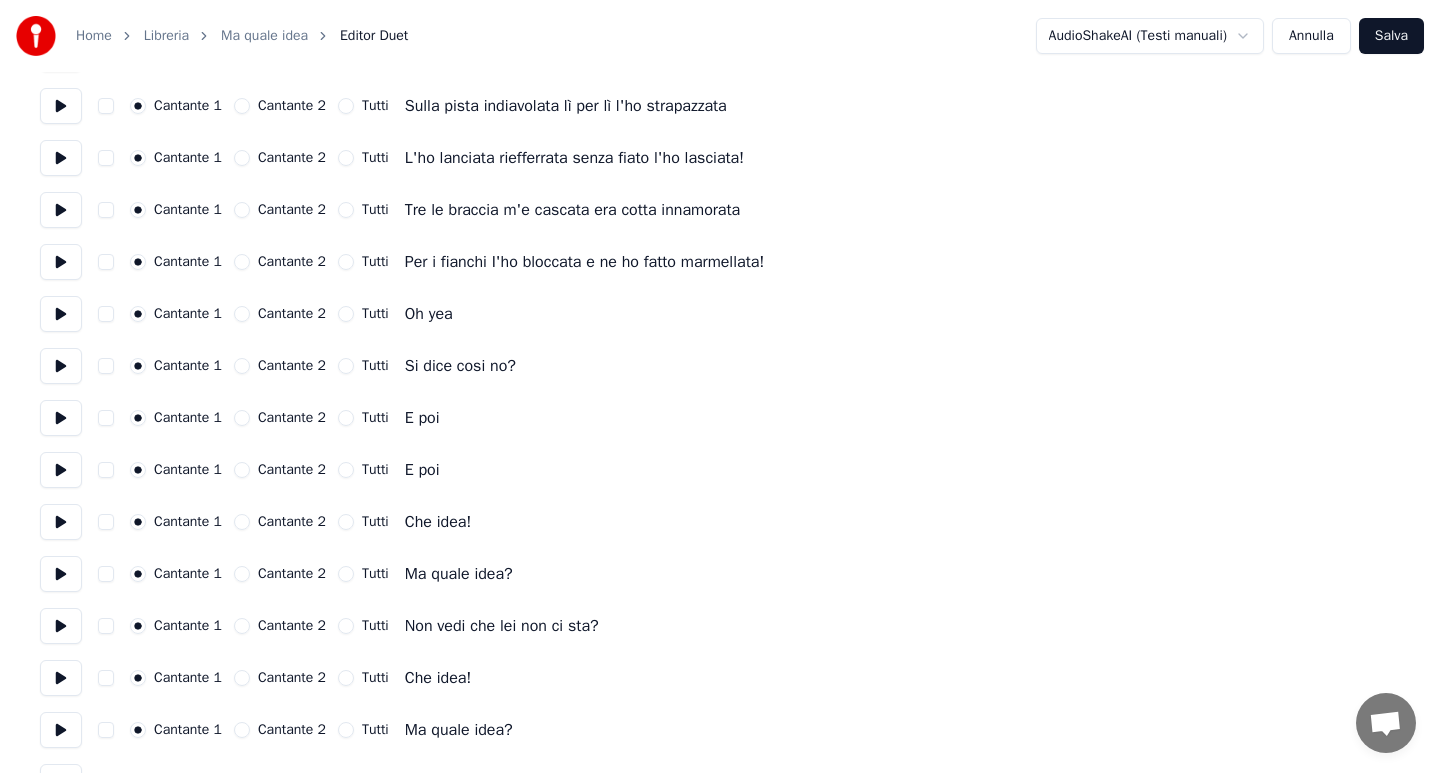scroll, scrollTop: 480, scrollLeft: 0, axis: vertical 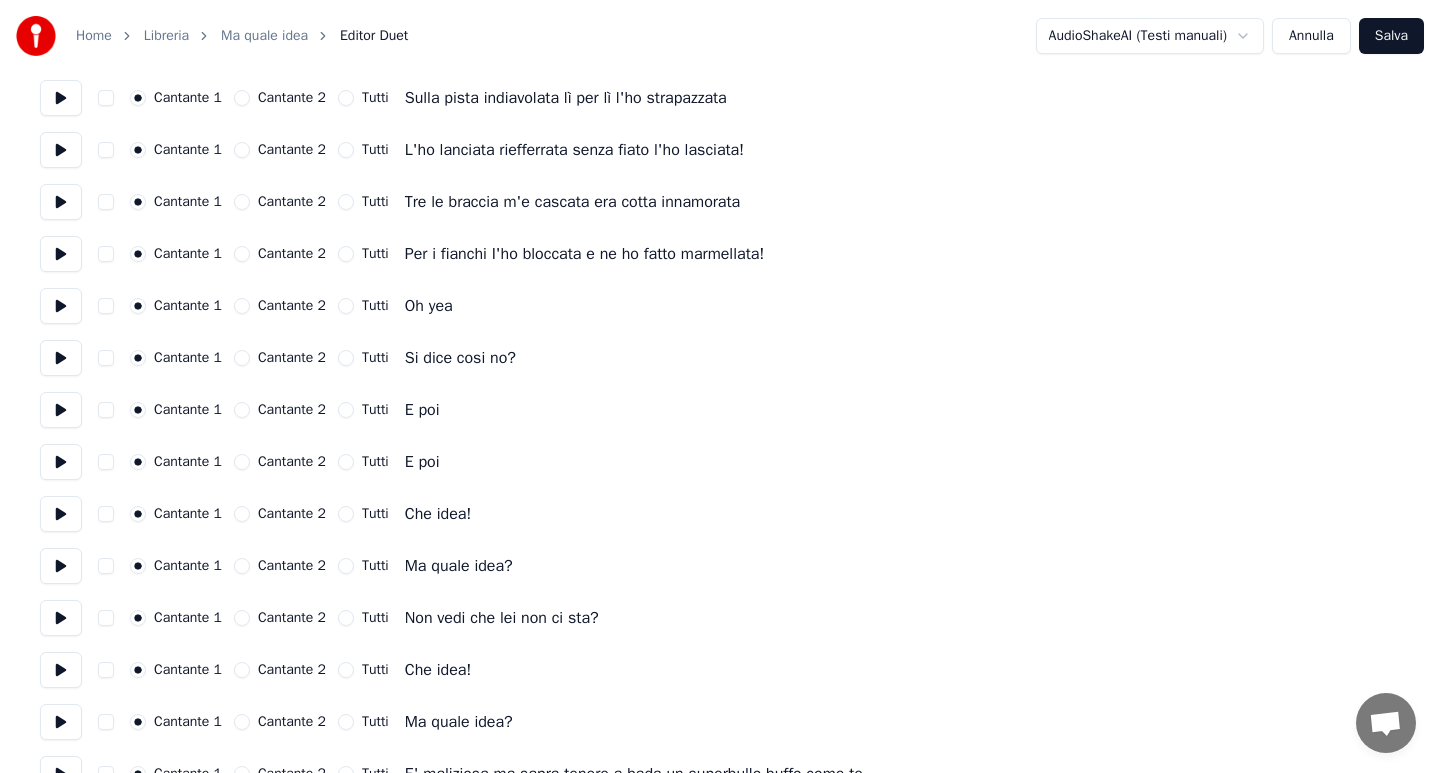 click at bounding box center [106, 514] 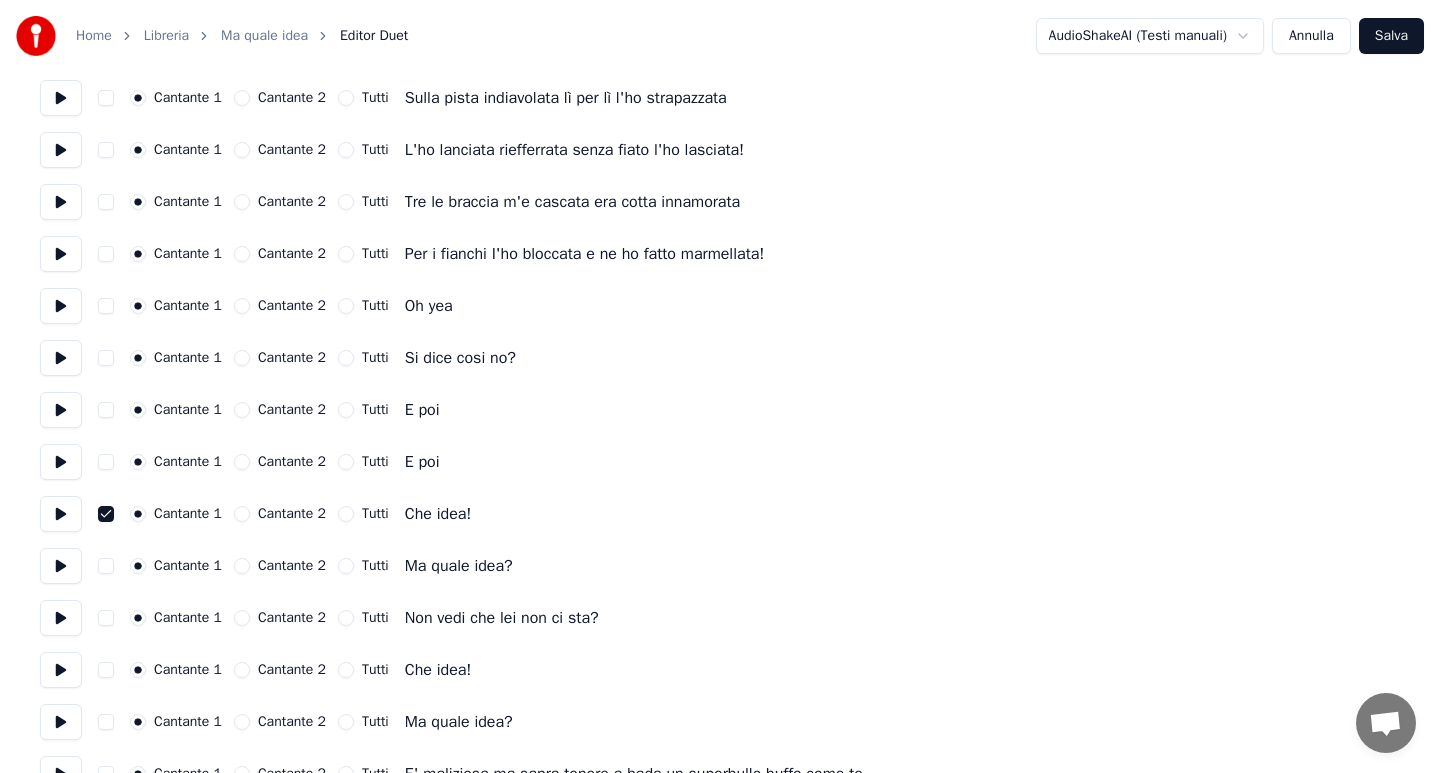 click at bounding box center [106, 566] 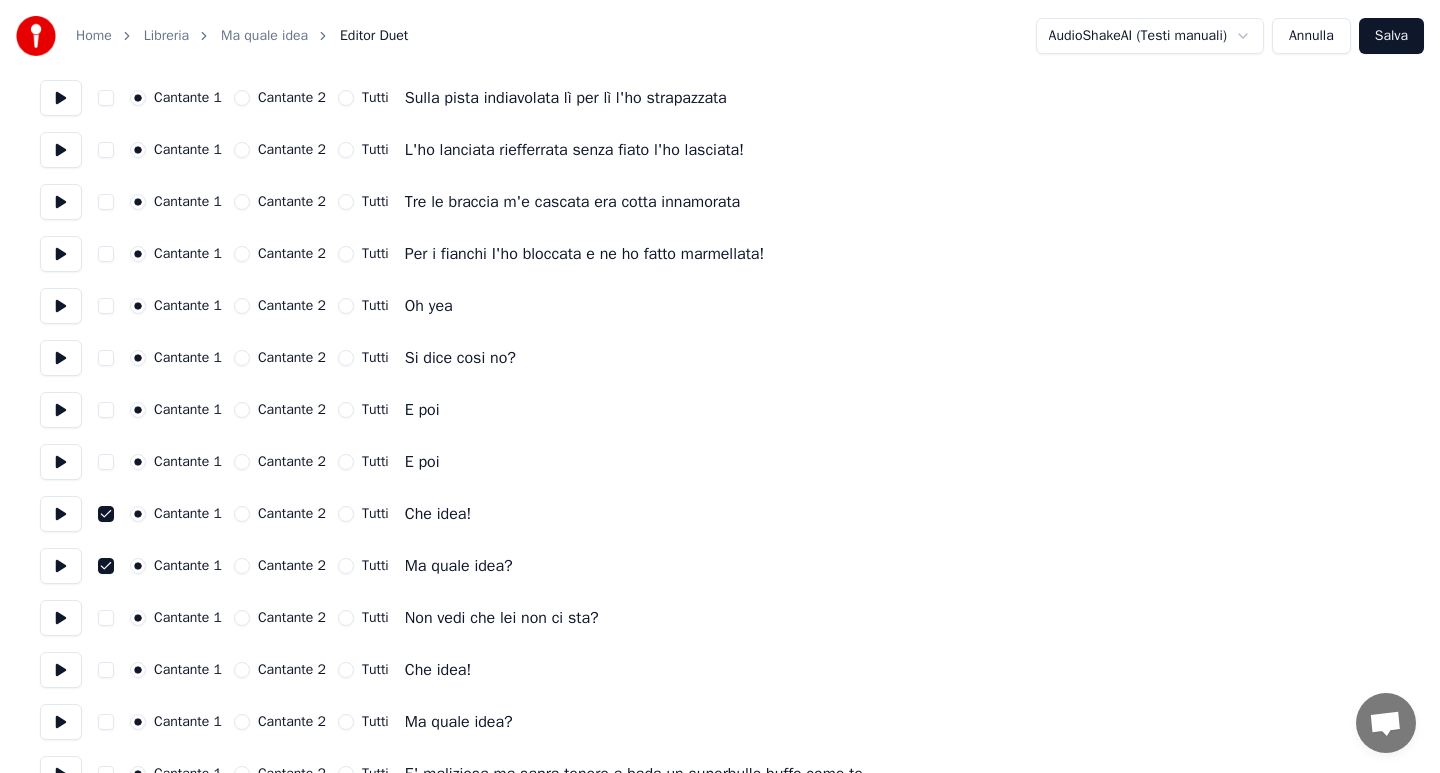 click at bounding box center (106, 618) 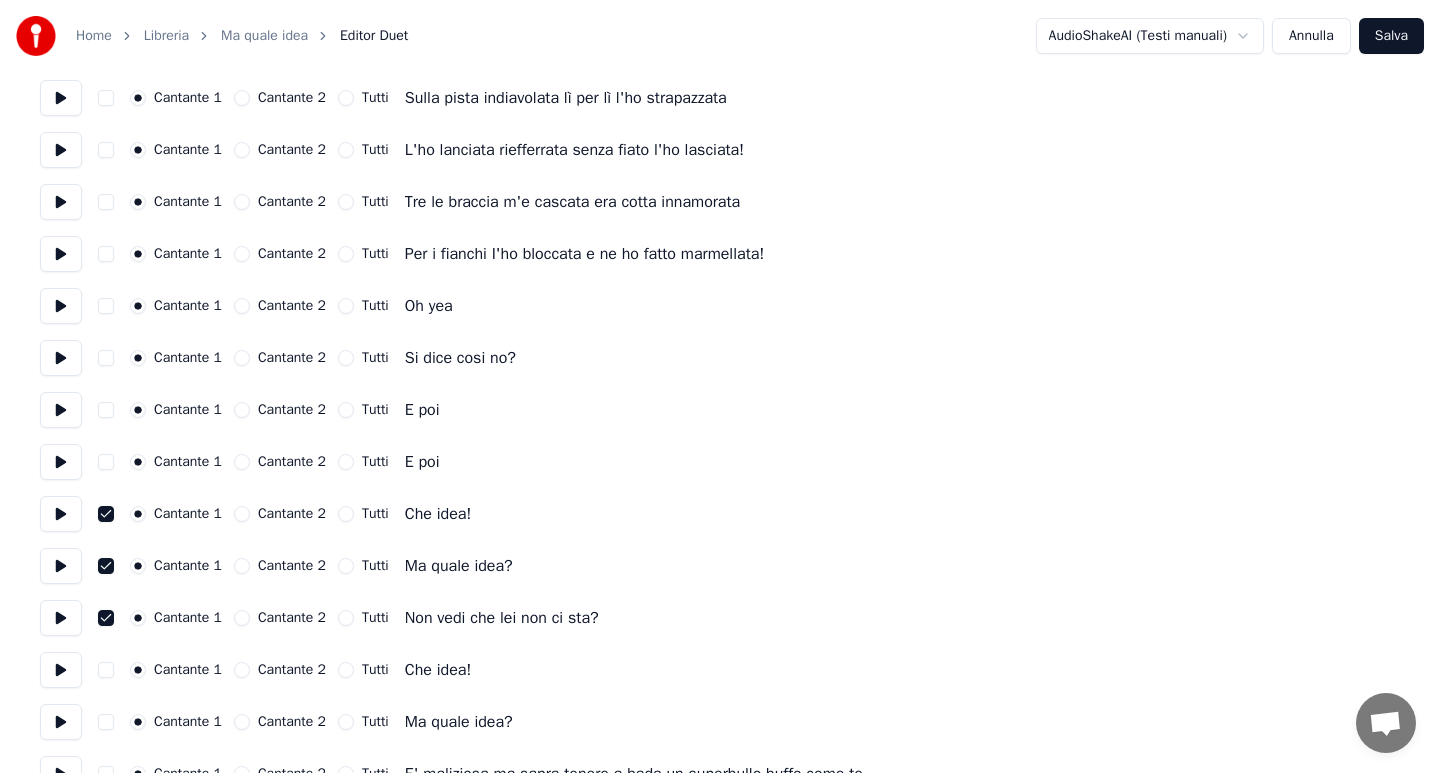 type on "on" 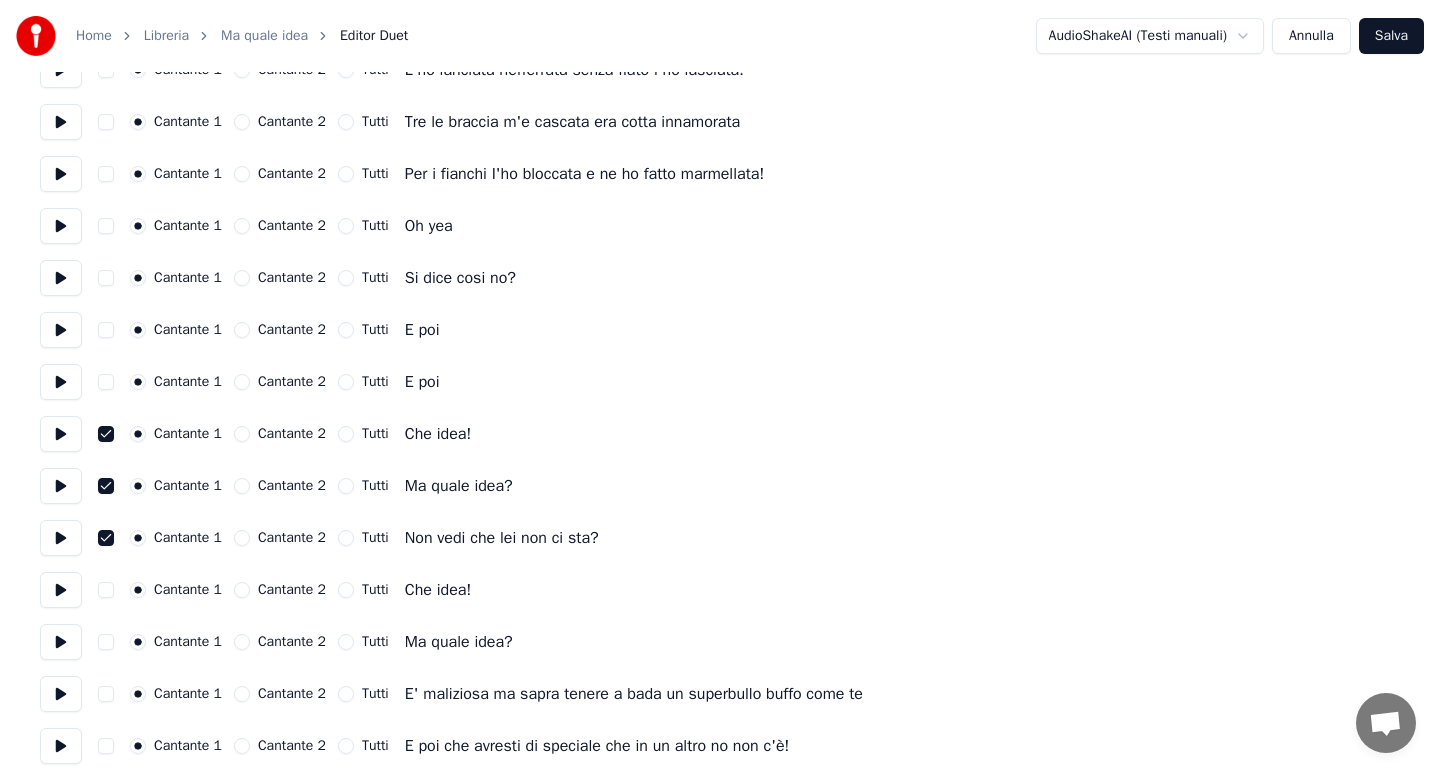 scroll, scrollTop: 600, scrollLeft: 0, axis: vertical 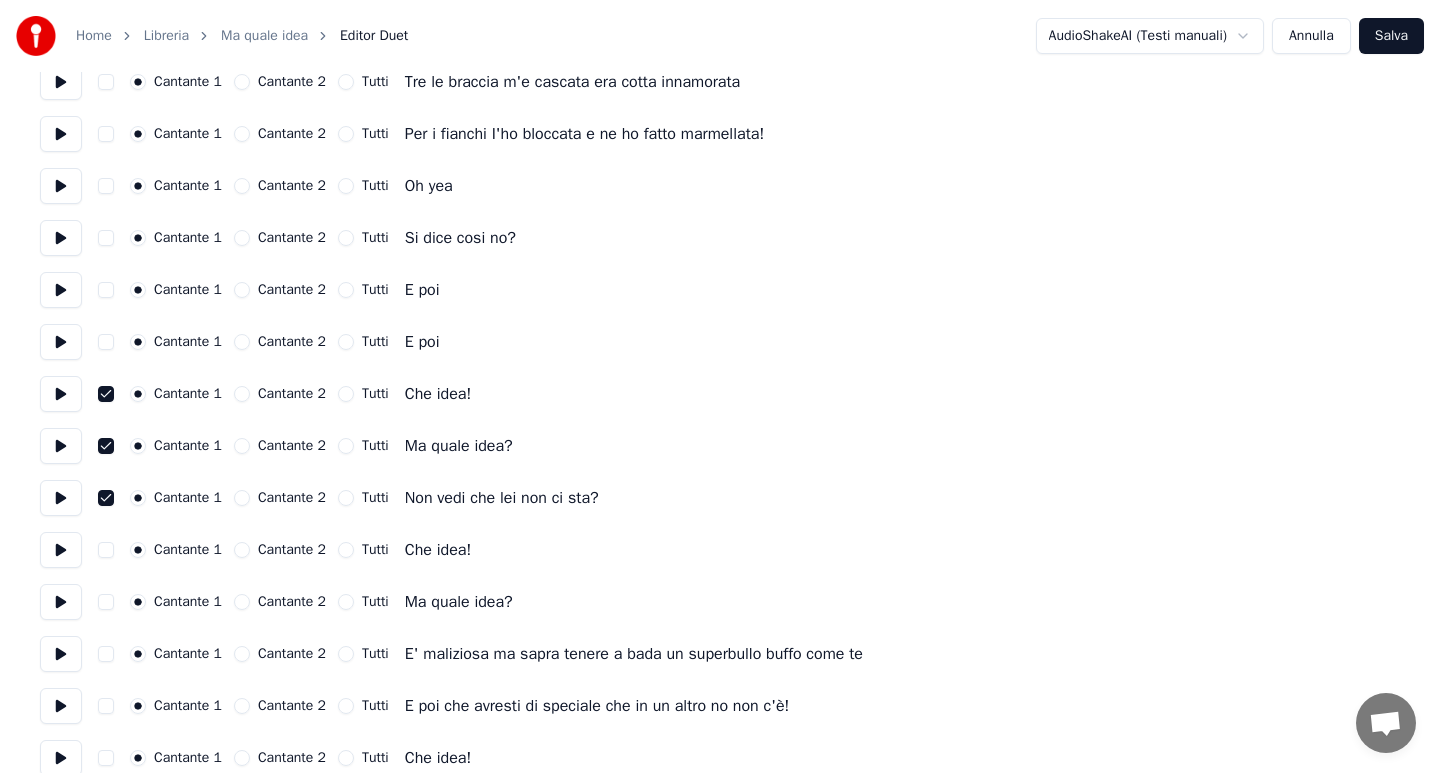 click at bounding box center (106, 550) 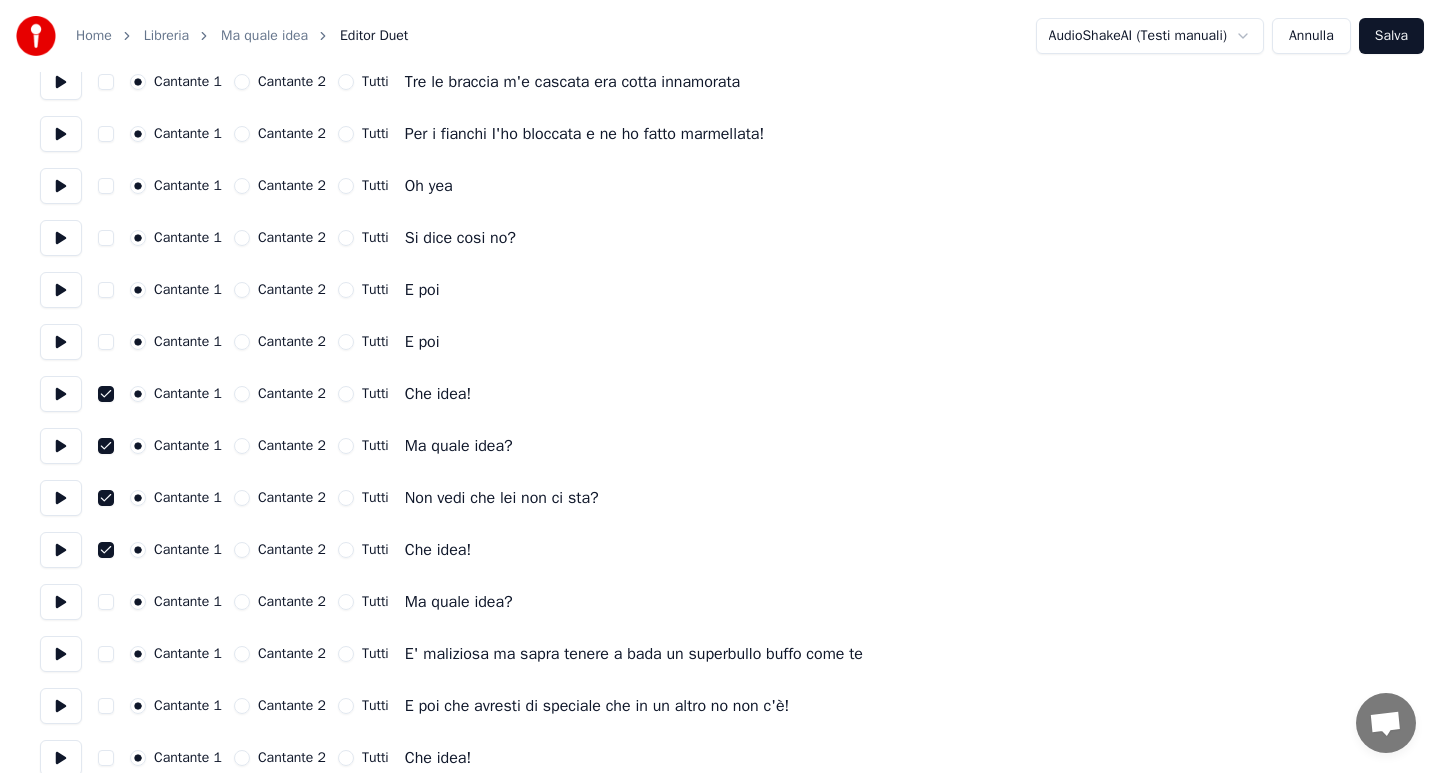 click at bounding box center (106, 602) 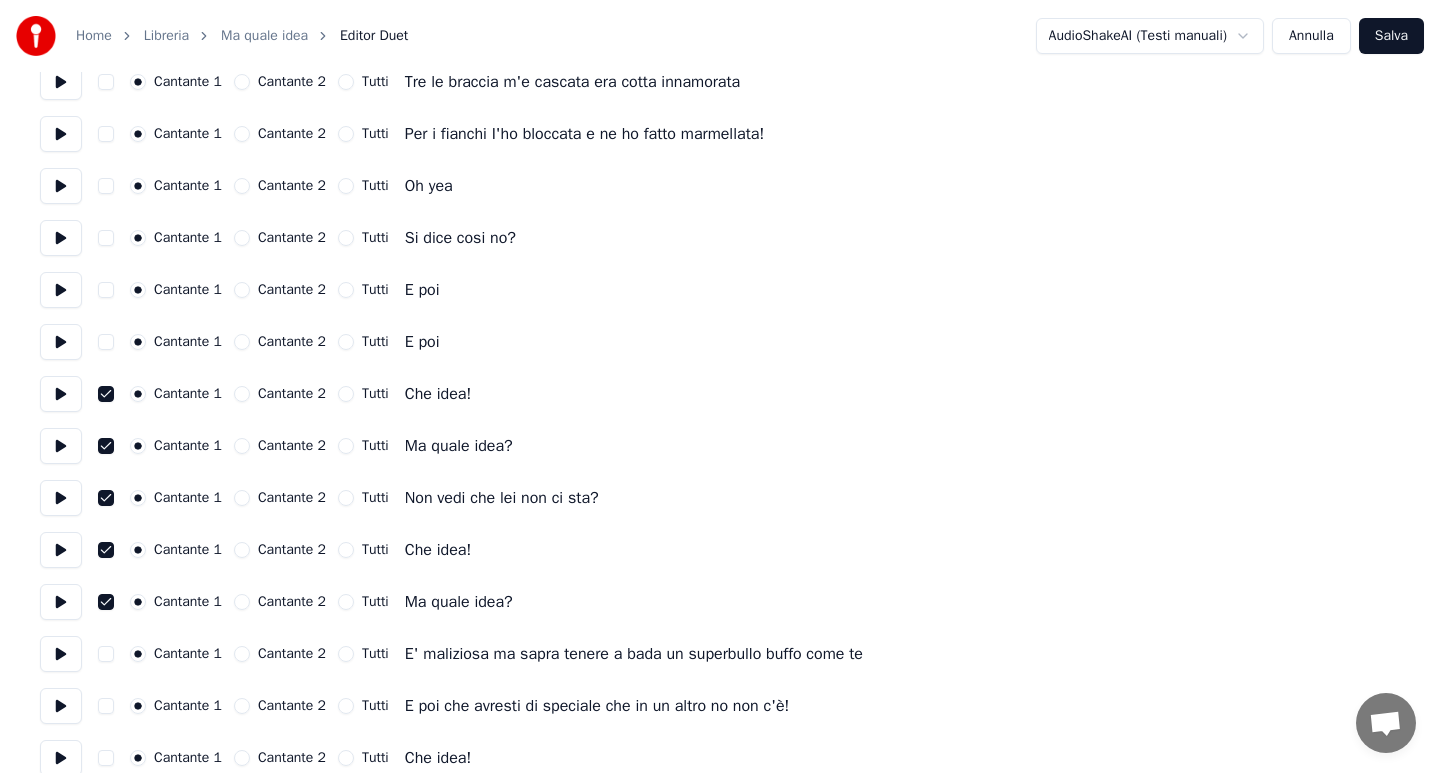 click at bounding box center (106, 654) 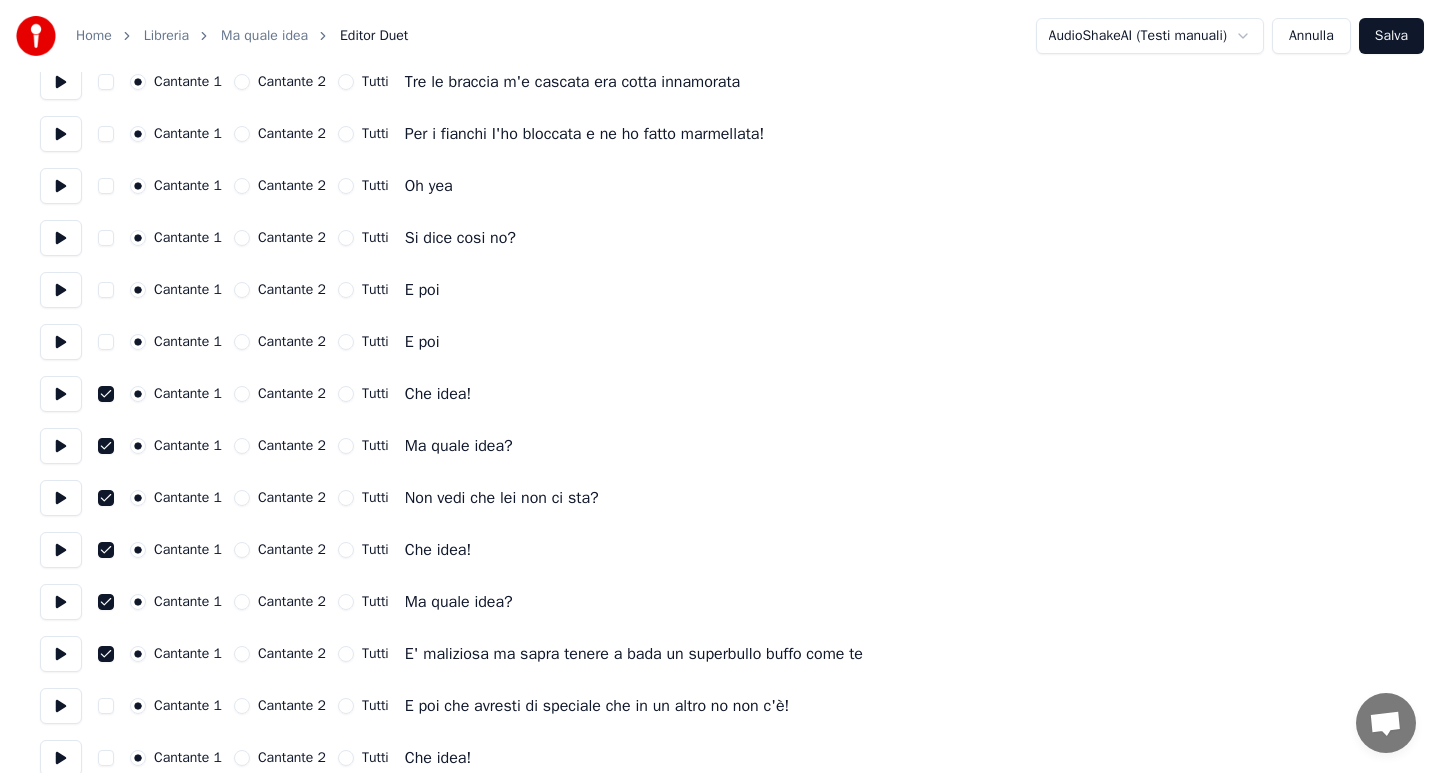 type on "on" 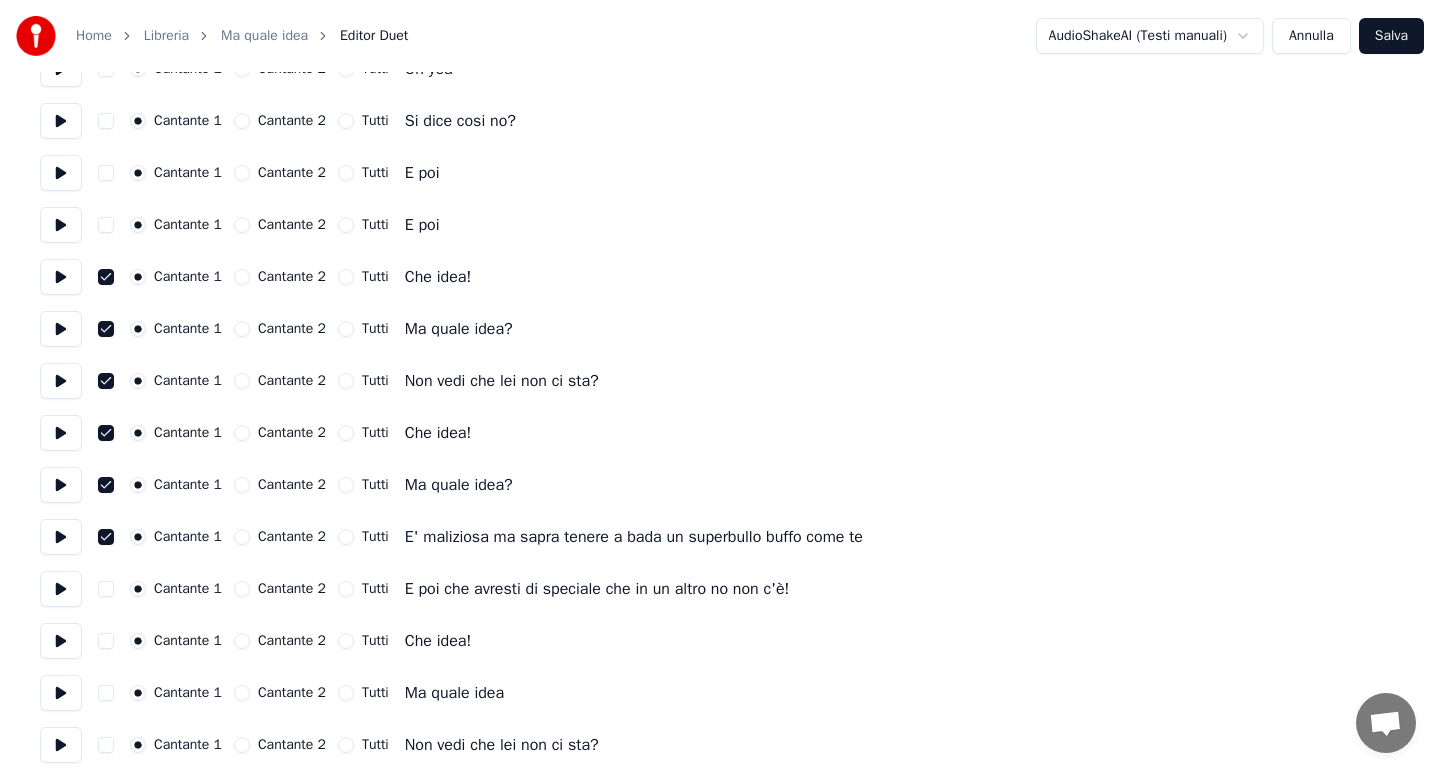 scroll, scrollTop: 720, scrollLeft: 0, axis: vertical 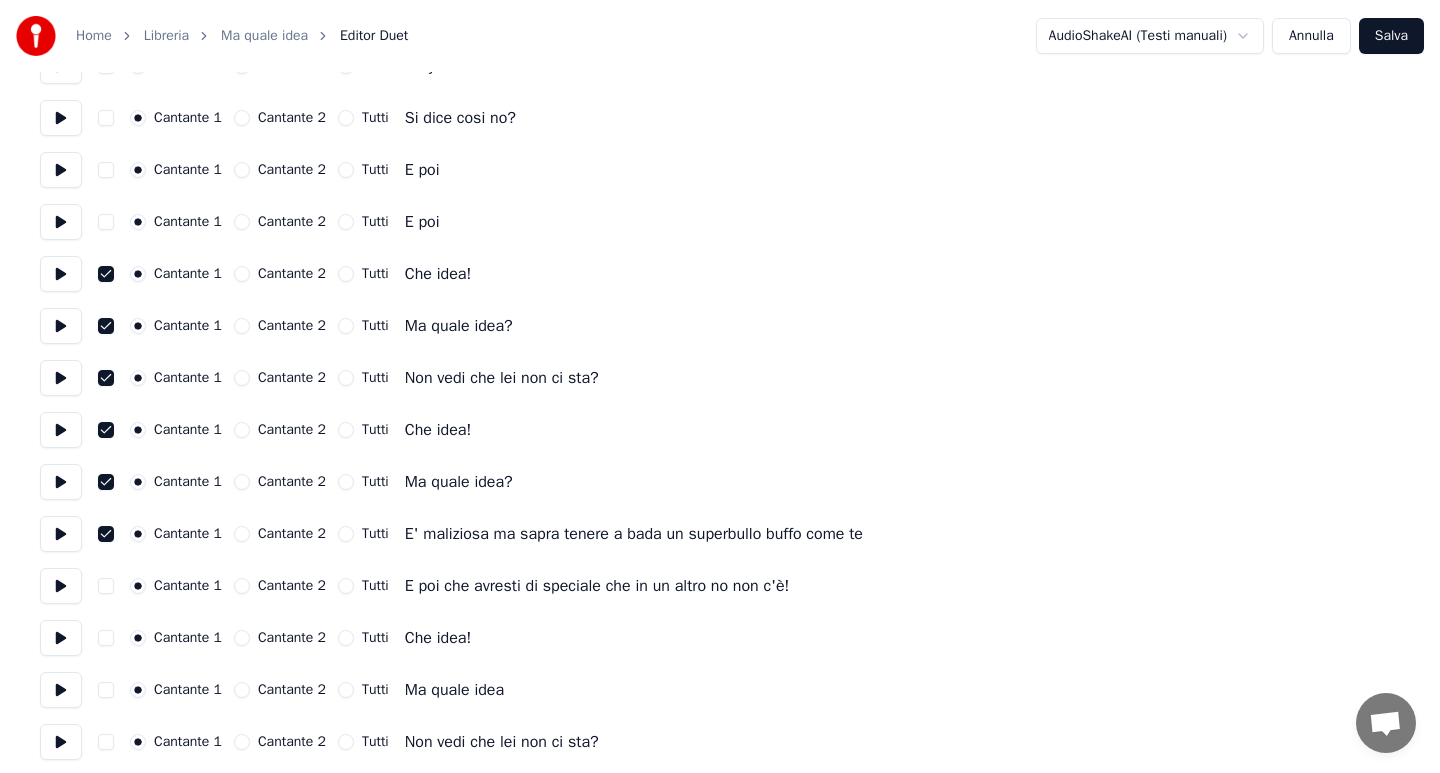 click at bounding box center [106, 586] 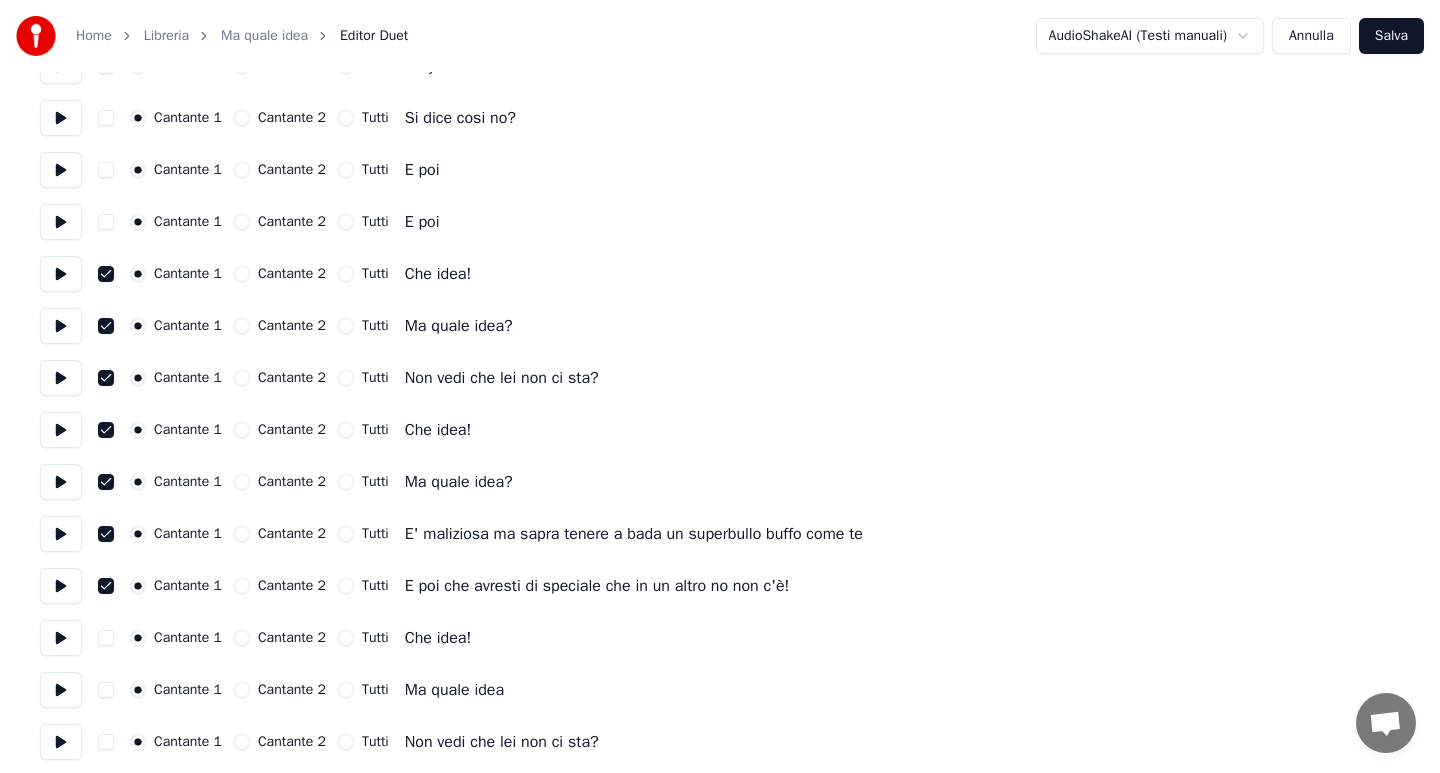 click at bounding box center (106, 690) 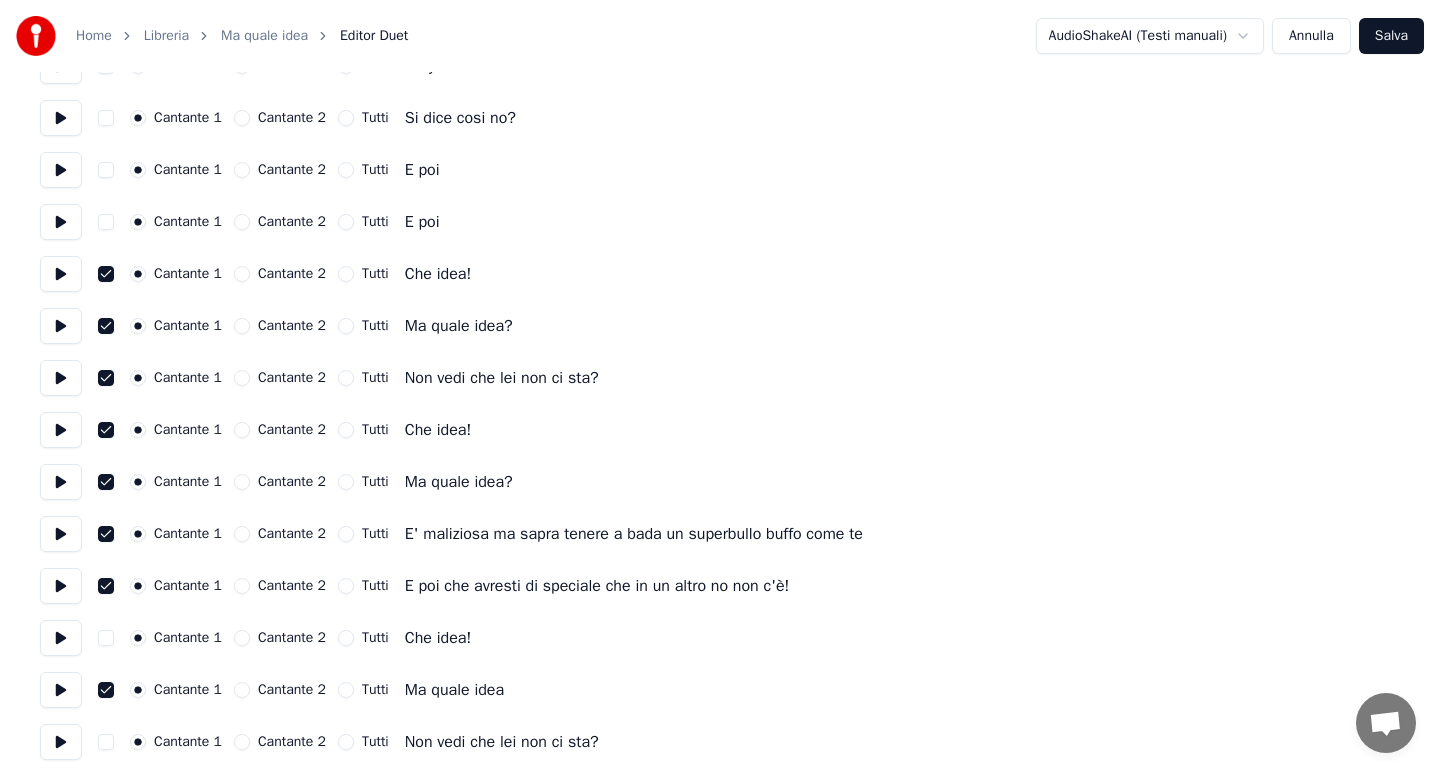 click at bounding box center [106, 430] 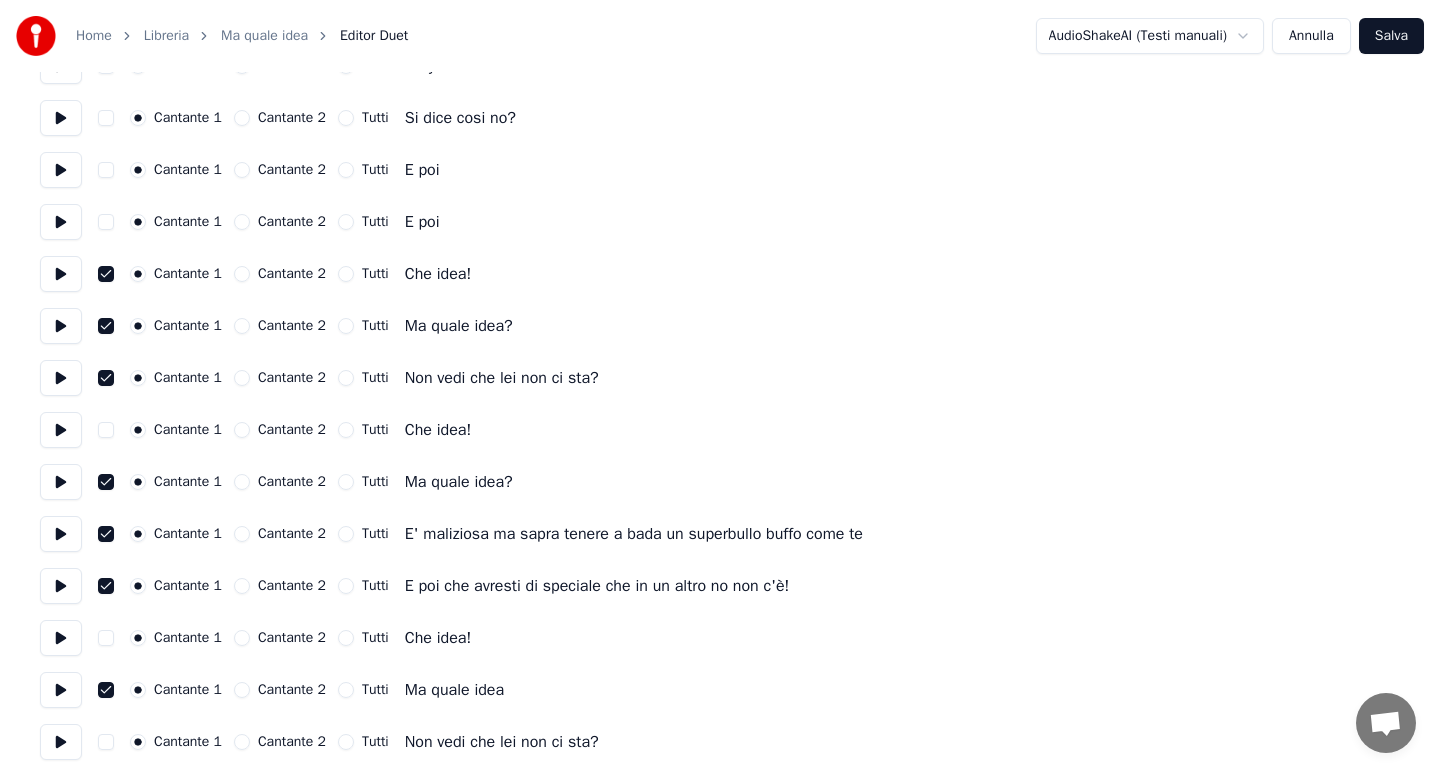 click at bounding box center [106, 274] 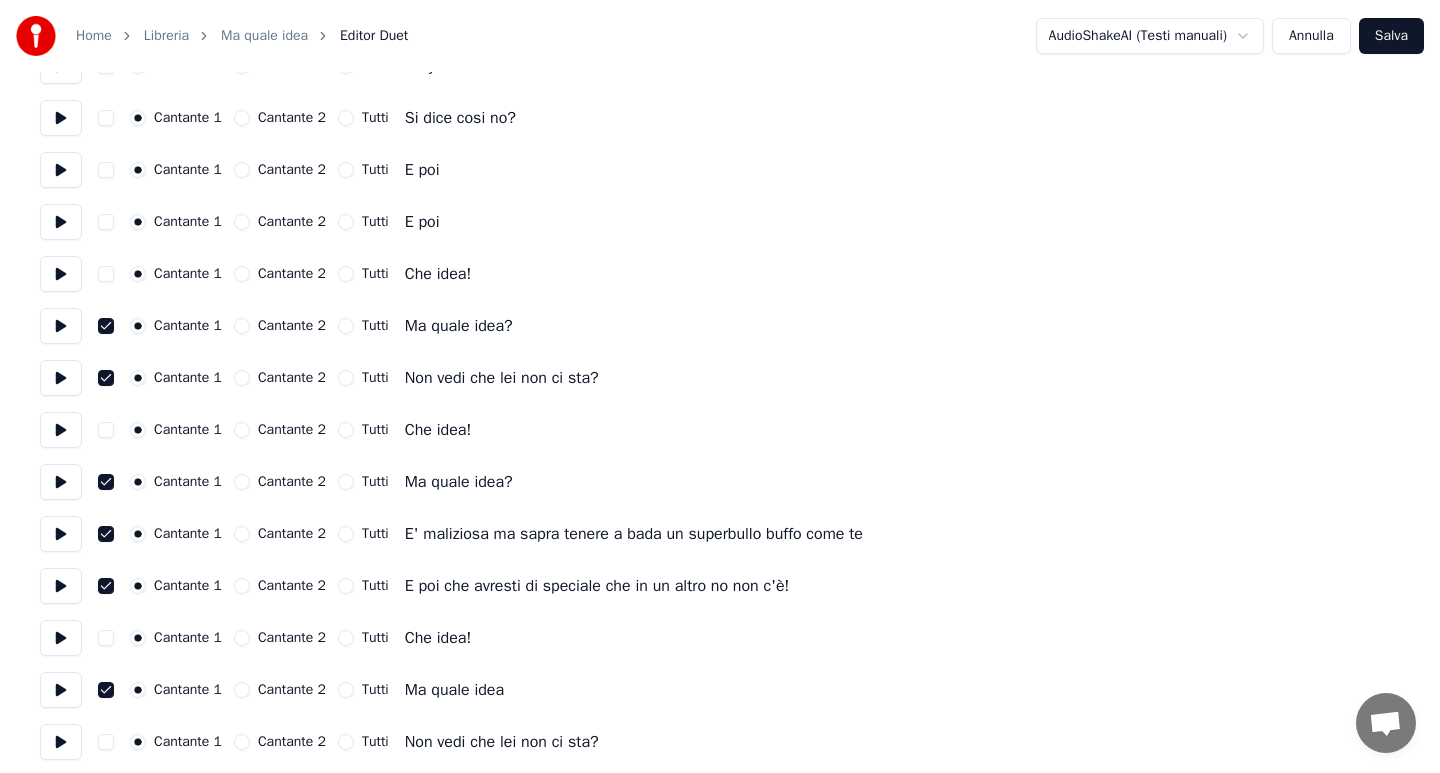 type on "on" 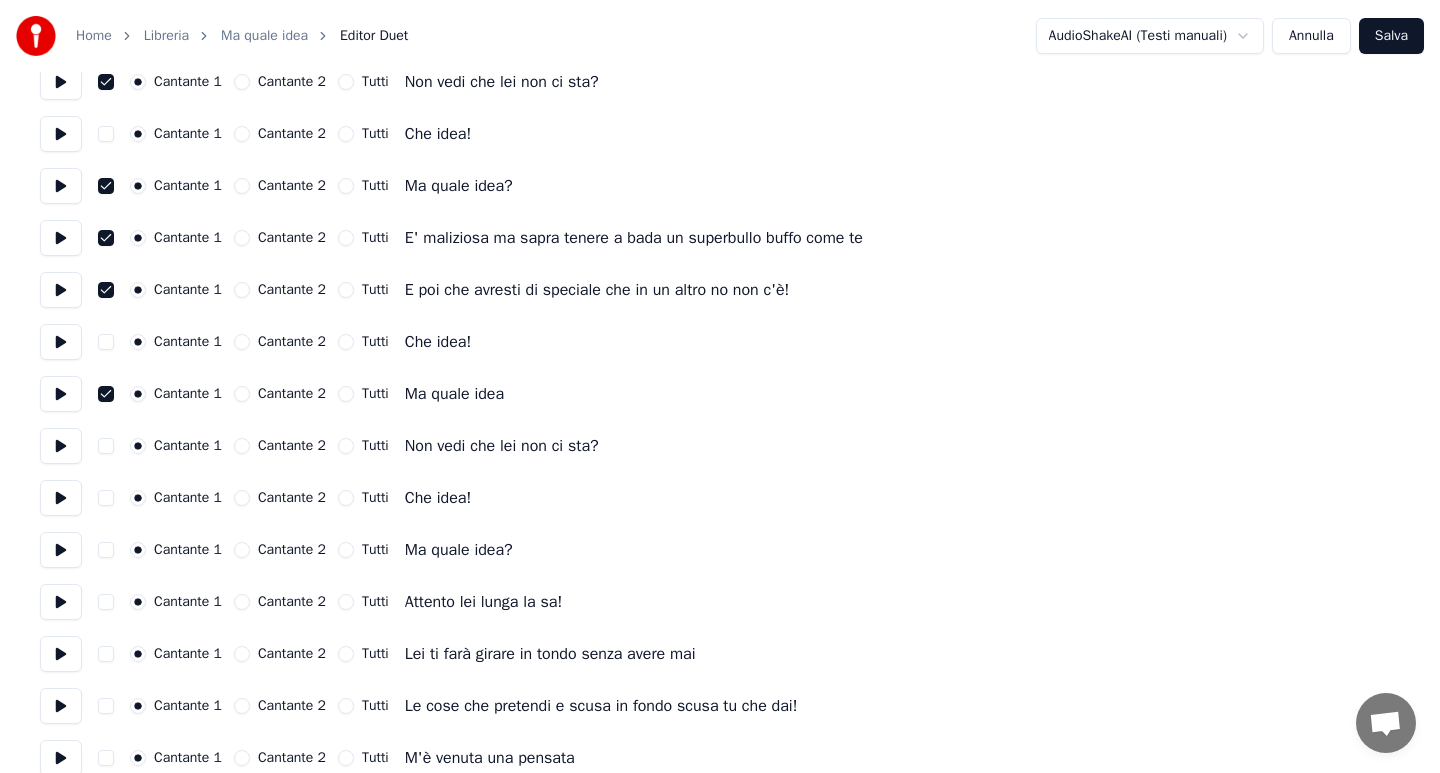 scroll, scrollTop: 1040, scrollLeft: 0, axis: vertical 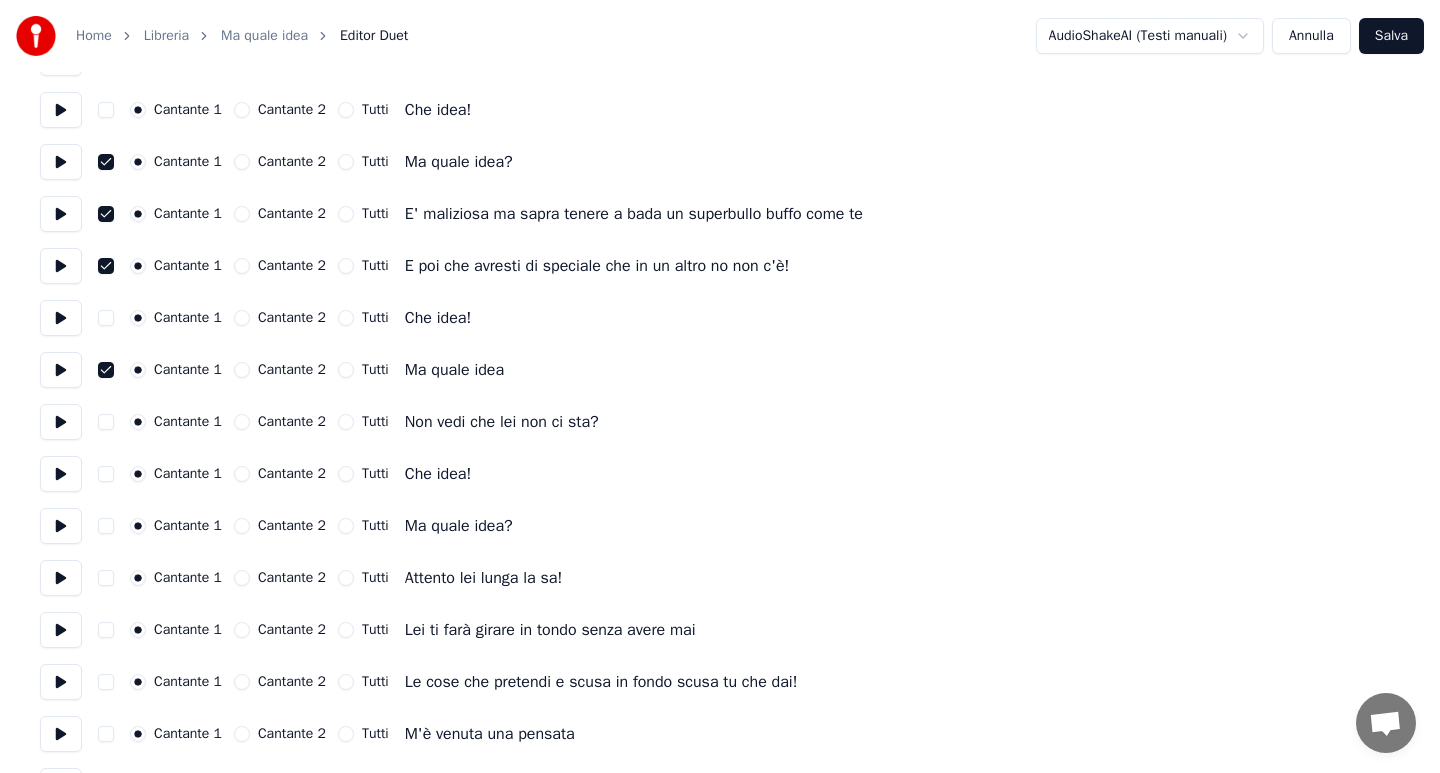 click at bounding box center [106, 422] 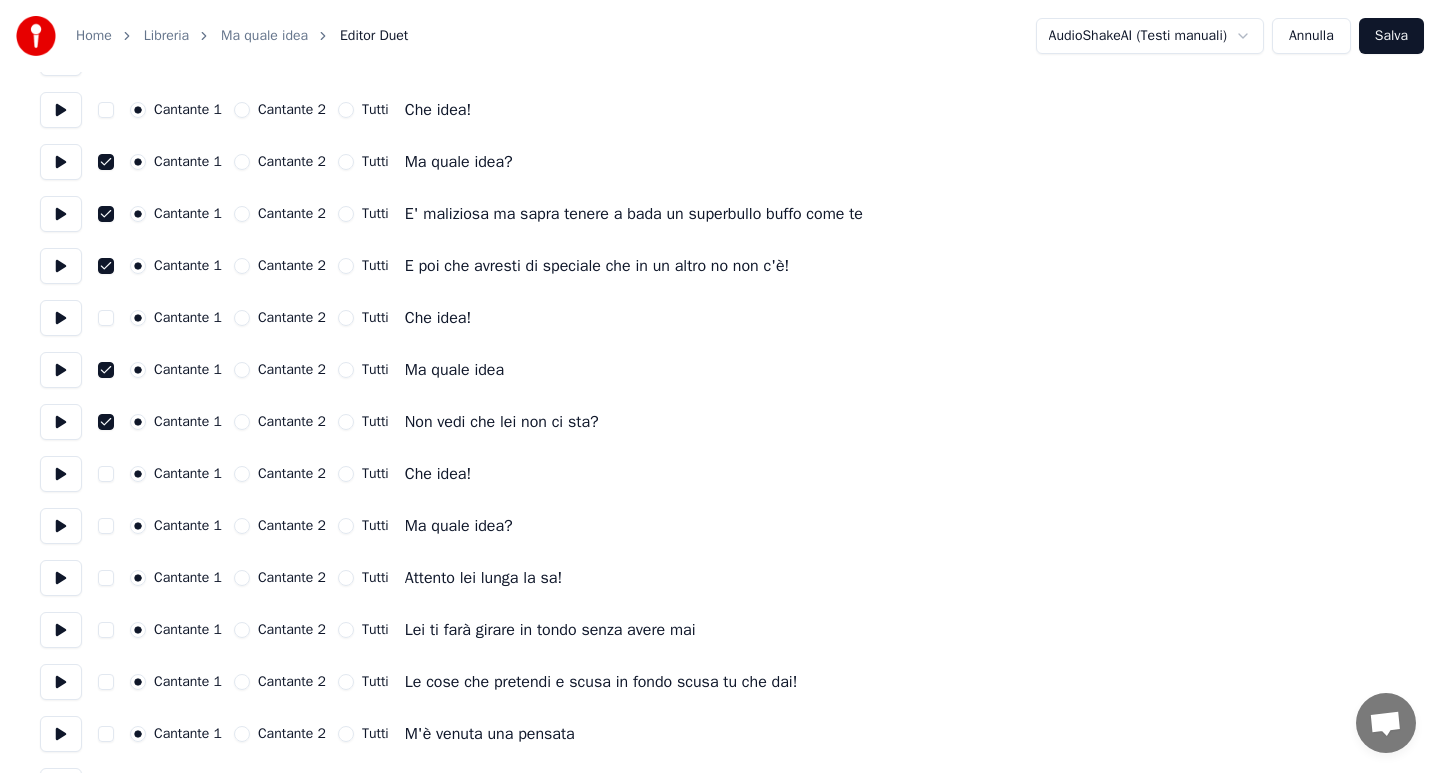 click at bounding box center (106, 526) 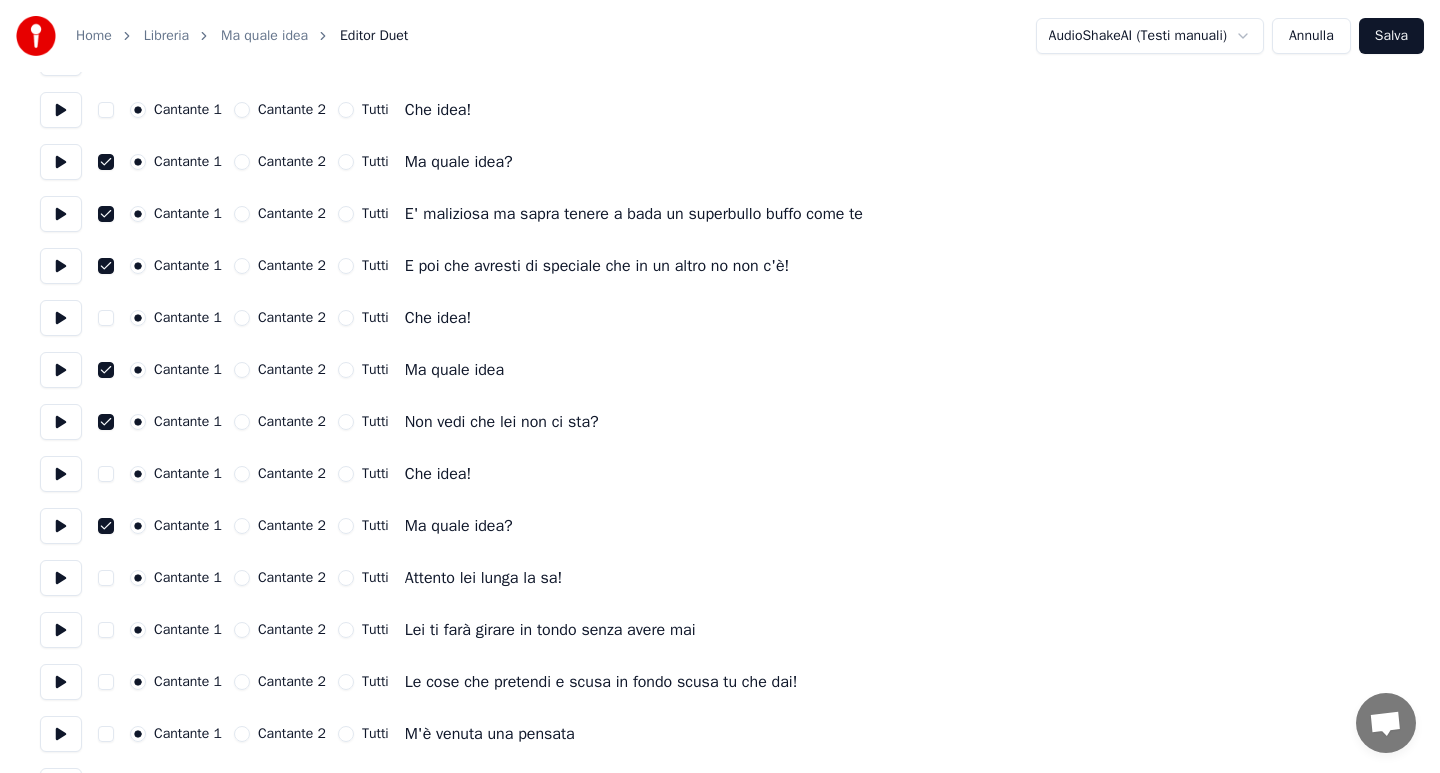 click at bounding box center (106, 578) 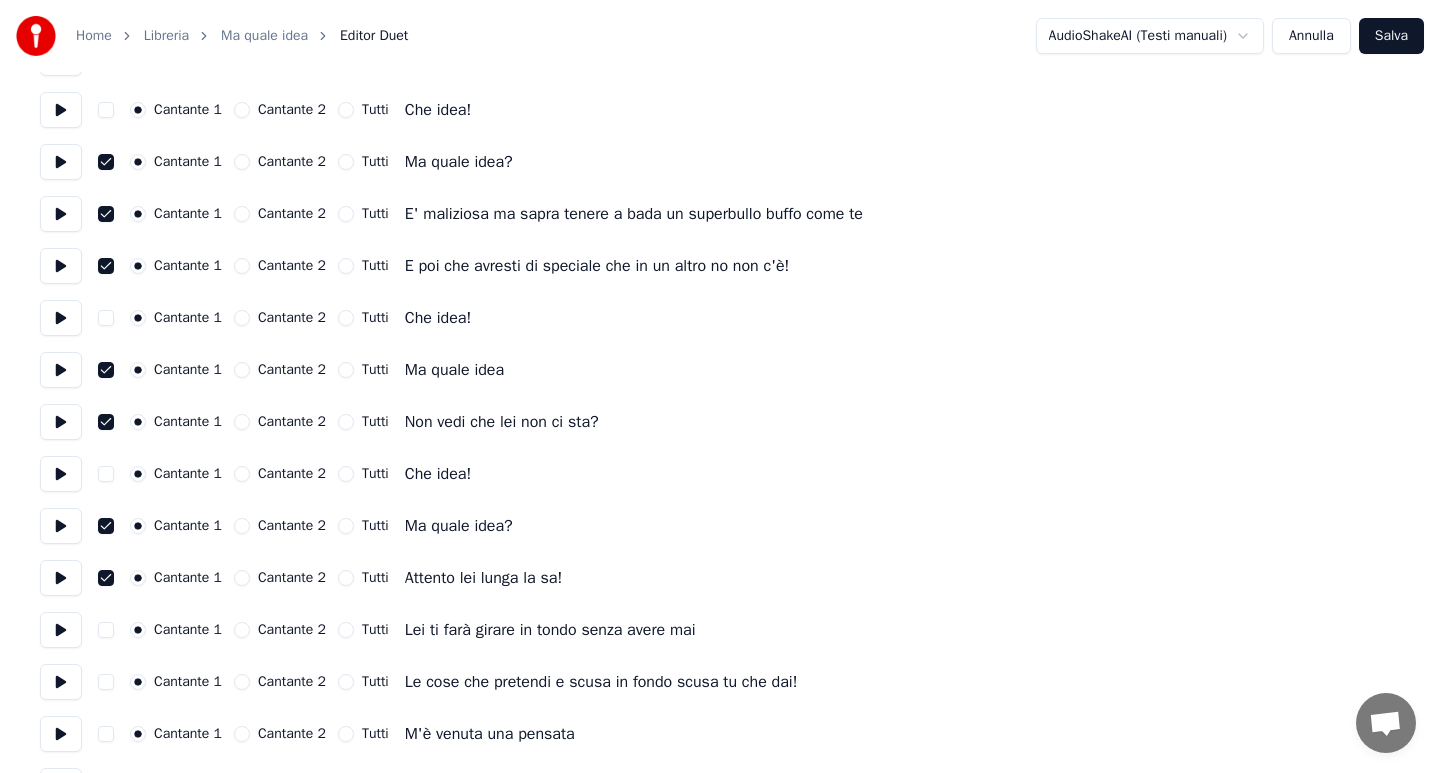 click at bounding box center [106, 630] 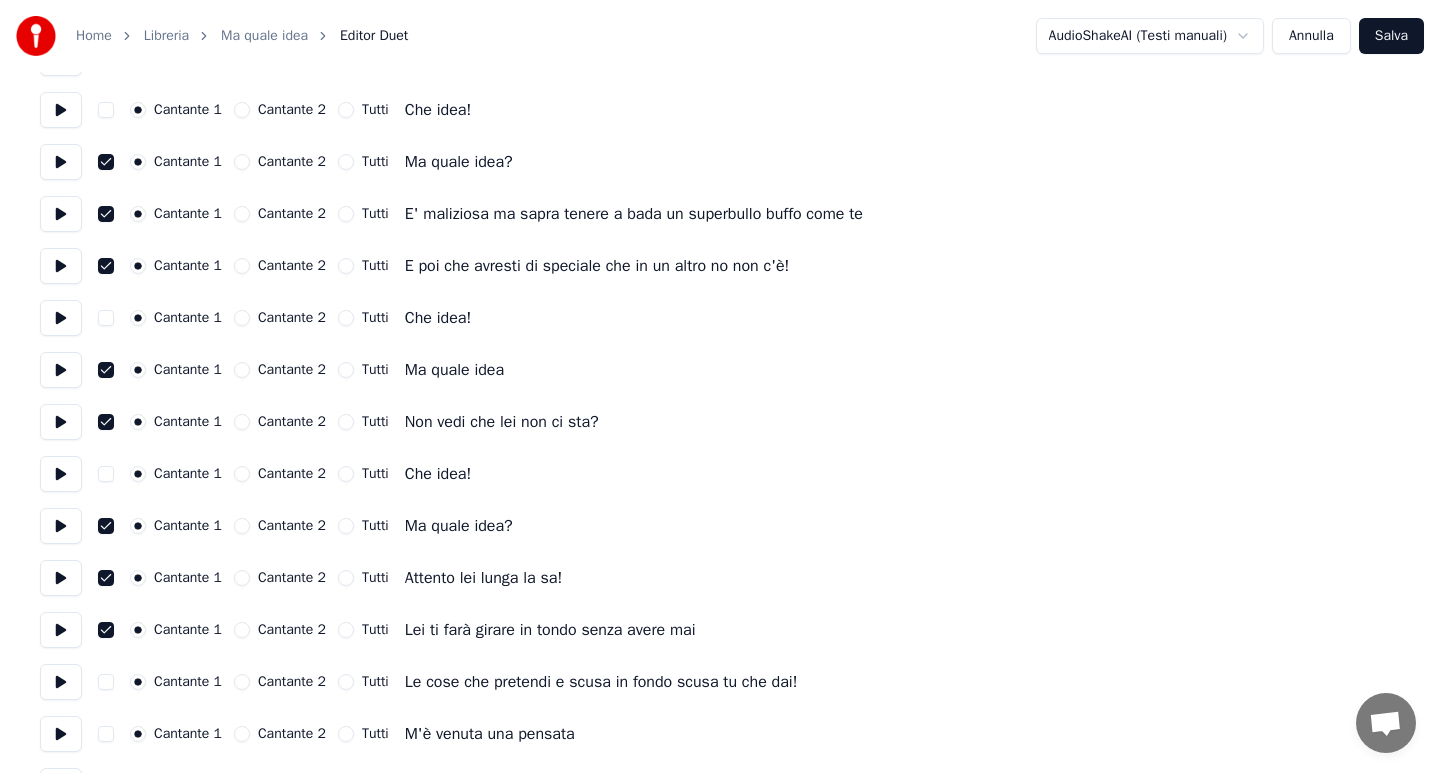 click at bounding box center (106, 682) 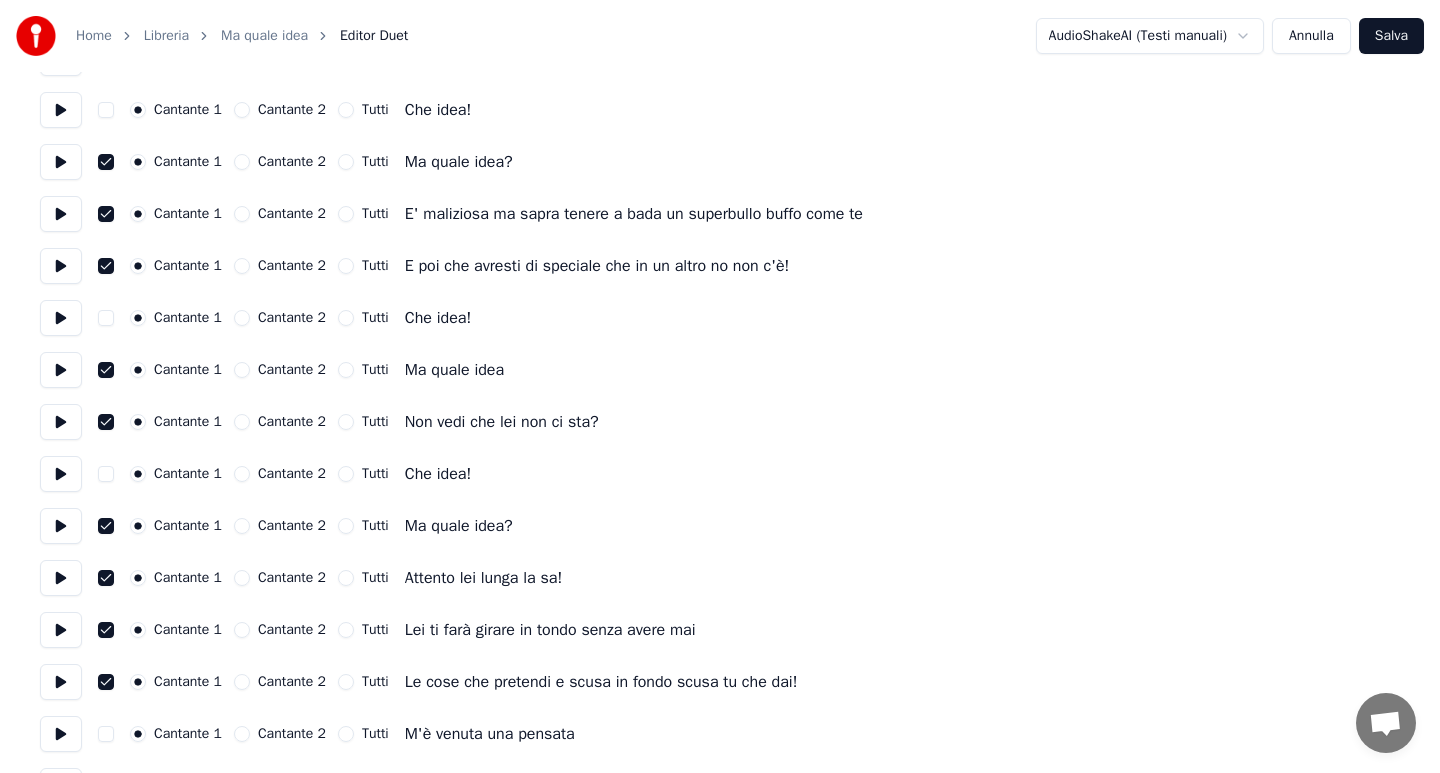 type on "on" 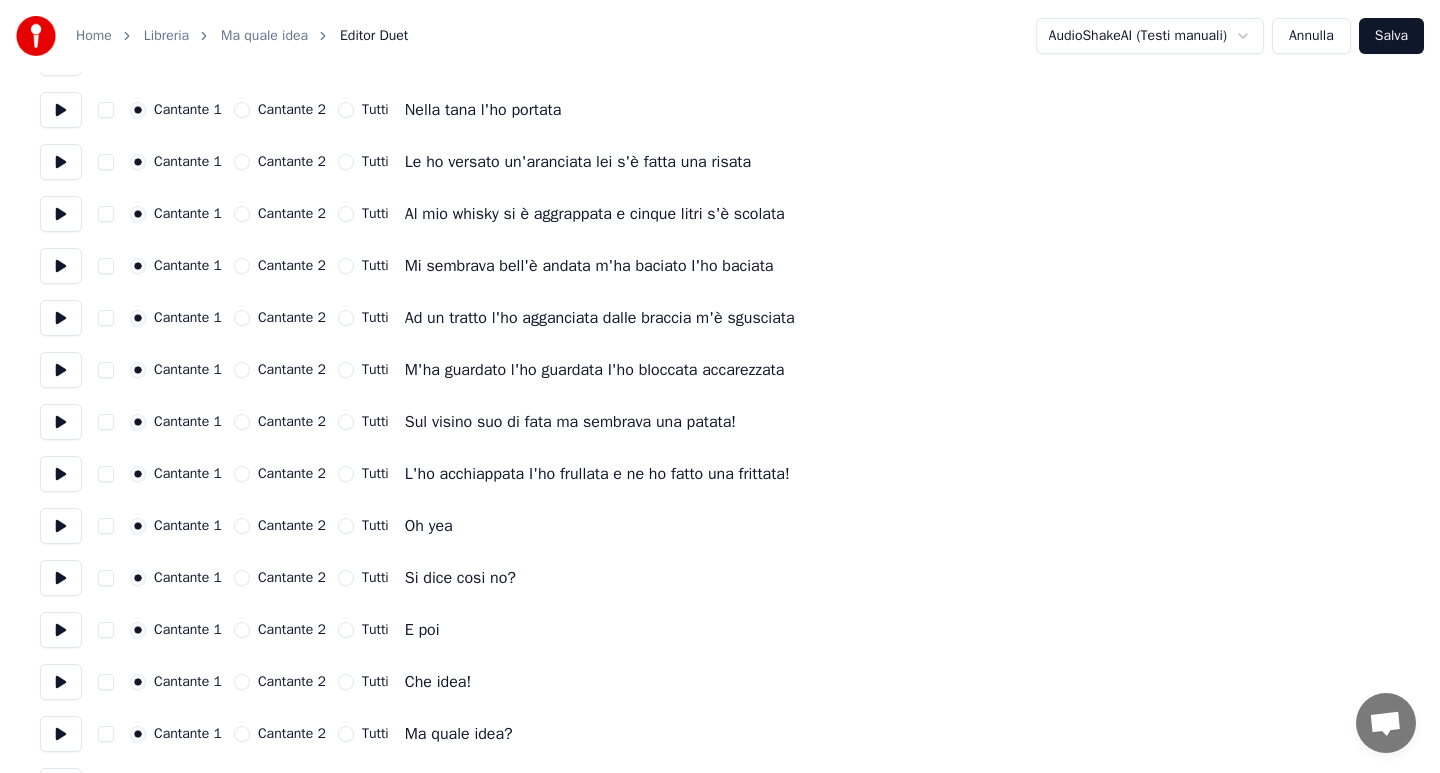 scroll, scrollTop: 1720, scrollLeft: 0, axis: vertical 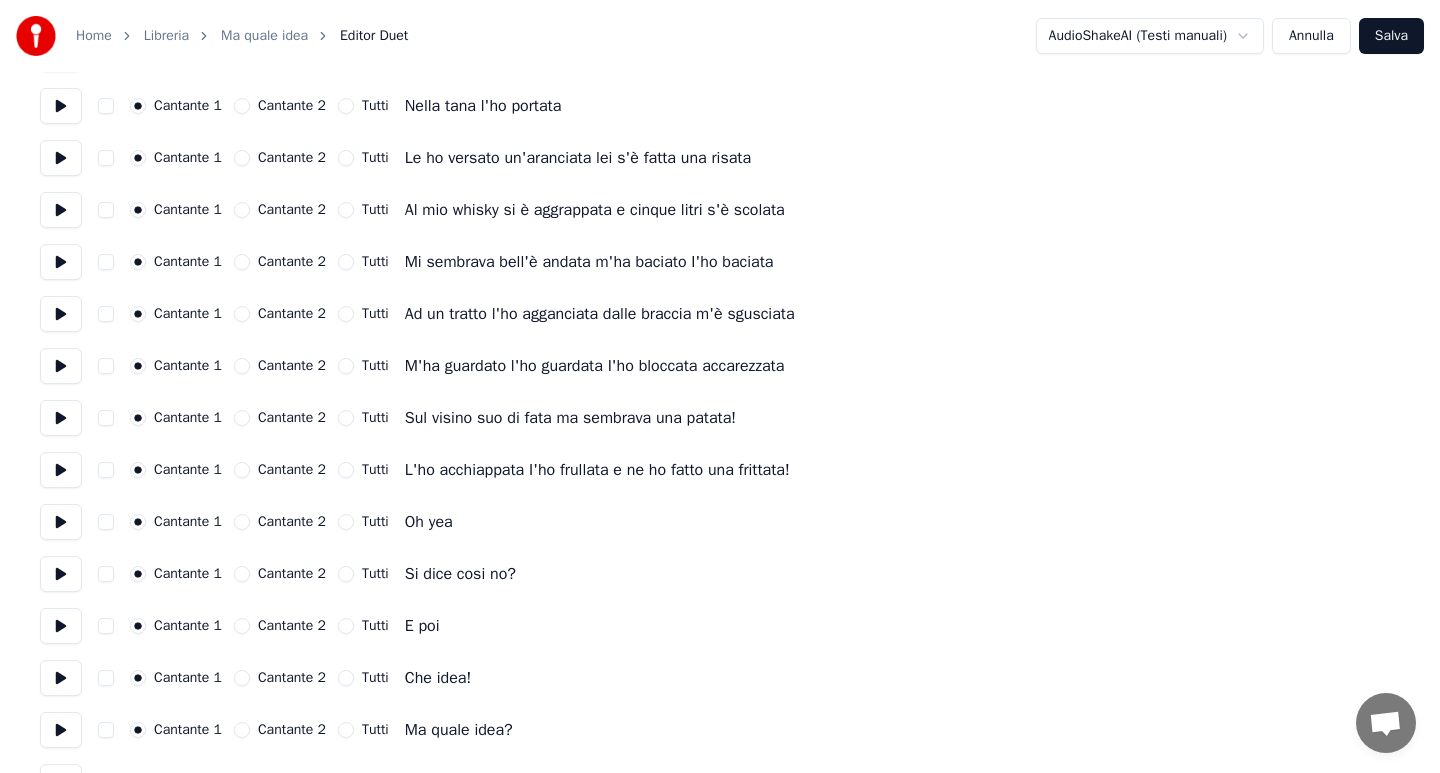 click at bounding box center (106, 730) 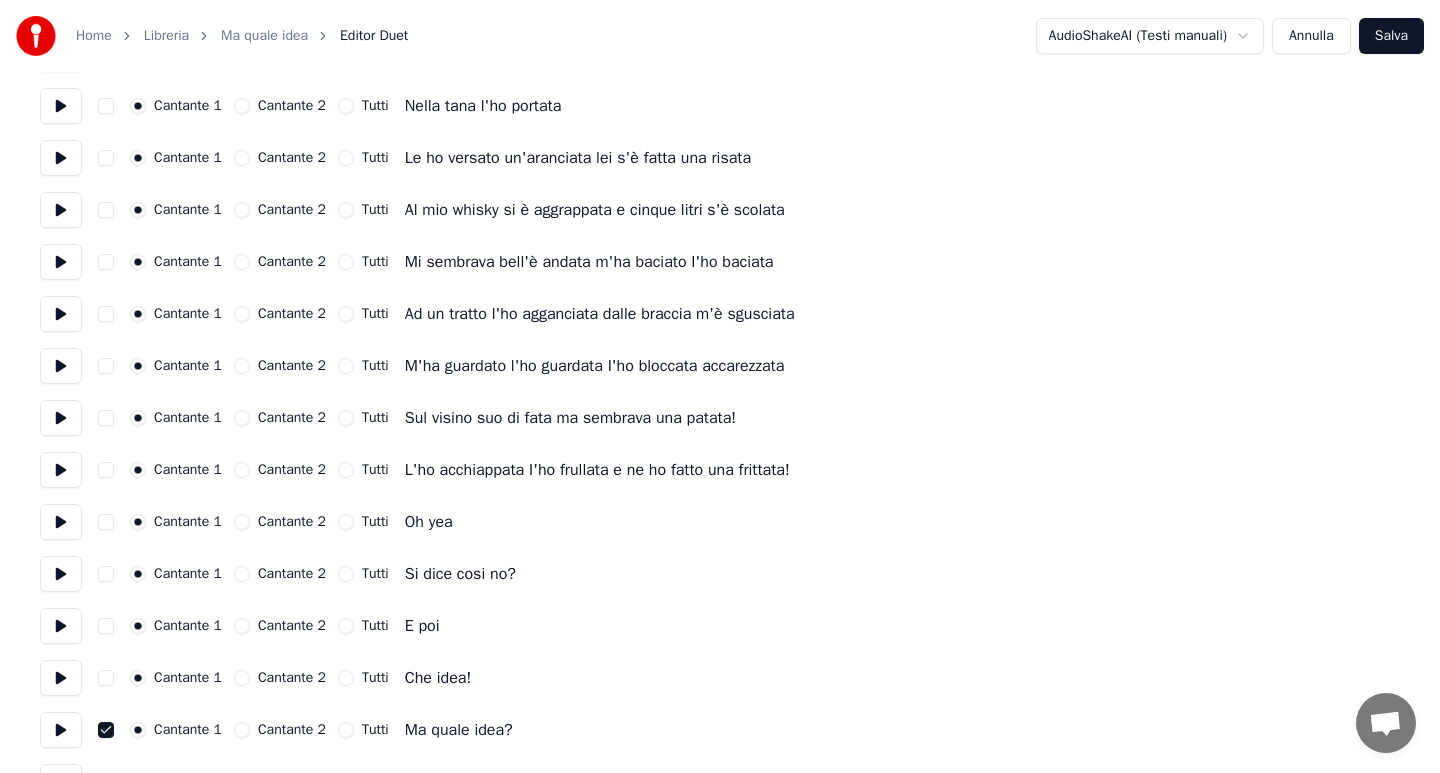 type on "on" 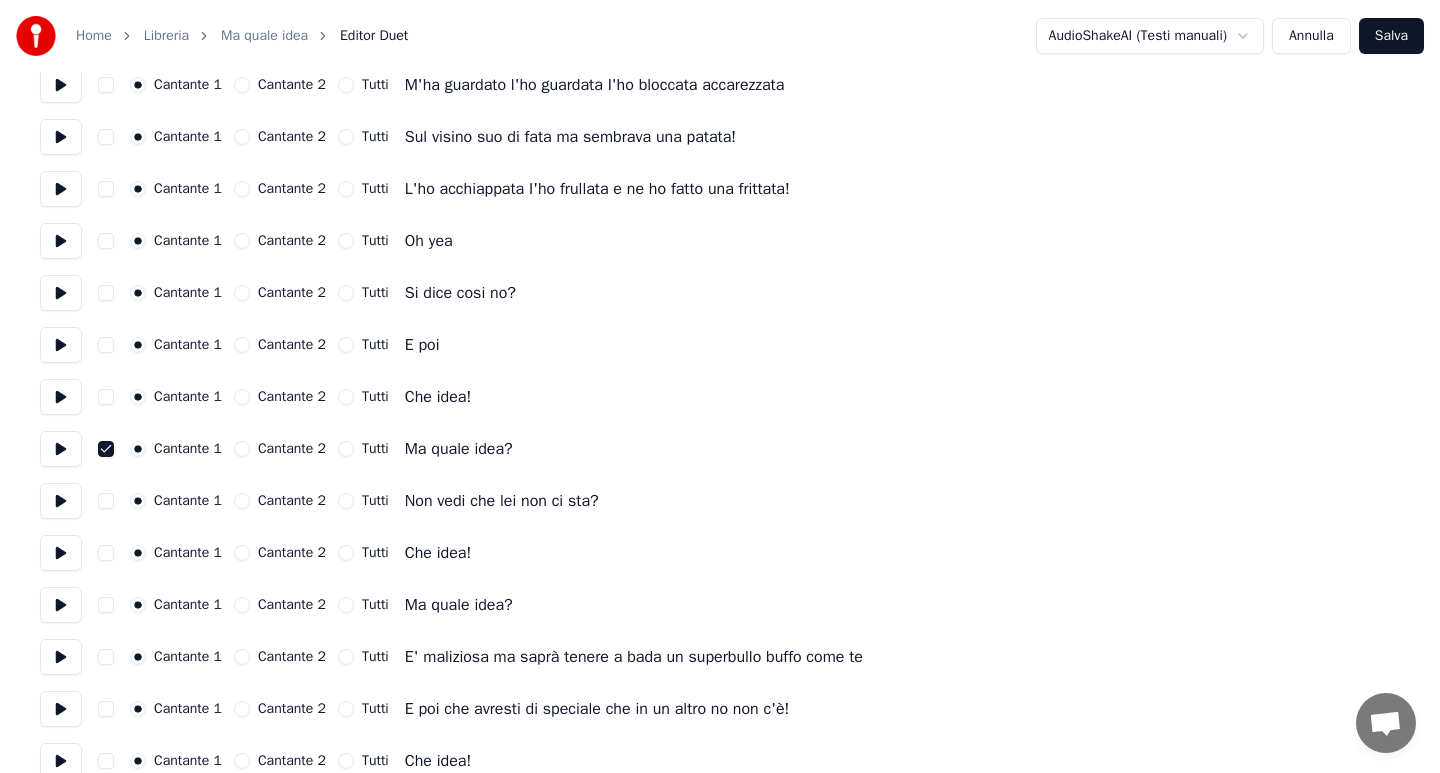 scroll, scrollTop: 2040, scrollLeft: 0, axis: vertical 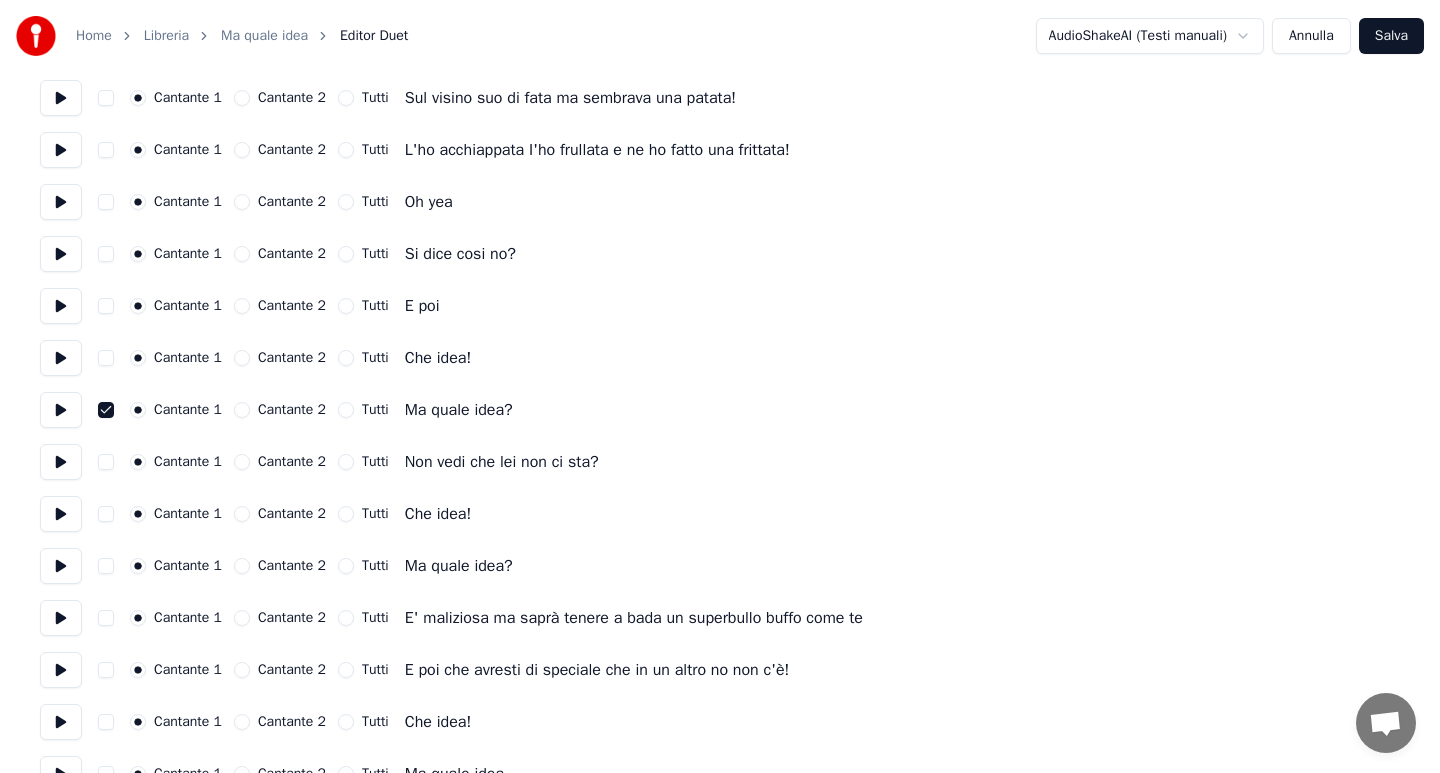 click at bounding box center [106, 462] 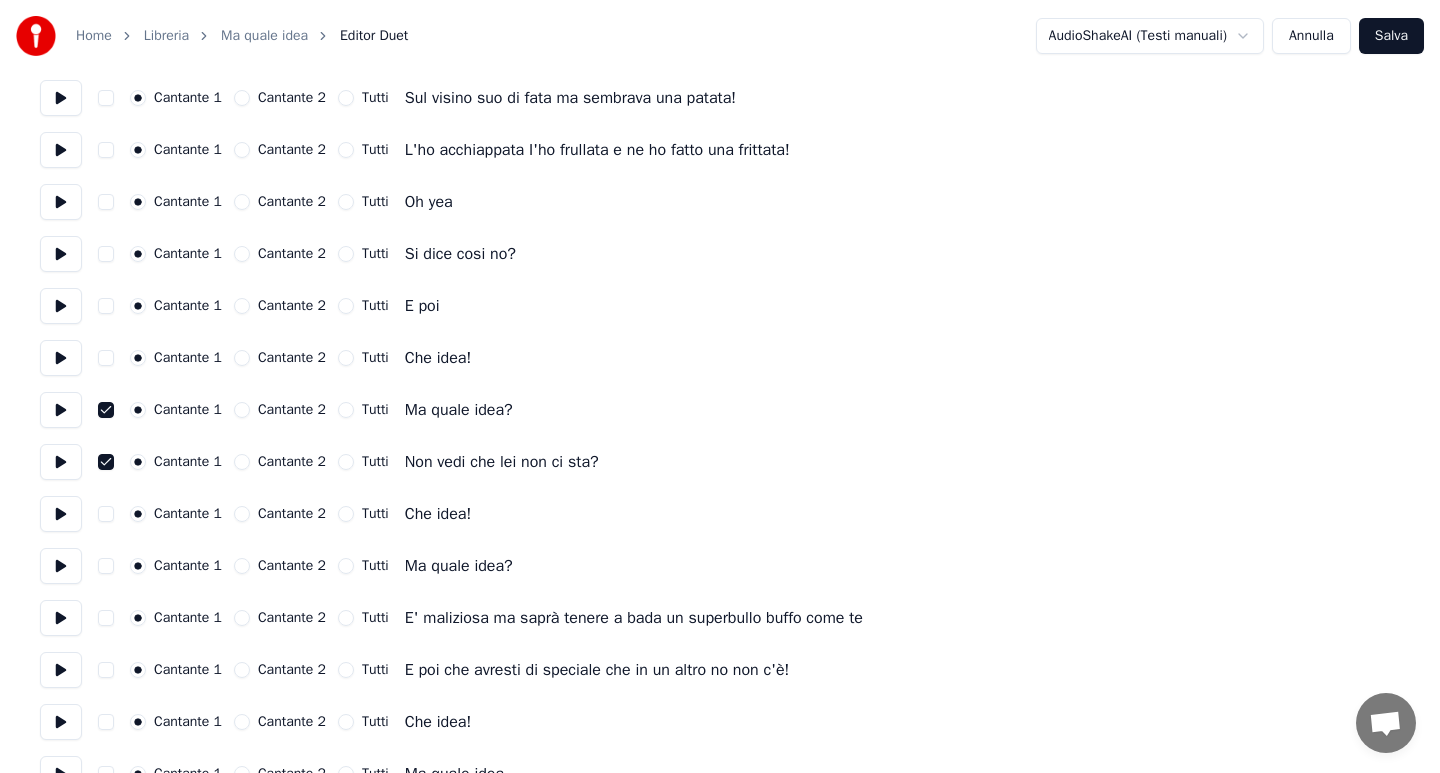 click at bounding box center (106, 566) 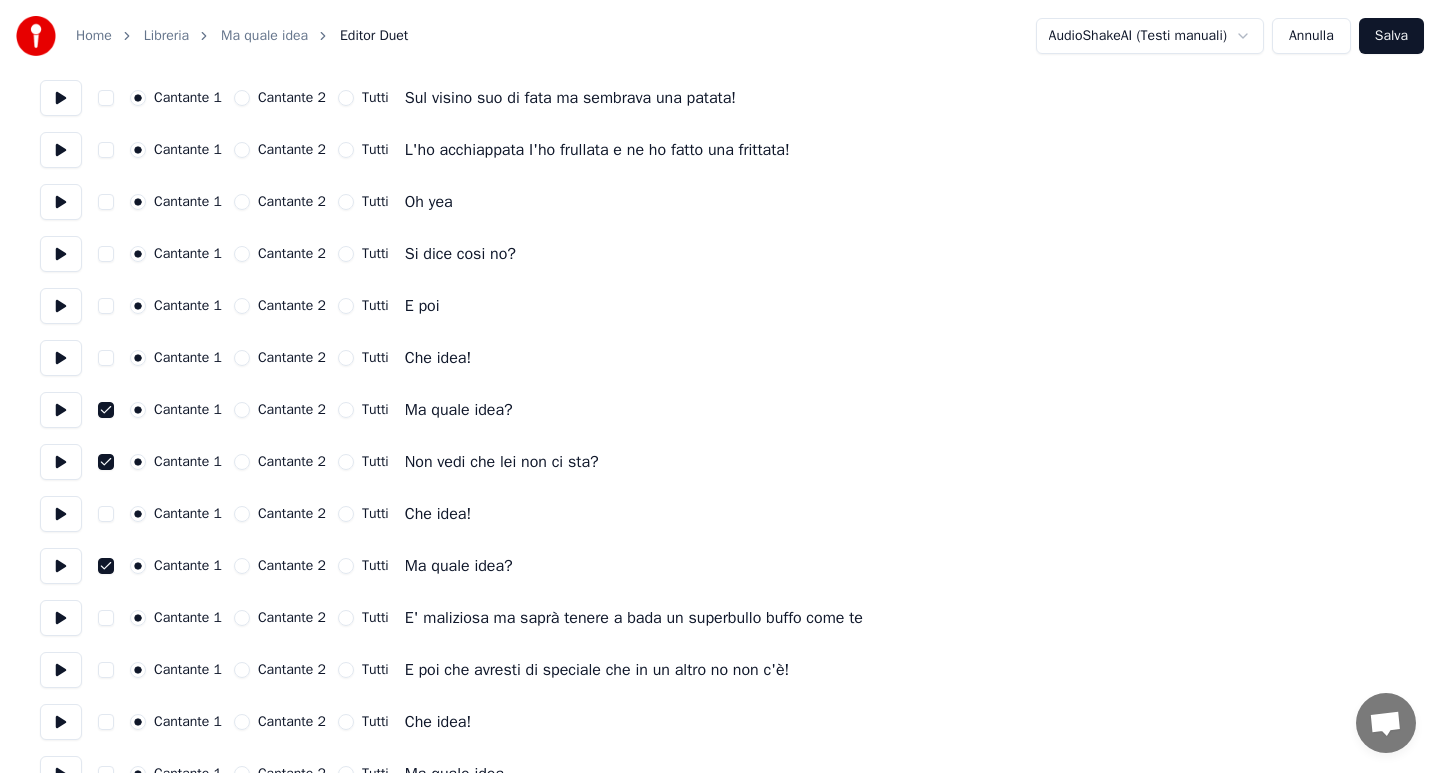 click at bounding box center [106, 618] 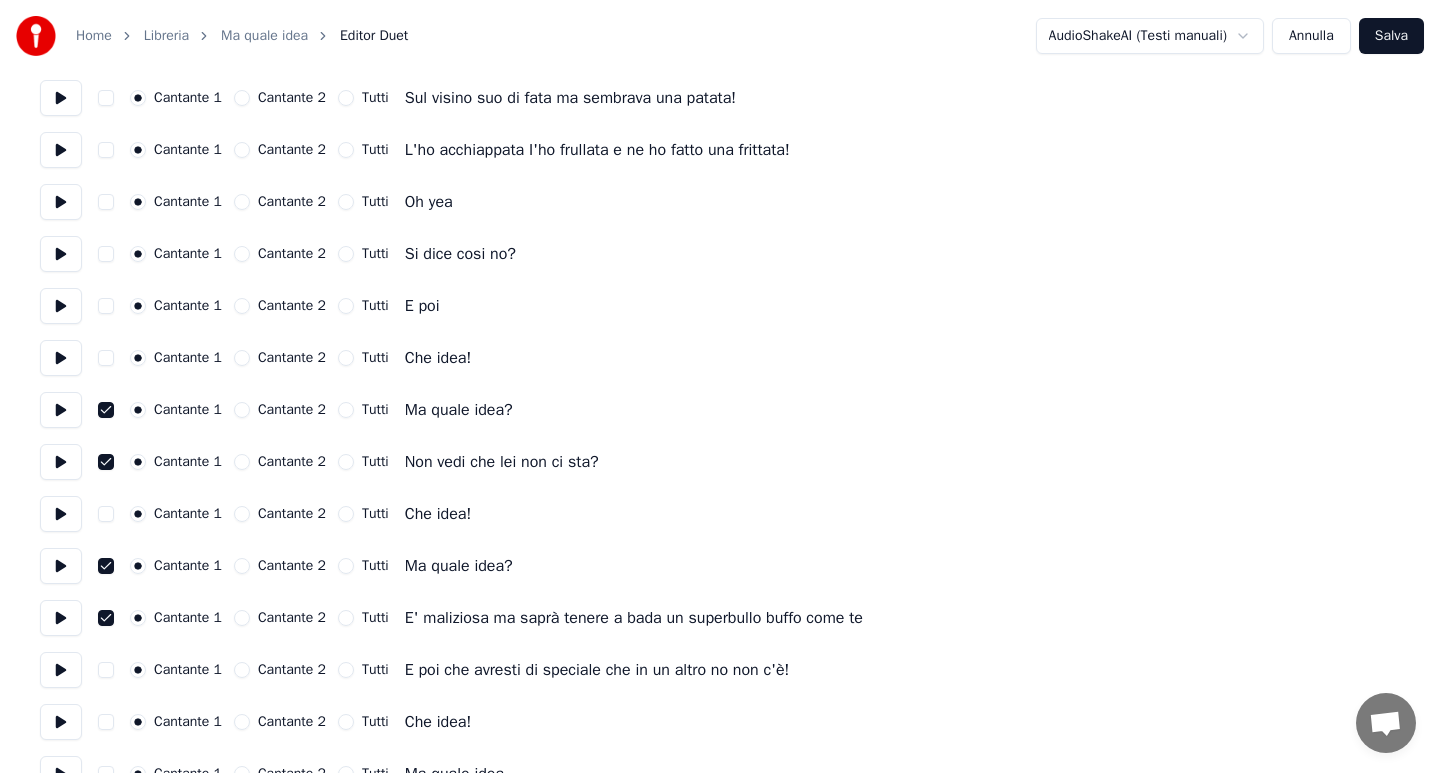 click at bounding box center (106, 670) 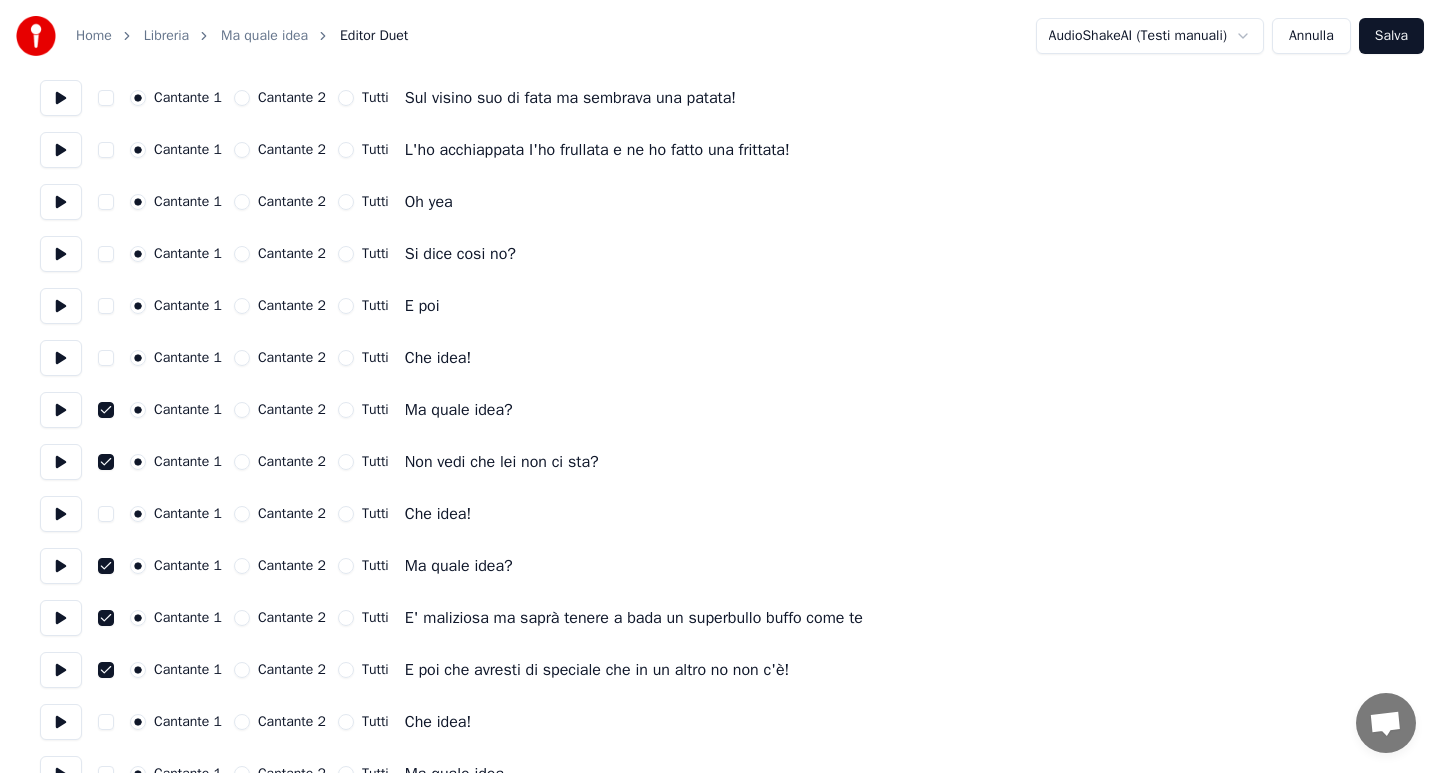 type on "on" 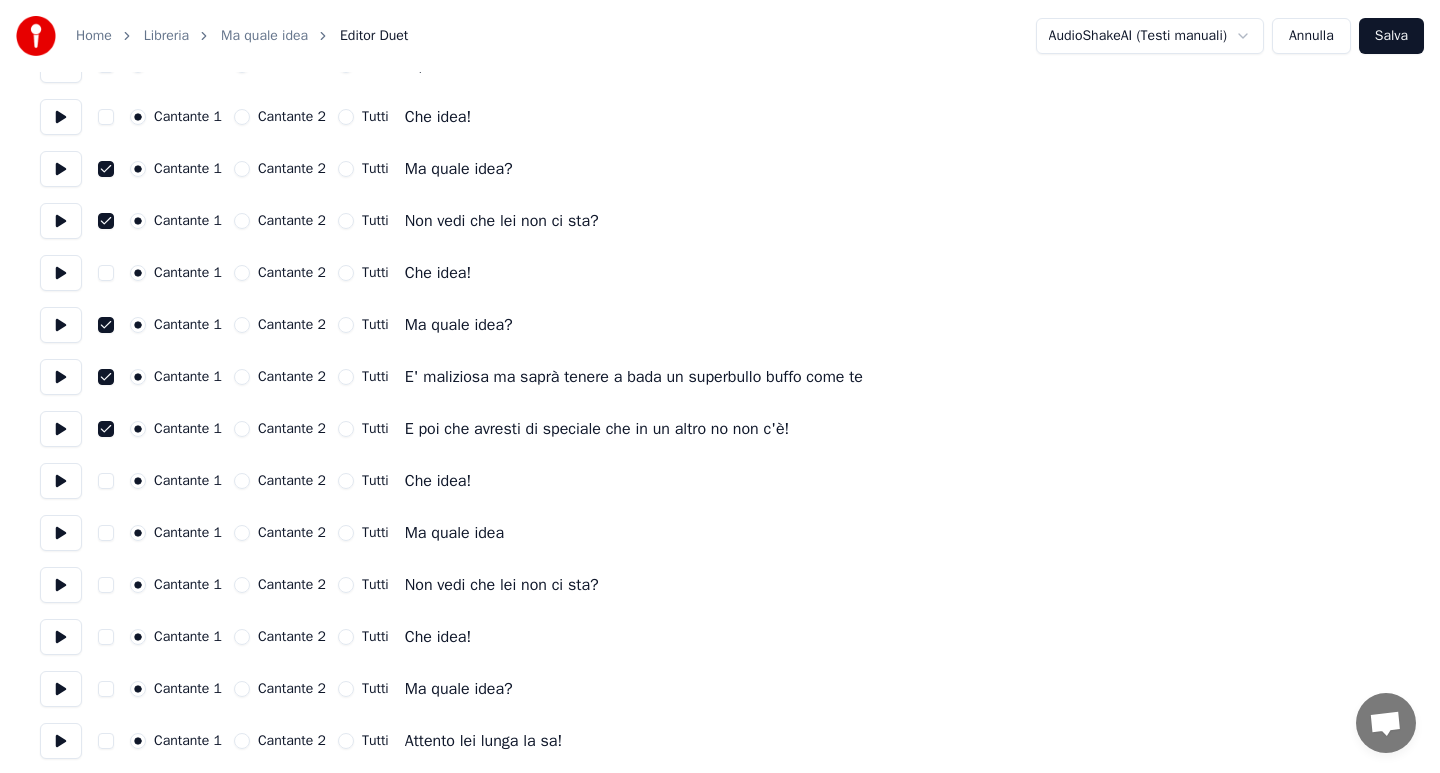 scroll, scrollTop: 2360, scrollLeft: 0, axis: vertical 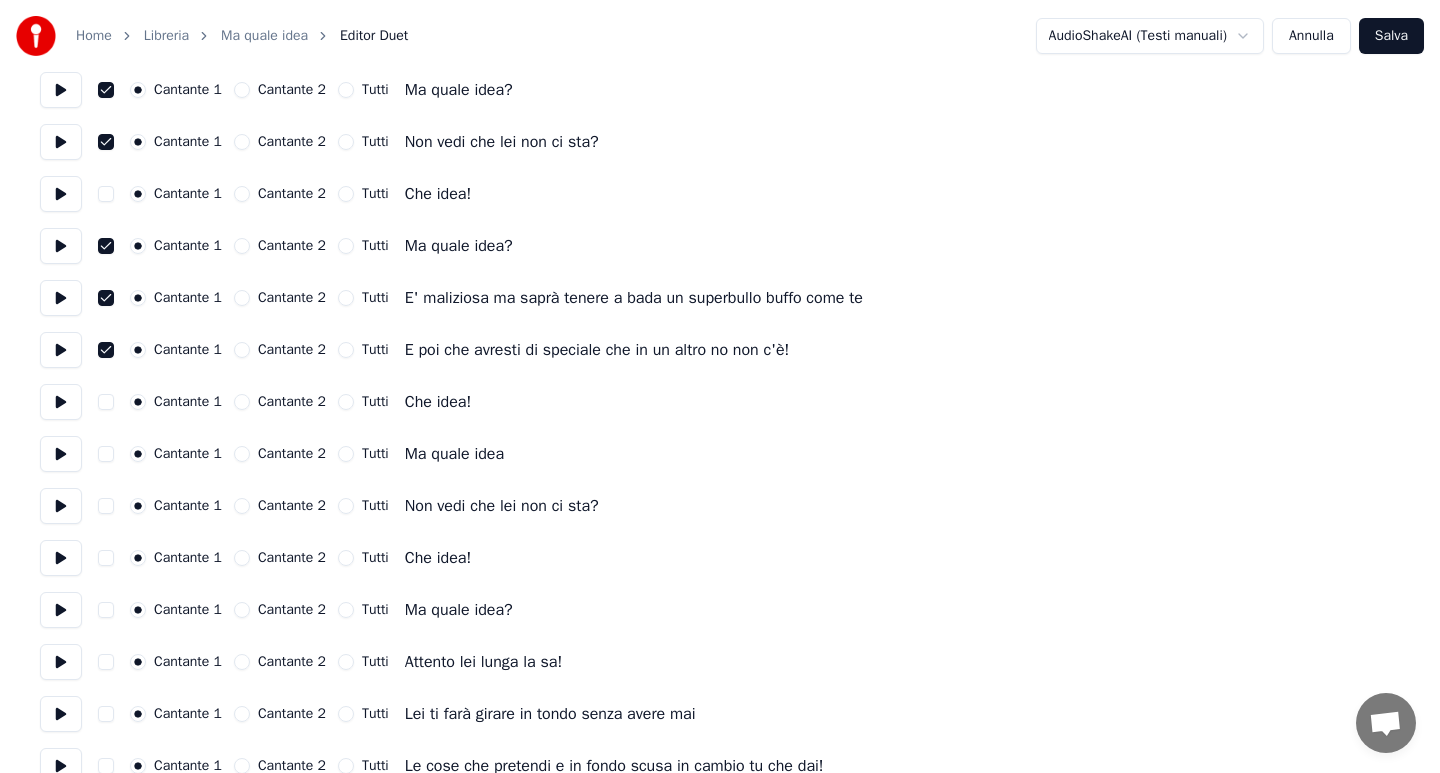 click at bounding box center (106, 454) 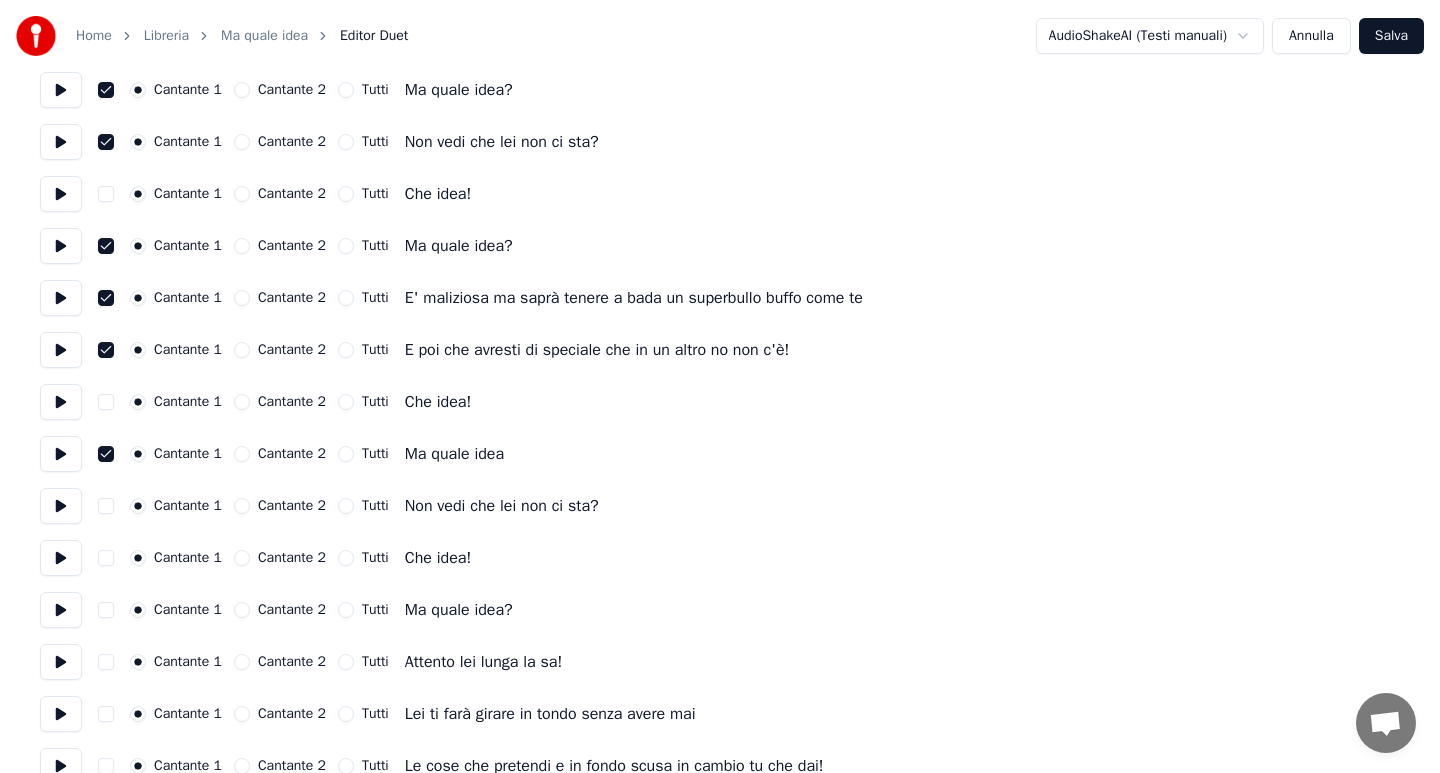 click at bounding box center [106, 506] 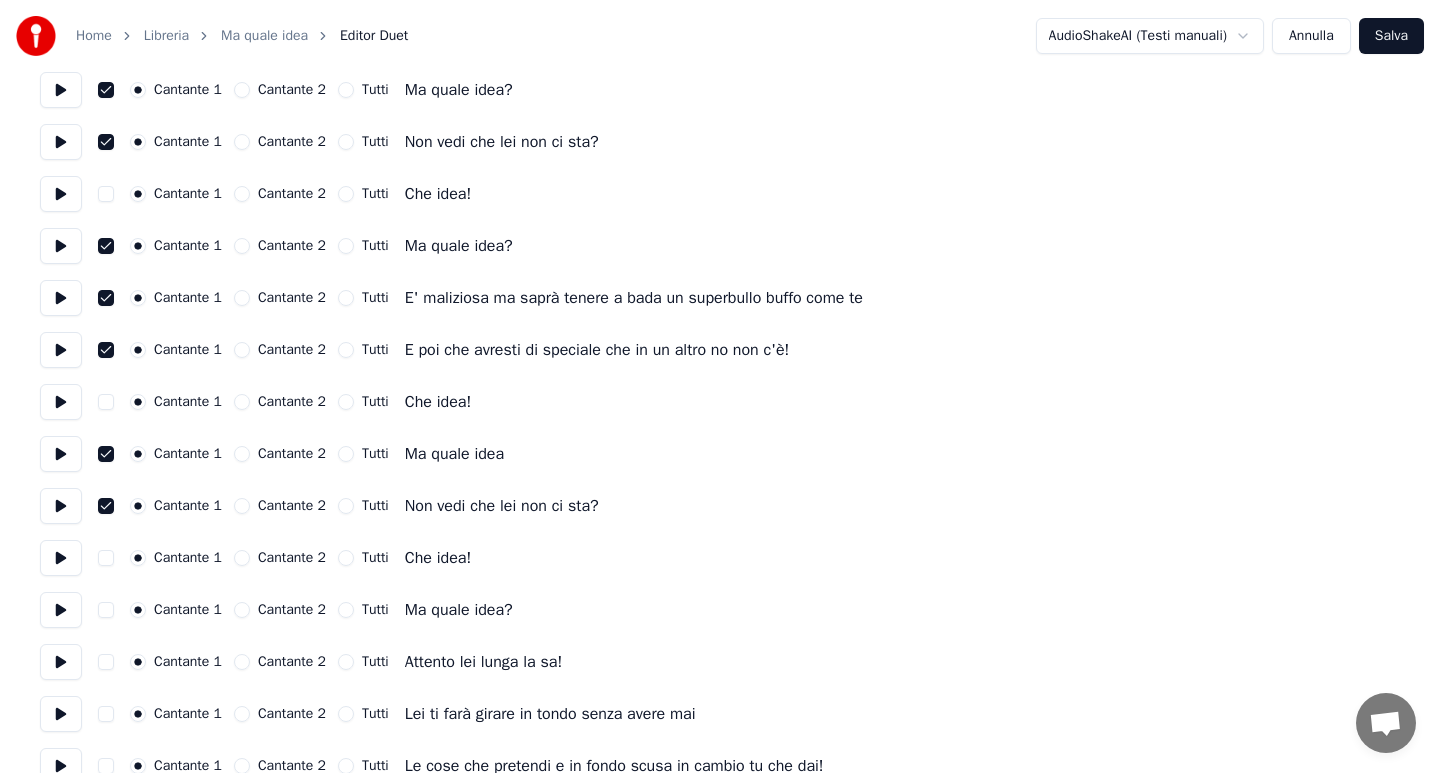 click at bounding box center (106, 610) 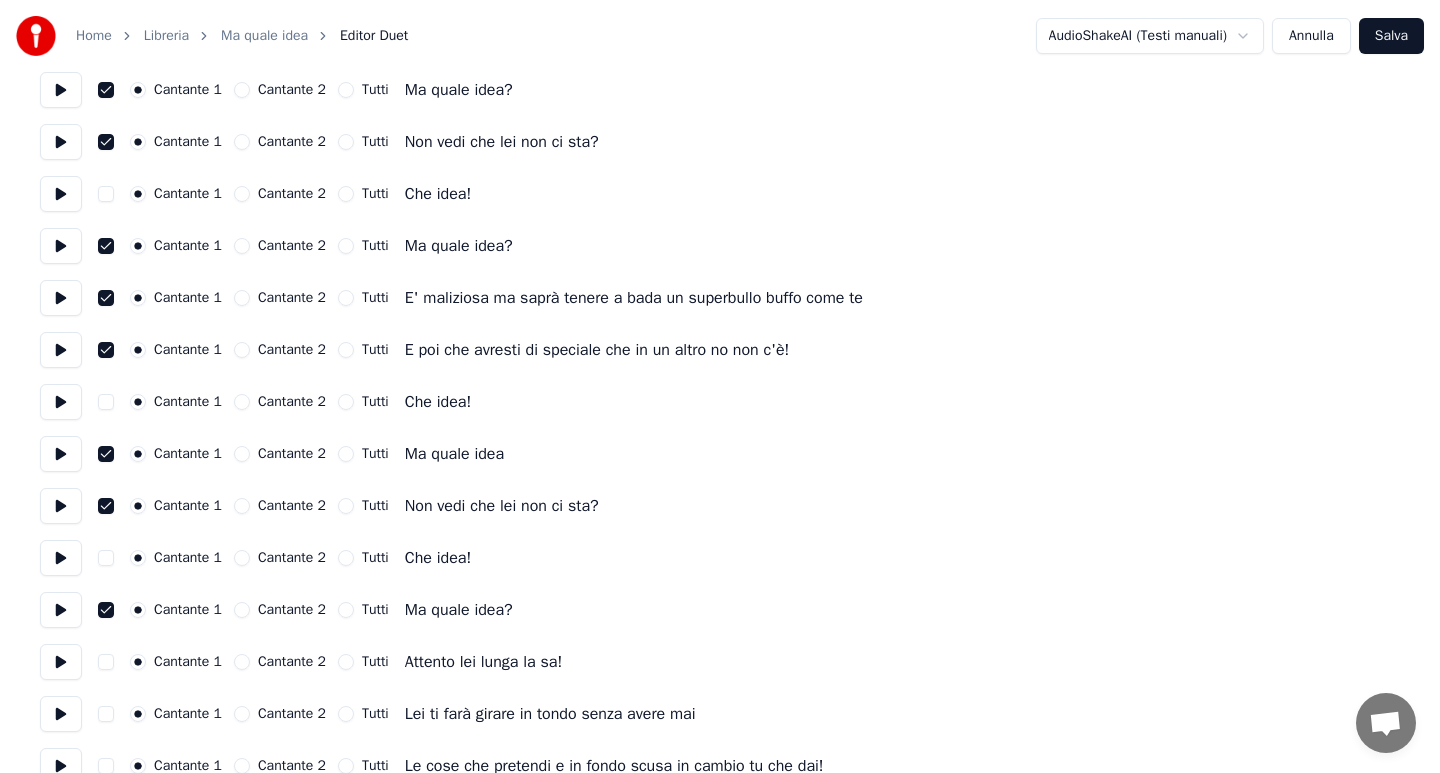 click at bounding box center (106, 662) 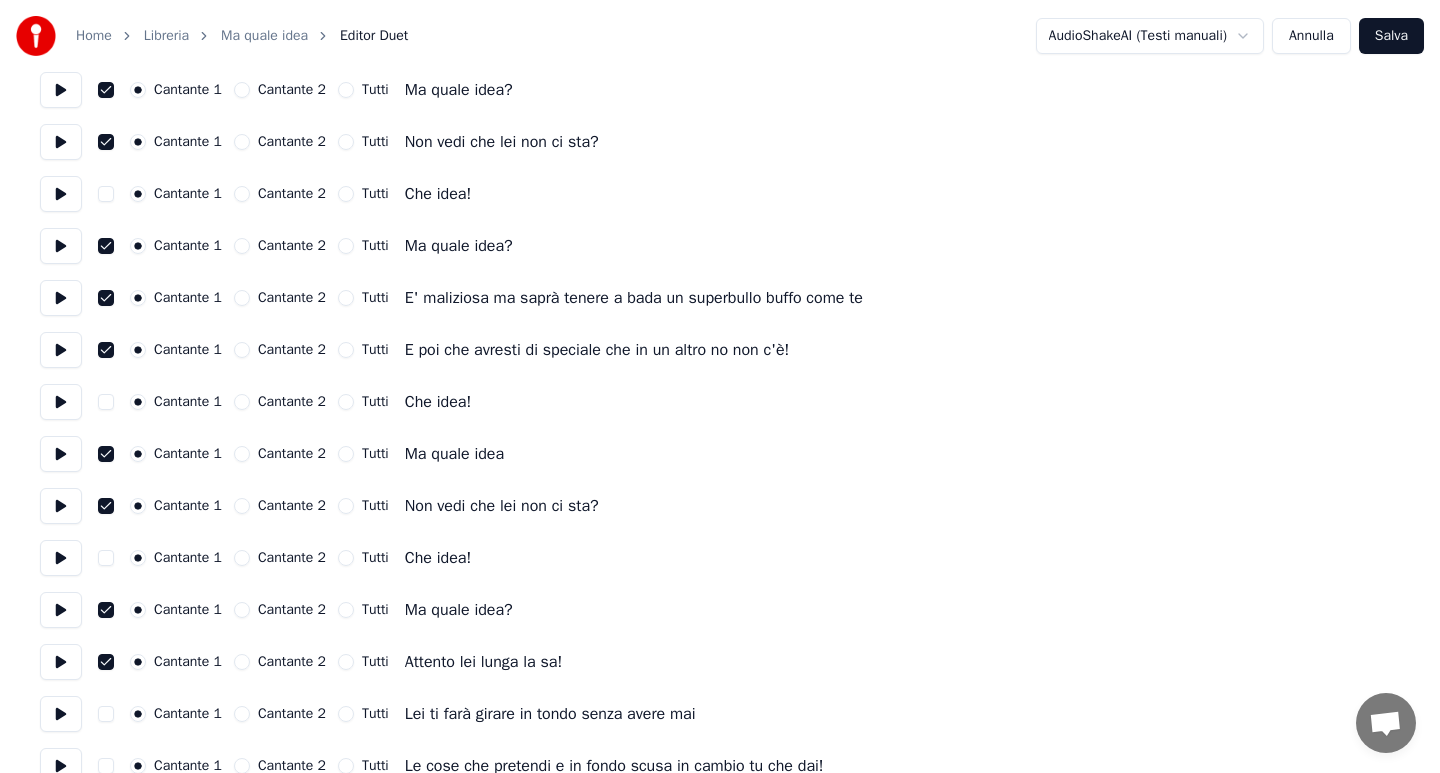 type on "on" 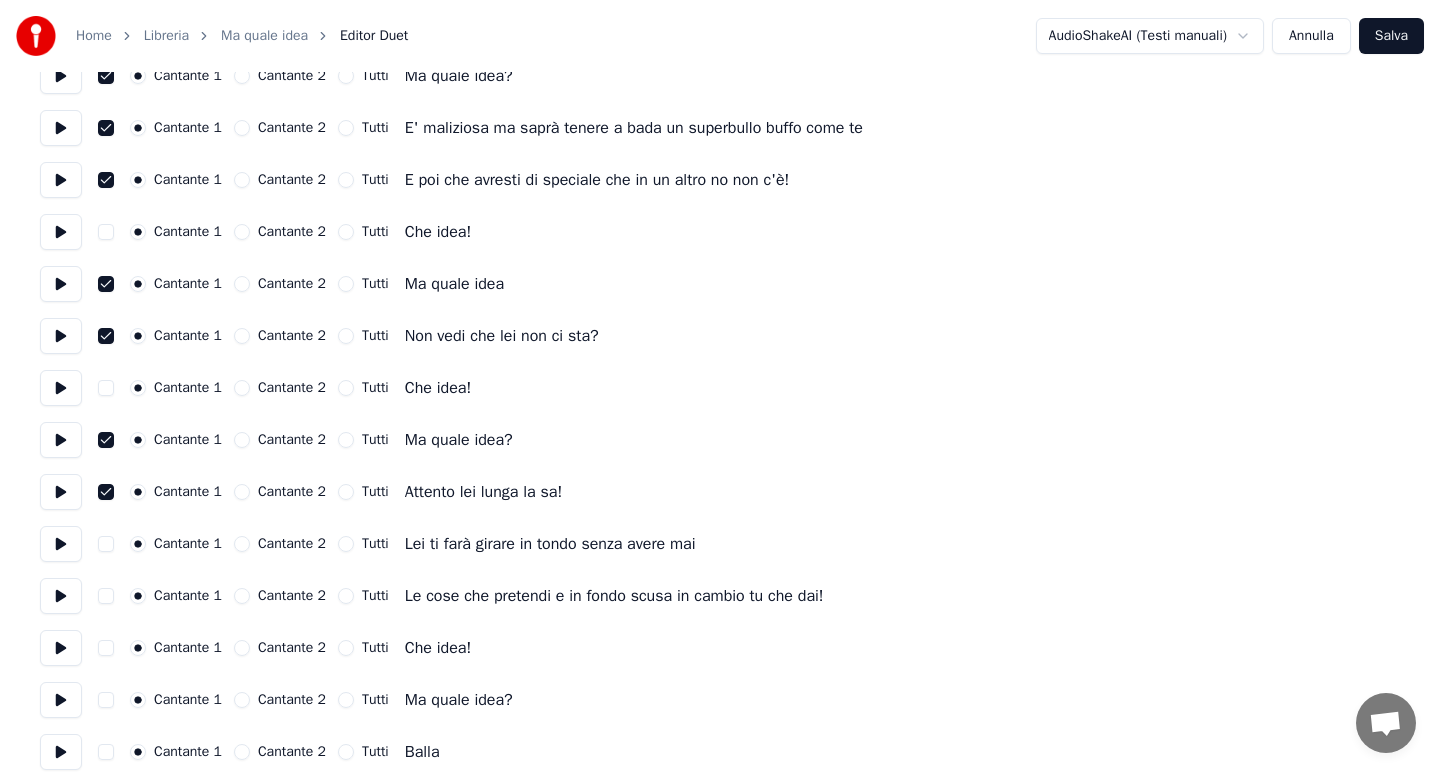 scroll, scrollTop: 2560, scrollLeft: 0, axis: vertical 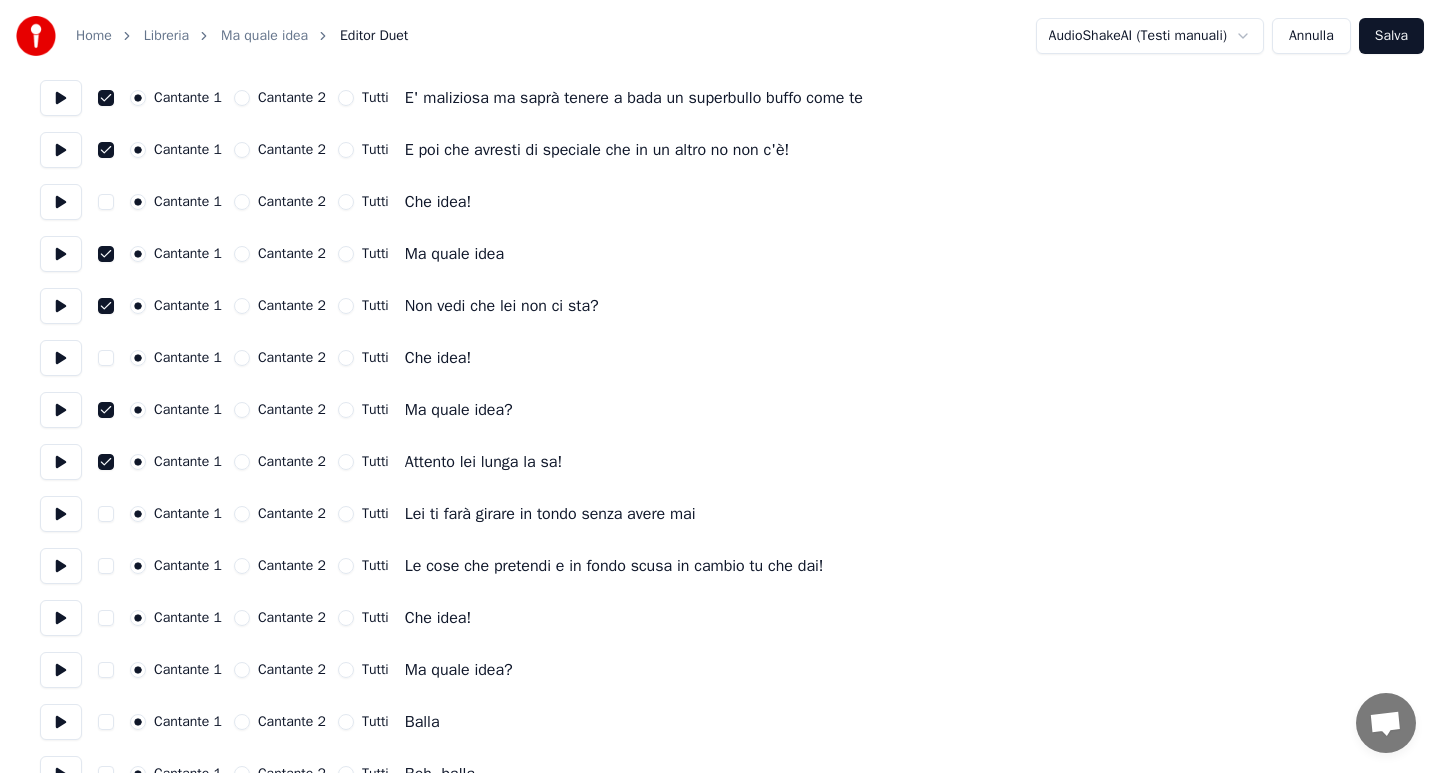 click at bounding box center (106, 566) 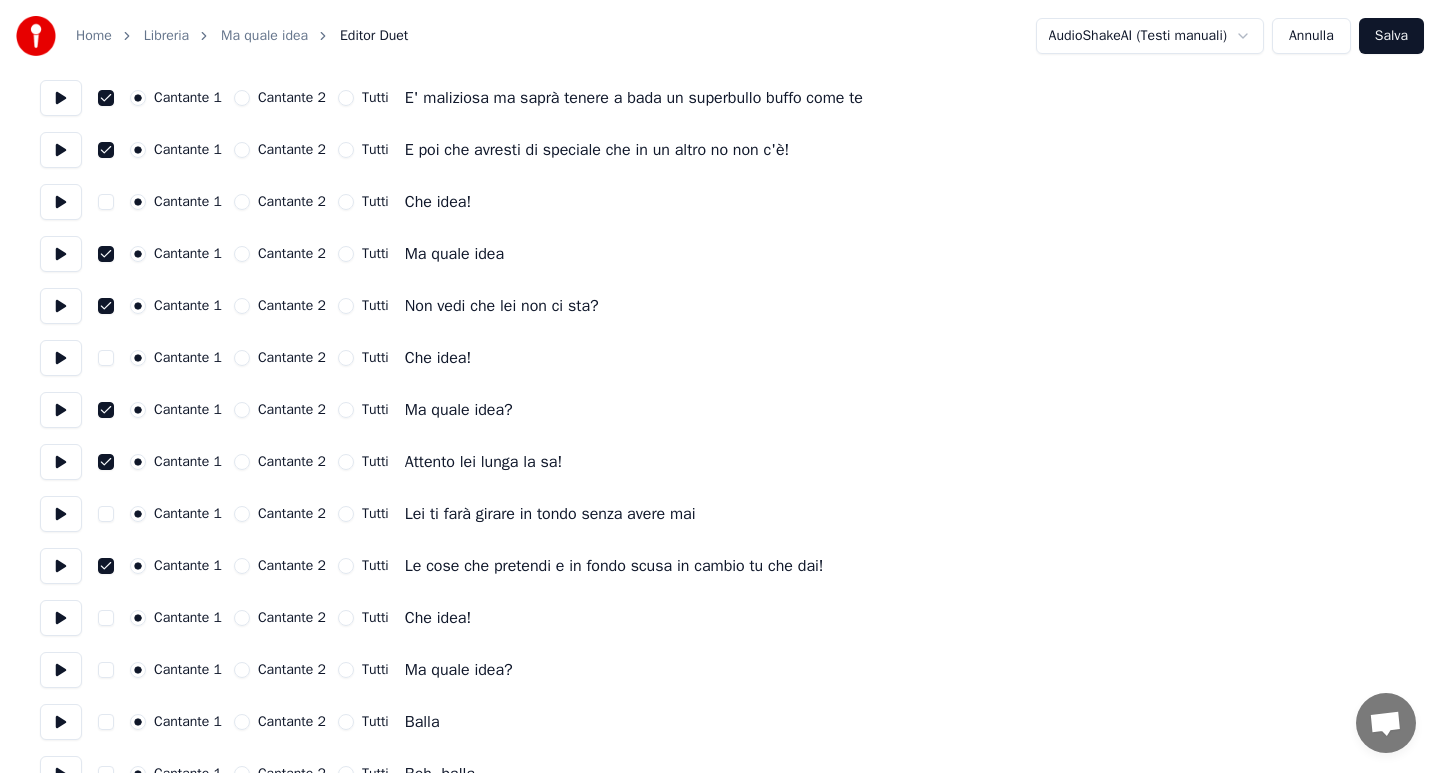 click at bounding box center (106, 514) 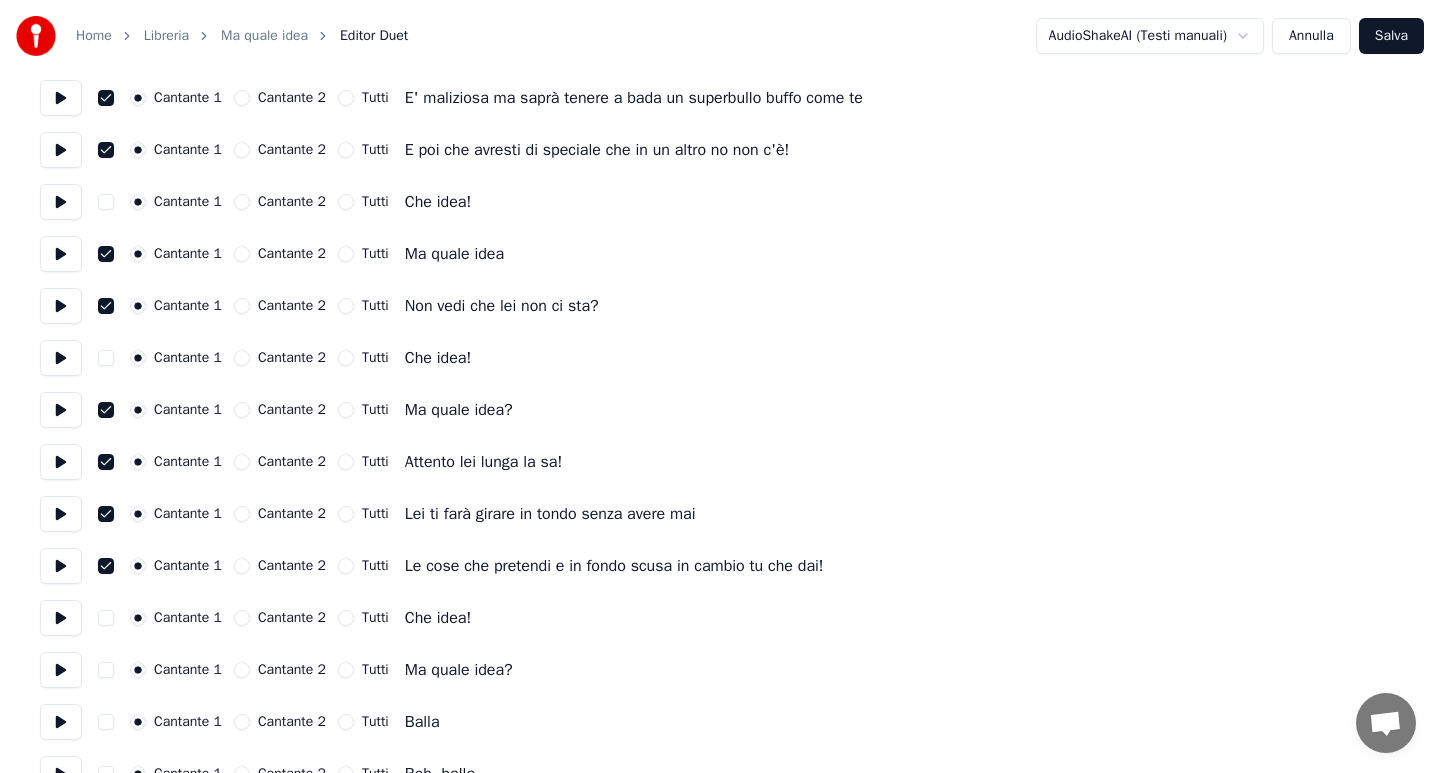 click at bounding box center [106, 670] 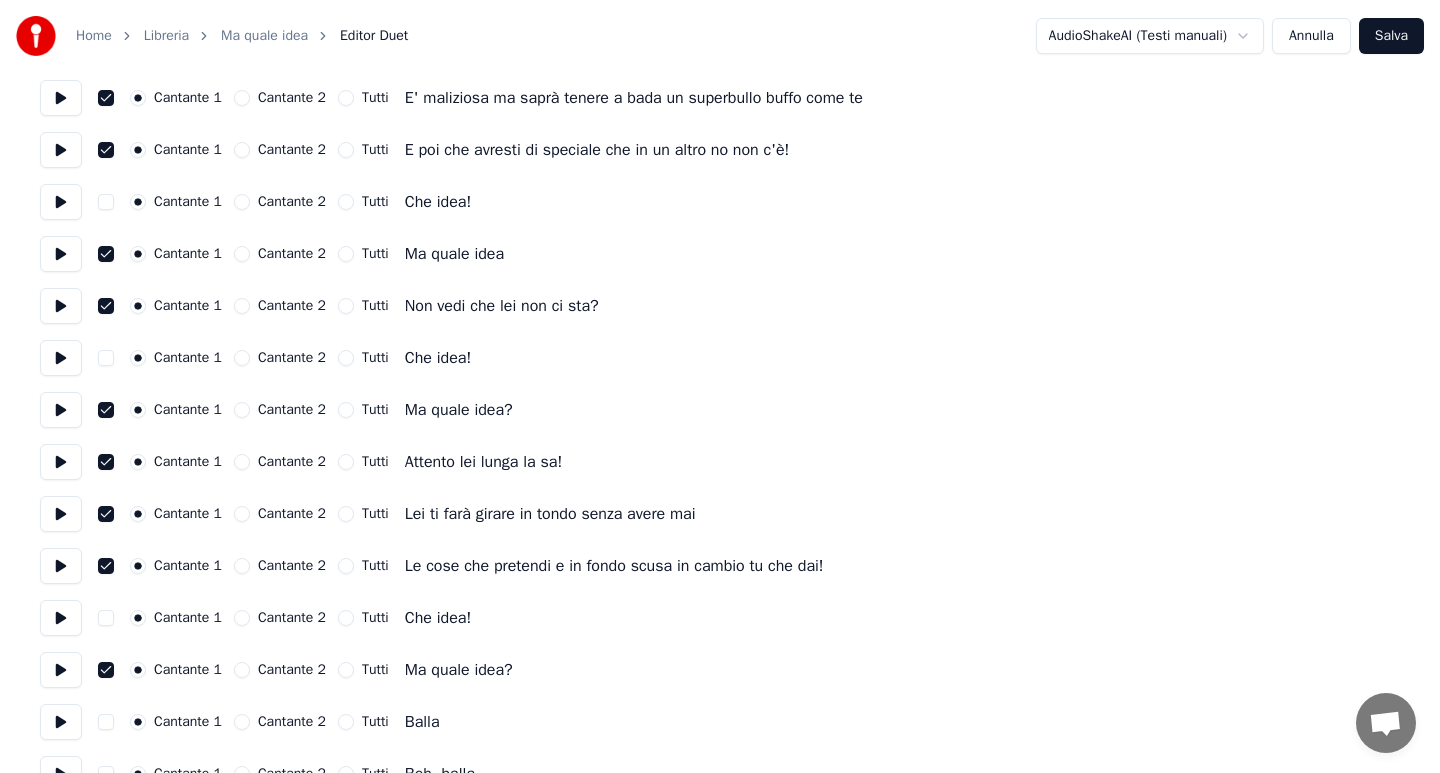 type on "on" 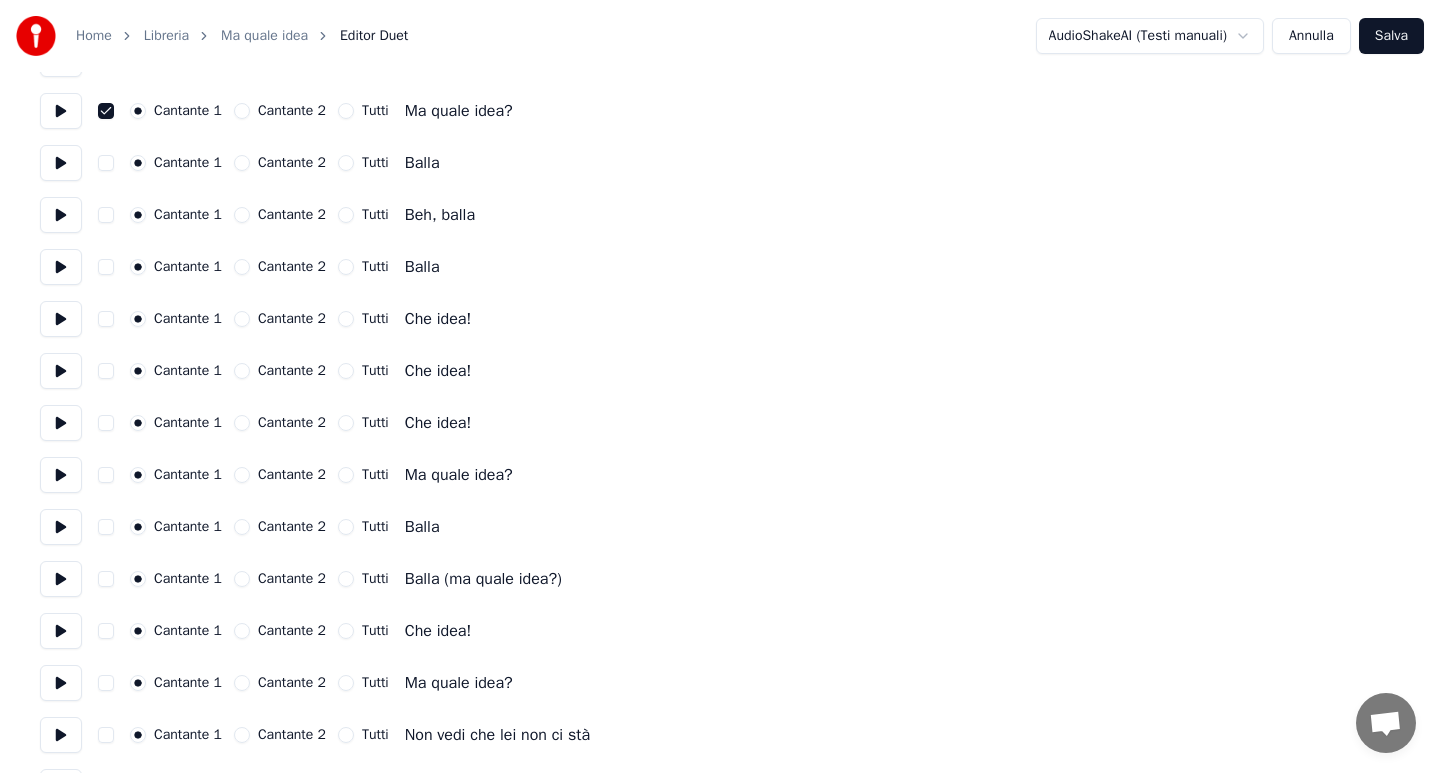 scroll, scrollTop: 3120, scrollLeft: 0, axis: vertical 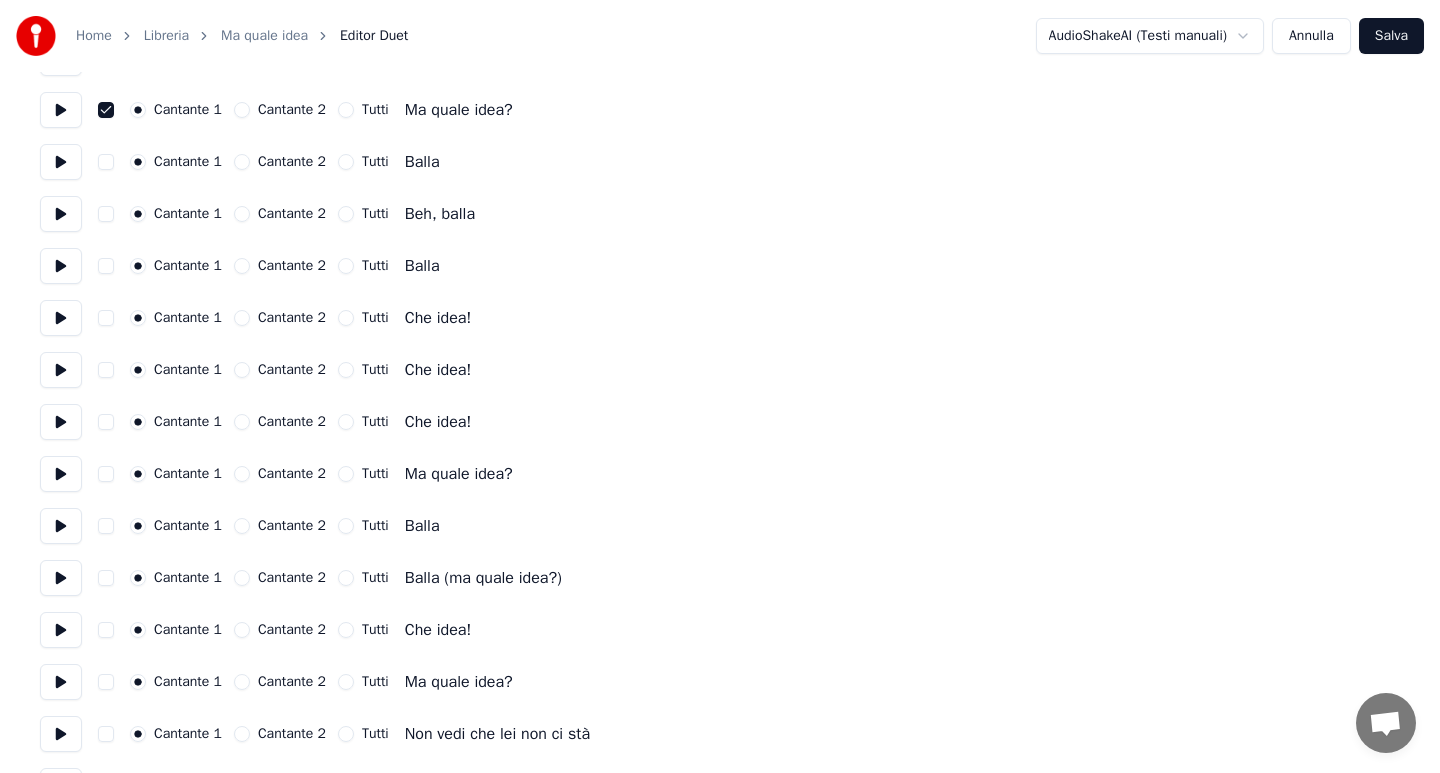 click at bounding box center [106, 474] 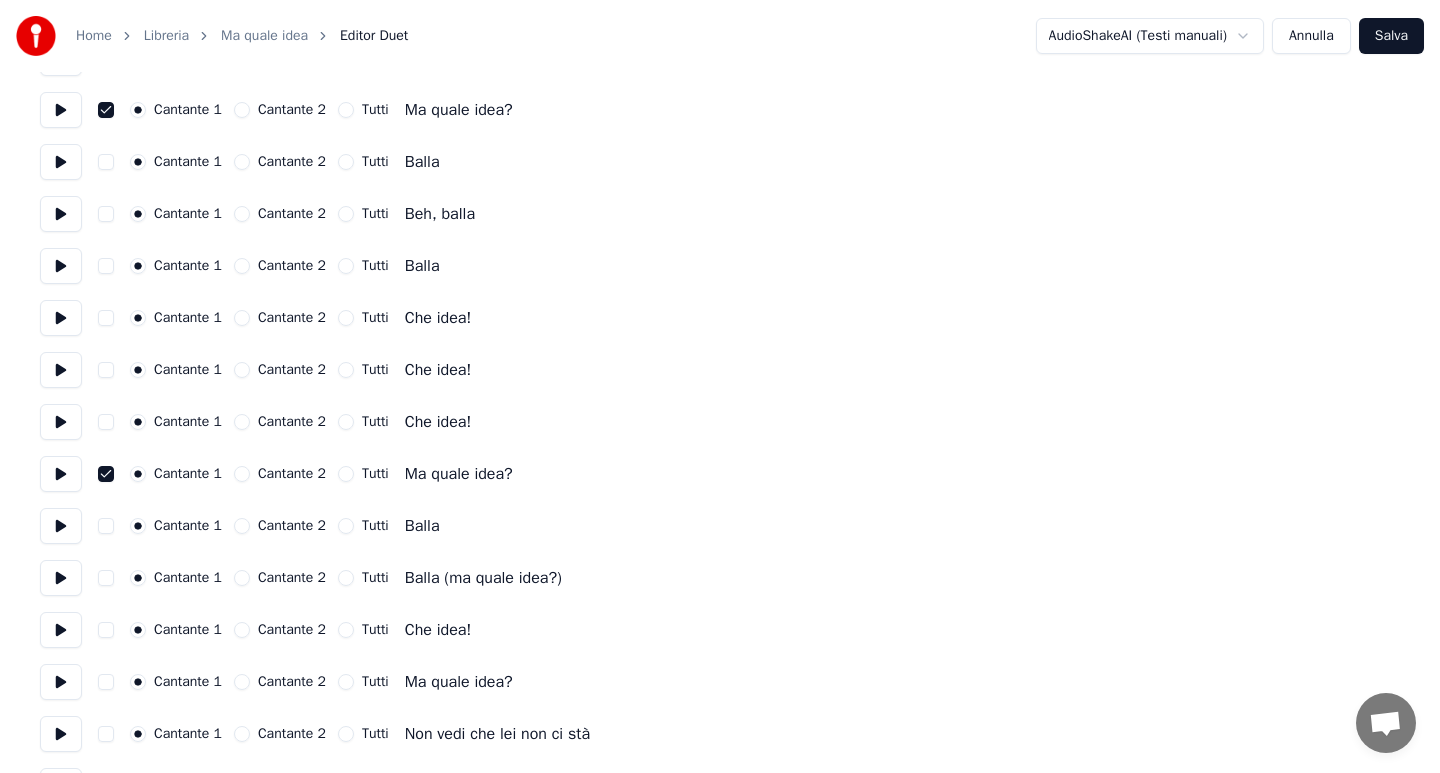 click at bounding box center (106, 578) 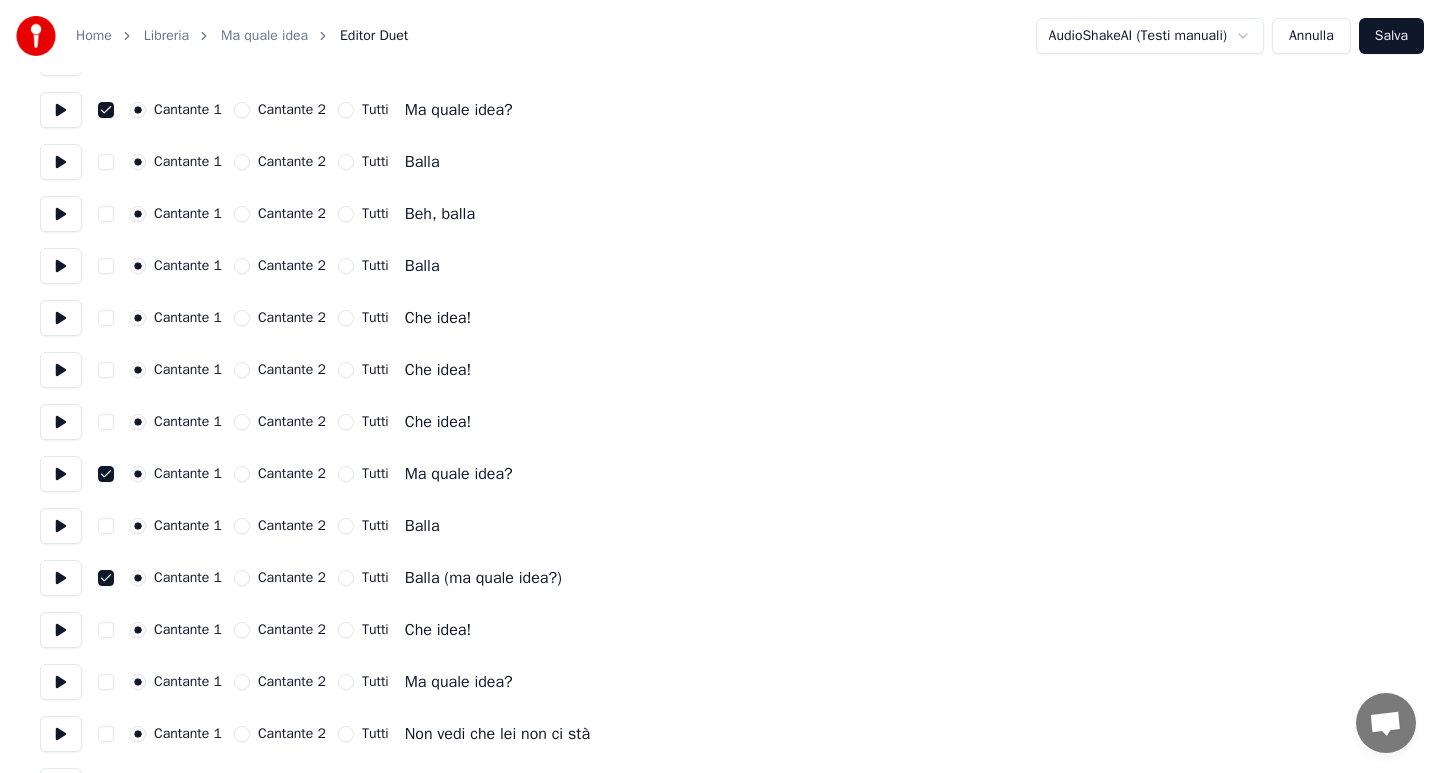 click on "Cantante 1 Cantante 2 Tutti Ma quale idea?" at bounding box center (720, 682) 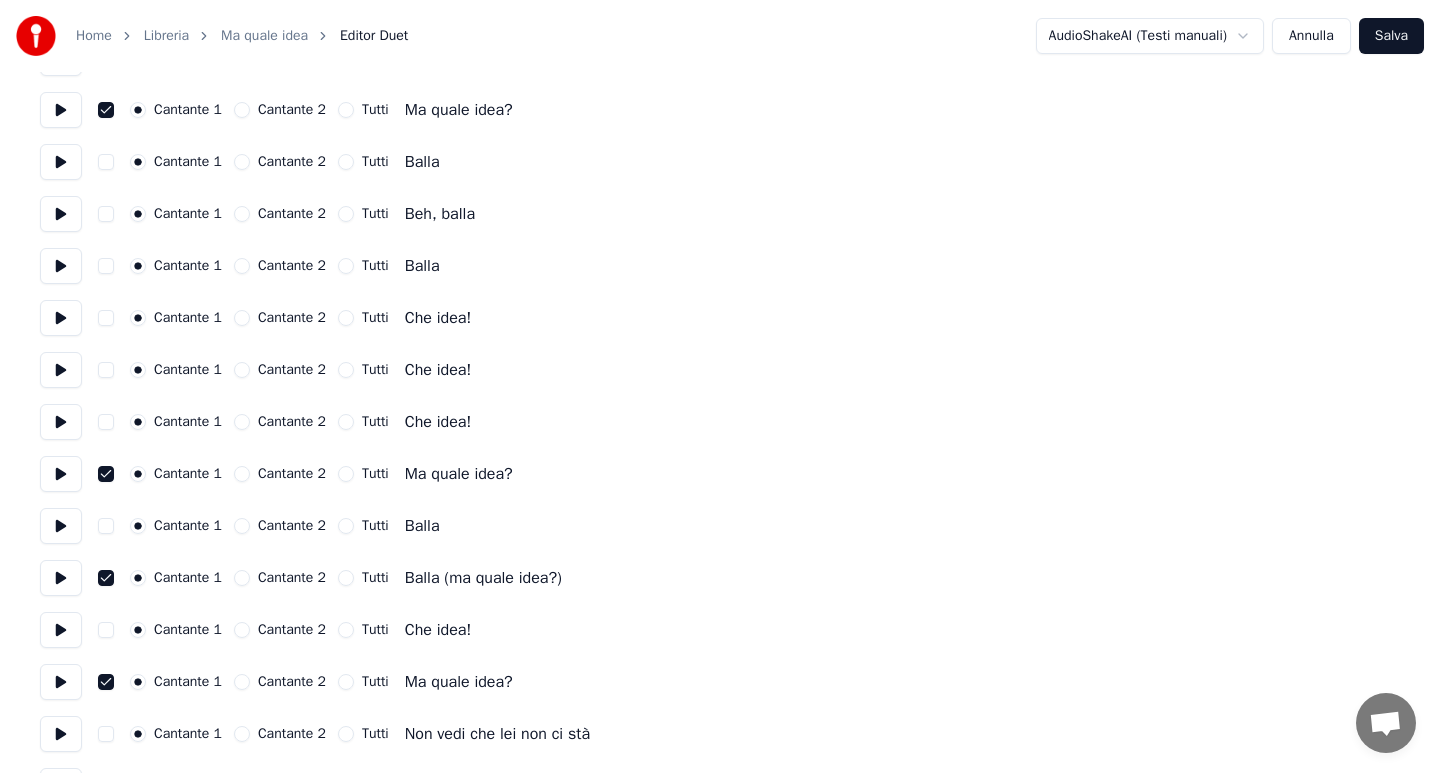 click at bounding box center [106, 734] 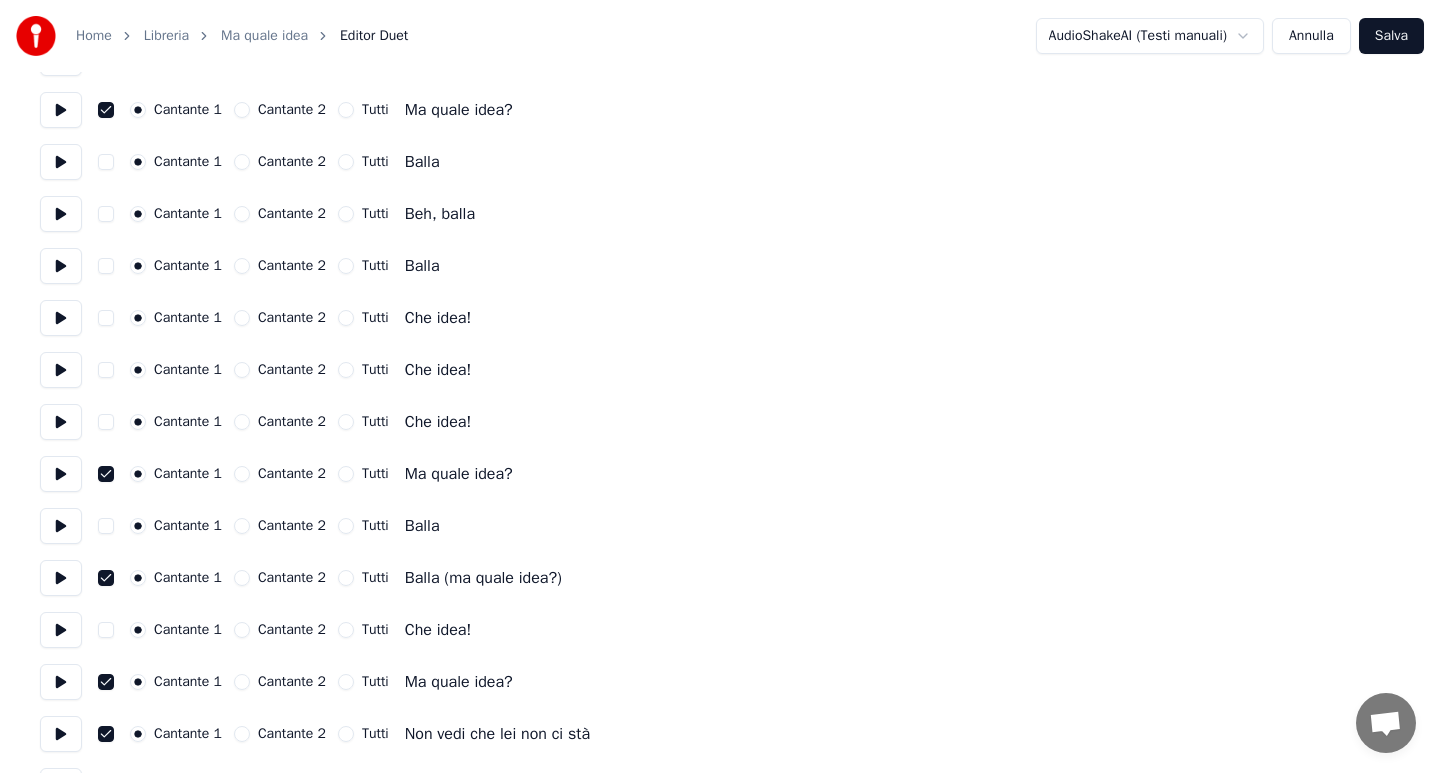 type on "on" 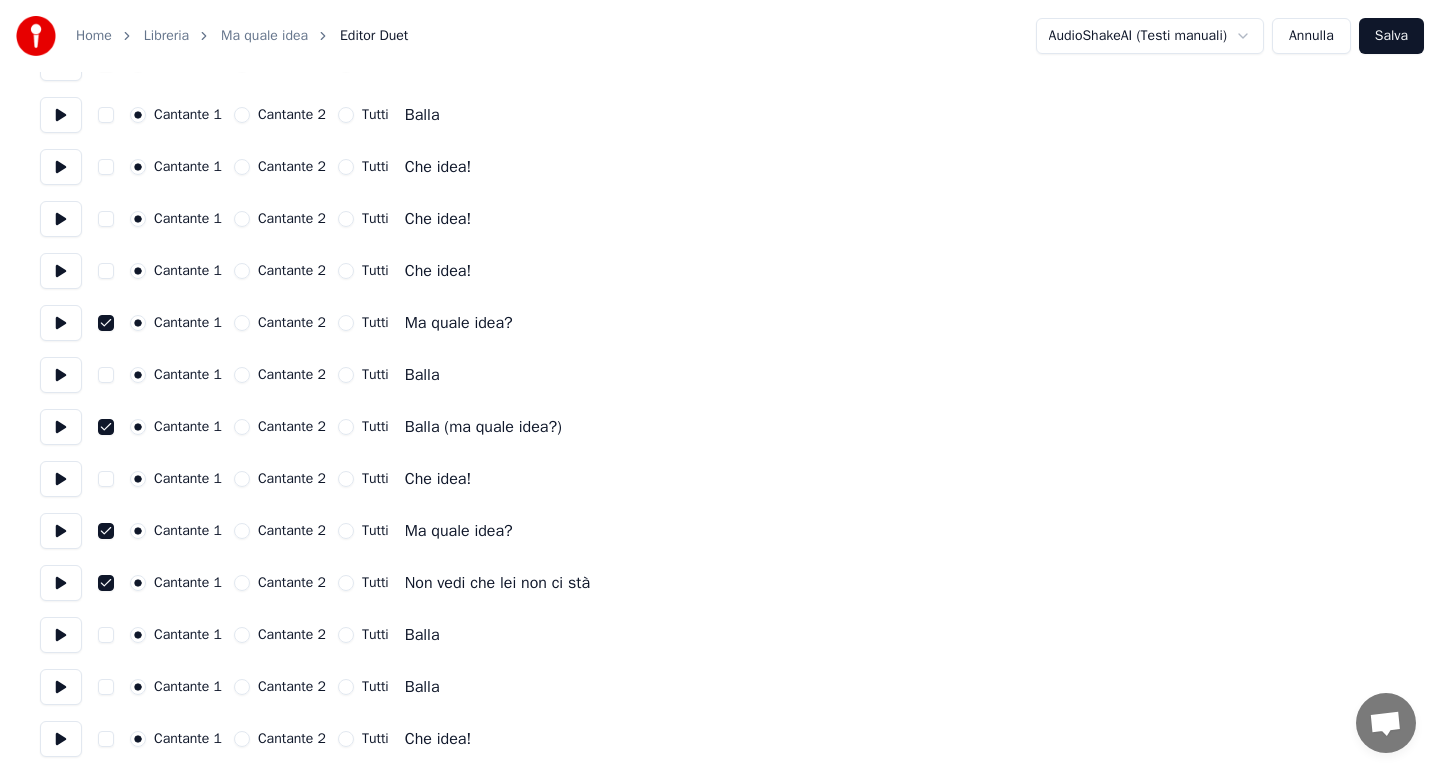 scroll, scrollTop: 3275, scrollLeft: 0, axis: vertical 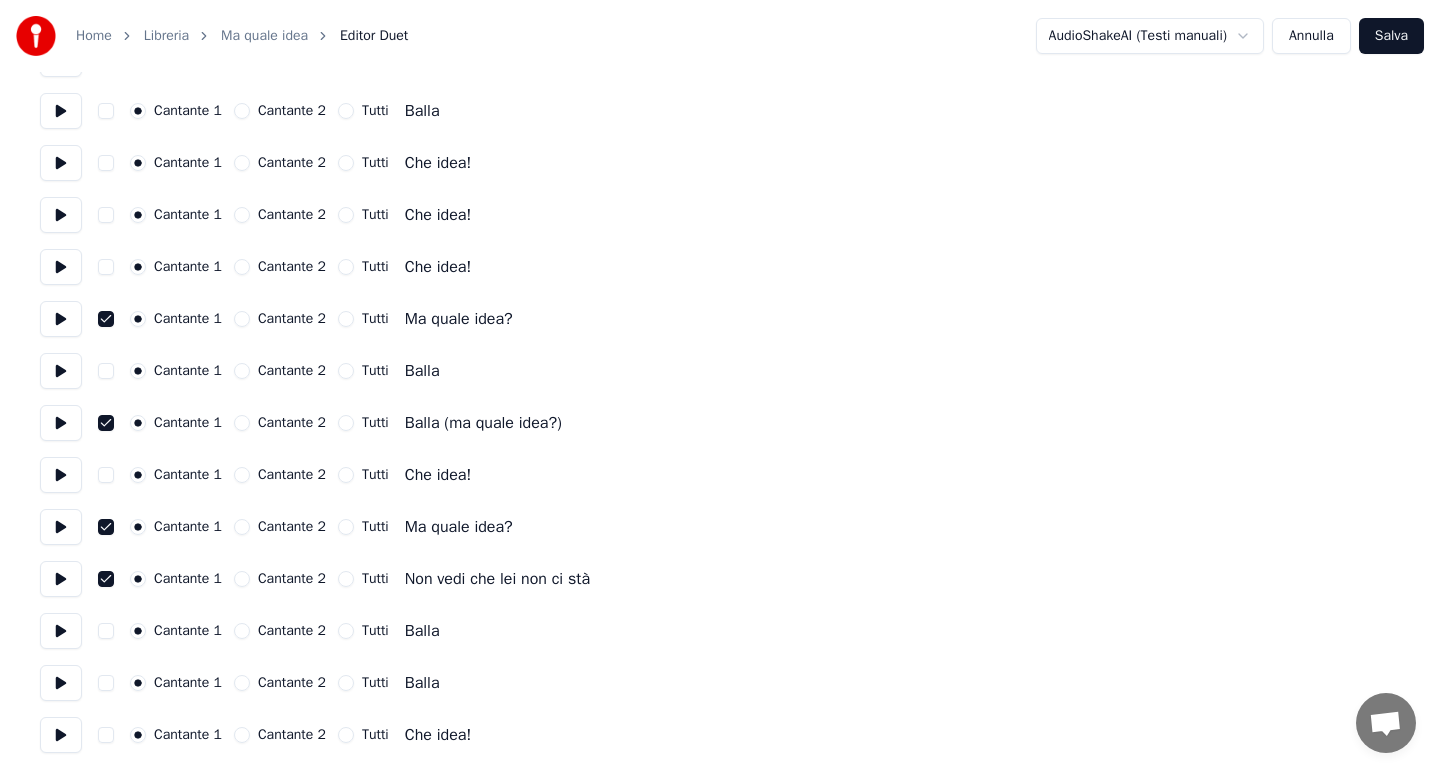 click on "Salva" at bounding box center (1391, 36) 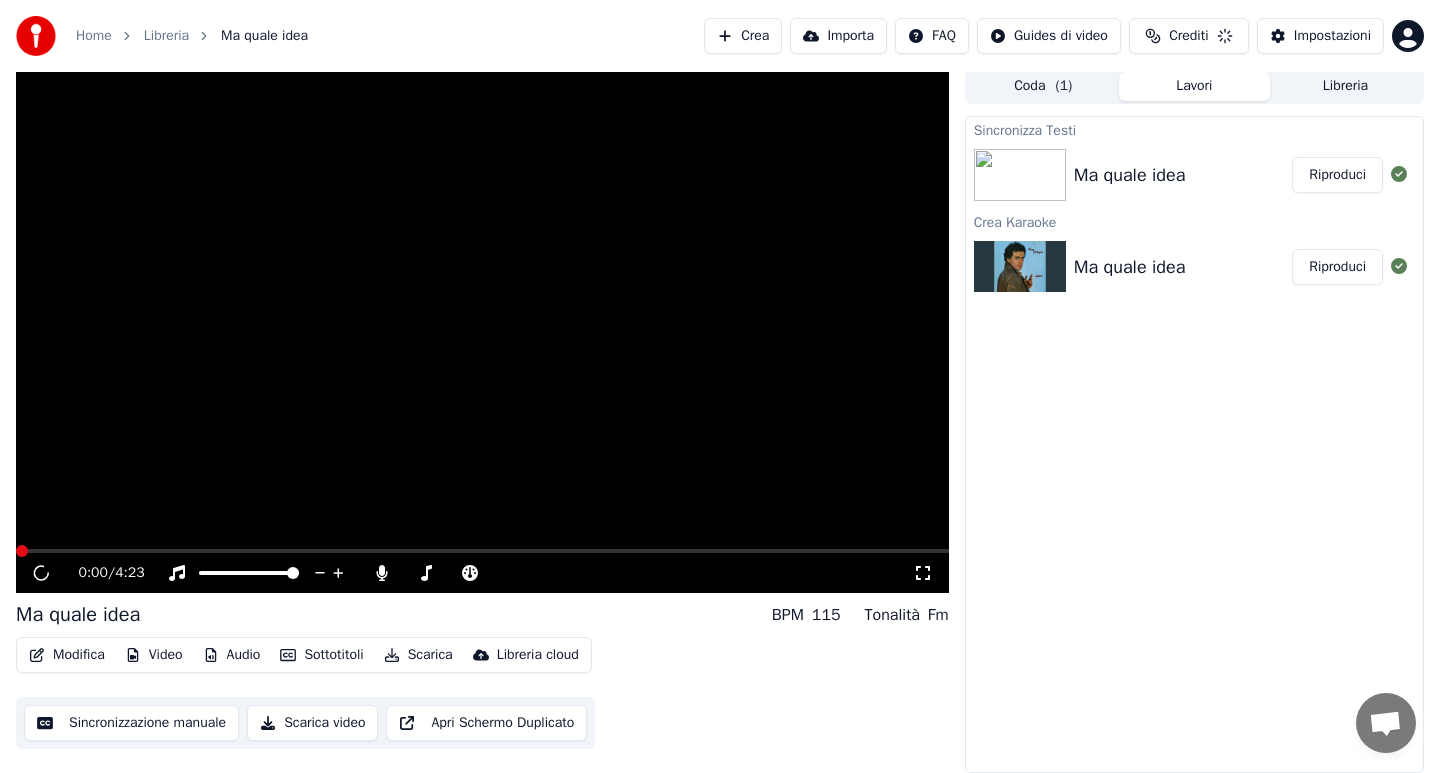 scroll, scrollTop: 4, scrollLeft: 0, axis: vertical 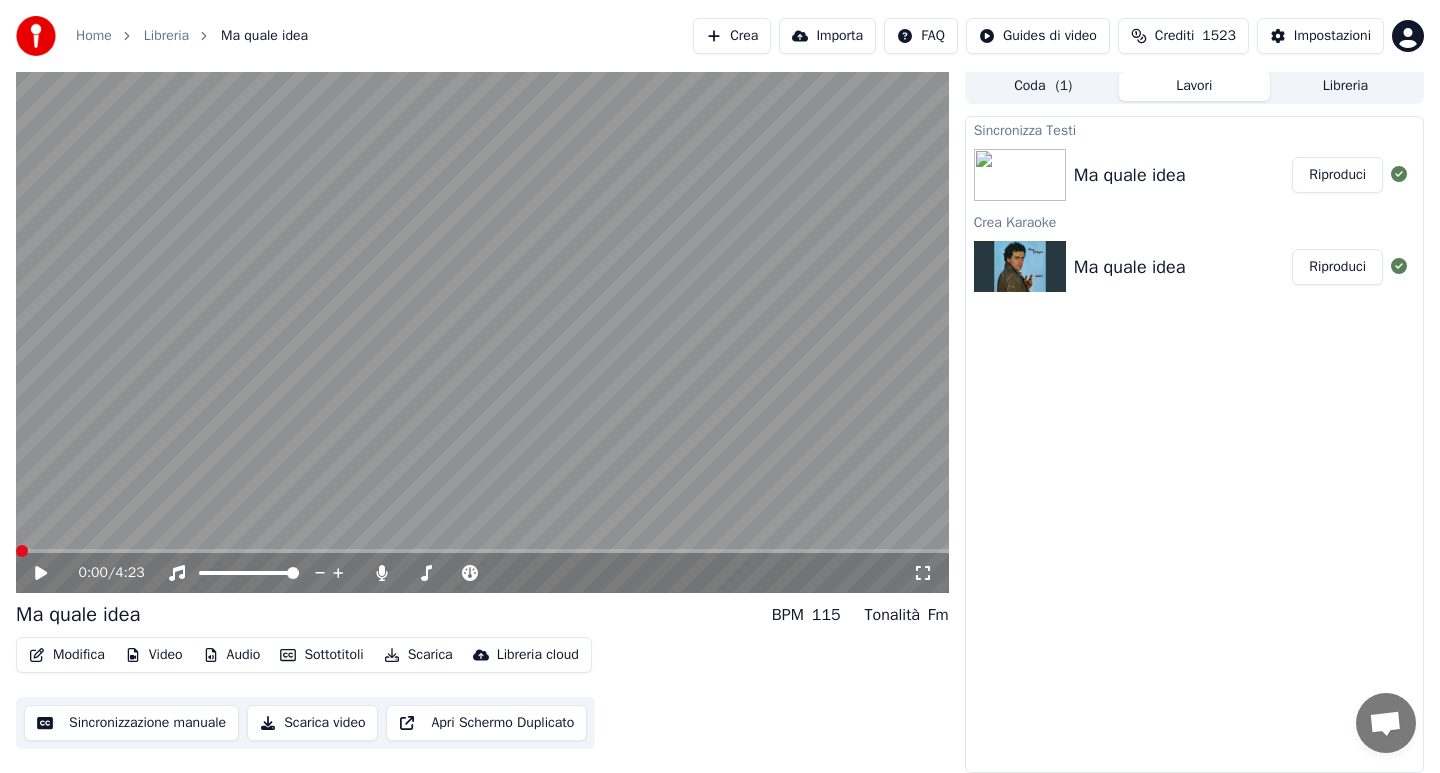 click 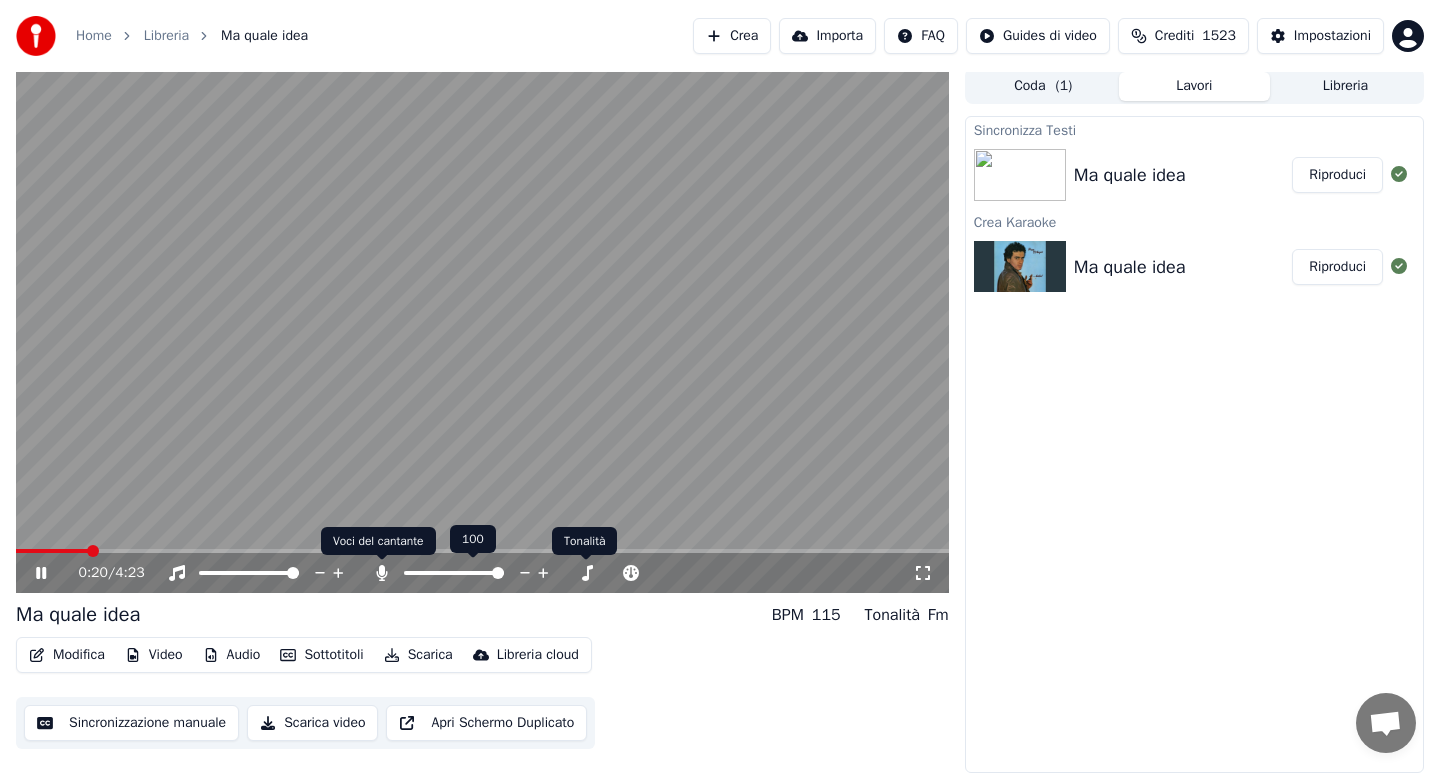 click on "Home Libreria Ma quale idea Crea Importa FAQ Guides di video Crediti 1523 Impostazioni 0:20  /  4:23 Ma quale idea BPM 115 Tonalità Fm Modifica Video Audio Sottotitoli Scarica Libreria cloud Sincronizzazione manuale Scarica video Apri Schermo Duplicato Coda ( 1 ) Lavori Libreria Sincronizza Testi Ma quale idea Riproduci Crea Karaoke Ma quale idea Riproduci Tonalità Tonalità 100 100 Voci del cantante Voci del cantante" at bounding box center [720, 382] 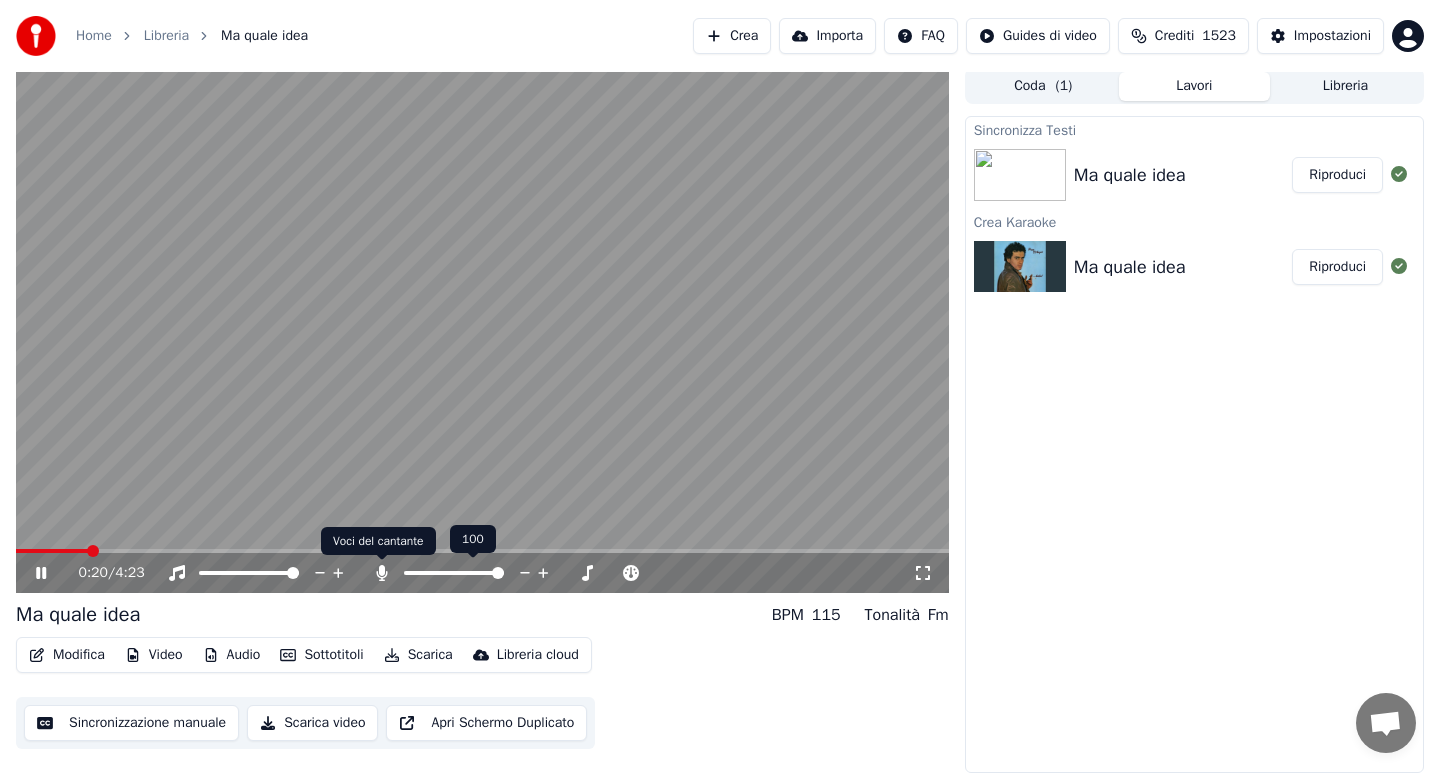 click 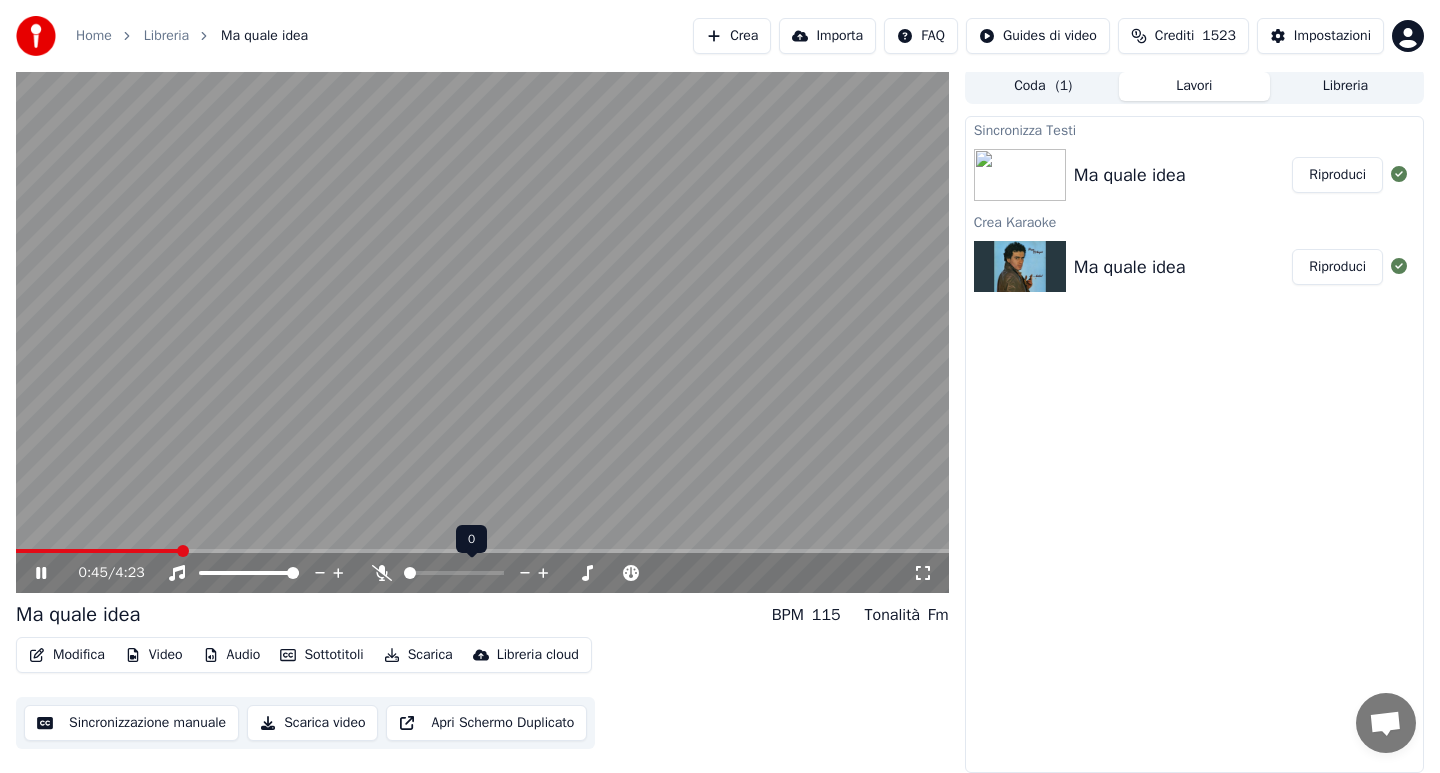click at bounding box center [482, 551] 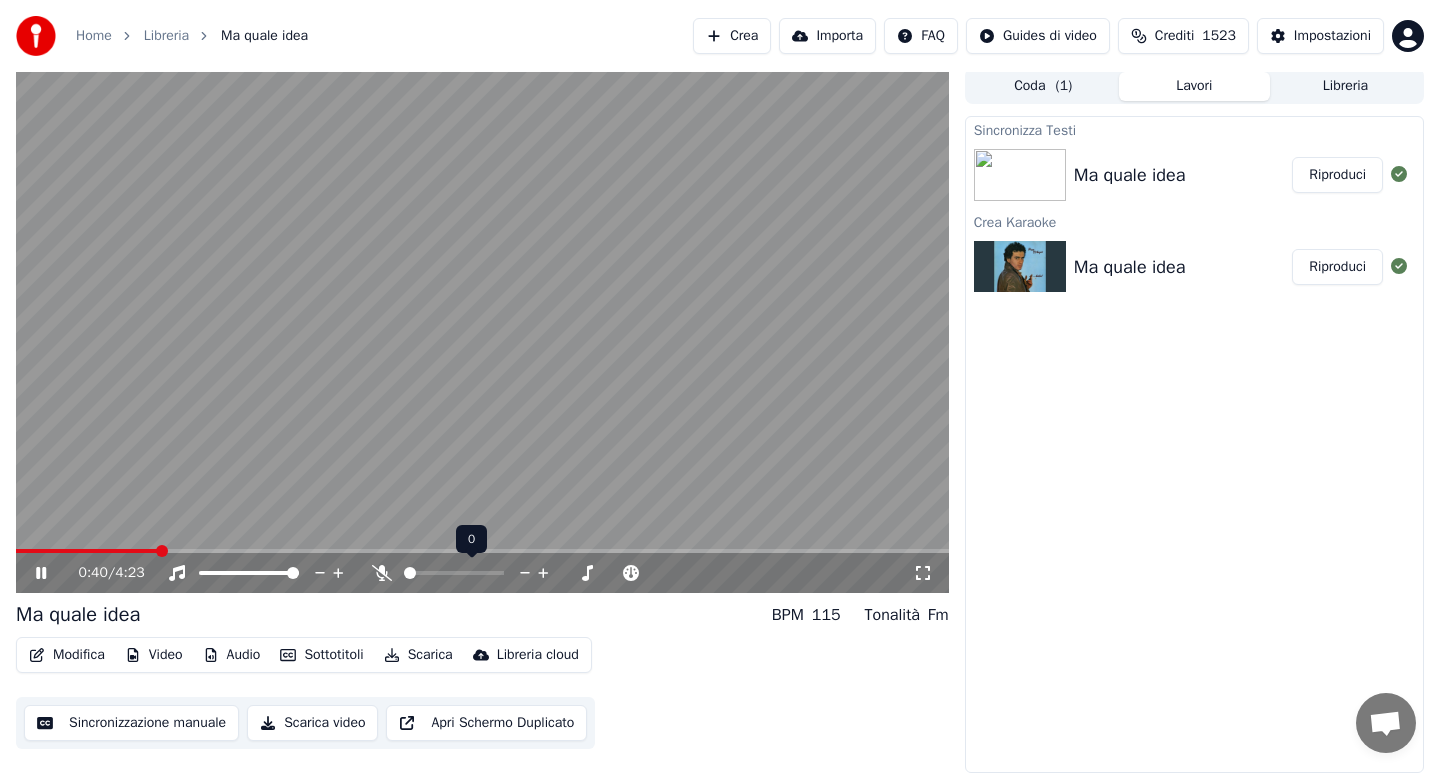click at bounding box center (87, 551) 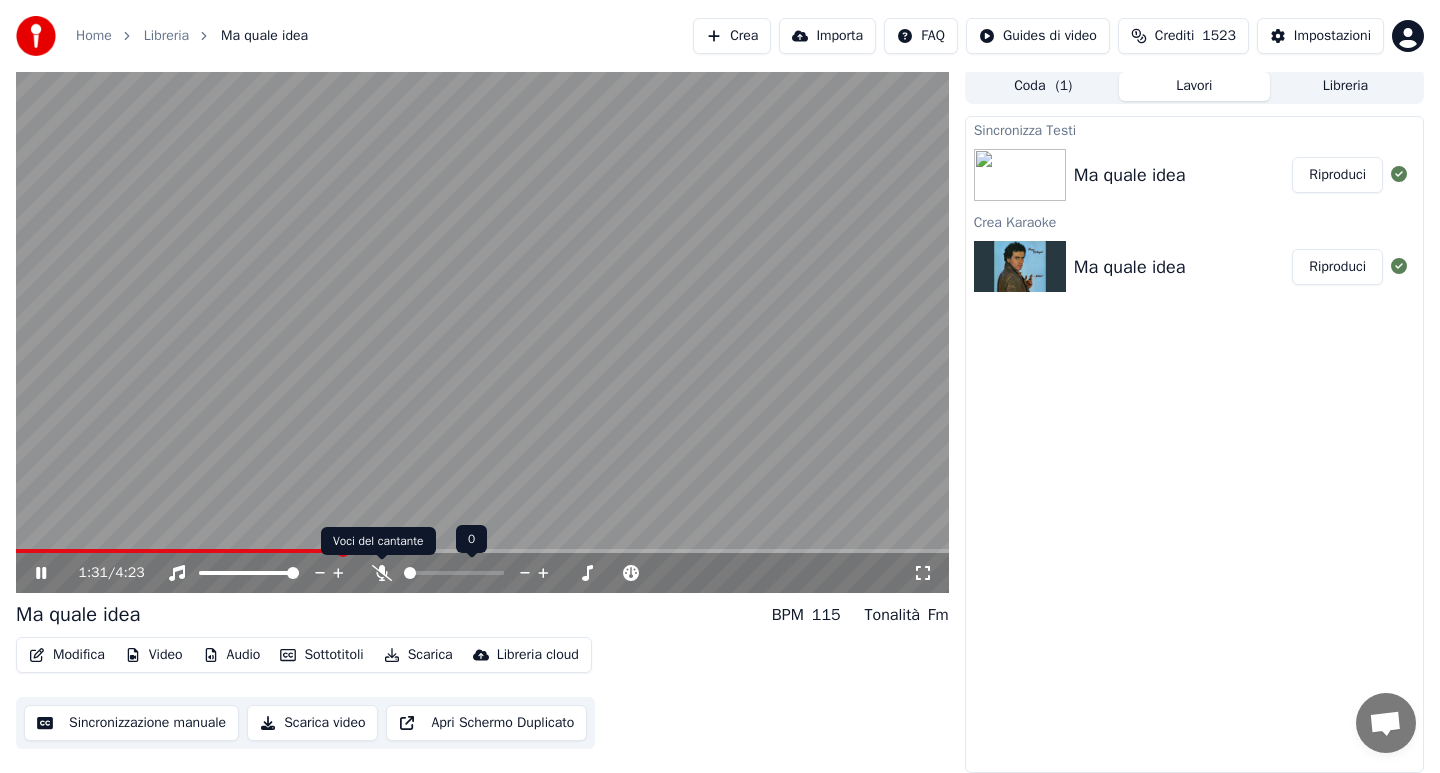 click 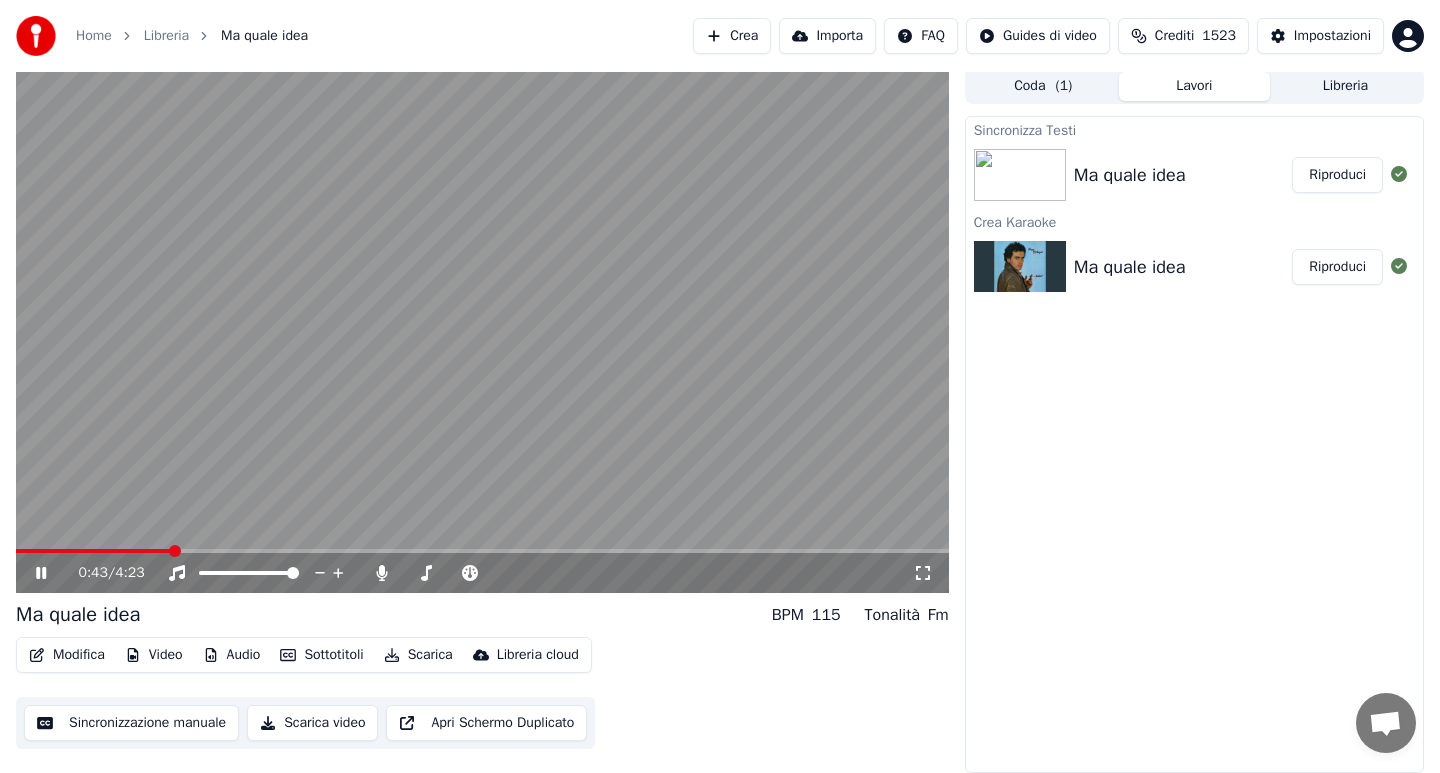 click at bounding box center (93, 551) 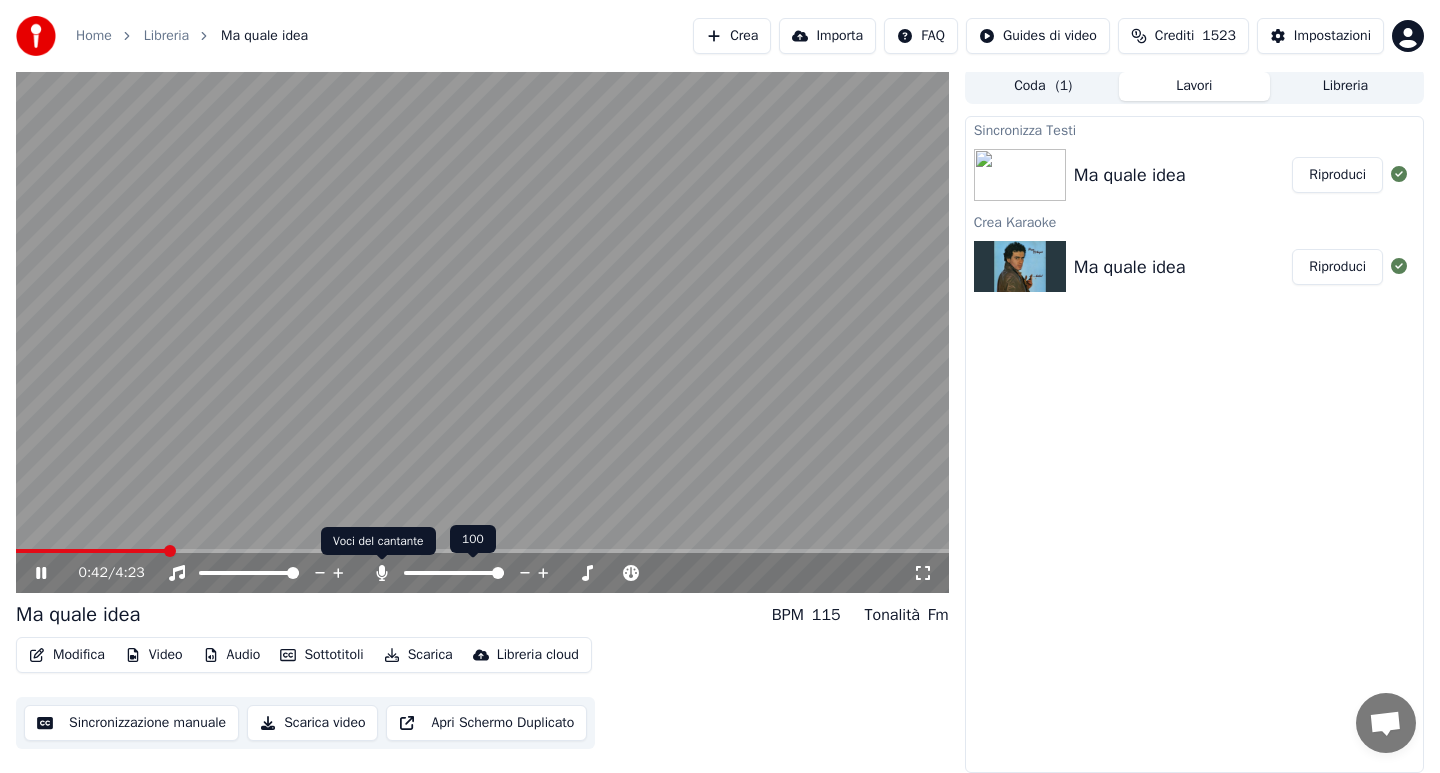 click 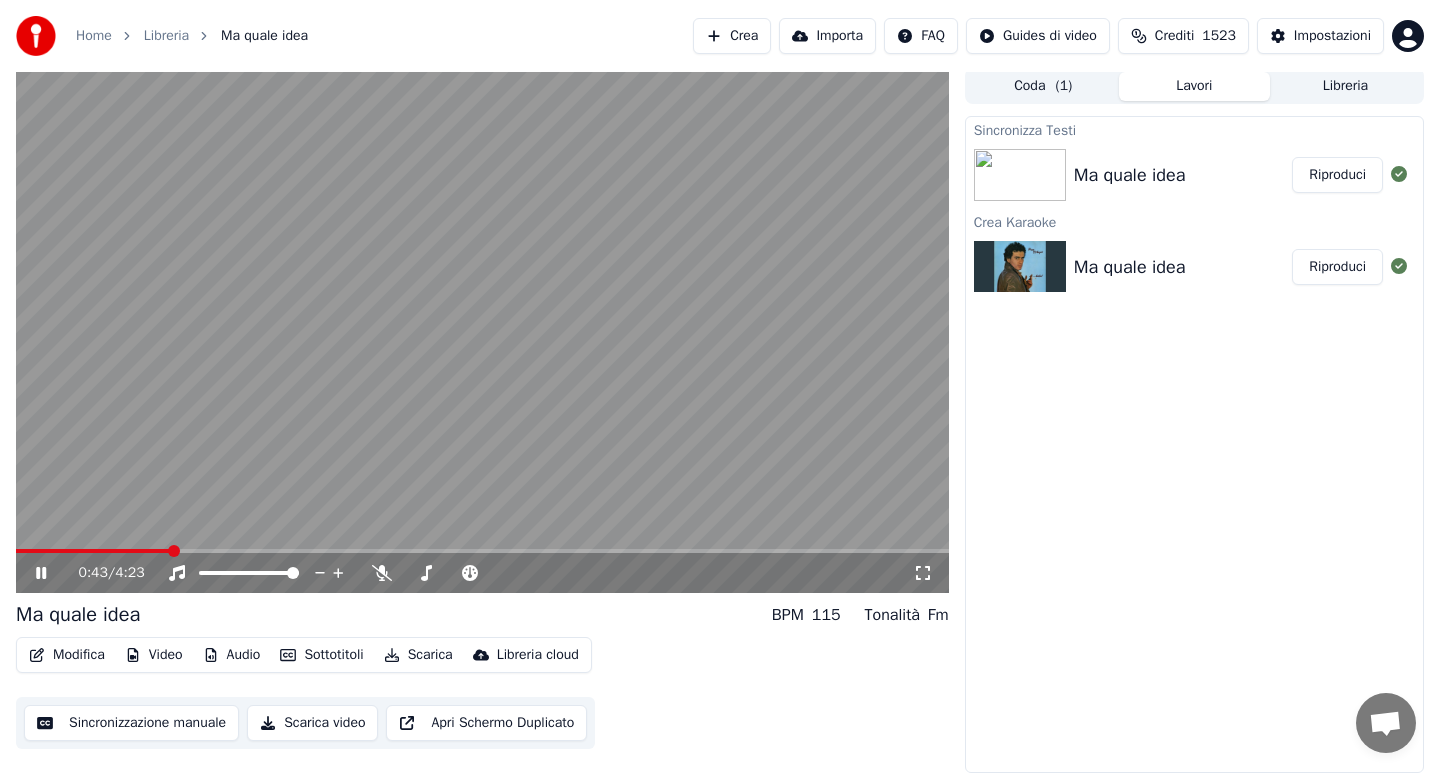 click at bounding box center [93, 551] 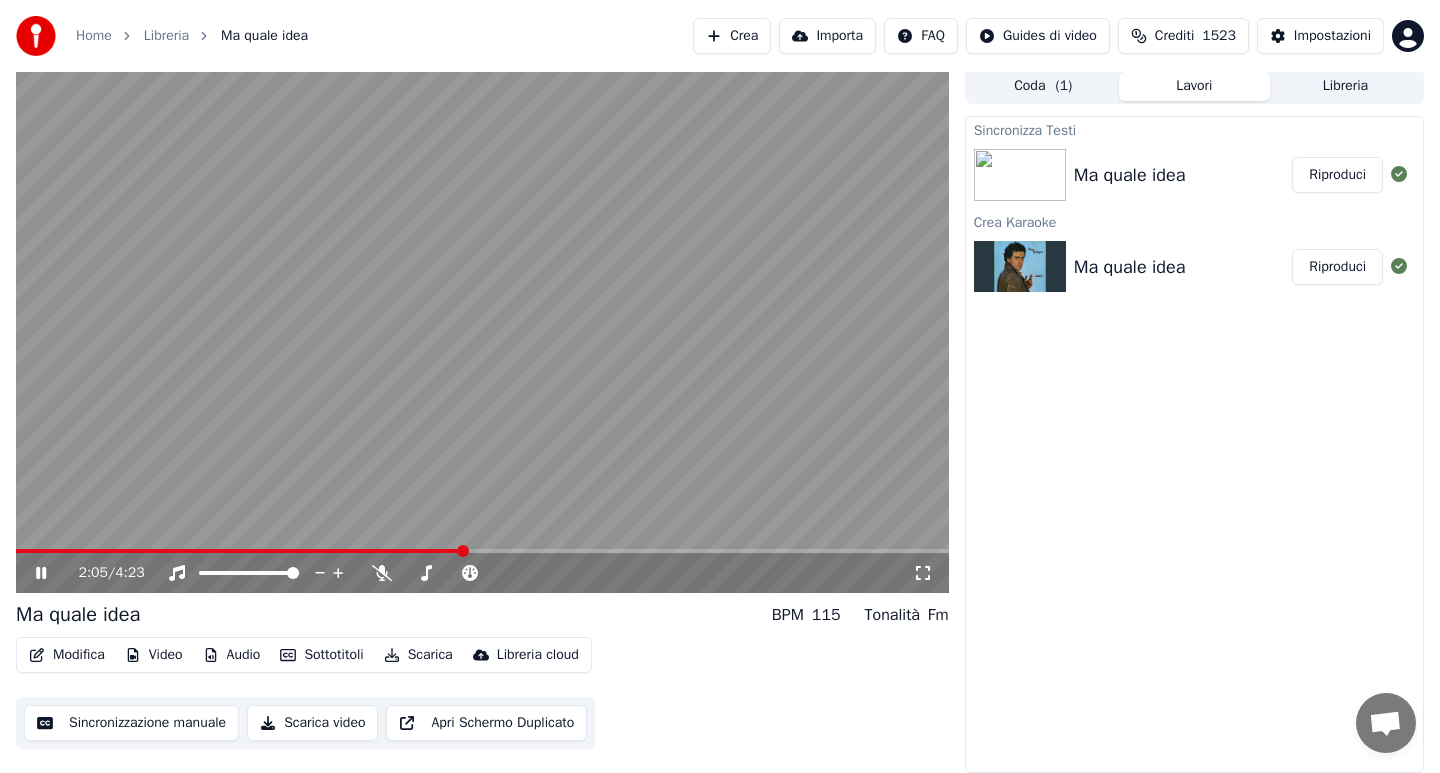 click at bounding box center (239, 551) 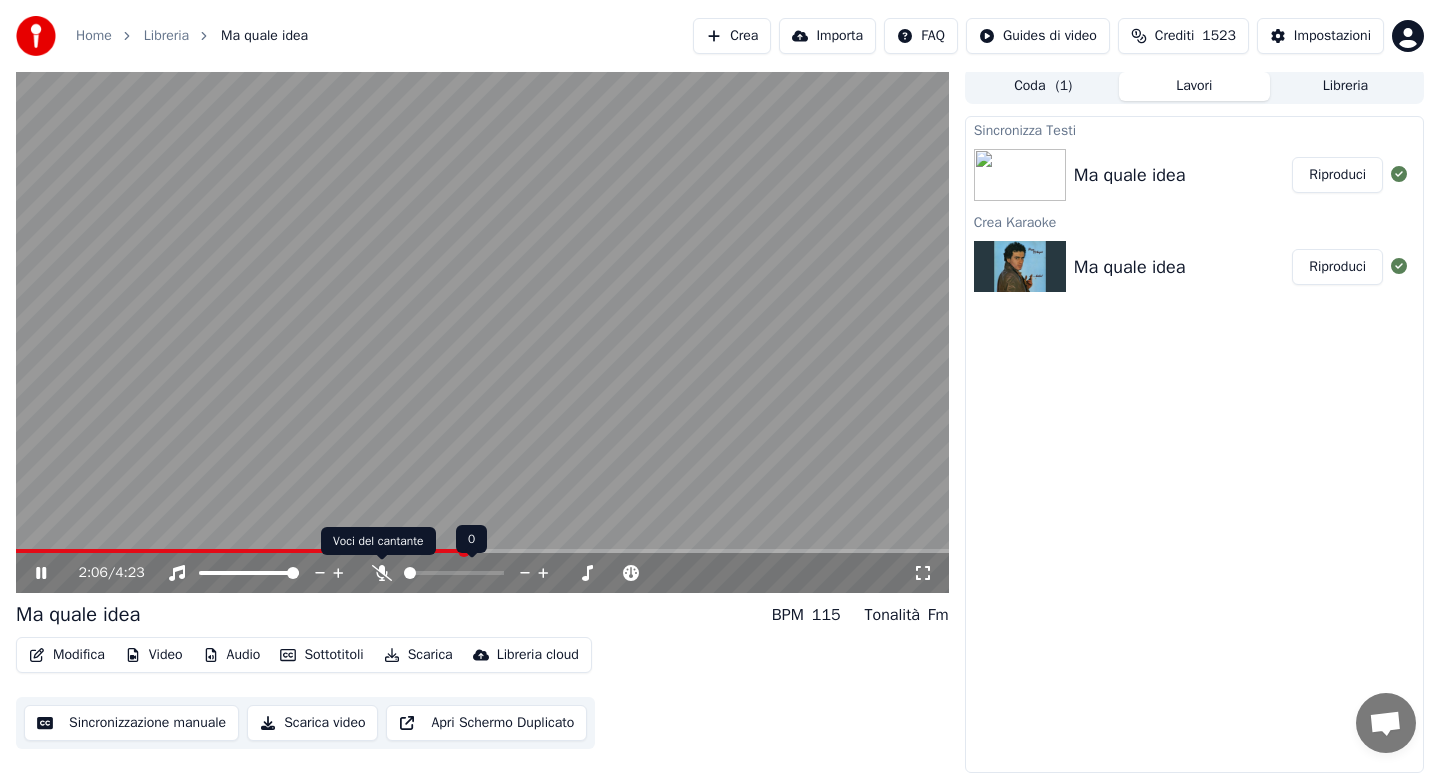 click 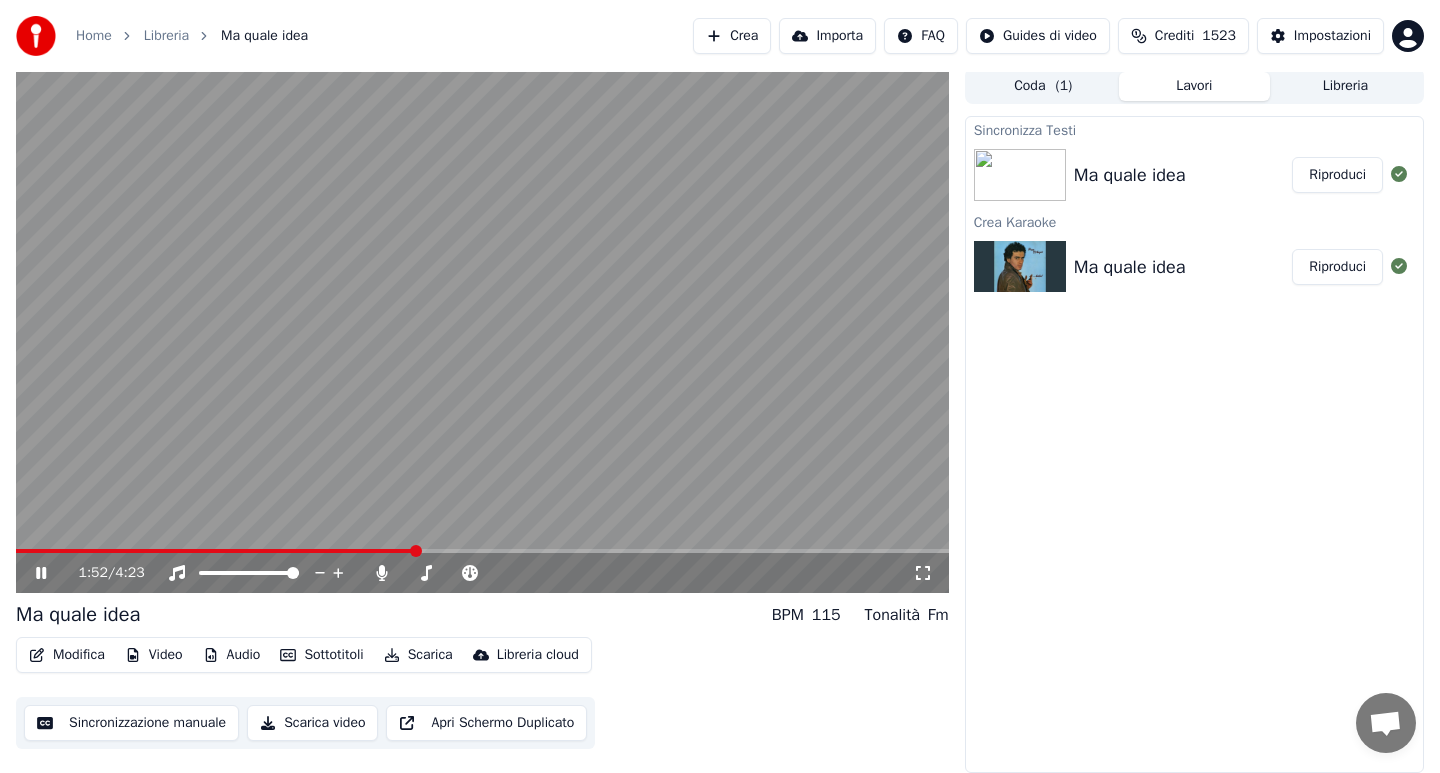 click on "1:52  /  4:23" at bounding box center [482, 573] 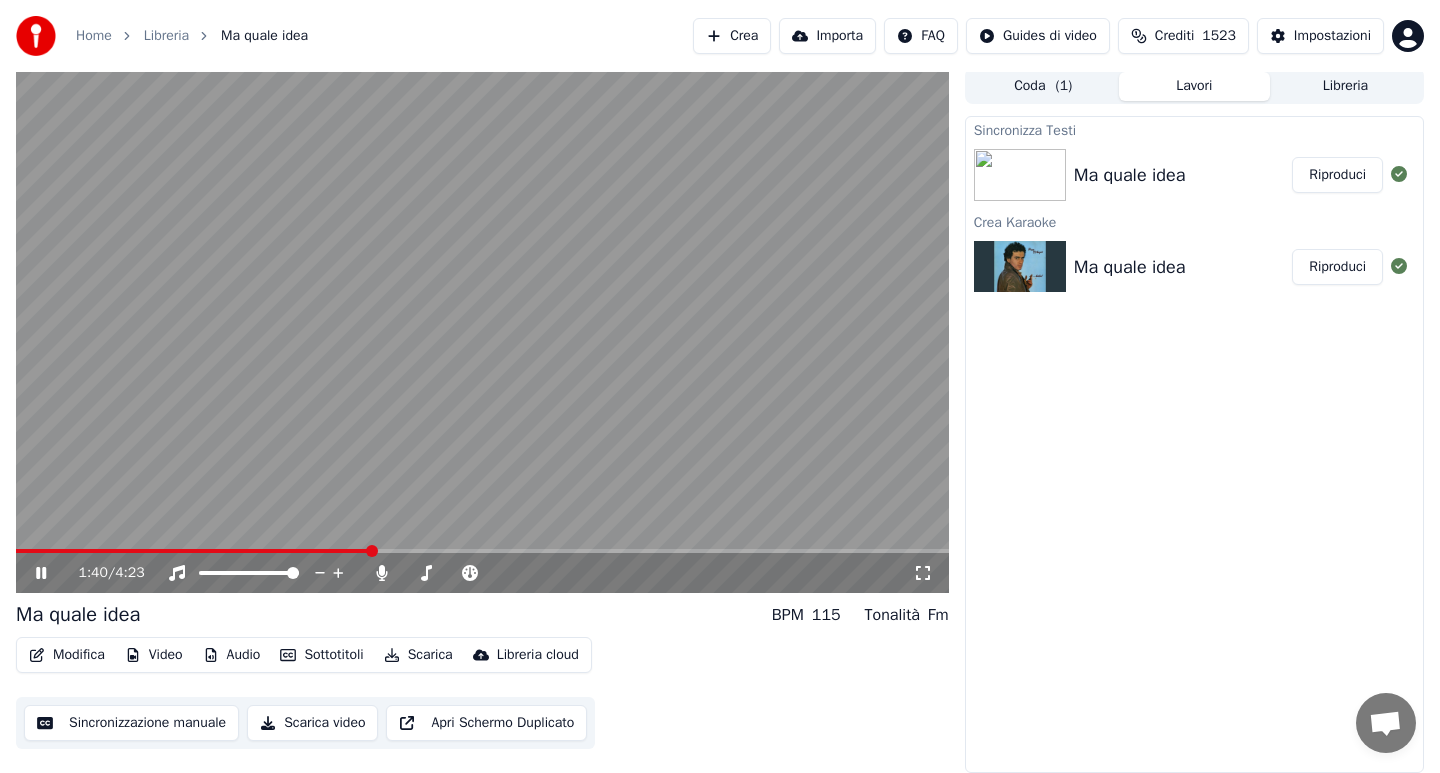 click at bounding box center (193, 551) 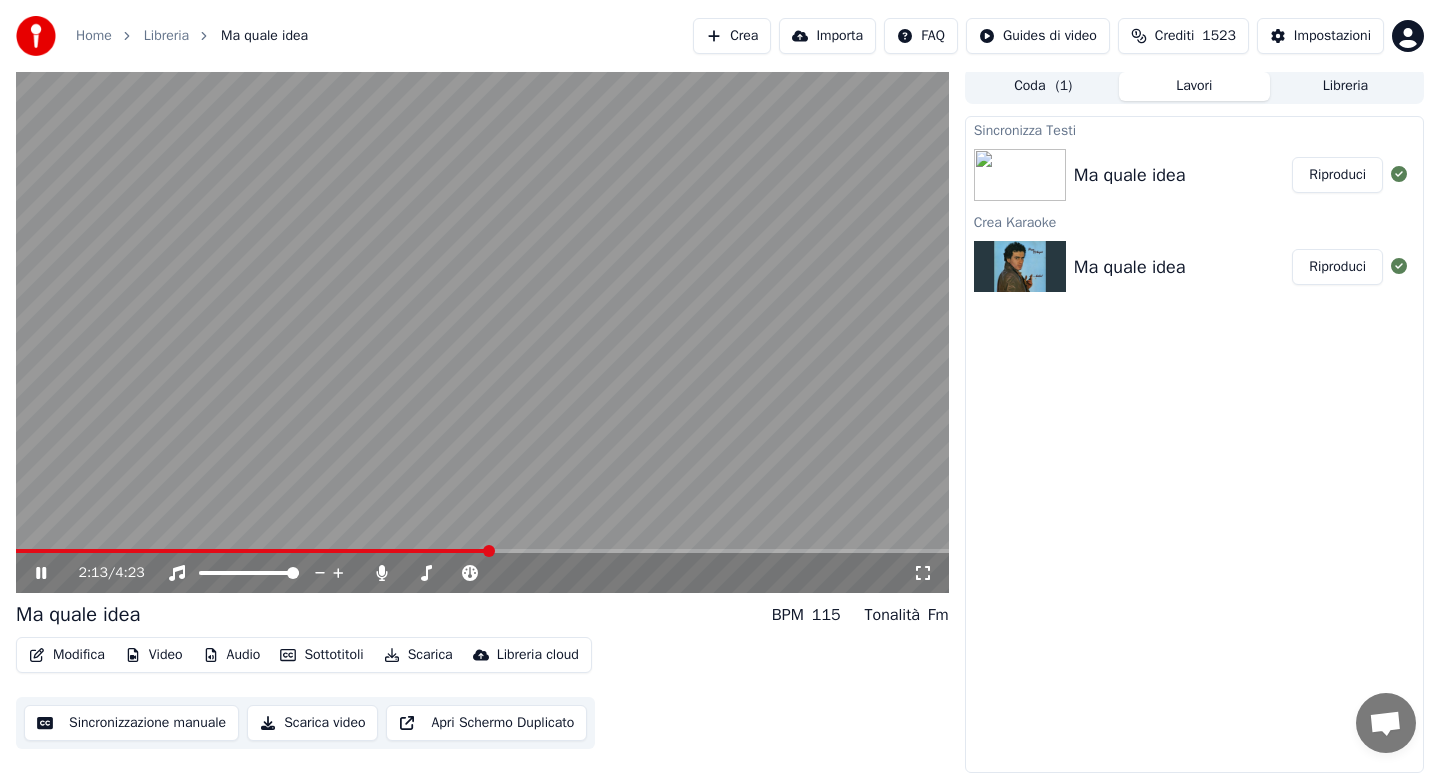 click on "Modifica" at bounding box center [67, 655] 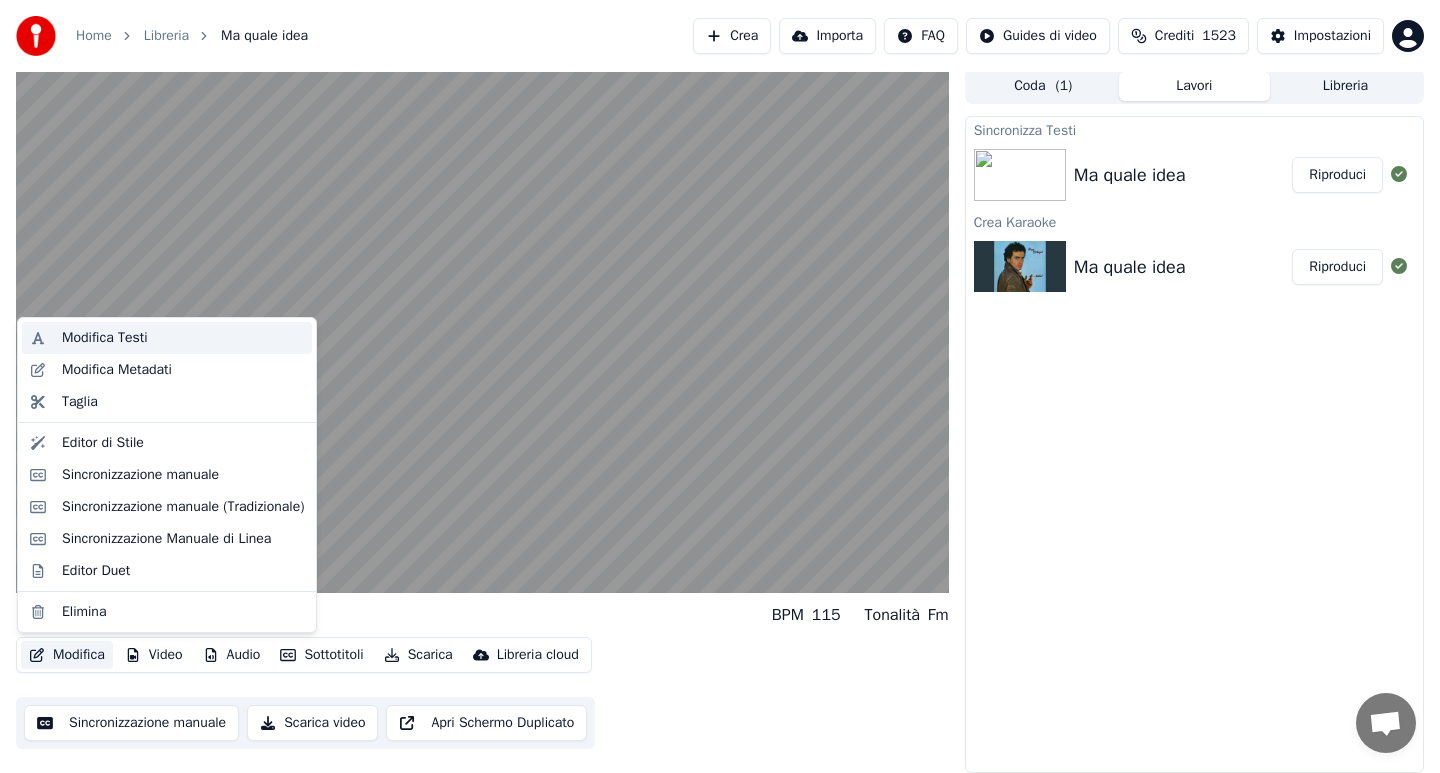 click on "Modifica Testi" at bounding box center (183, 338) 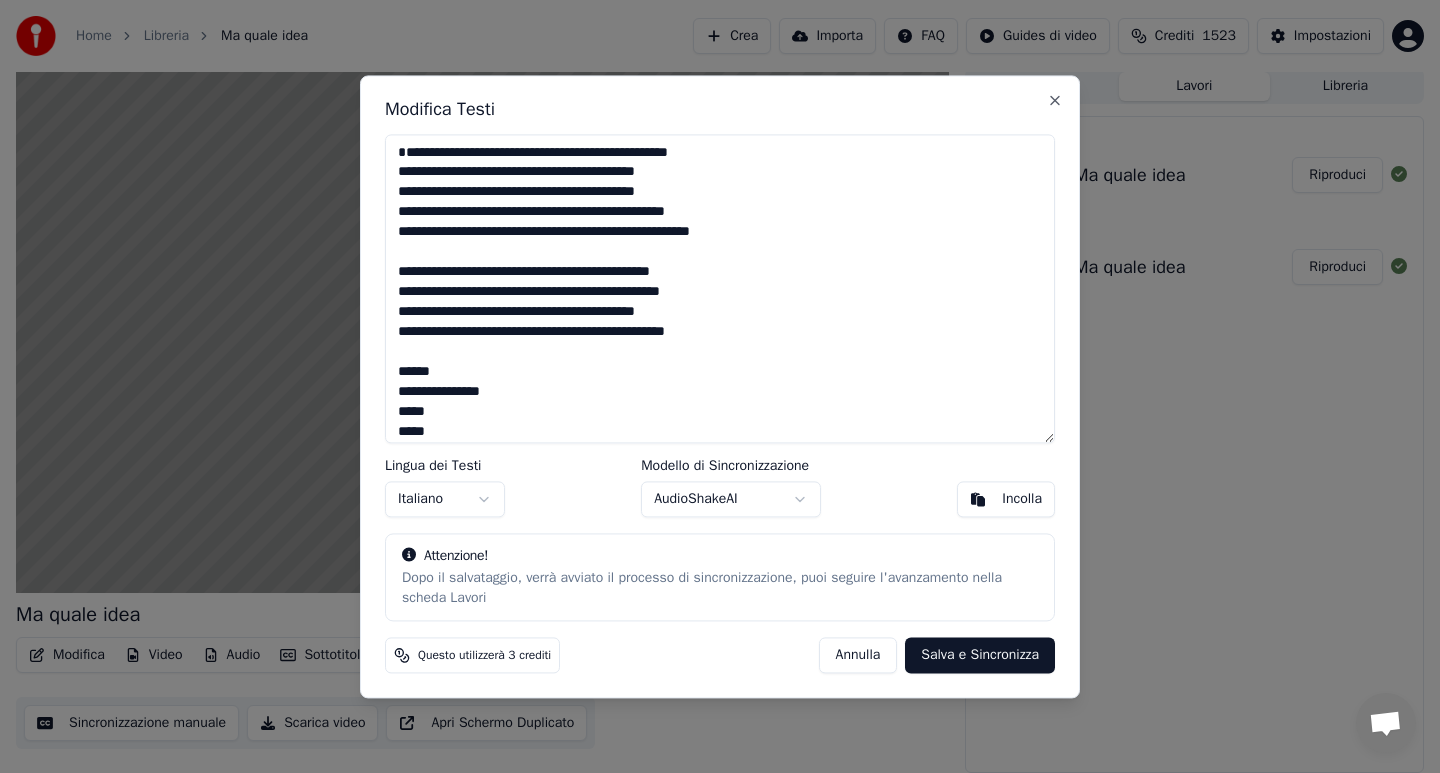 click at bounding box center [720, 288] 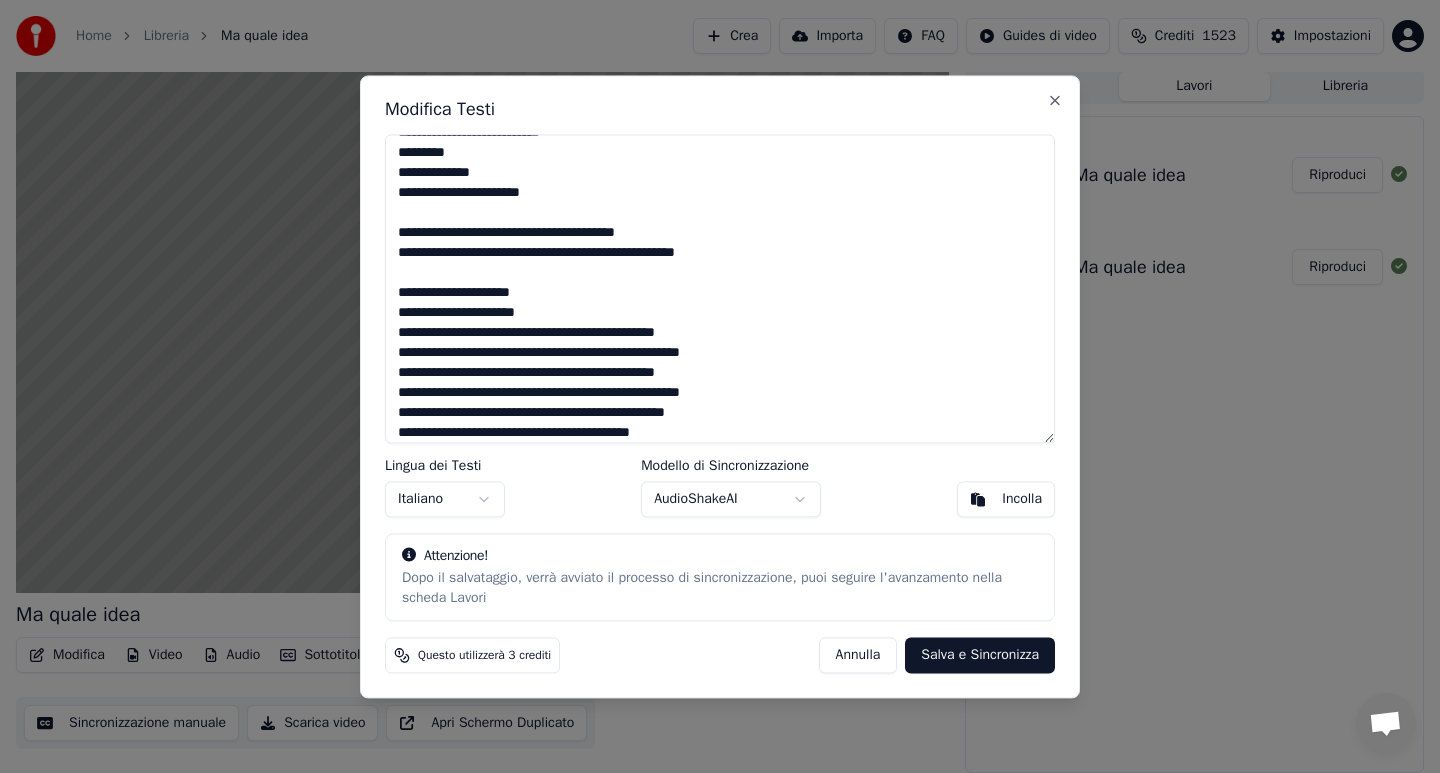scroll, scrollTop: 703, scrollLeft: 0, axis: vertical 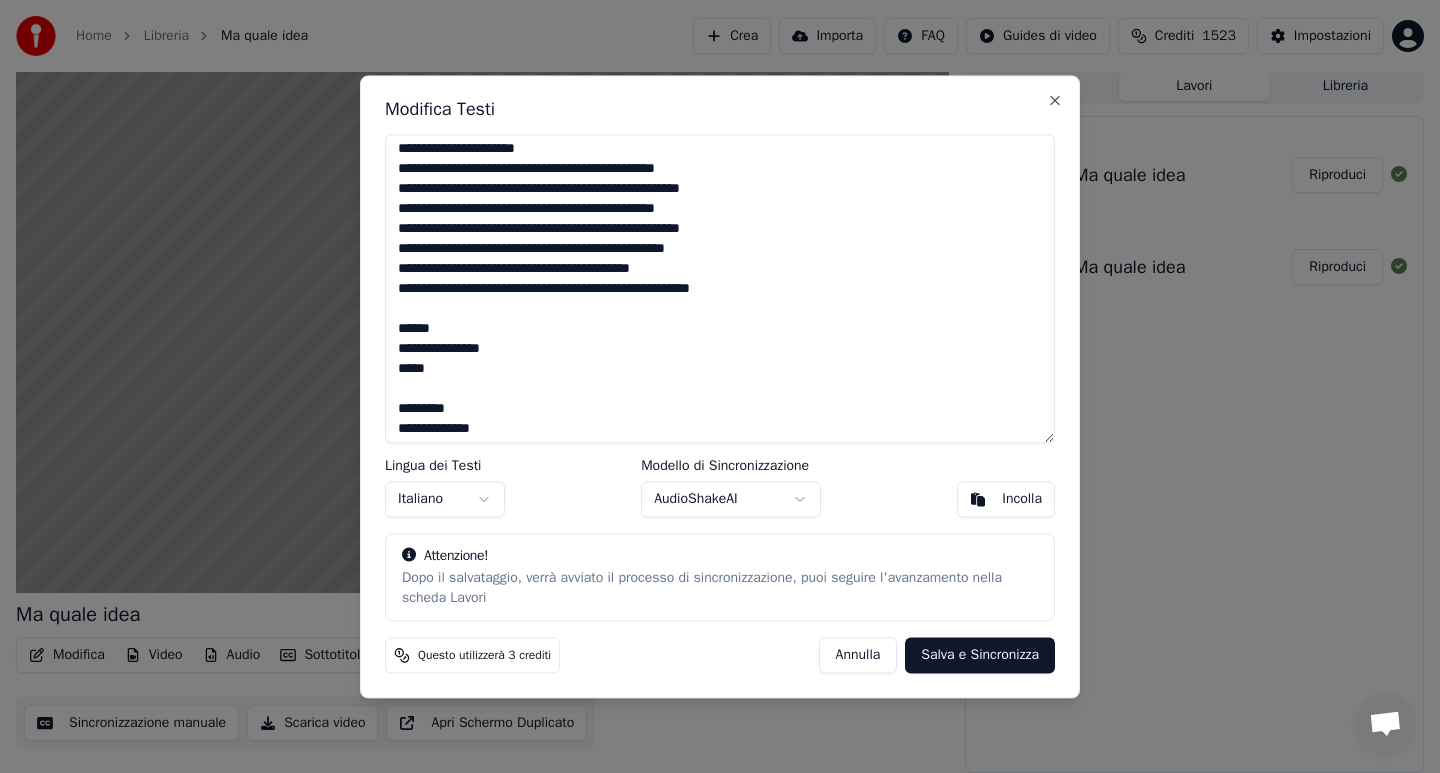 click at bounding box center (720, 288) 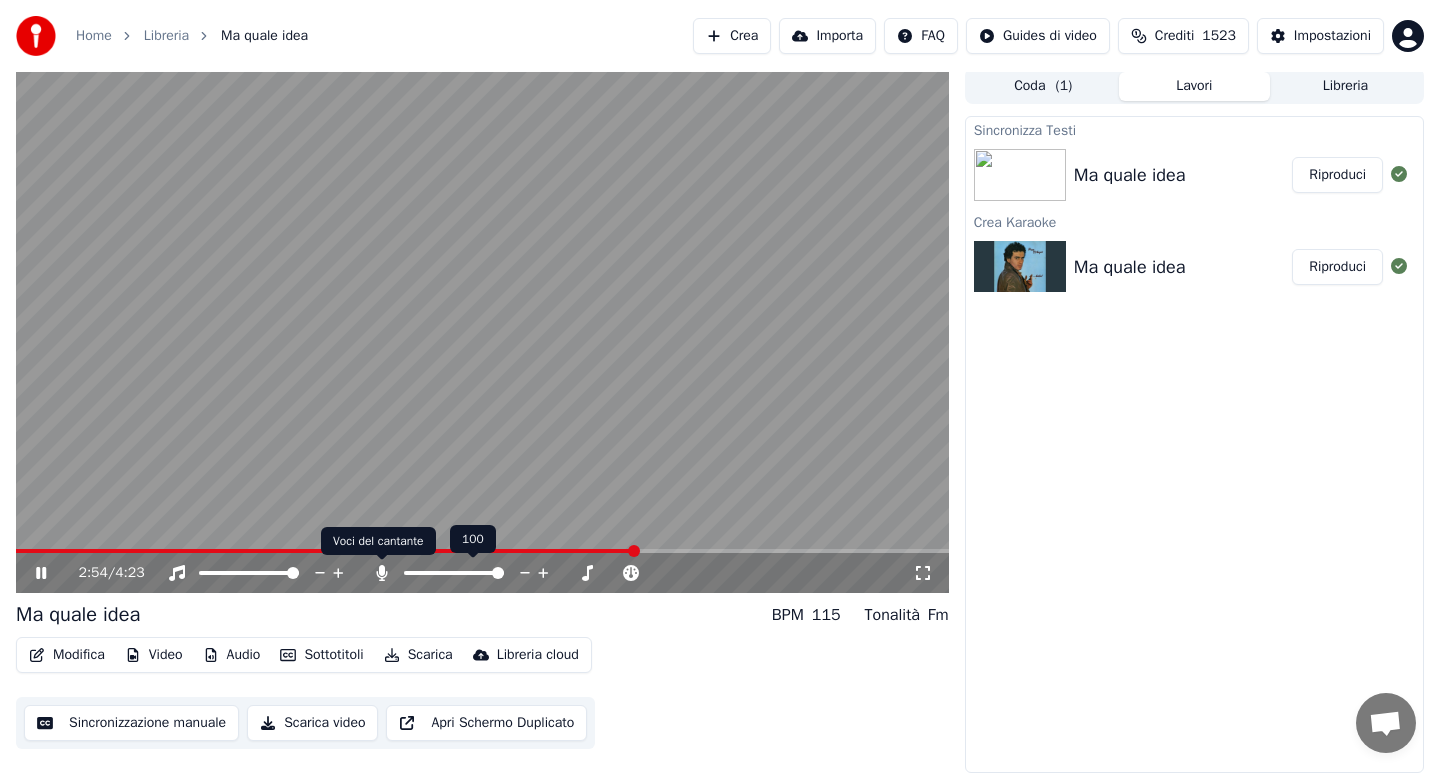 click 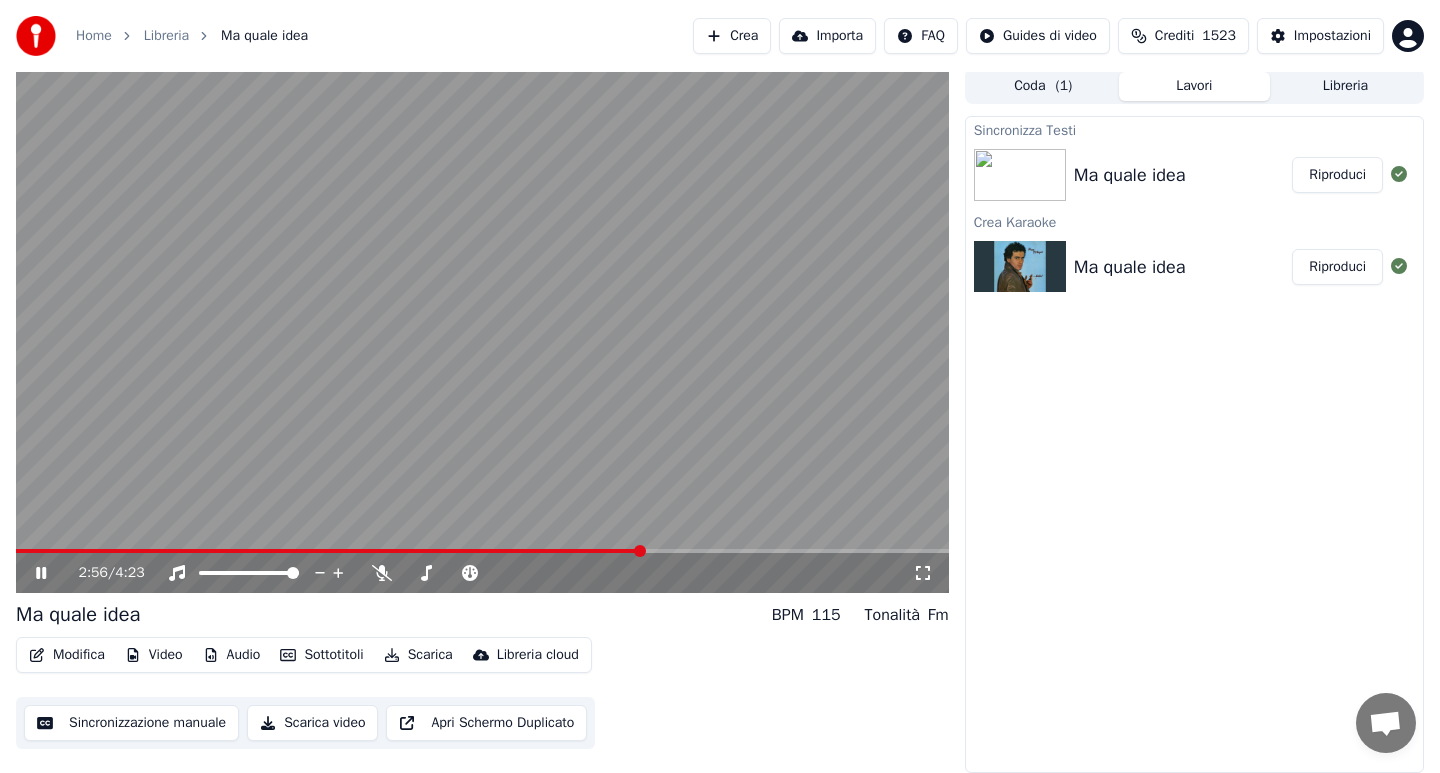 click at bounding box center (329, 551) 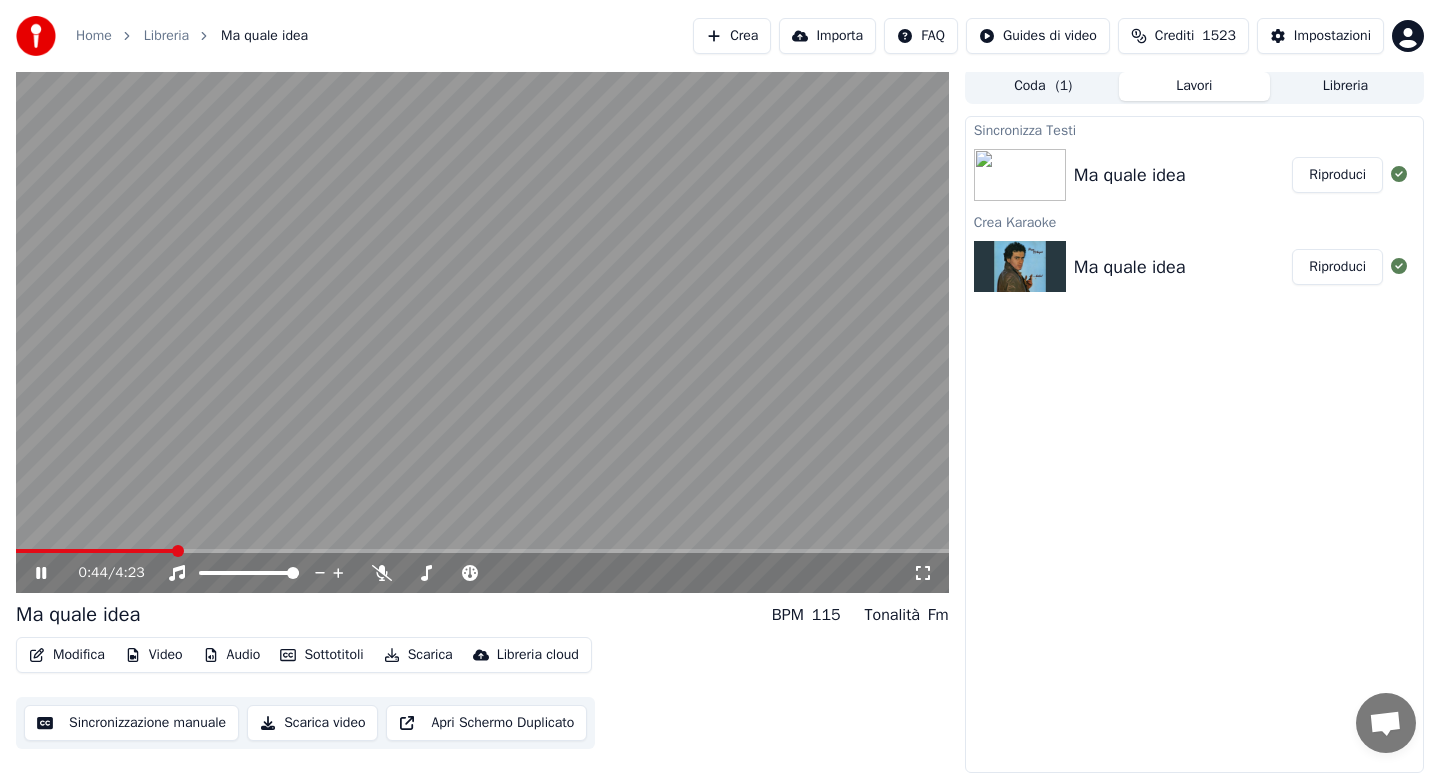 click at bounding box center (95, 551) 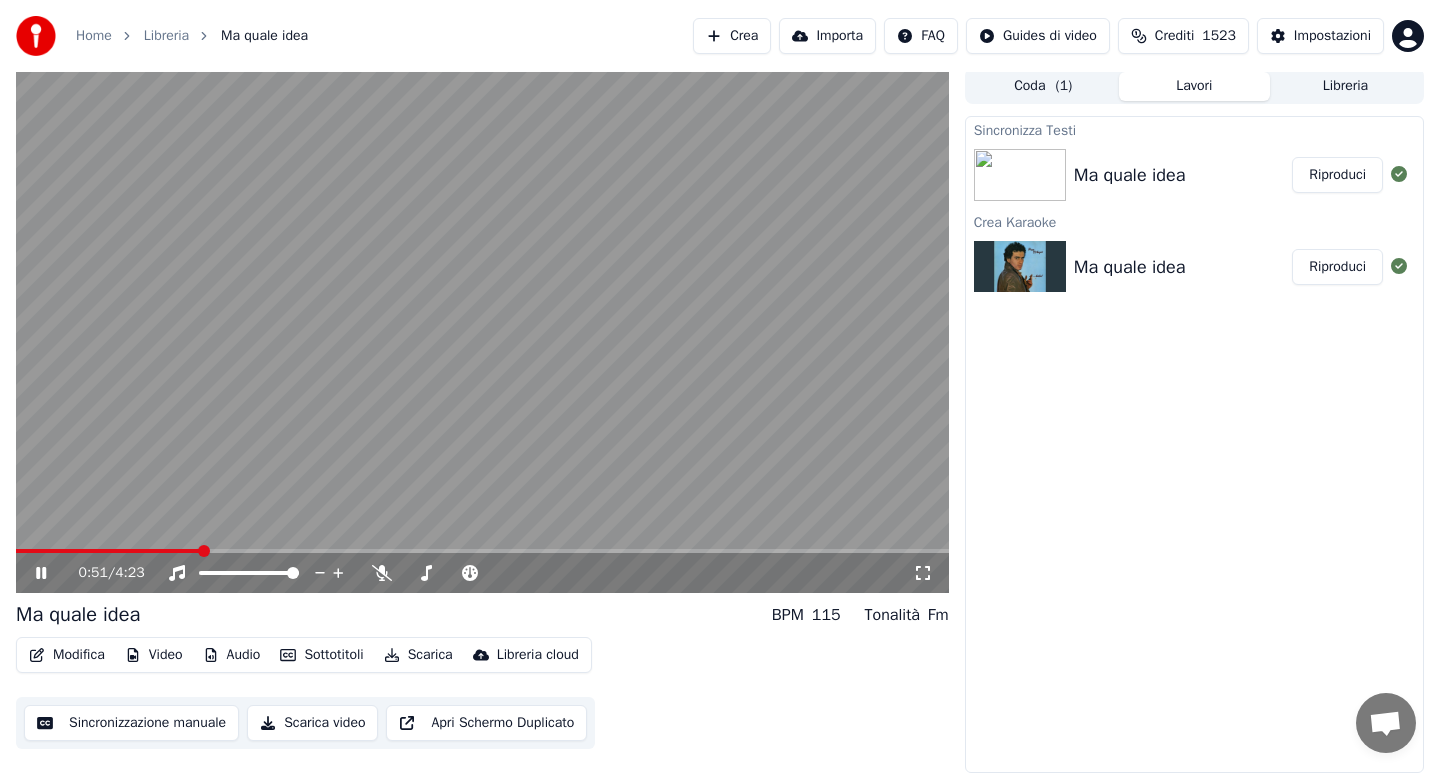 click on "Modifica" at bounding box center (67, 655) 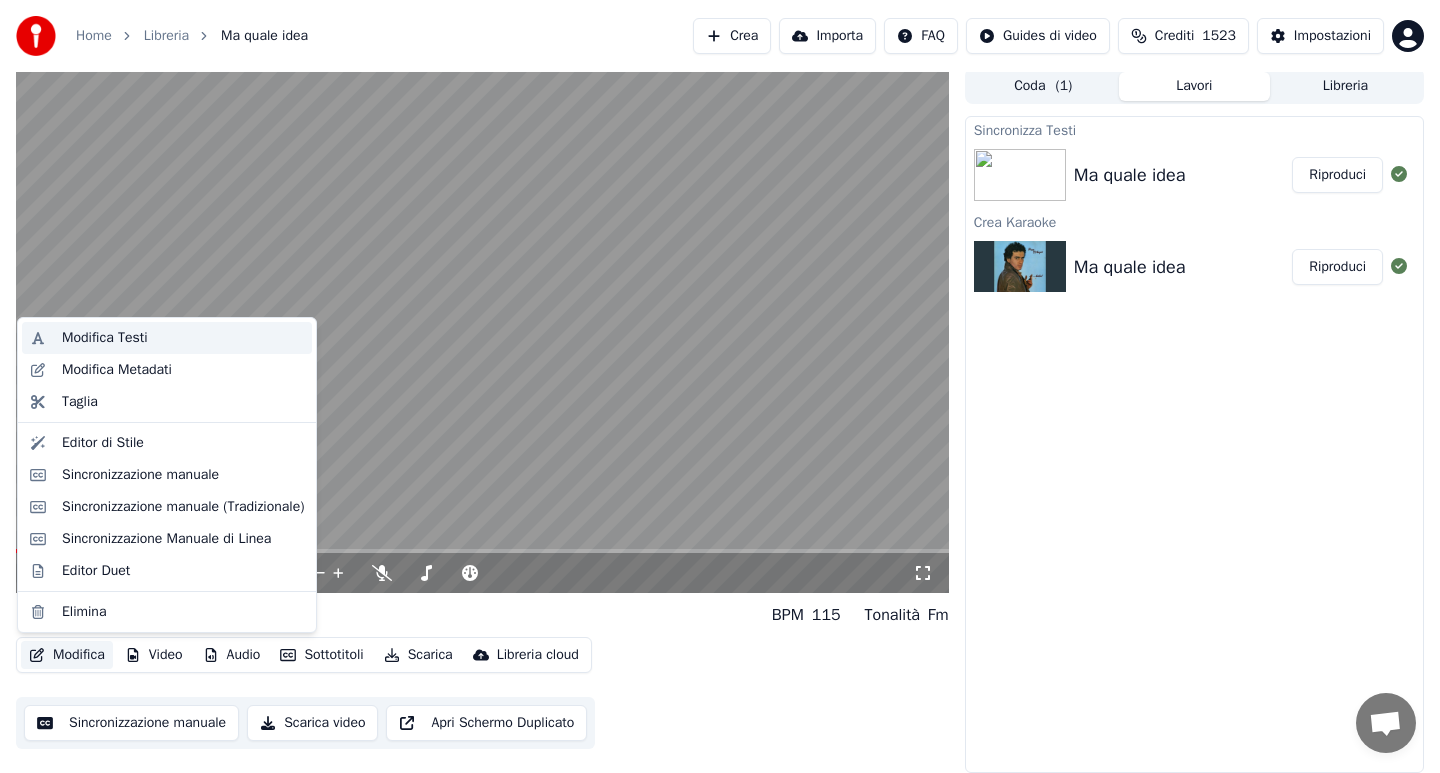 click on "Modifica Testi" at bounding box center (105, 338) 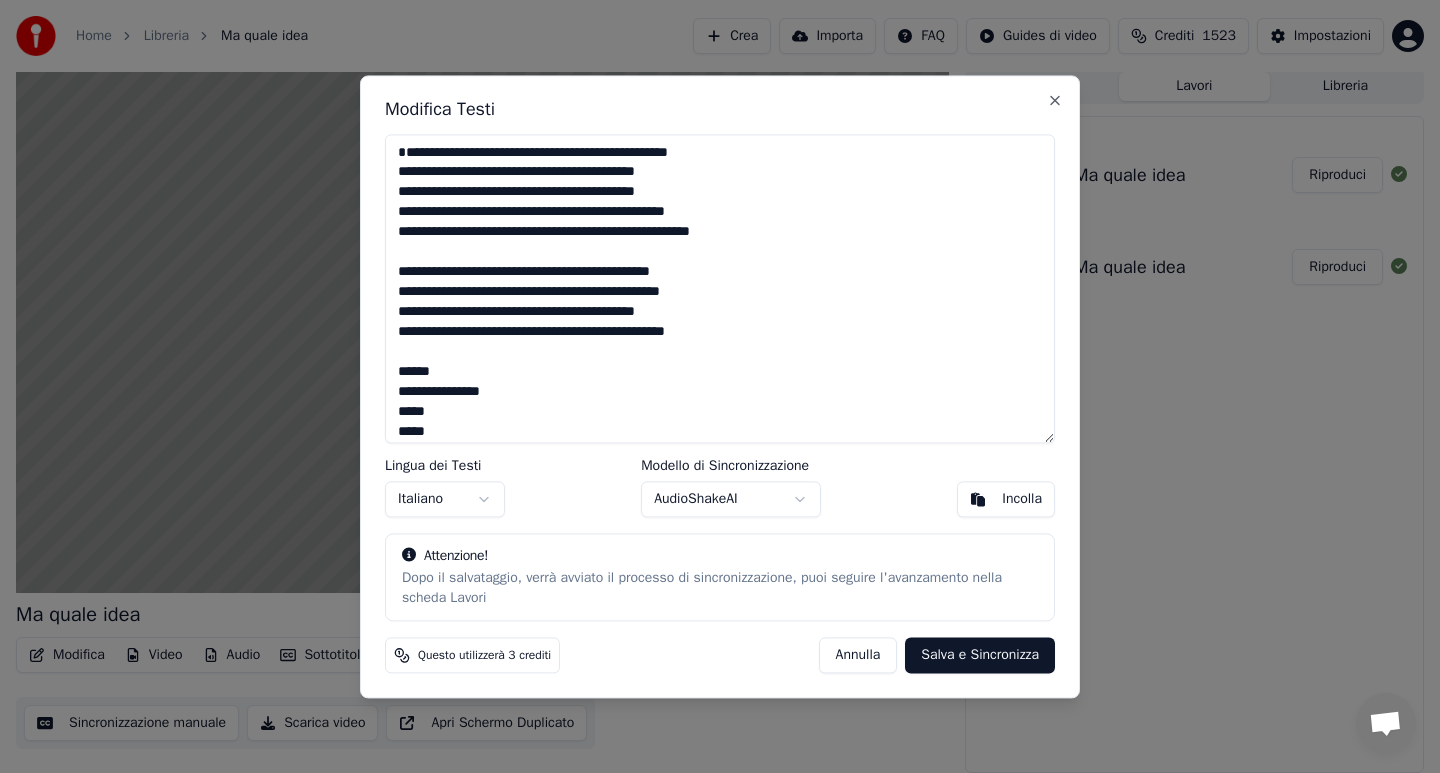 drag, startPoint x: 399, startPoint y: 288, endPoint x: 731, endPoint y: 367, distance: 341.26968 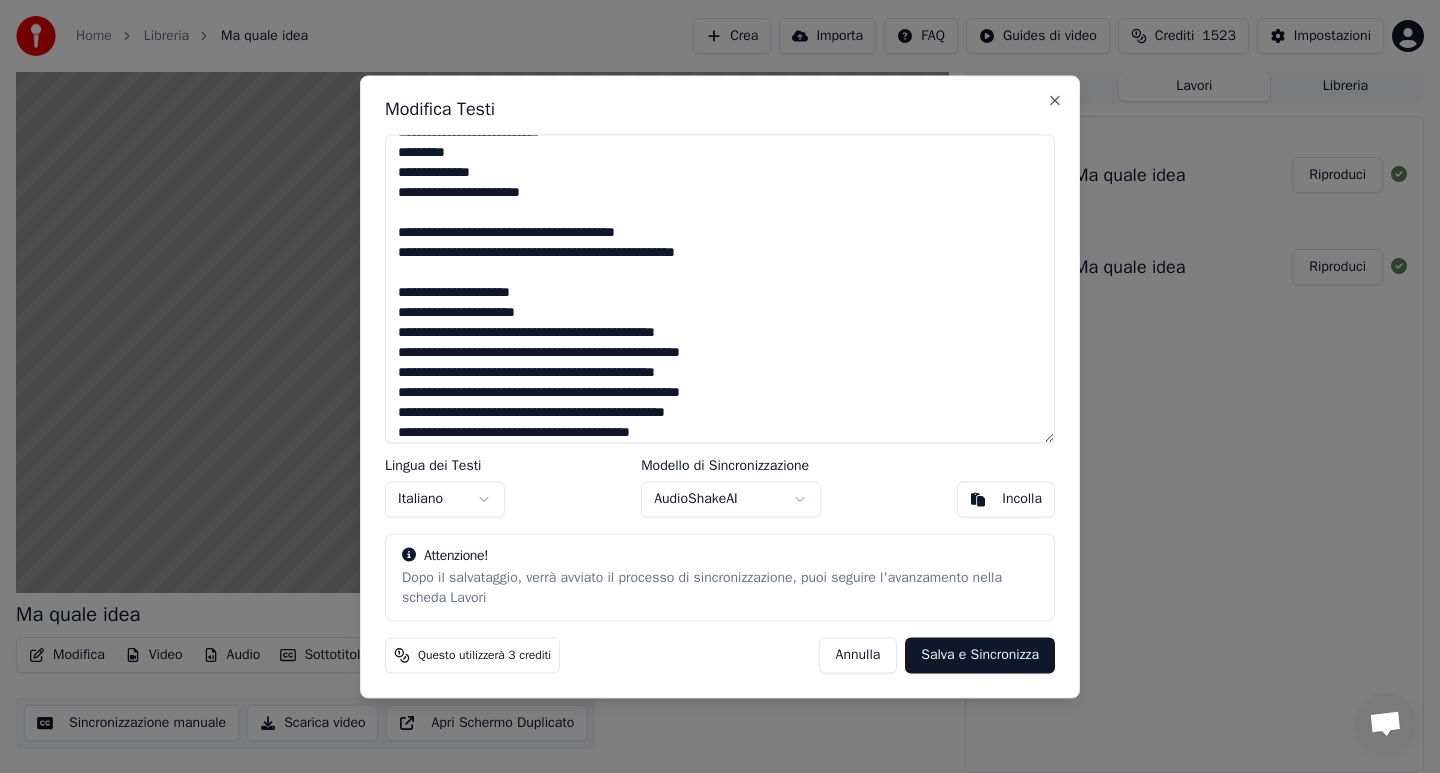 scroll, scrollTop: 703, scrollLeft: 0, axis: vertical 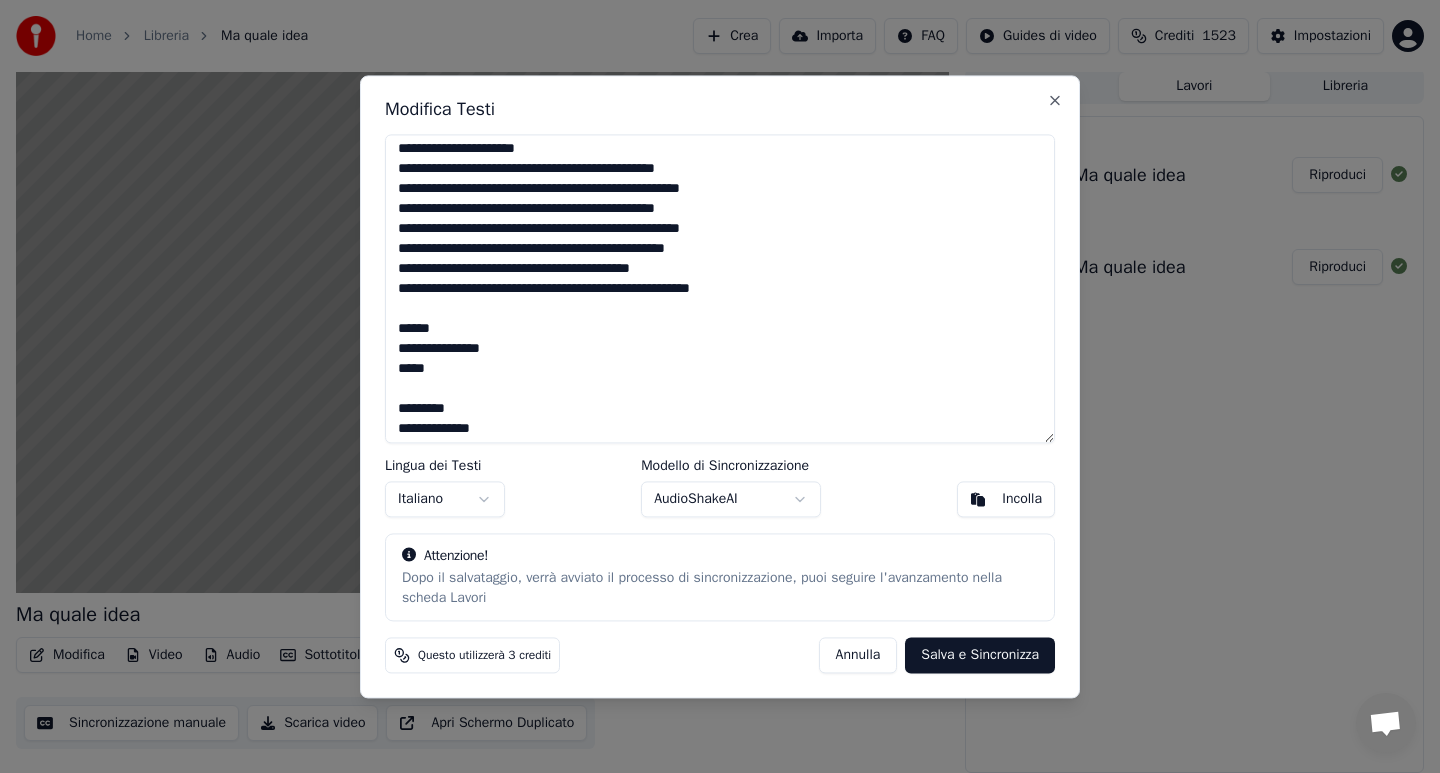 drag, startPoint x: 585, startPoint y: 272, endPoint x: 378, endPoint y: 272, distance: 207 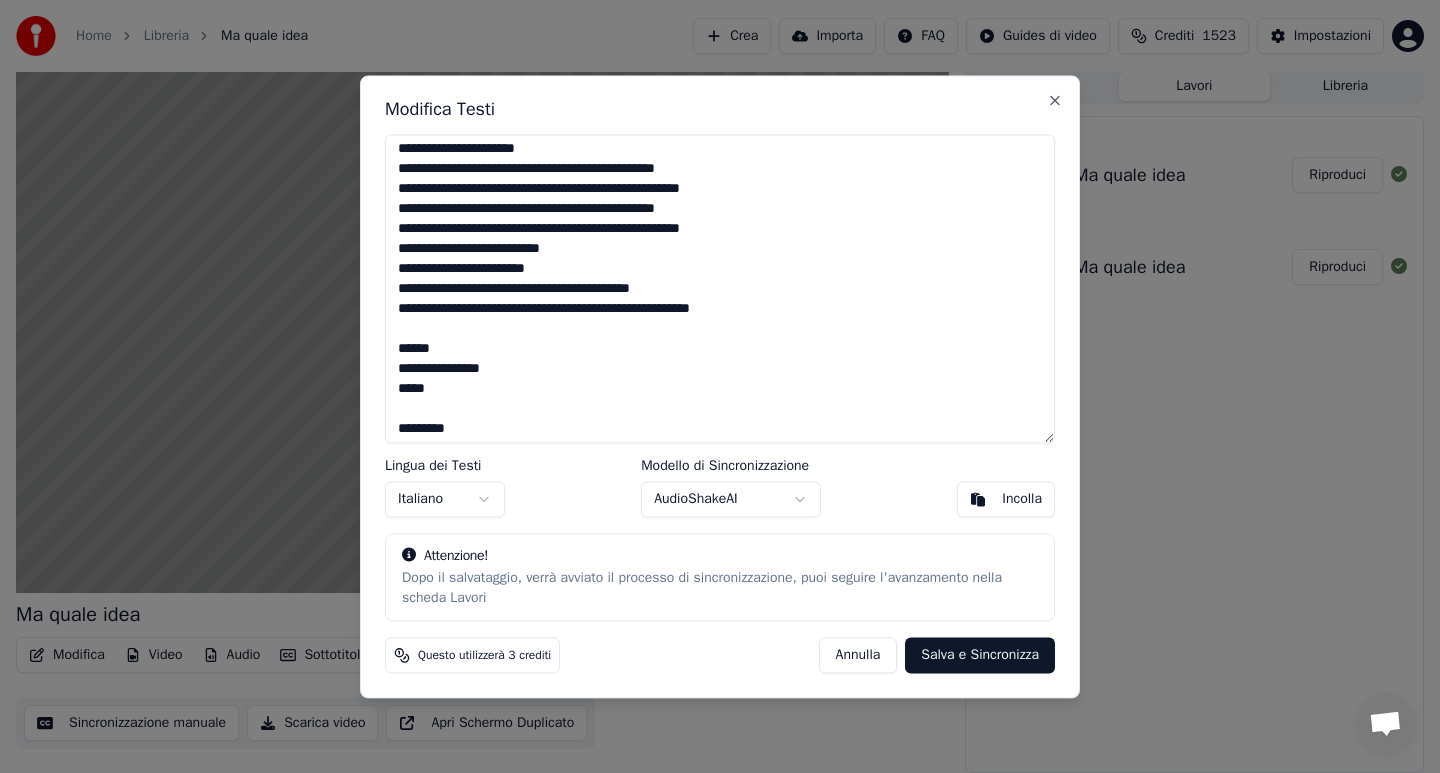 scroll, scrollTop: 848, scrollLeft: 0, axis: vertical 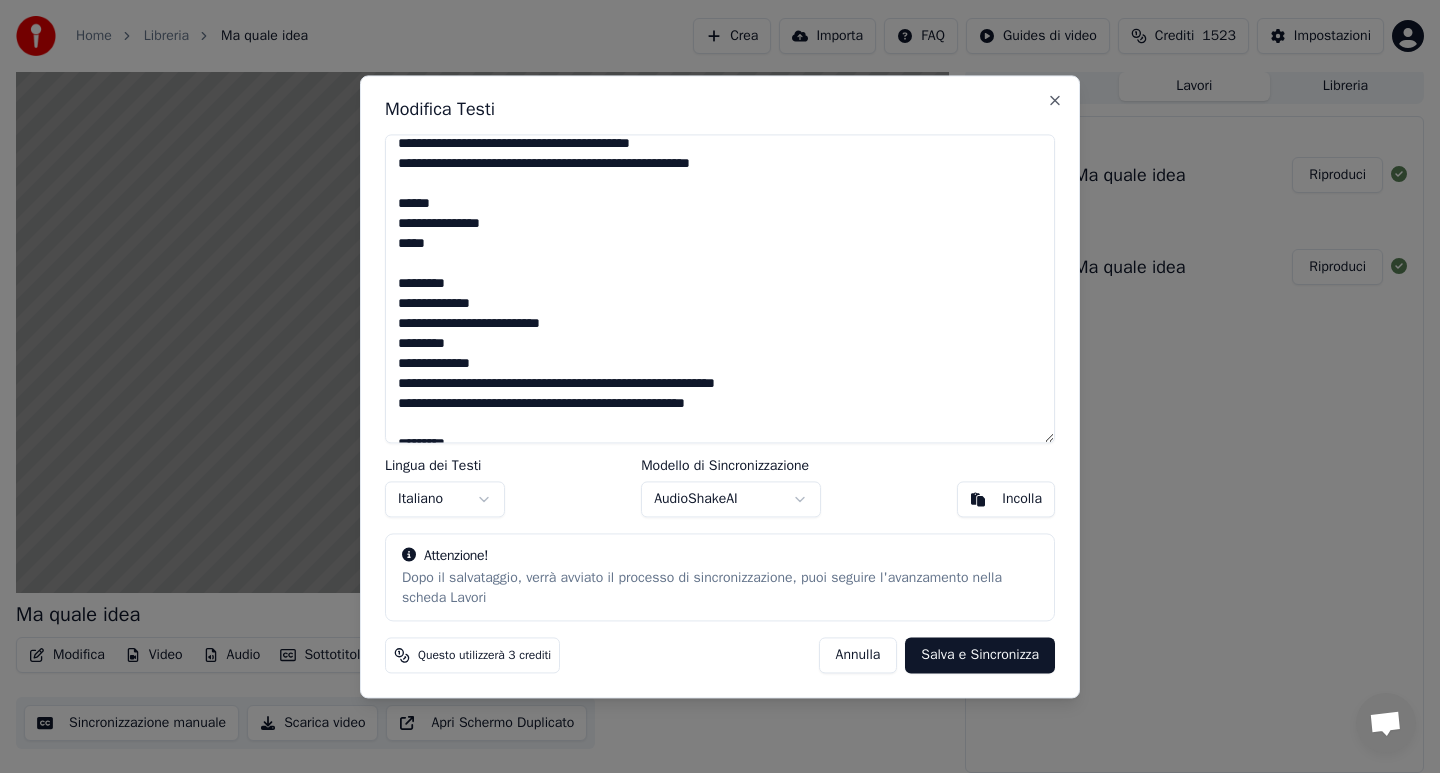 click on "Salva e Sincronizza" at bounding box center [980, 655] 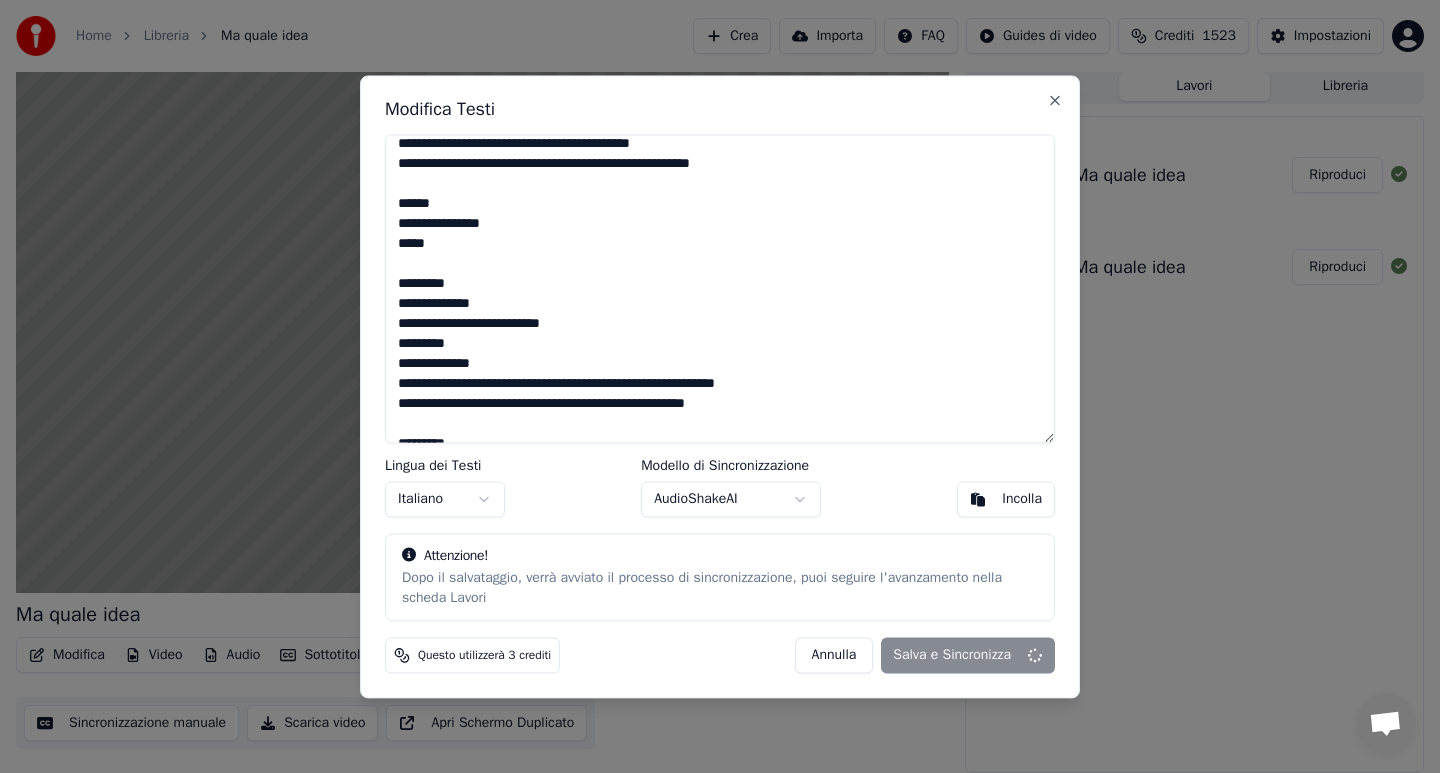 type on "**********" 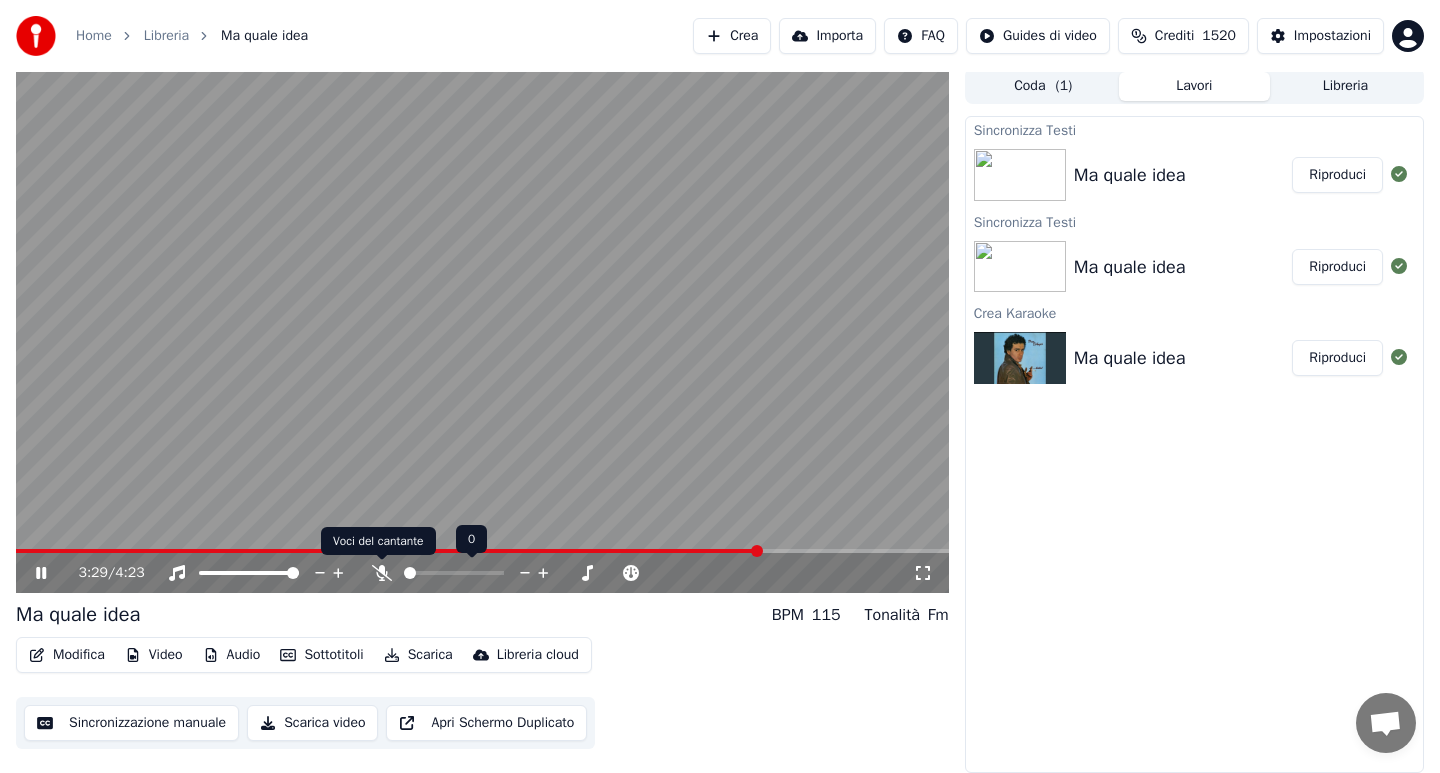 click 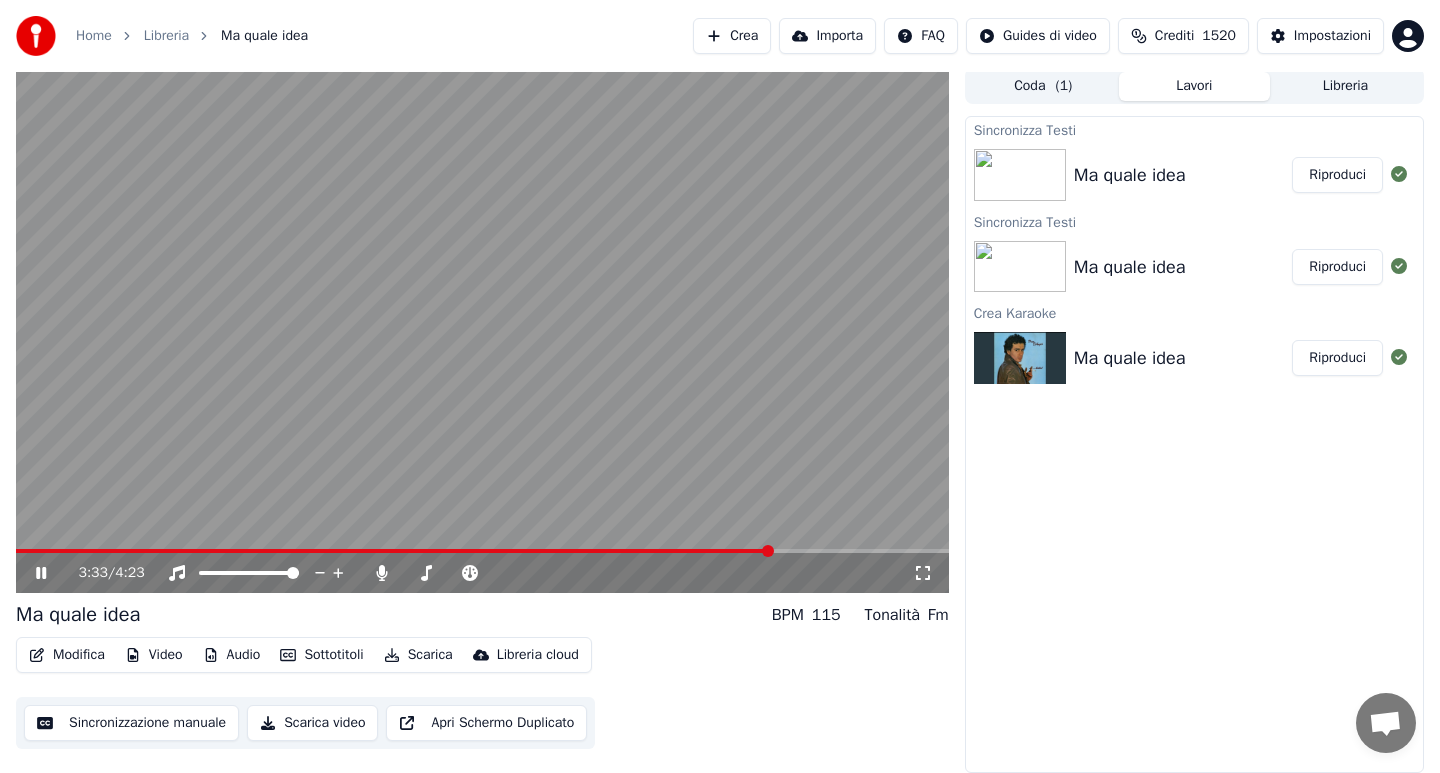 click at bounding box center [482, 330] 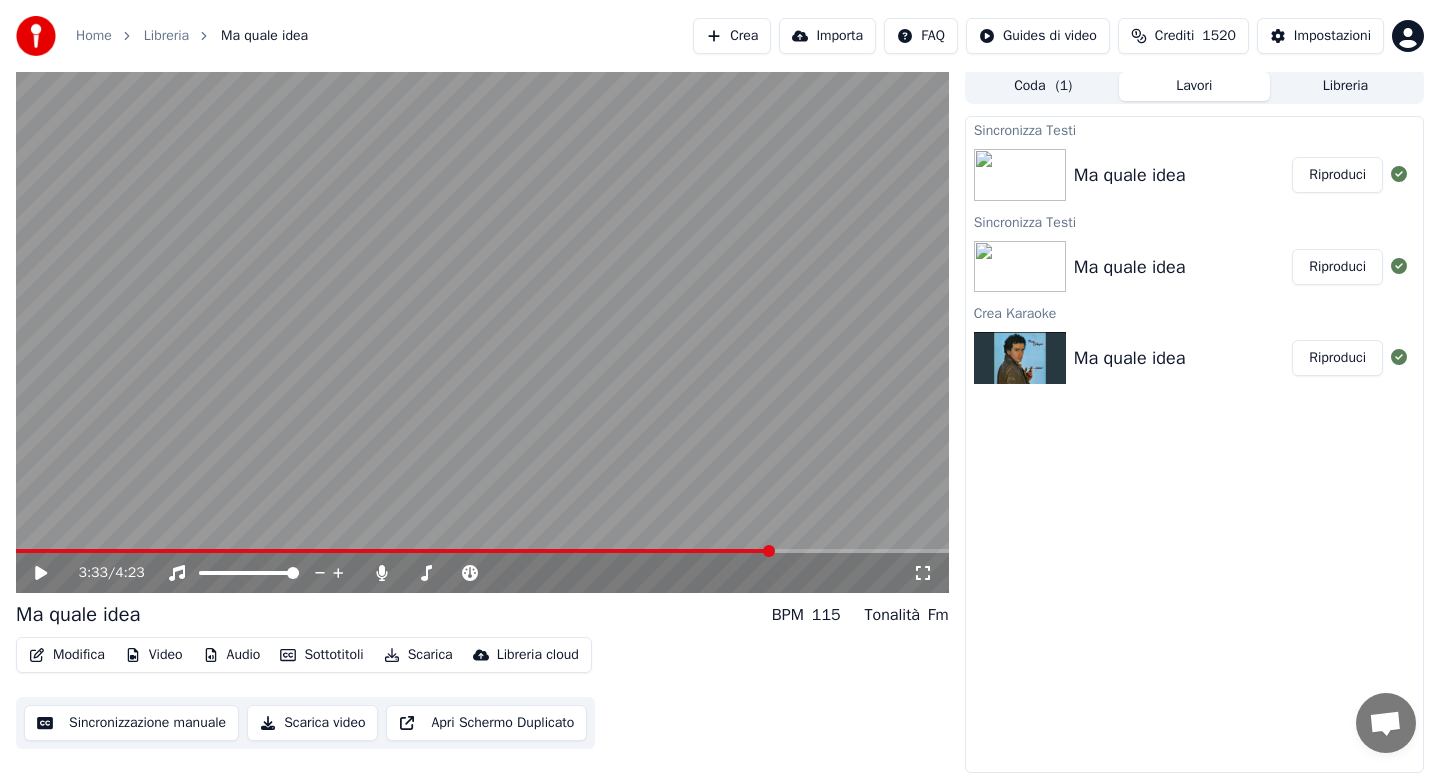 click at bounding box center (394, 551) 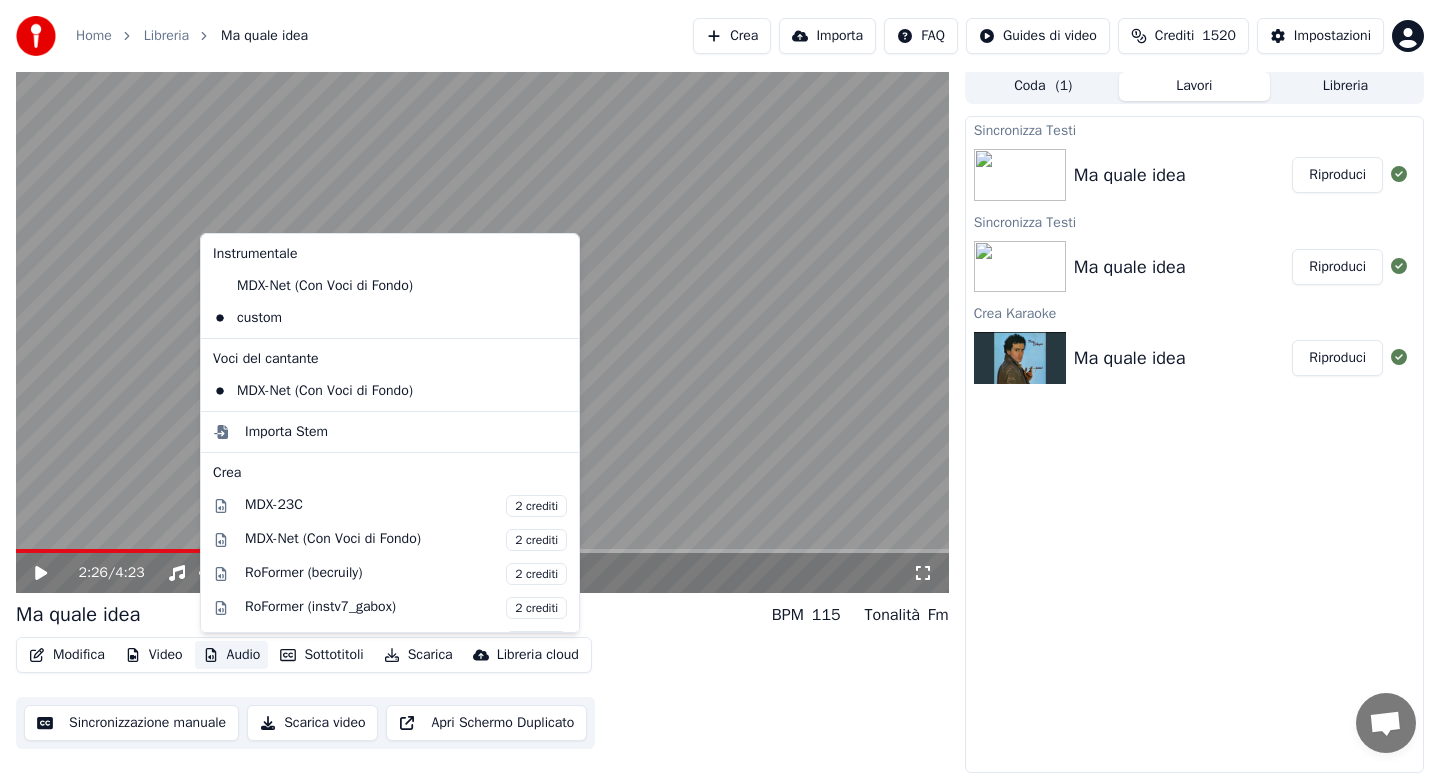 click on "Audio" at bounding box center [232, 655] 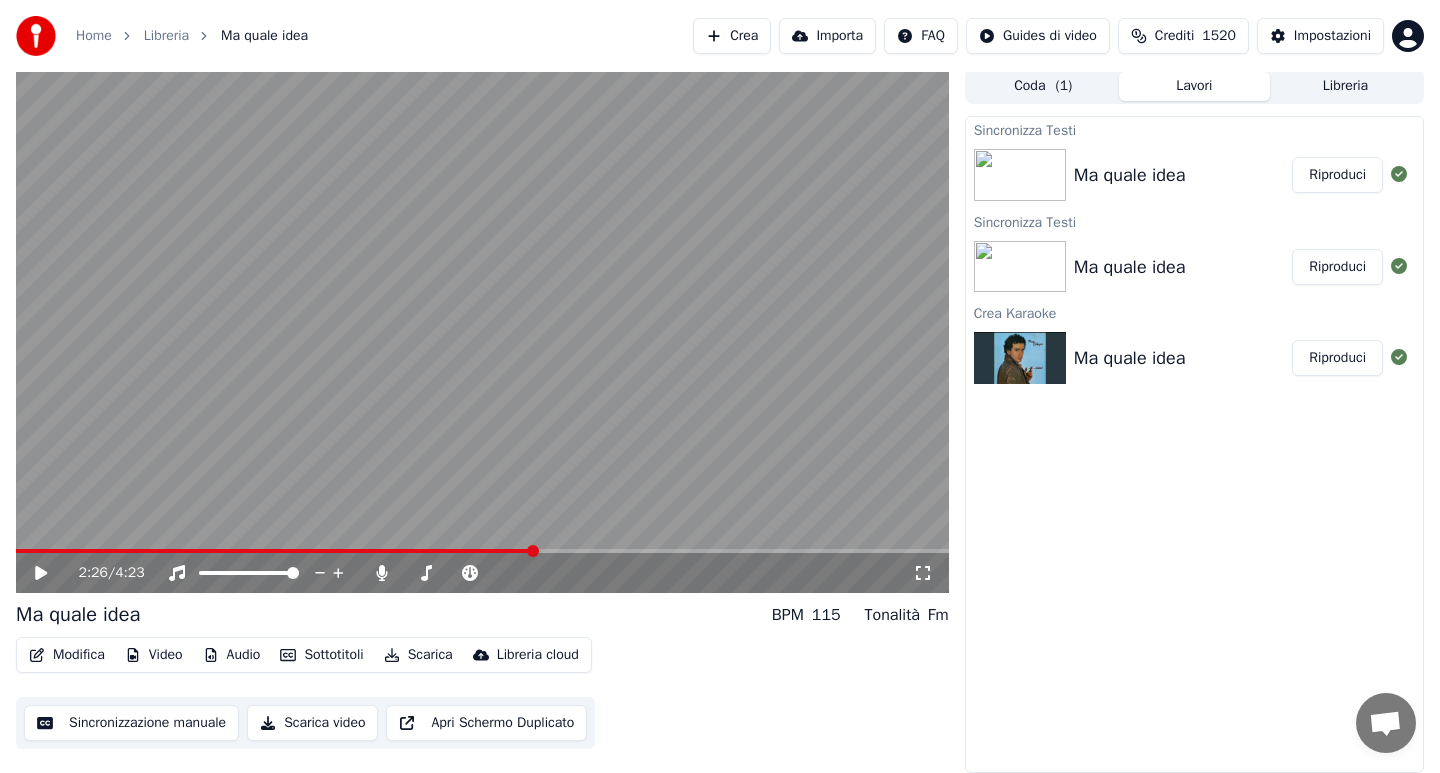 click at bounding box center (482, 330) 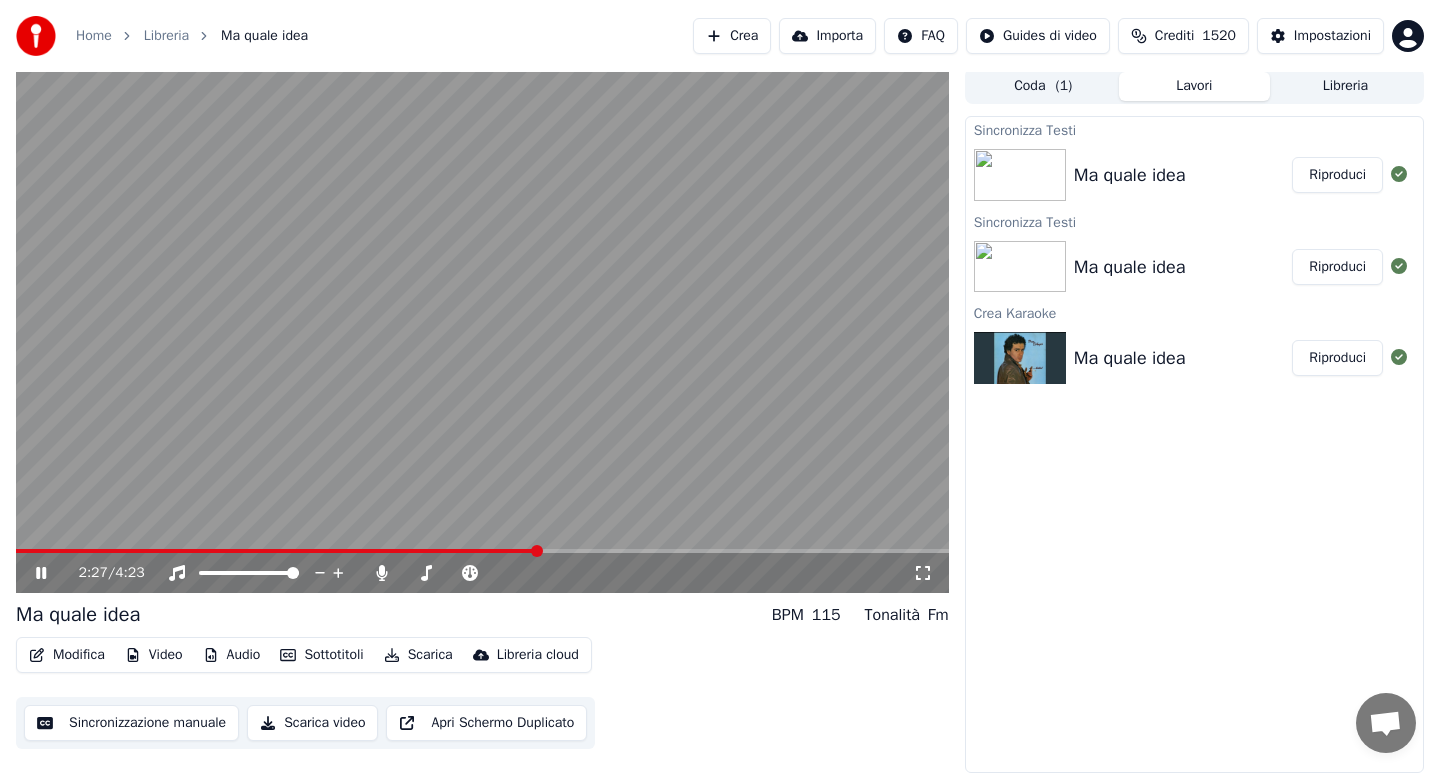 click at bounding box center (277, 551) 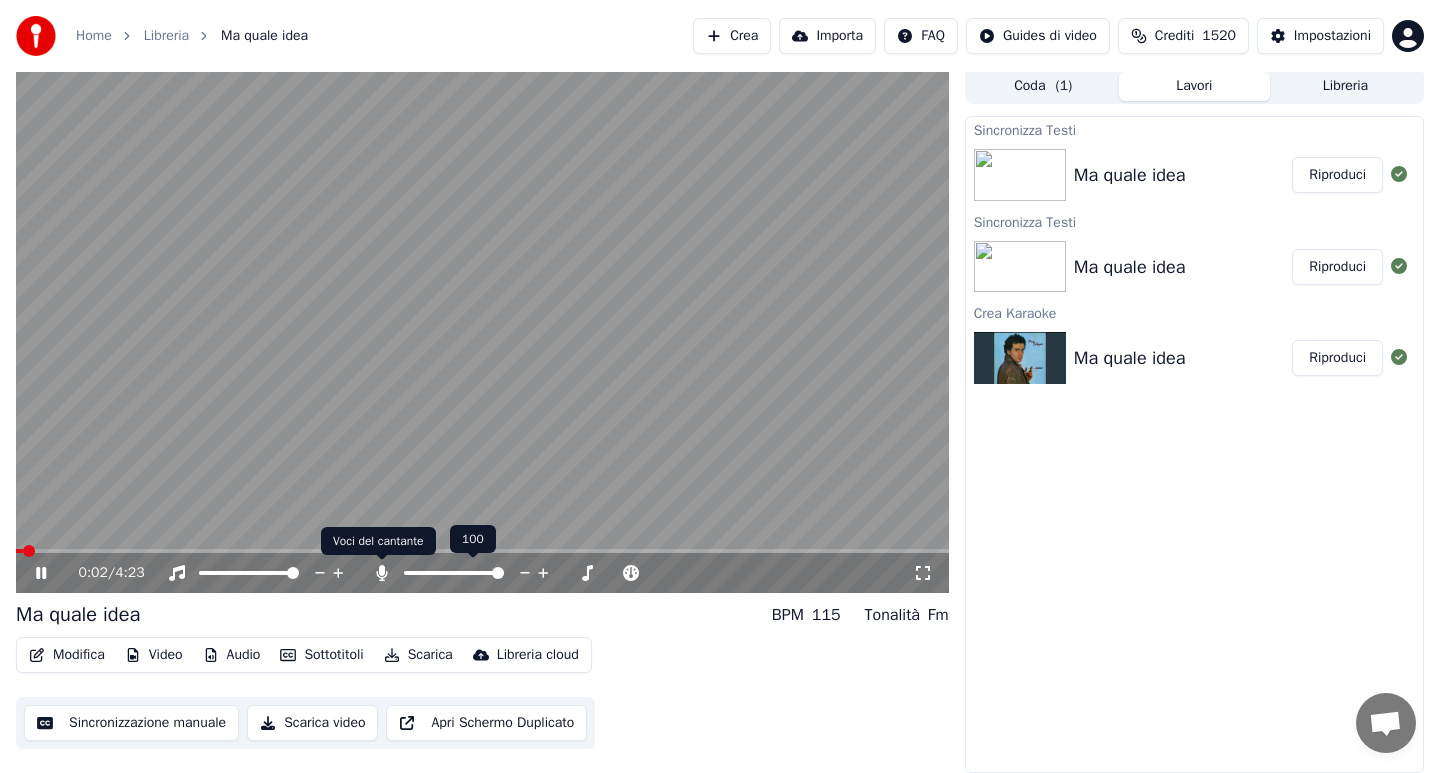 click 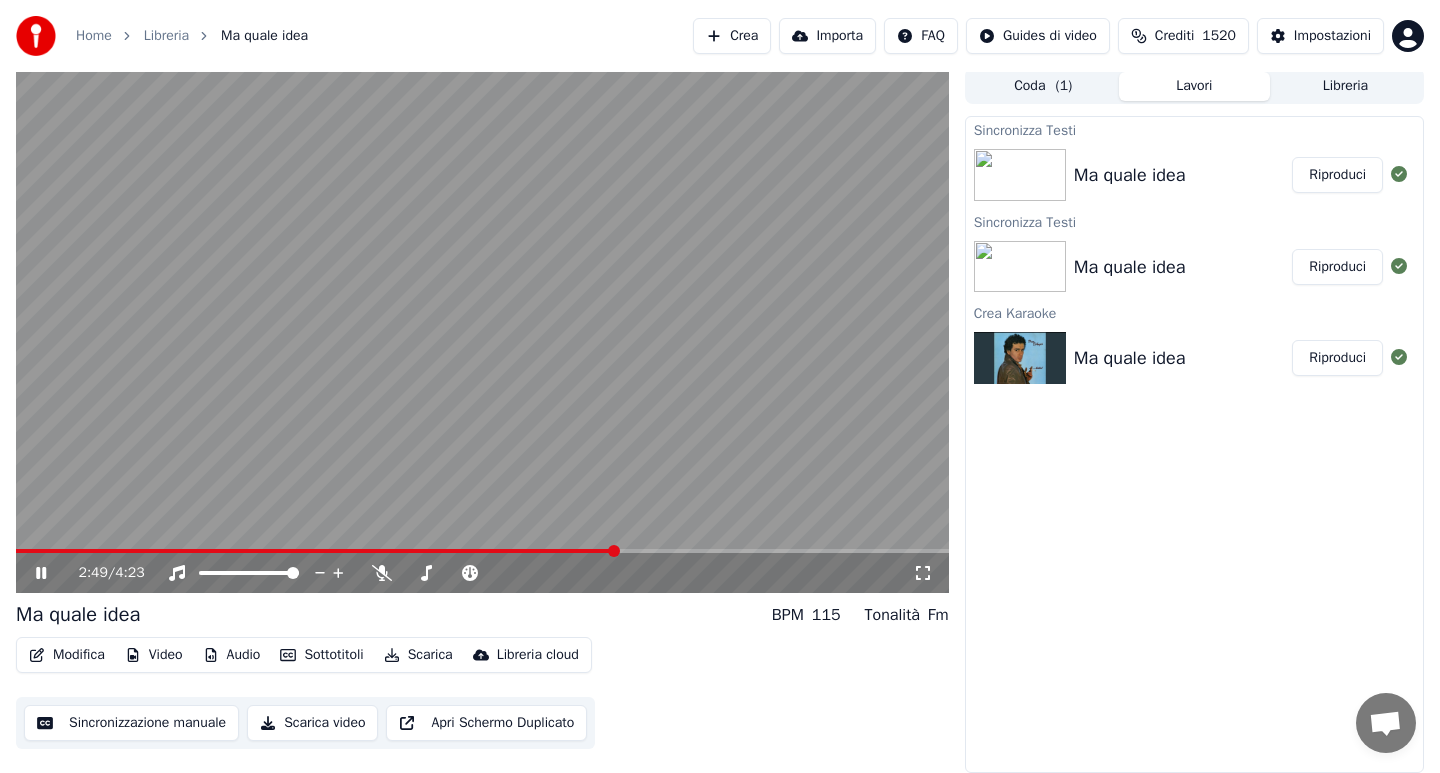 click on "Scarica" at bounding box center [418, 655] 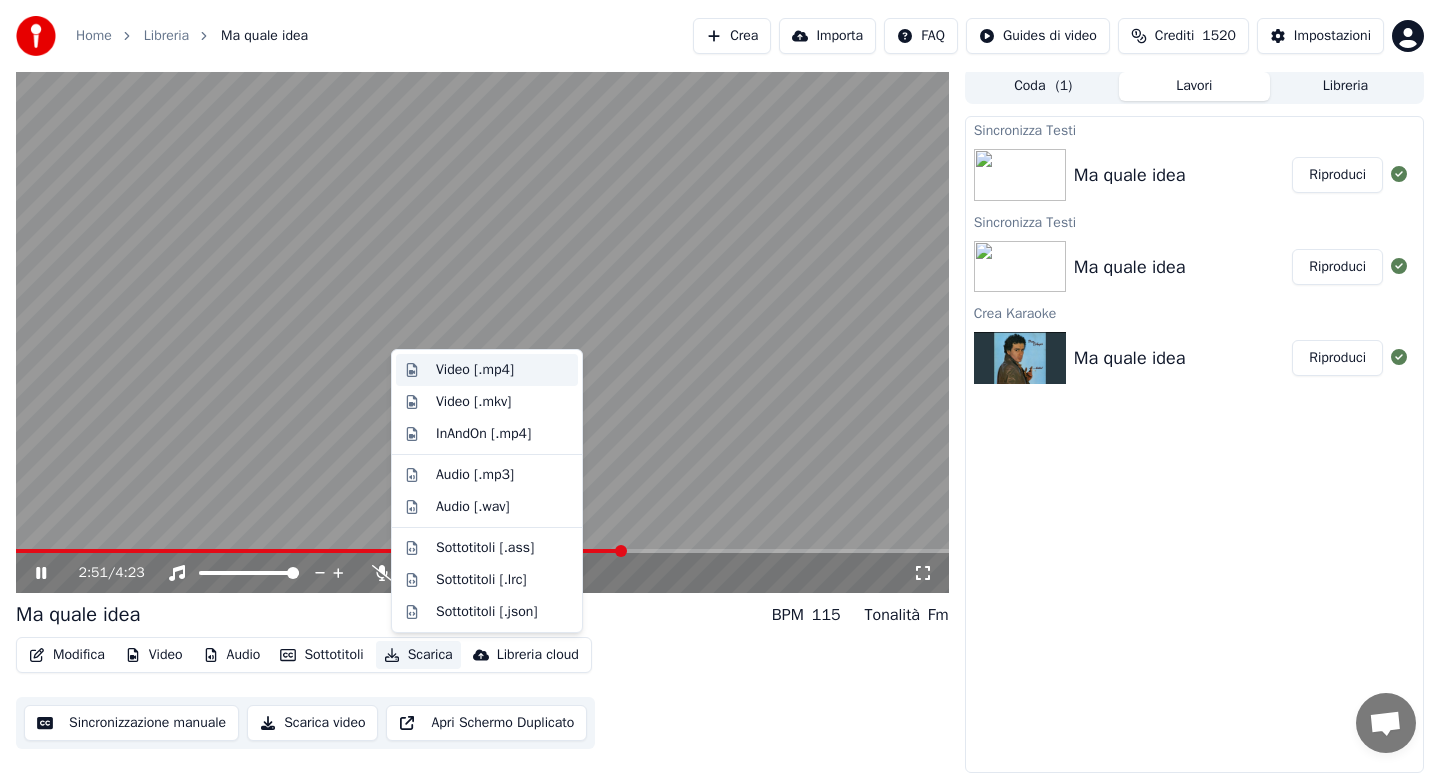 click on "Video [.mp4]" at bounding box center (475, 370) 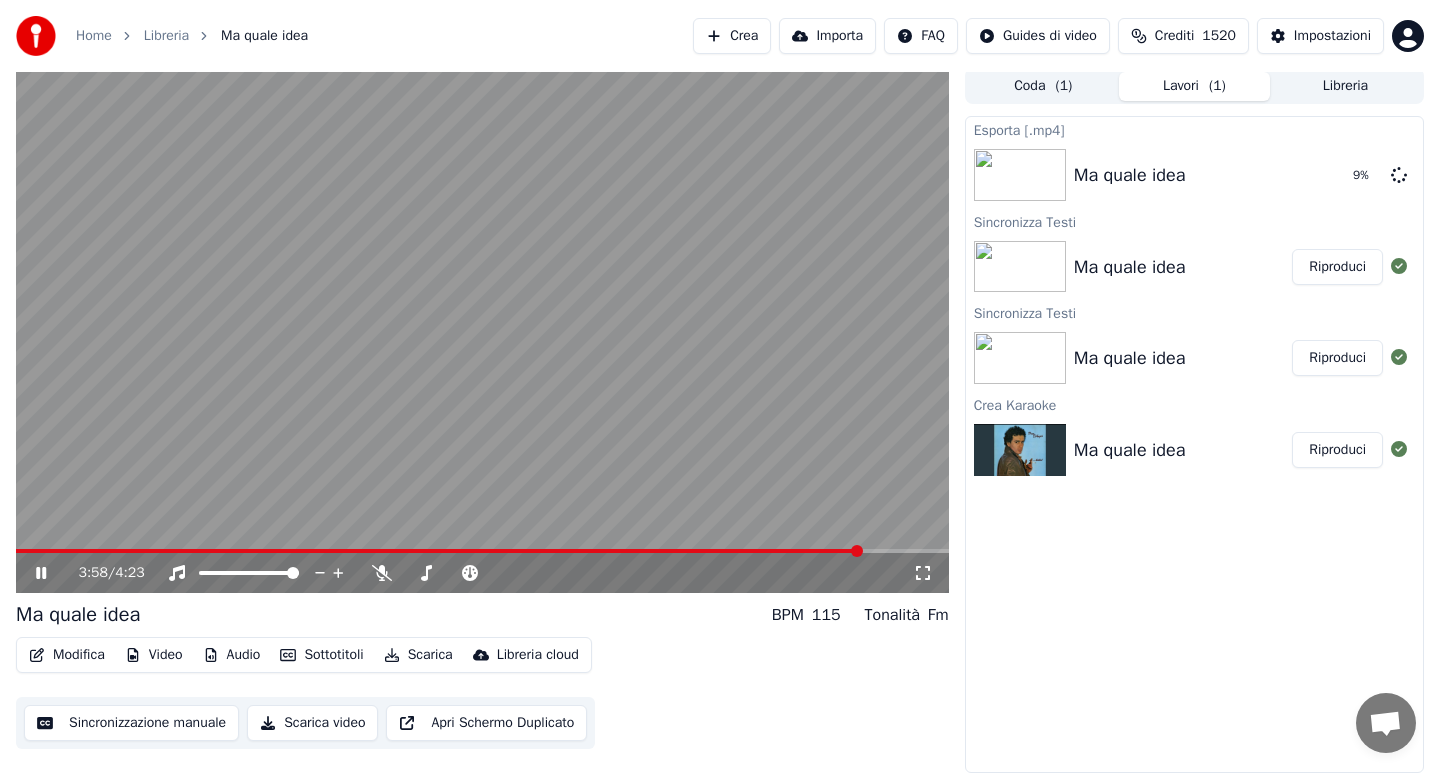 click 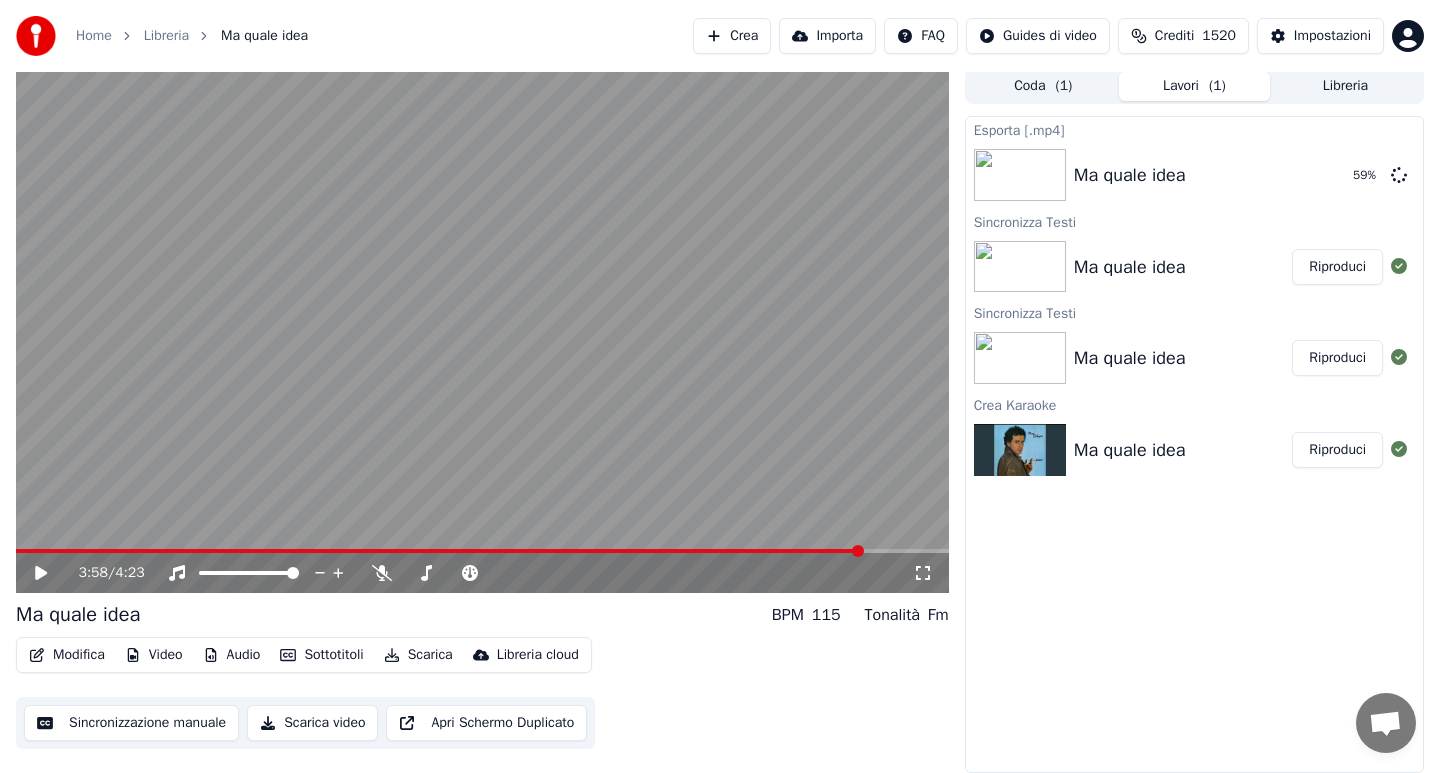 click on "Libreria" at bounding box center (1345, 86) 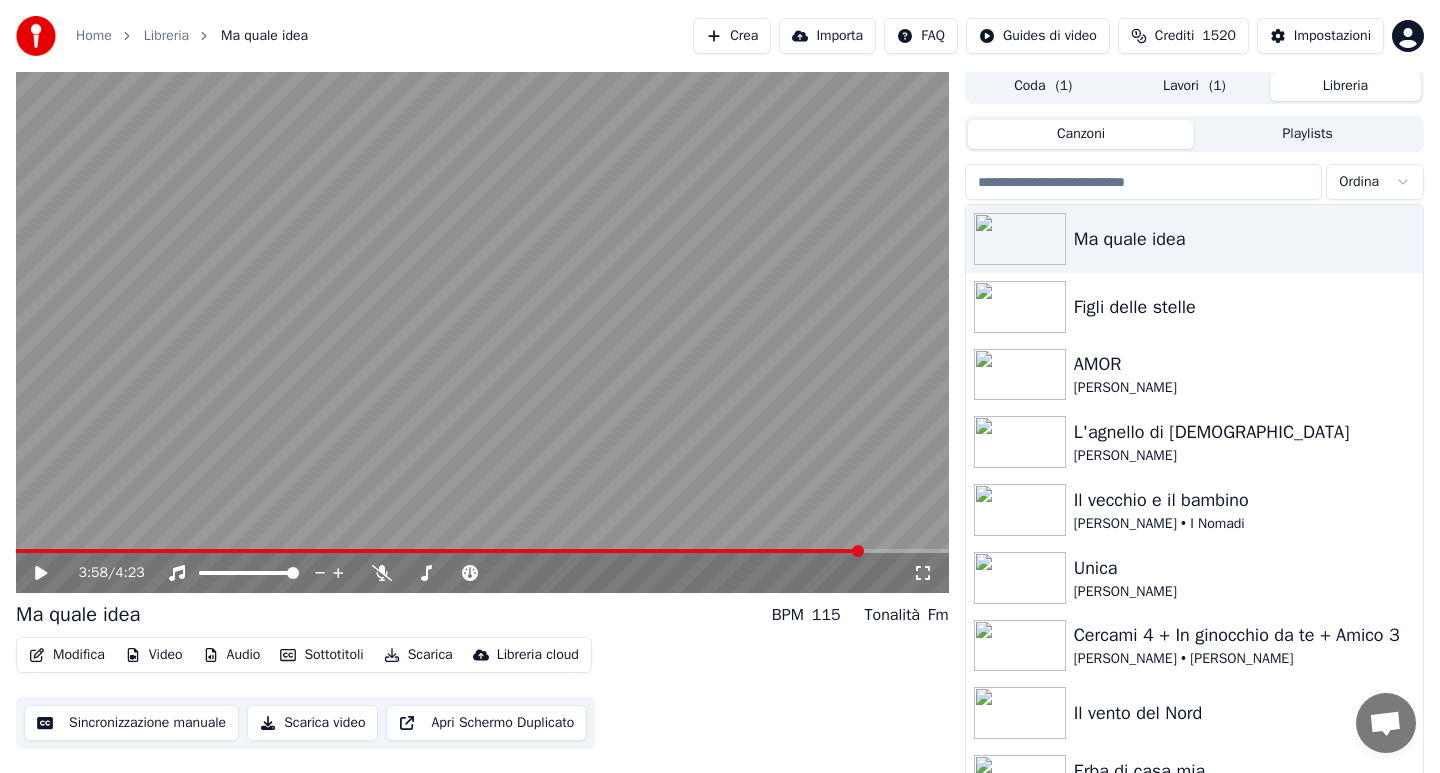 click at bounding box center (1144, 182) 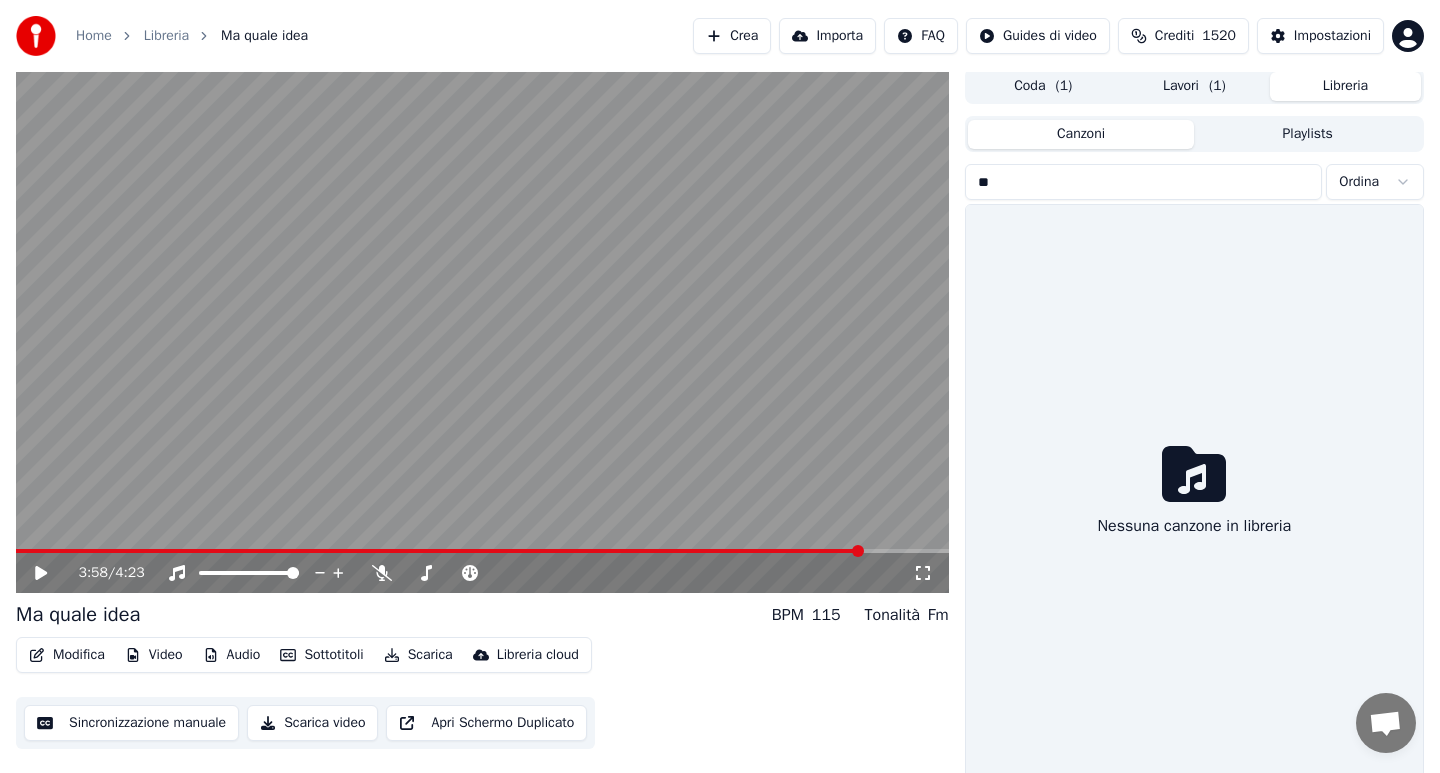 type on "*" 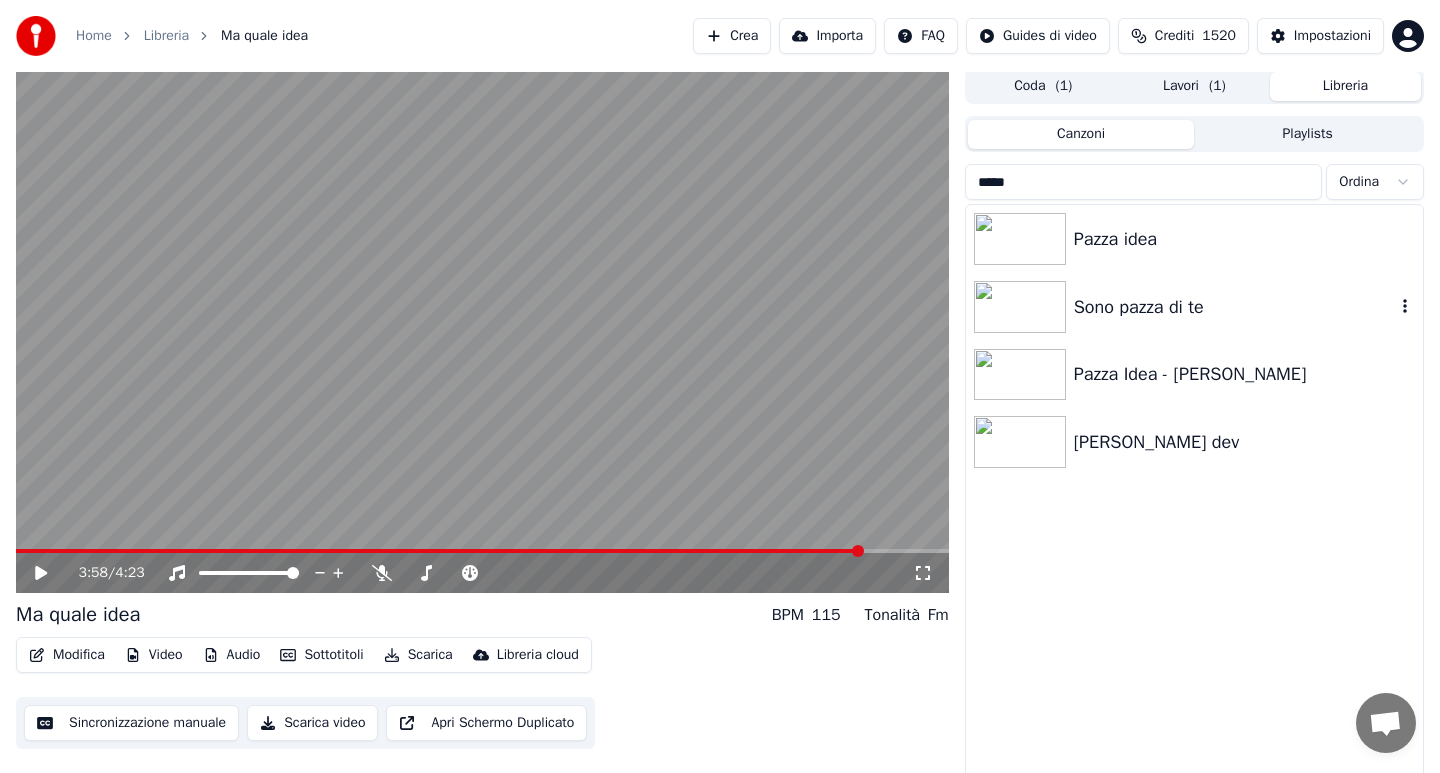 type on "*****" 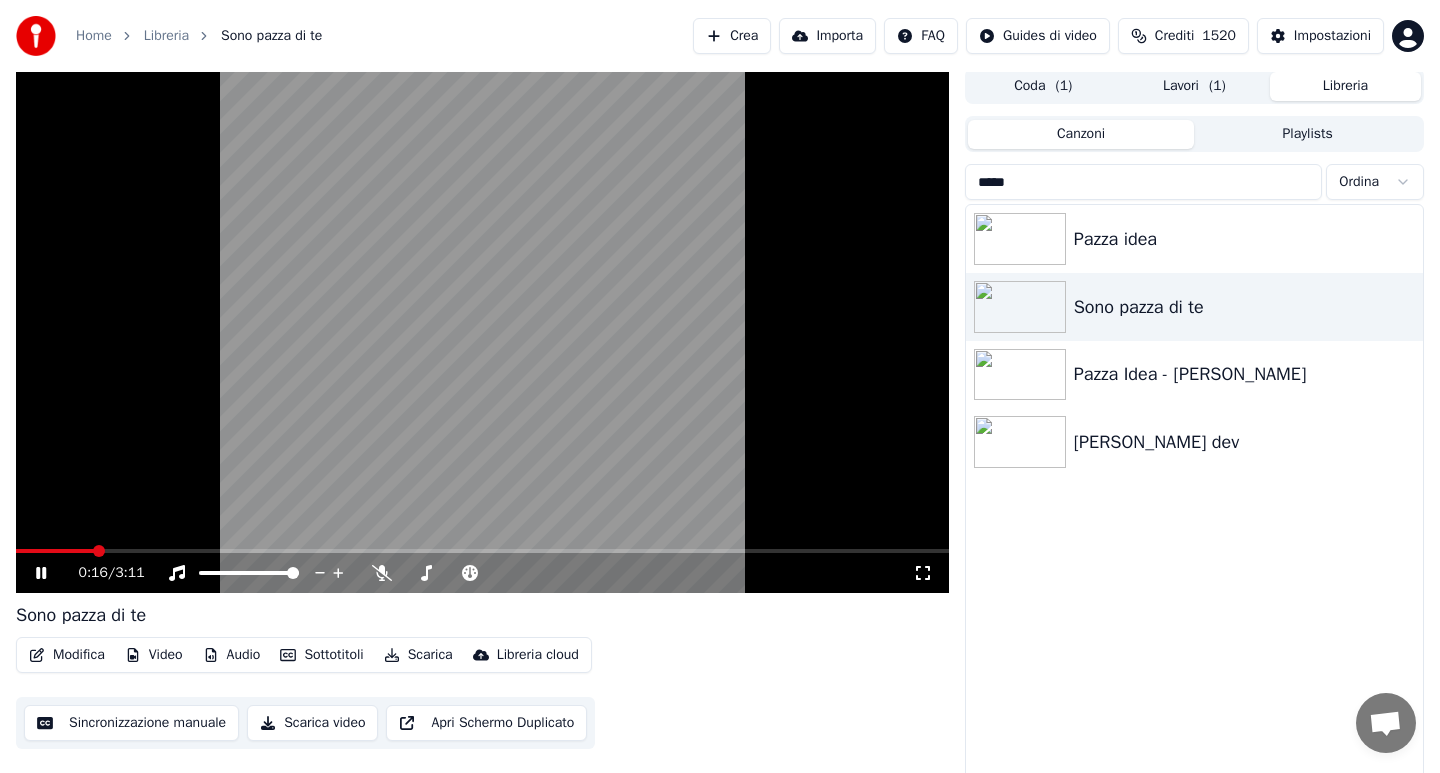 click at bounding box center (482, 551) 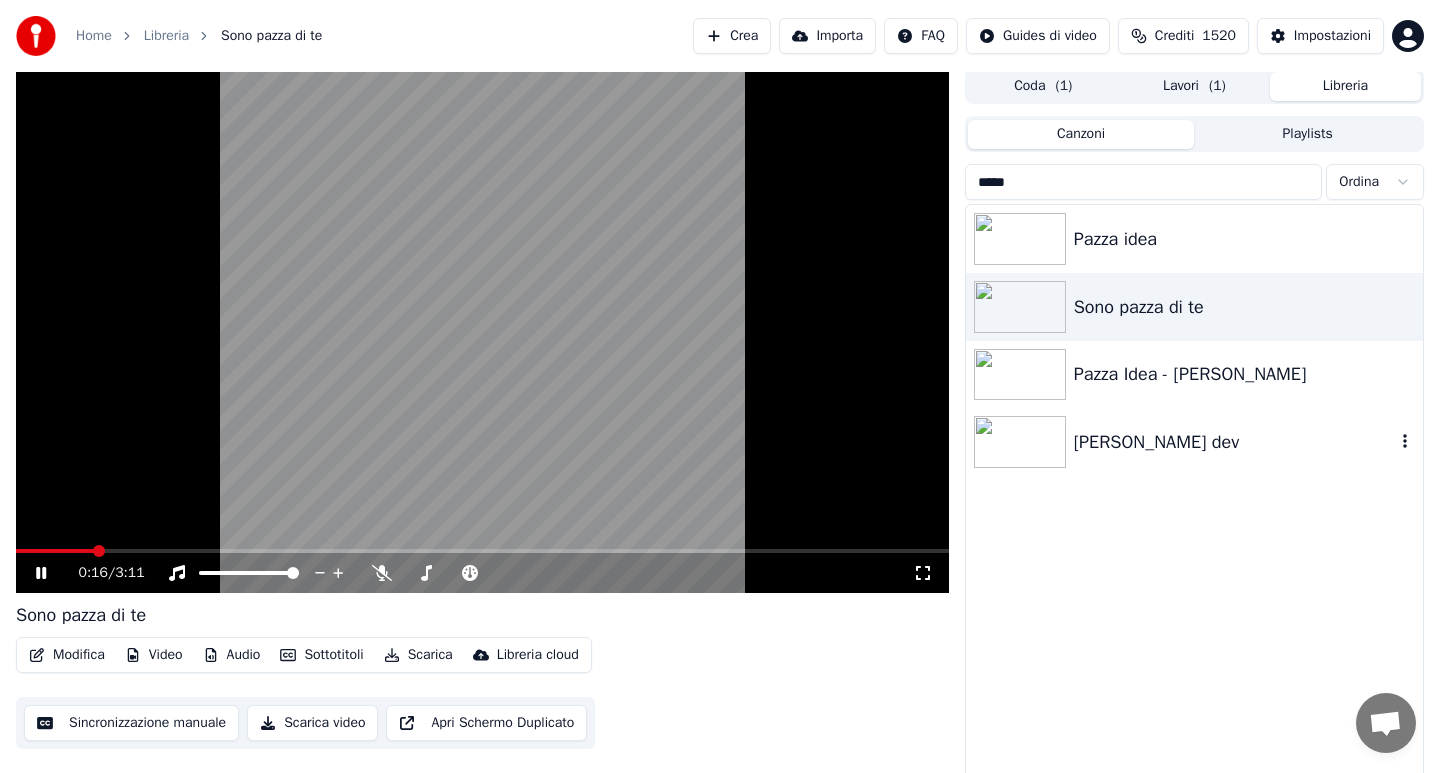 click on "[PERSON_NAME] dev" at bounding box center (1234, 442) 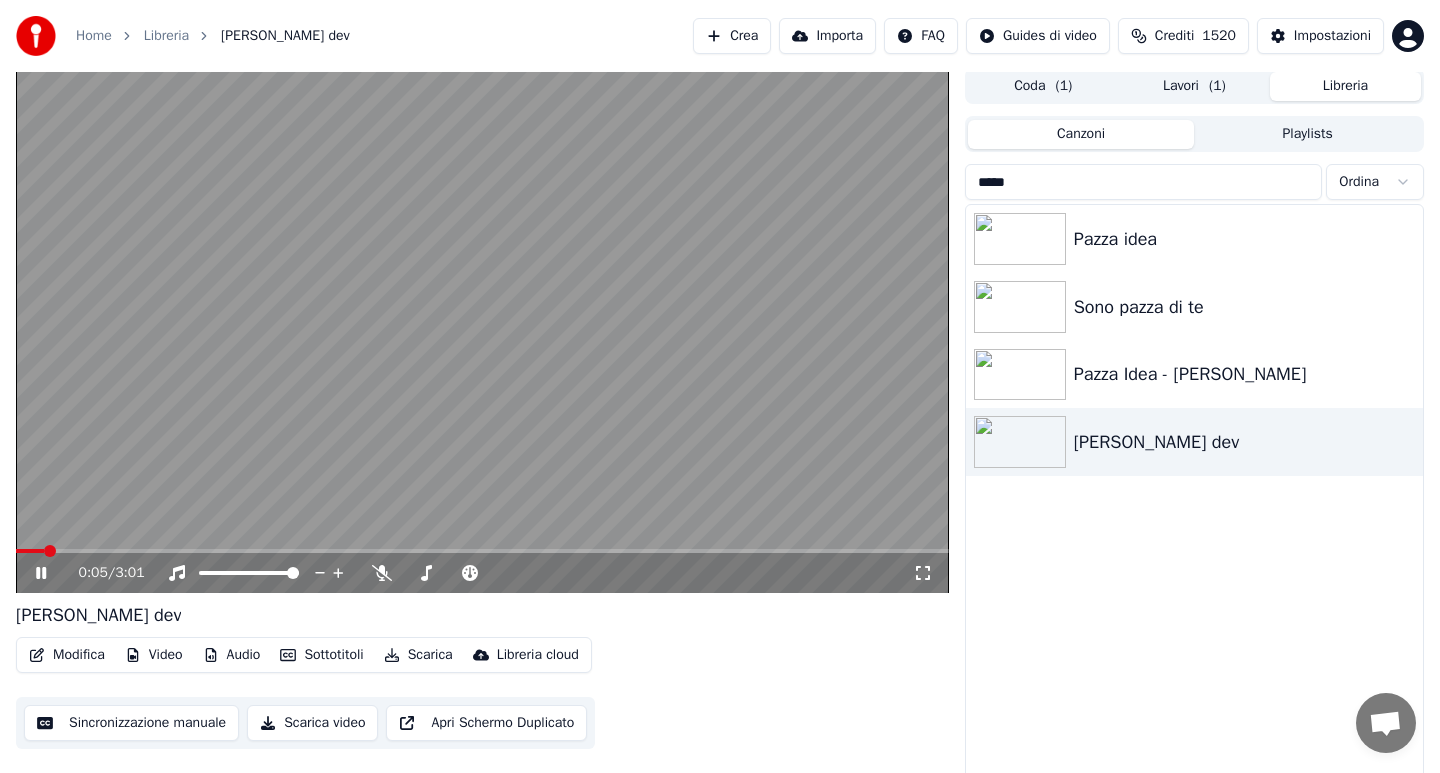 click 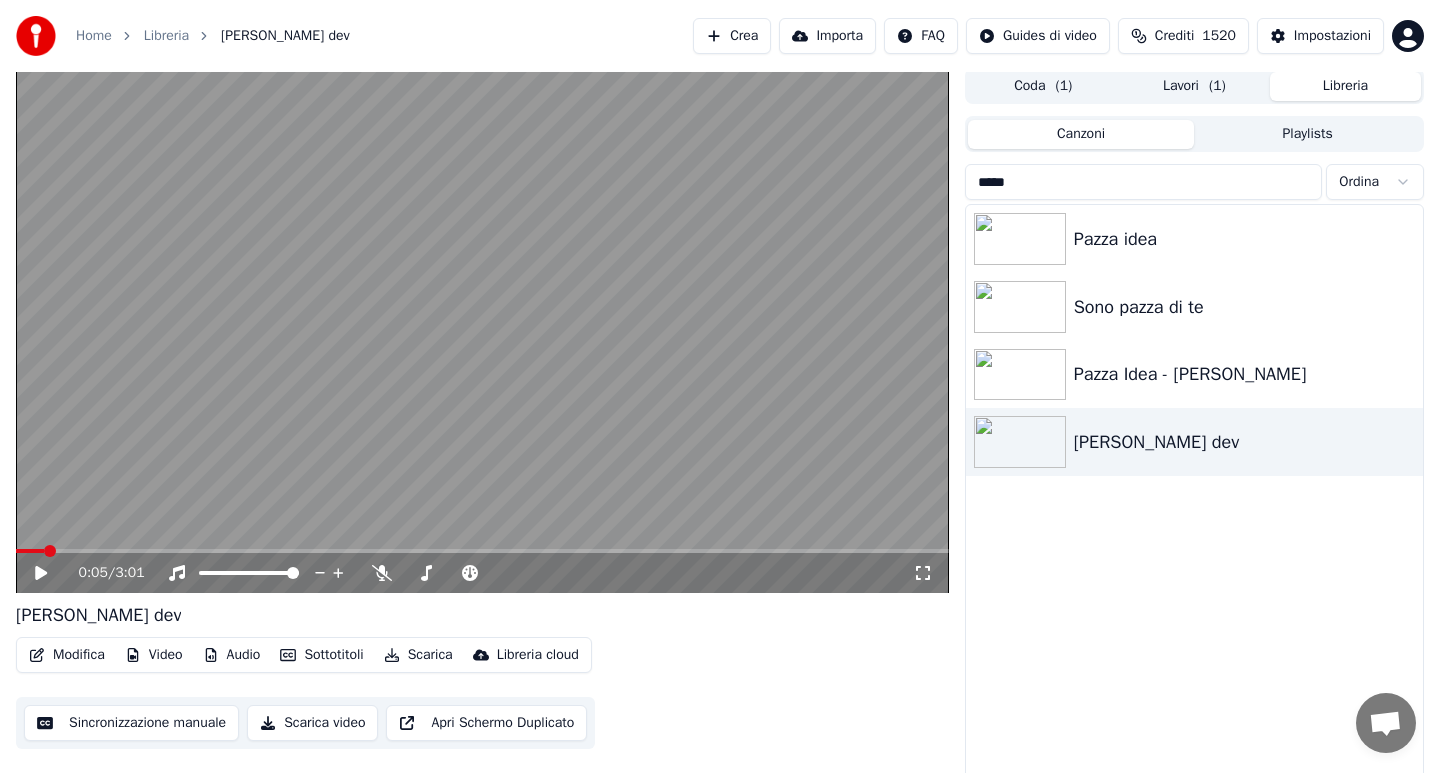click on "Modifica" at bounding box center [67, 655] 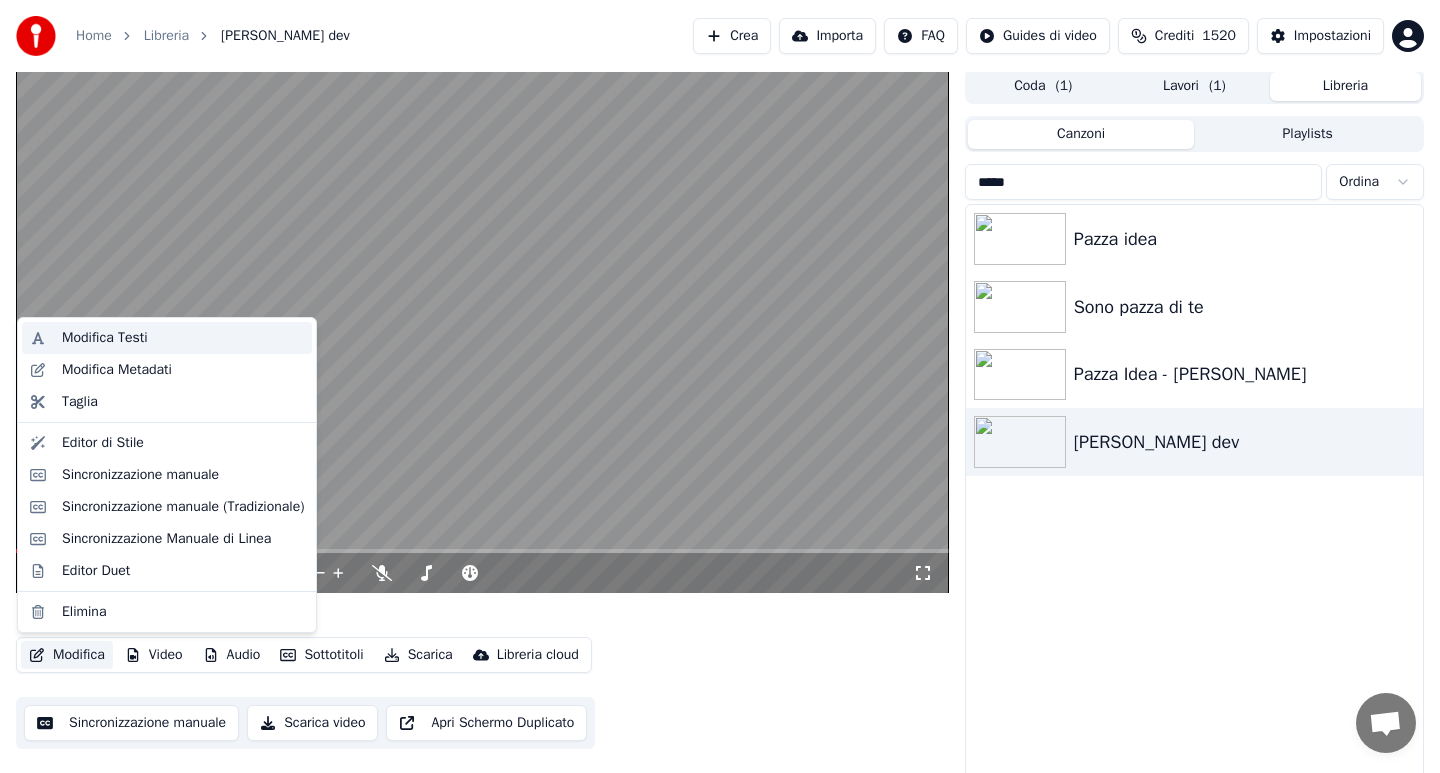 click on "Modifica Testi" at bounding box center [105, 338] 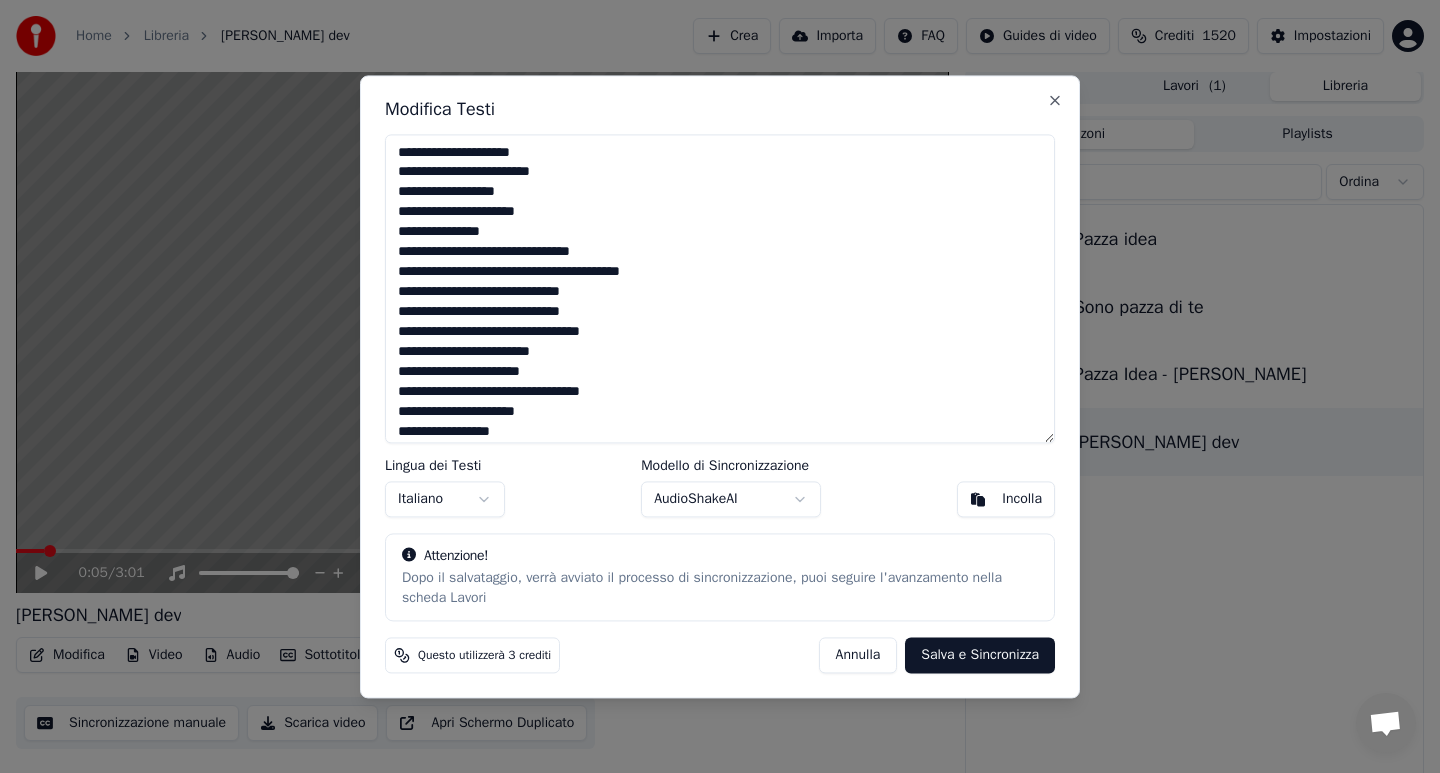 click at bounding box center (720, 288) 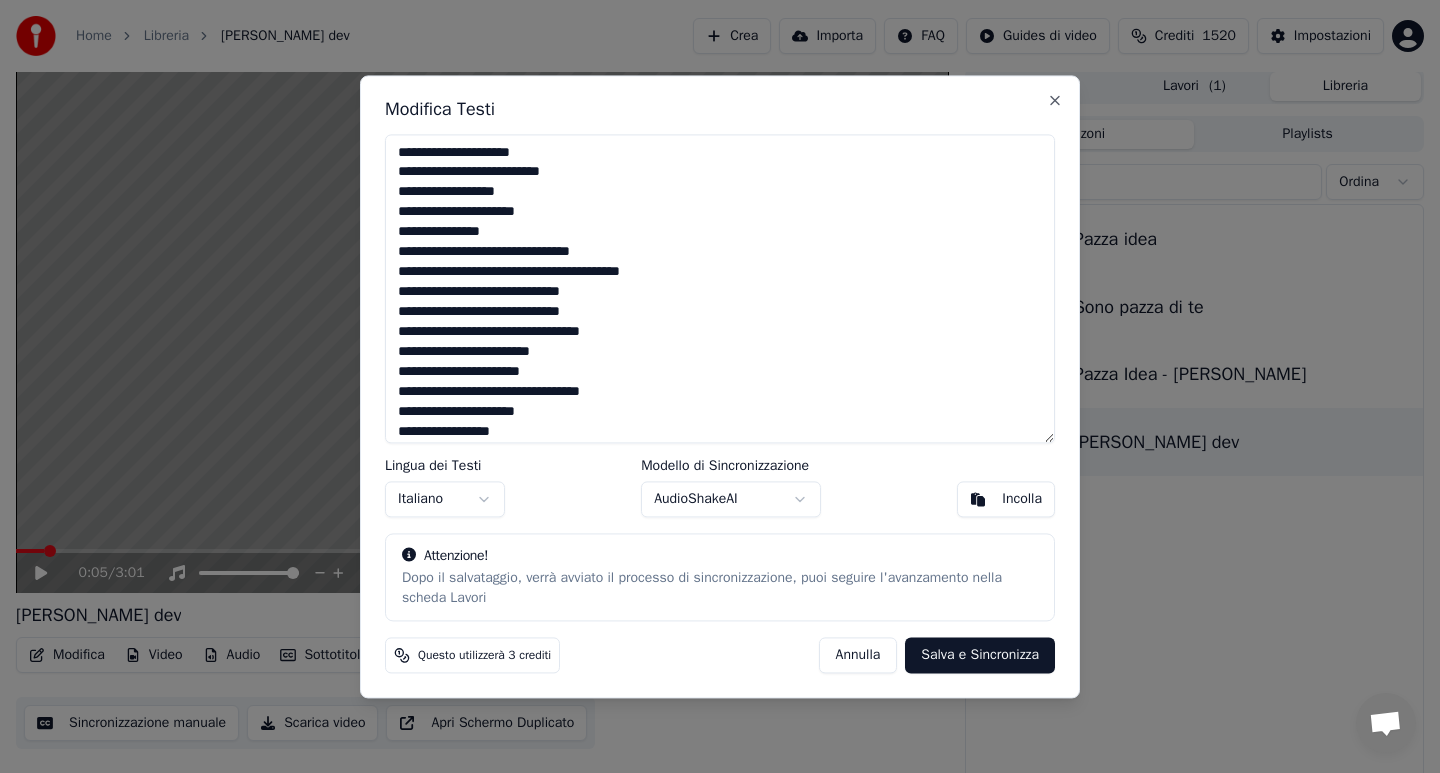 click at bounding box center [720, 288] 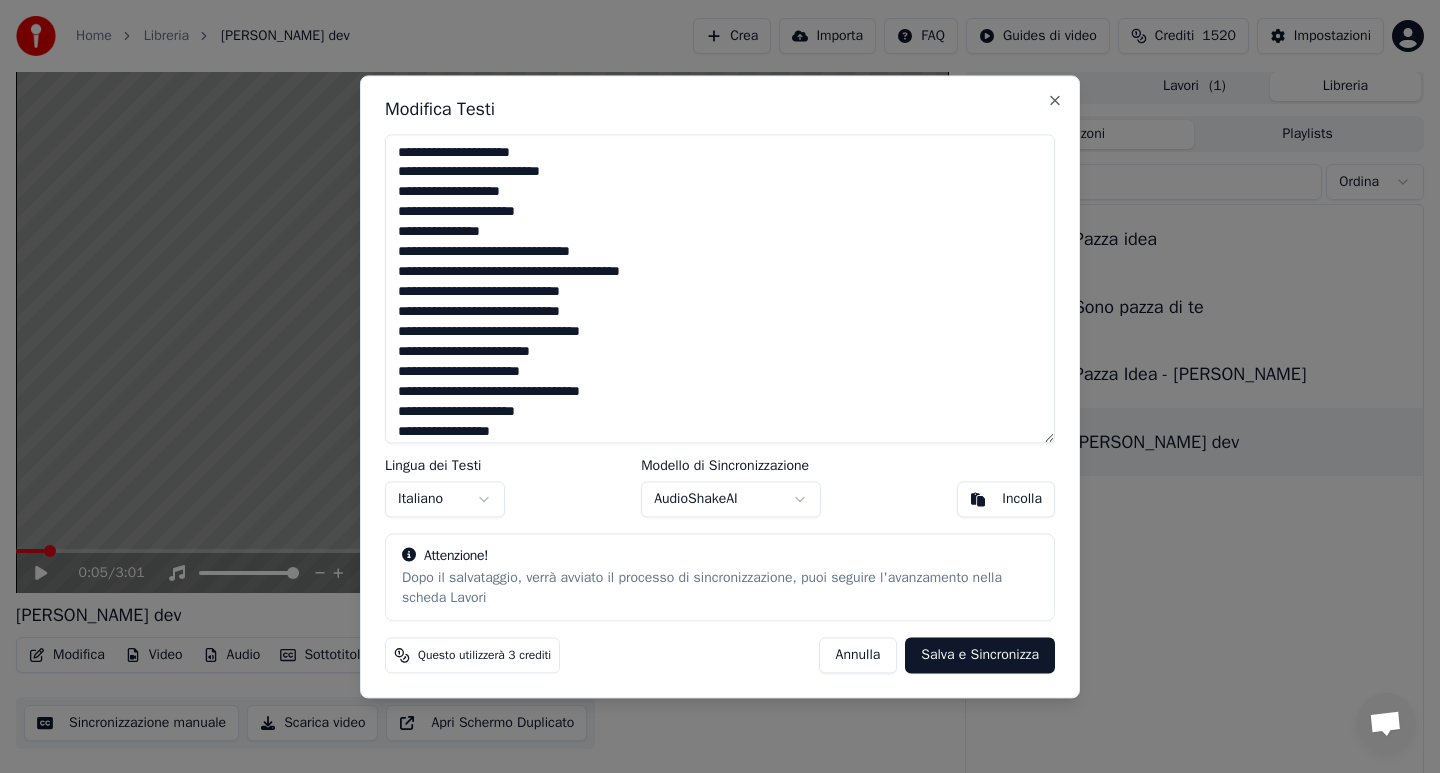click at bounding box center (720, 288) 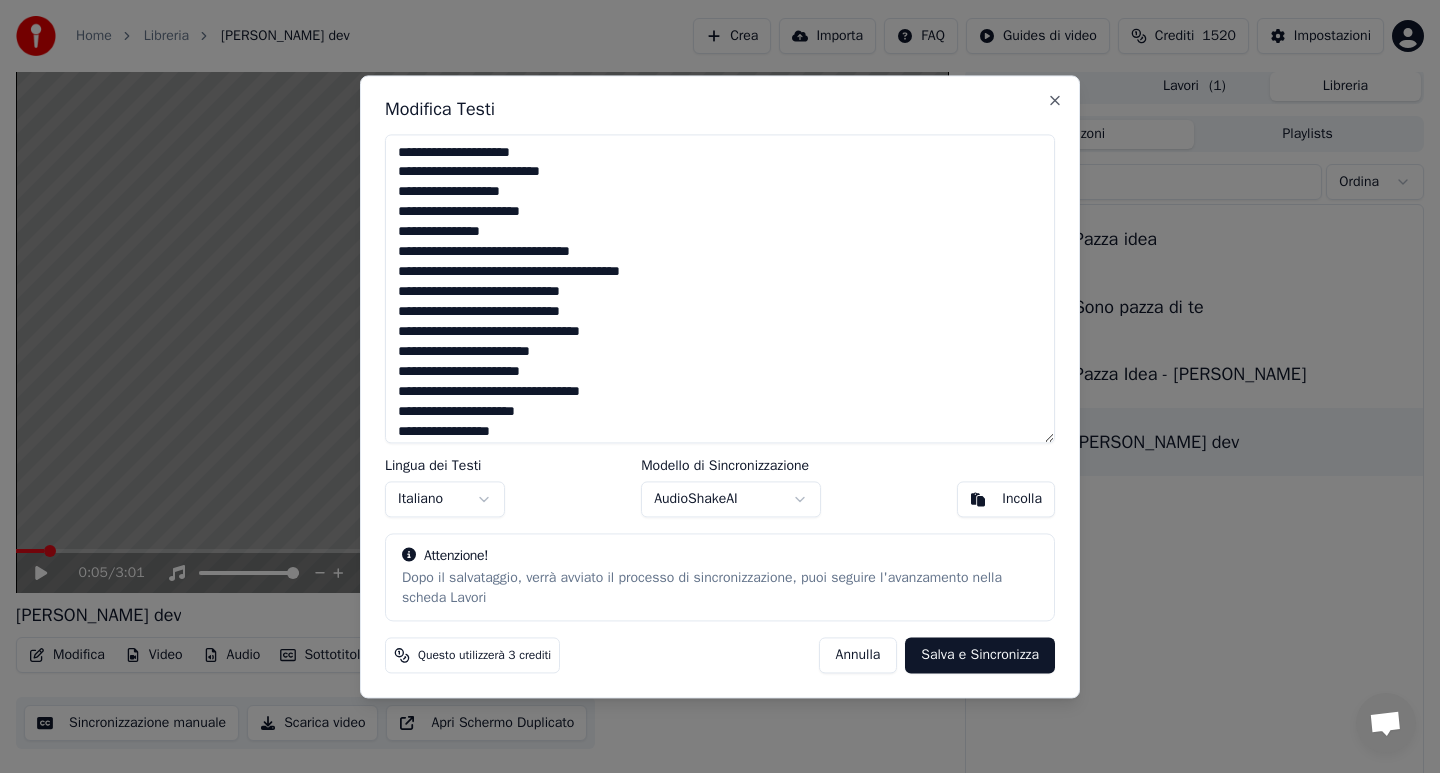 click at bounding box center (720, 288) 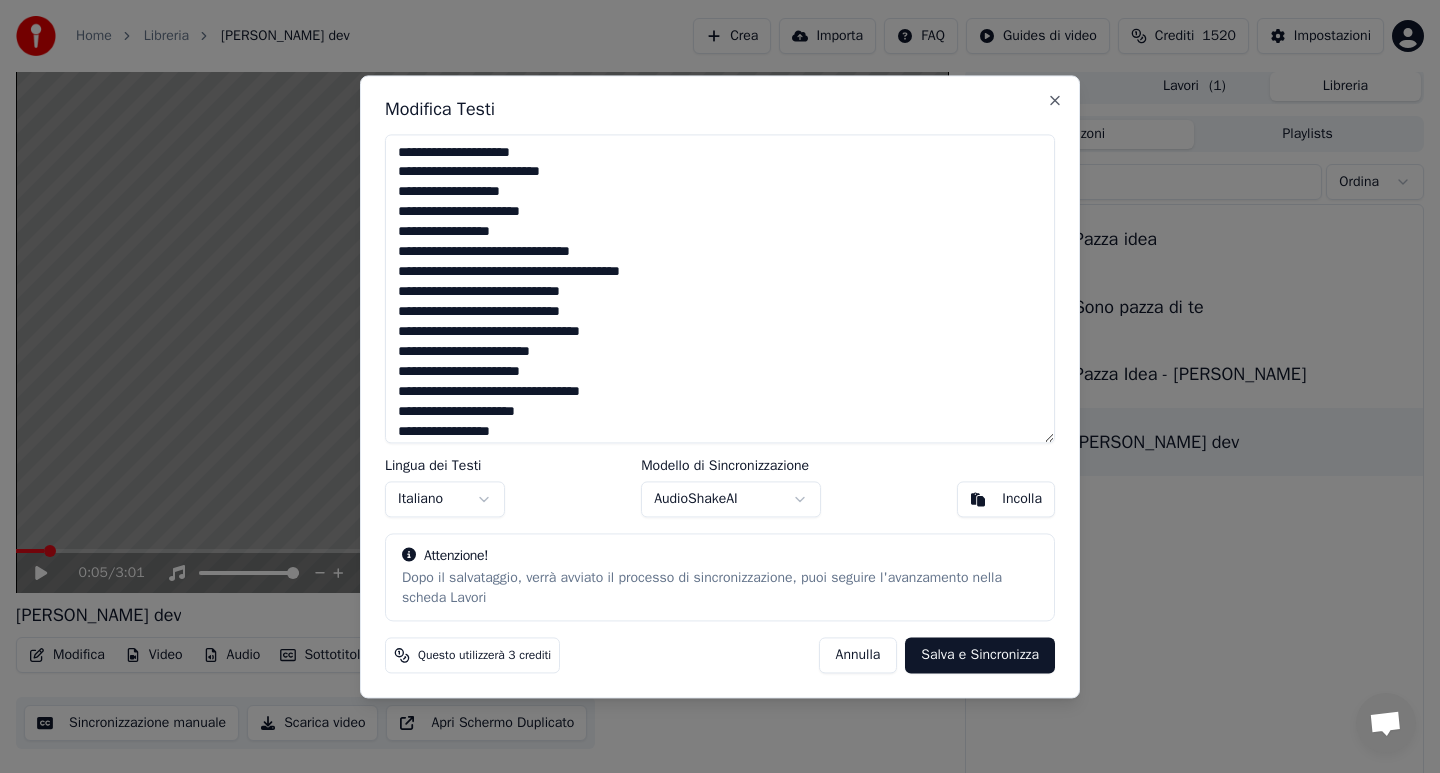 click at bounding box center (720, 288) 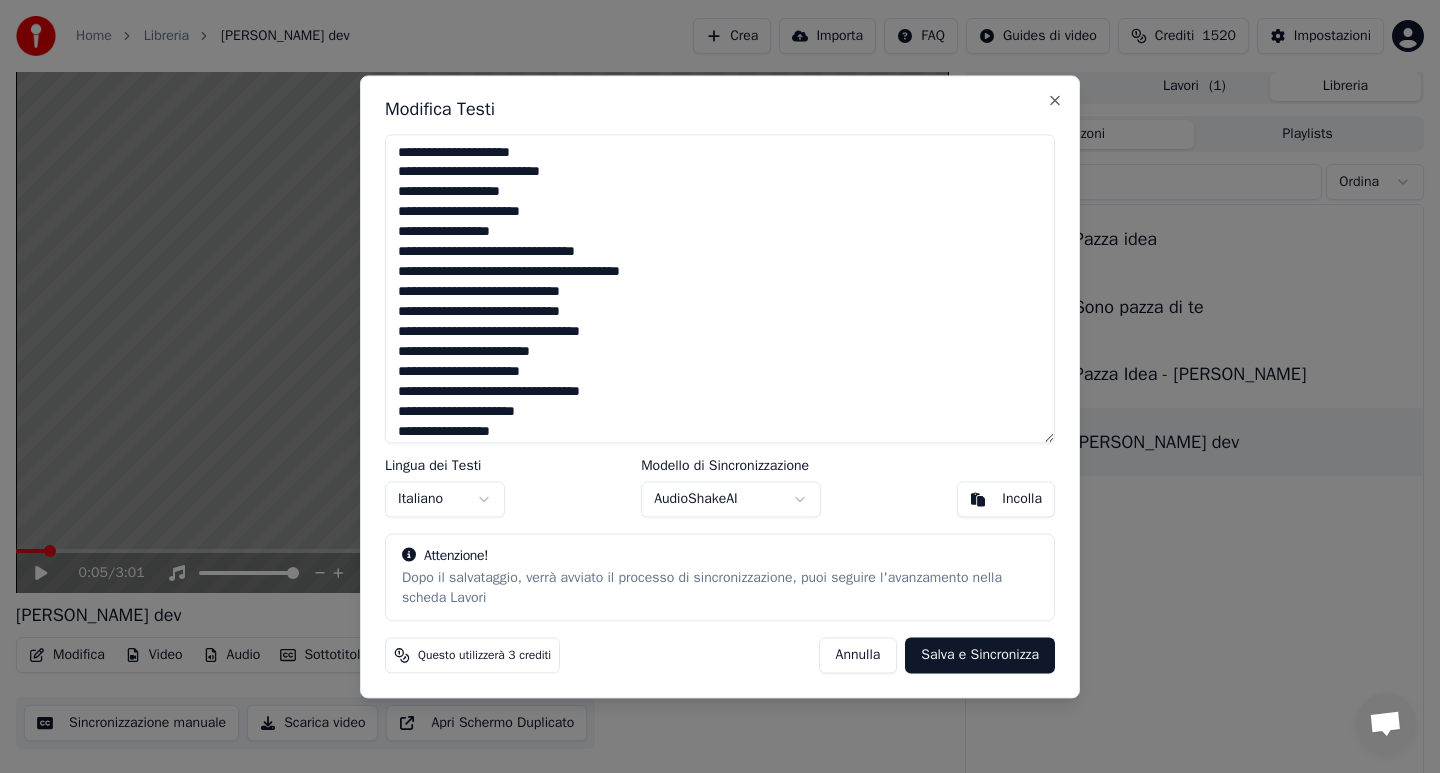 click at bounding box center [720, 288] 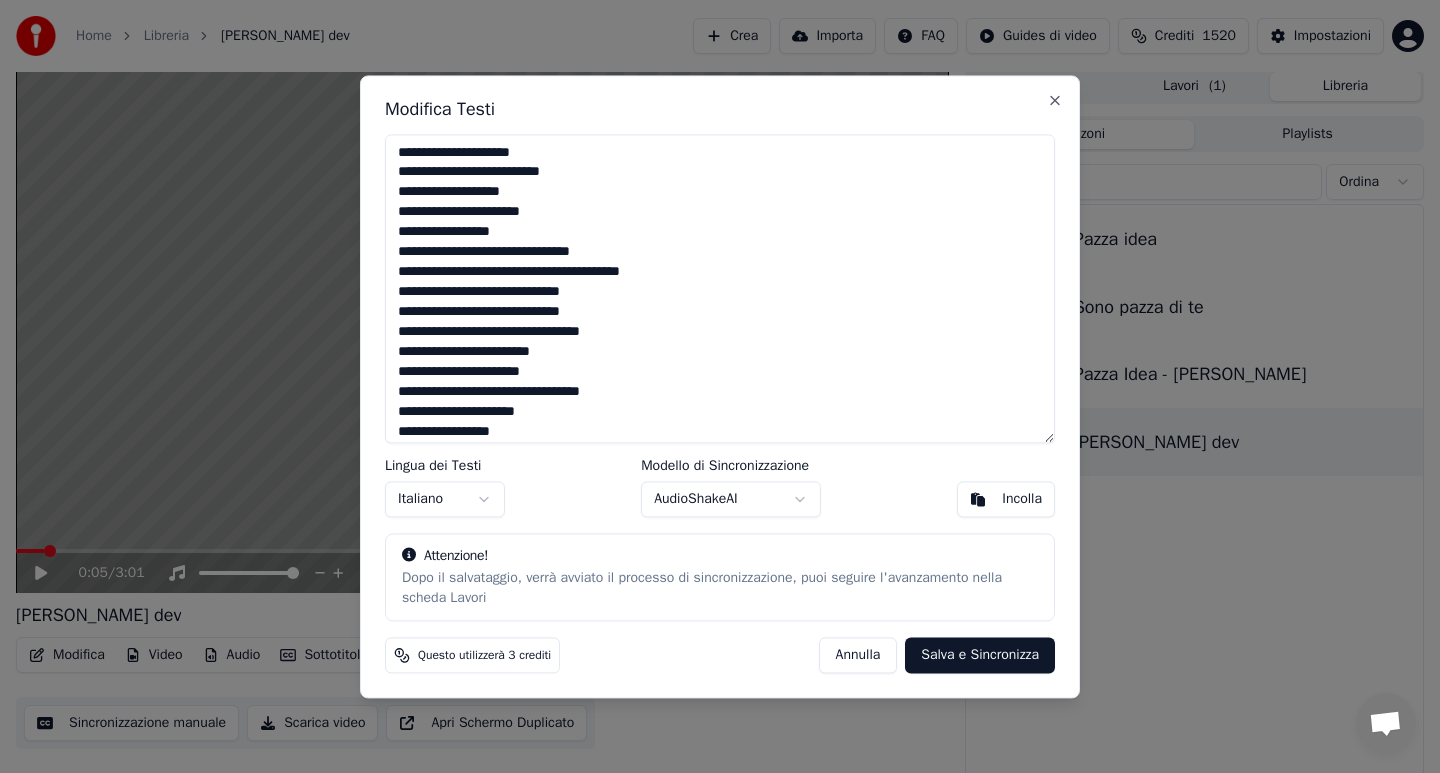 click at bounding box center (720, 288) 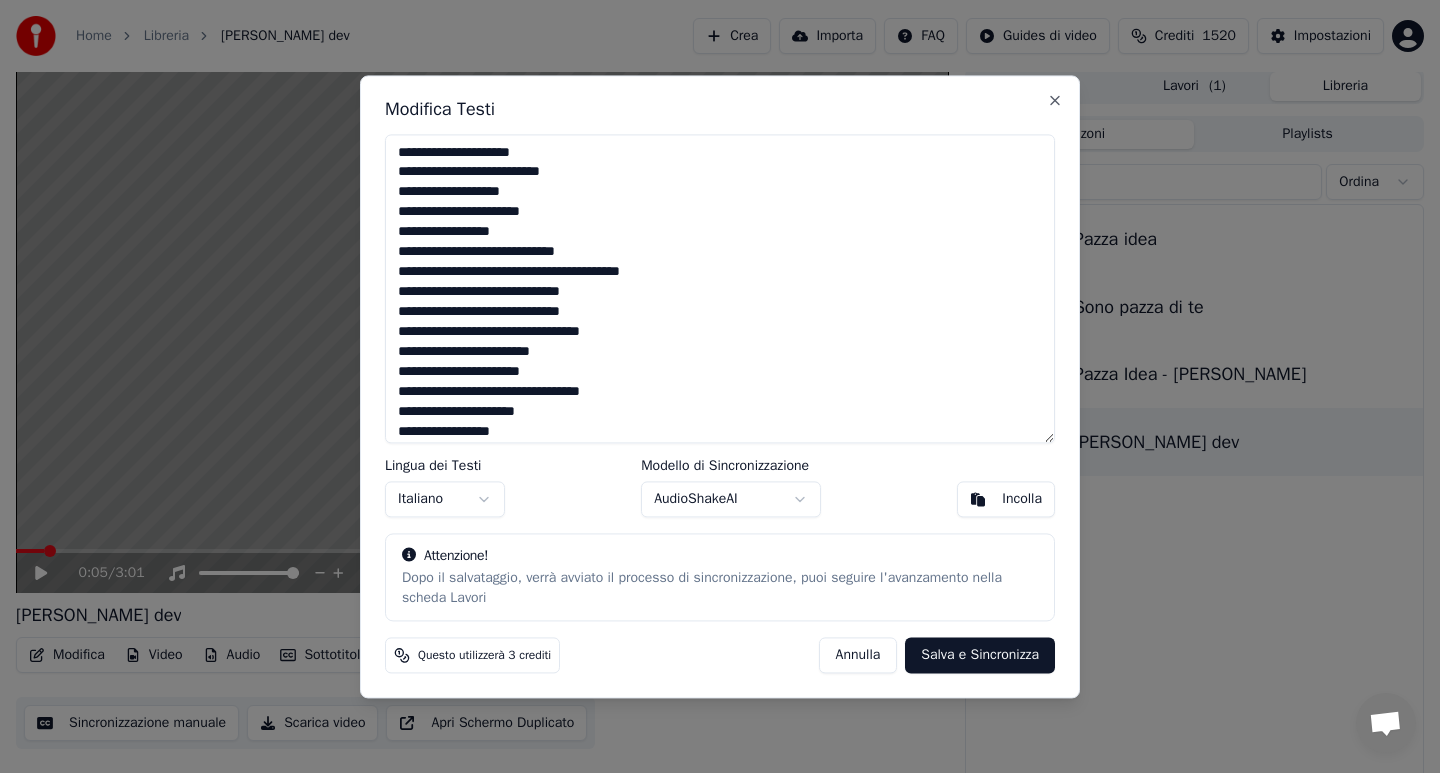 click at bounding box center (720, 288) 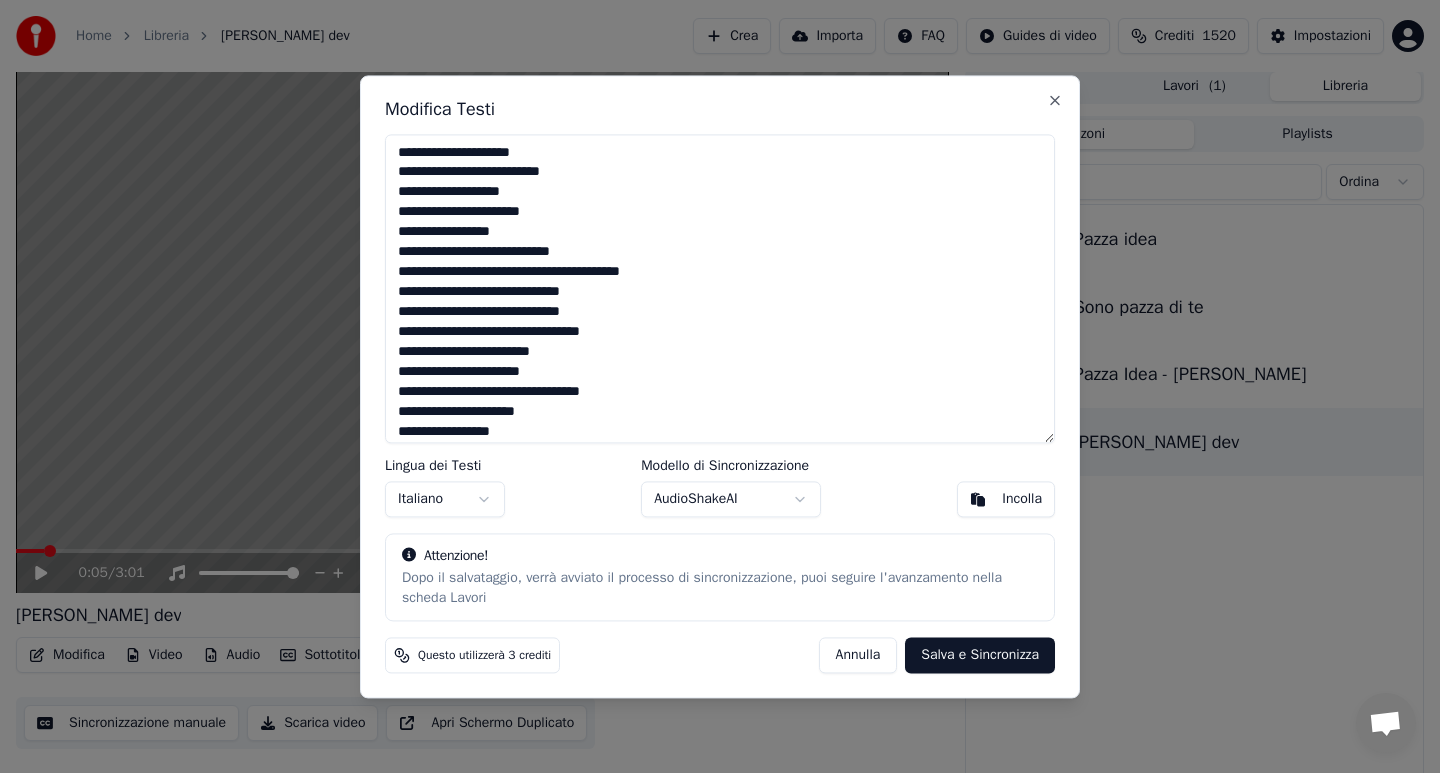 click at bounding box center (720, 288) 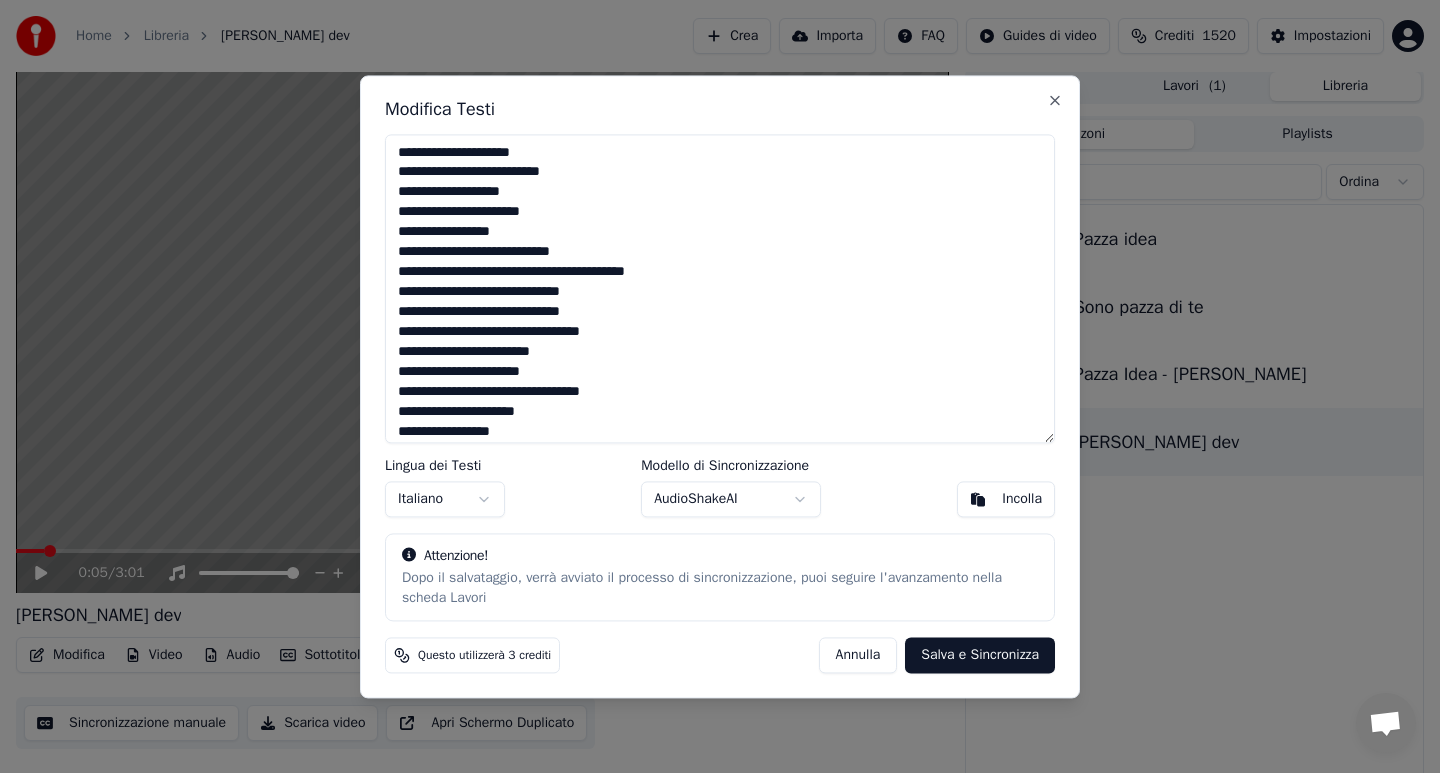 click at bounding box center (720, 288) 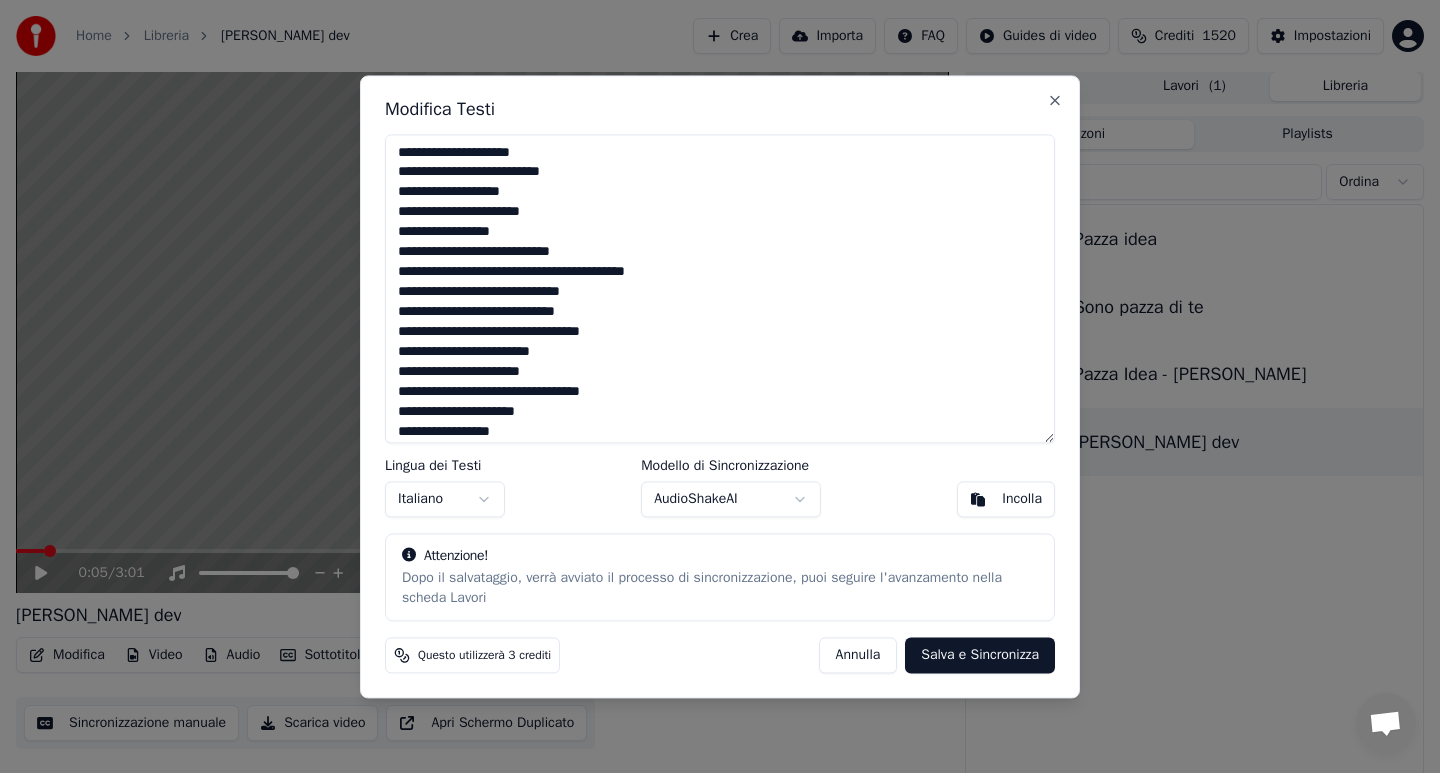 click at bounding box center [720, 288] 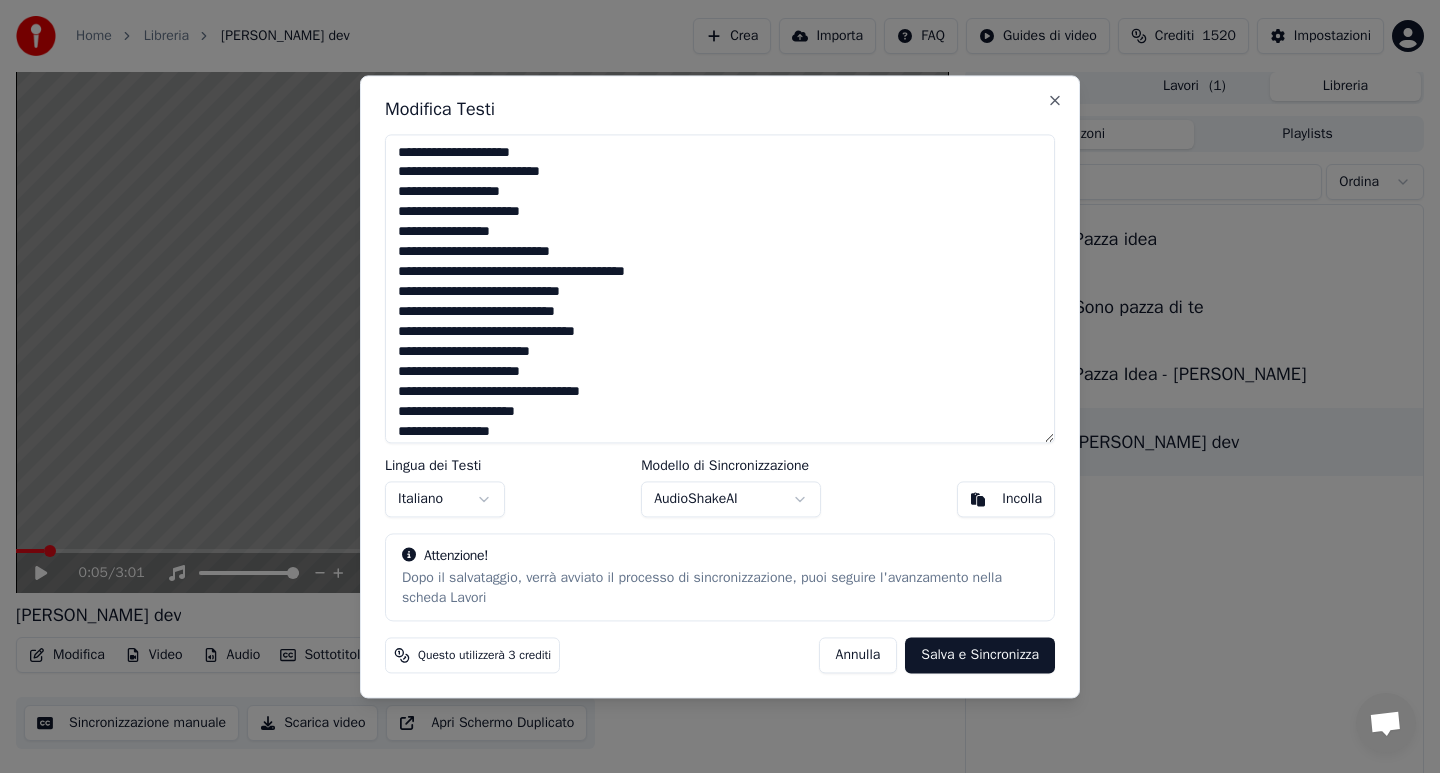 click at bounding box center [720, 288] 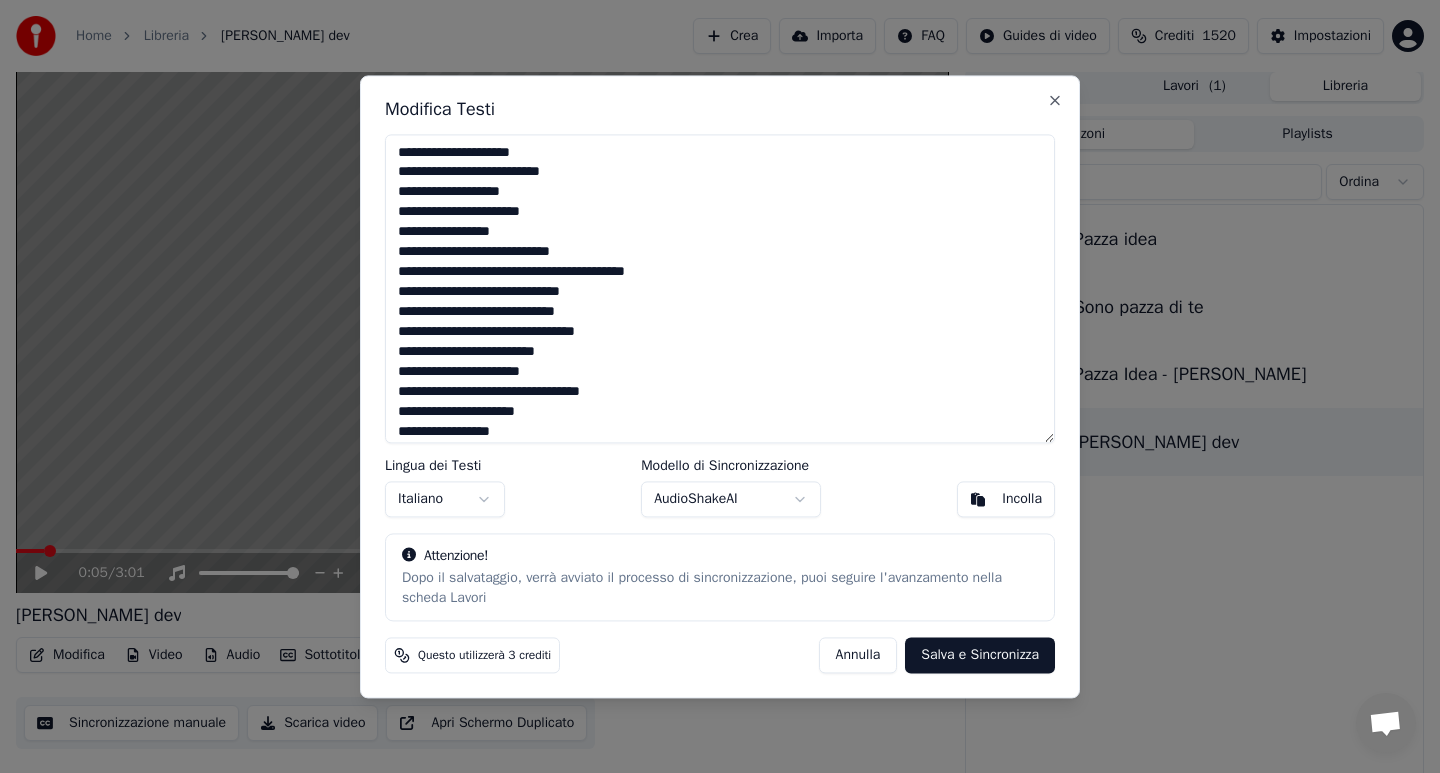 click at bounding box center (720, 288) 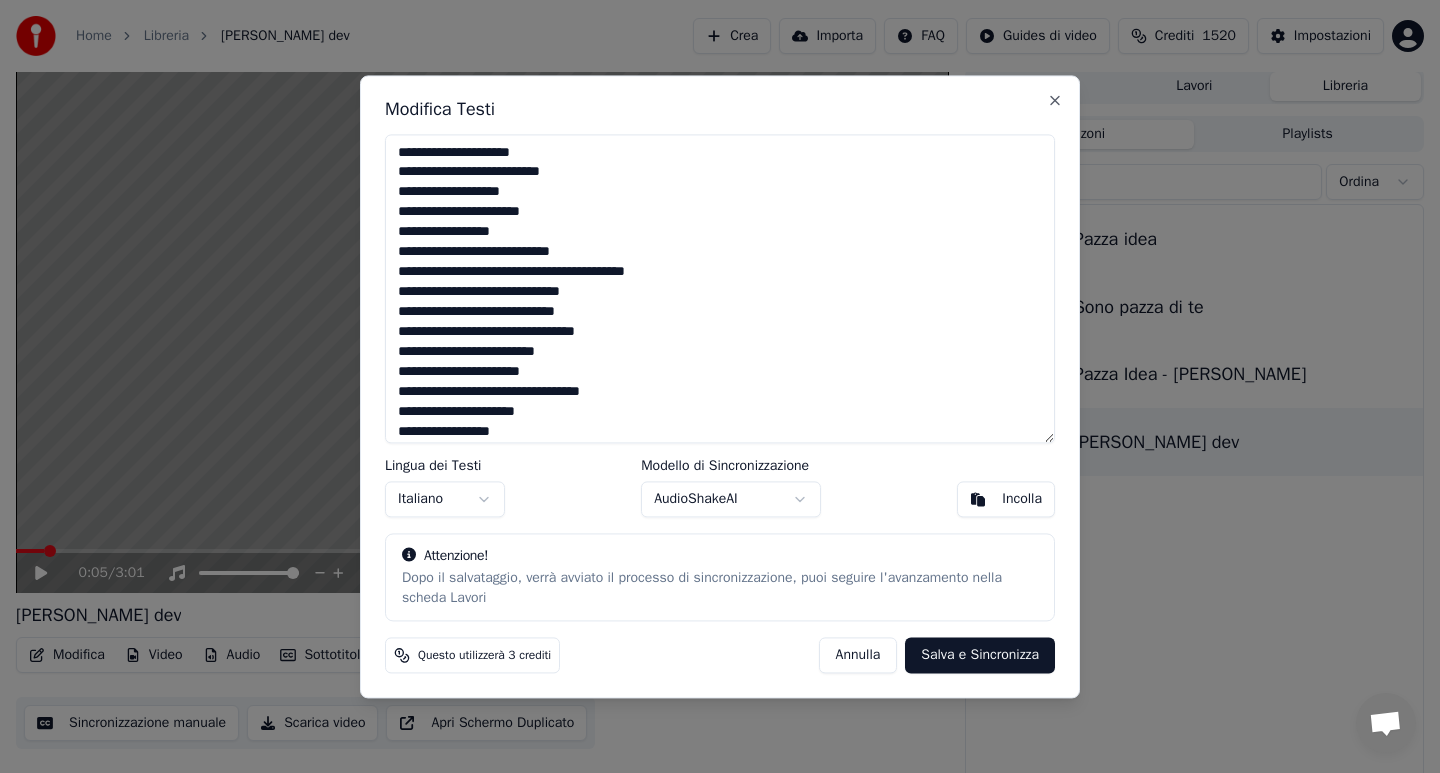 click at bounding box center (720, 288) 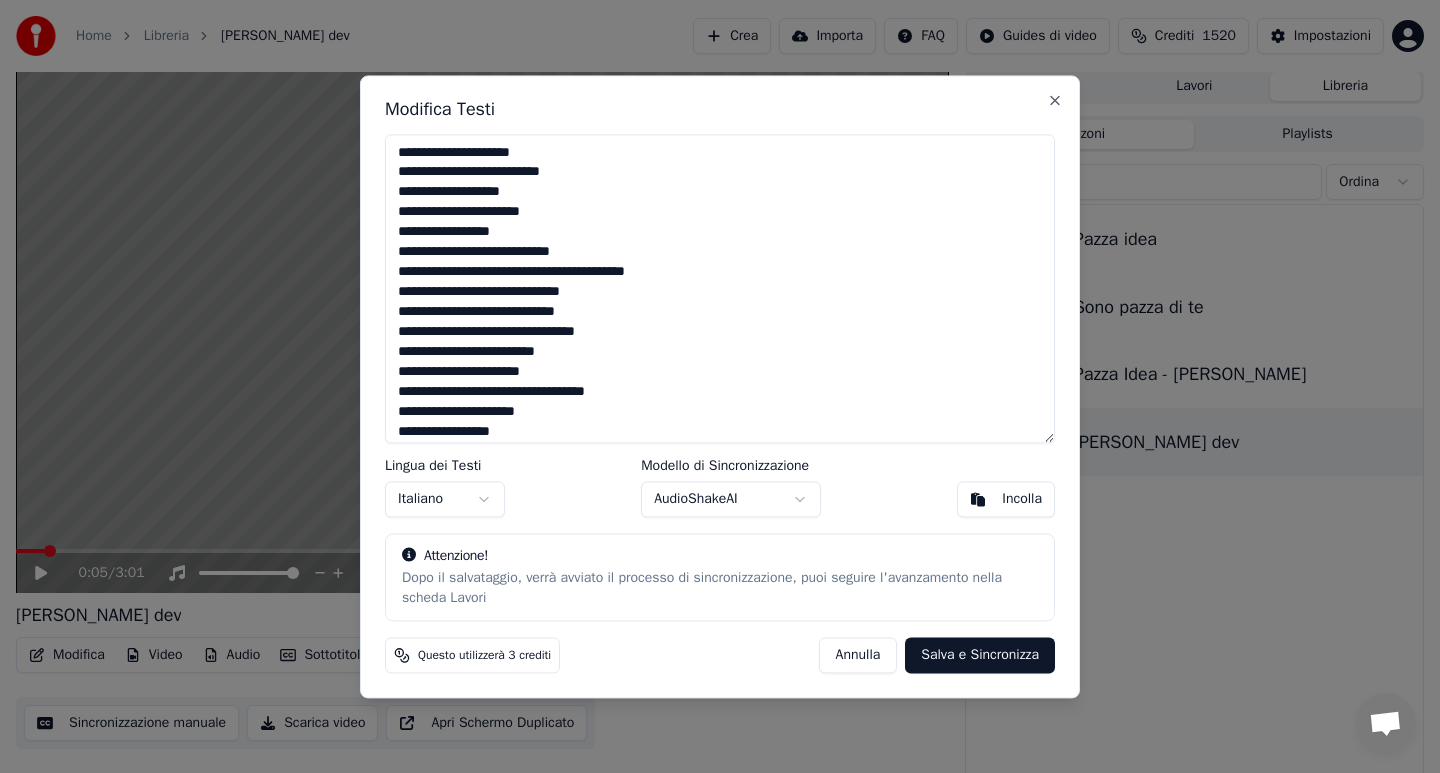 click at bounding box center [720, 288] 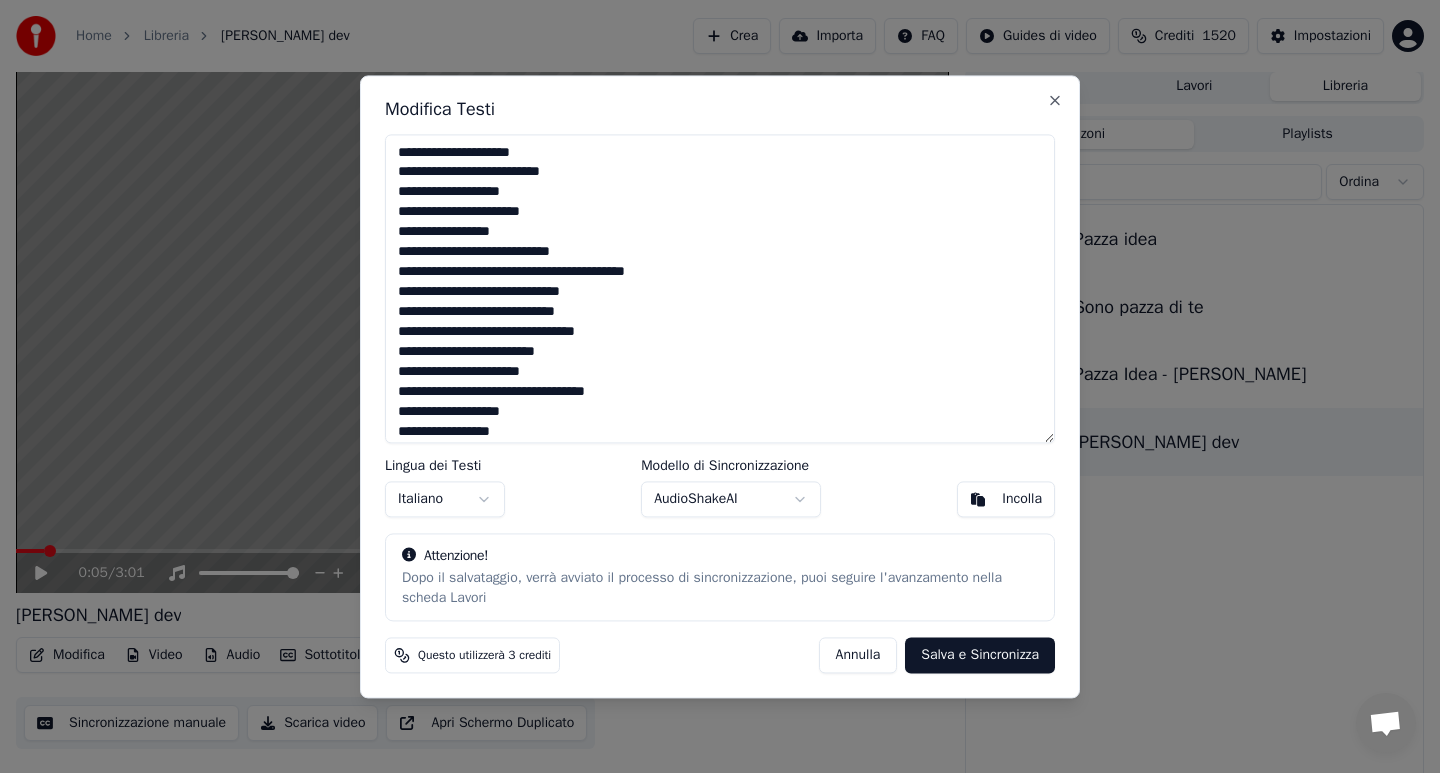 click at bounding box center (720, 288) 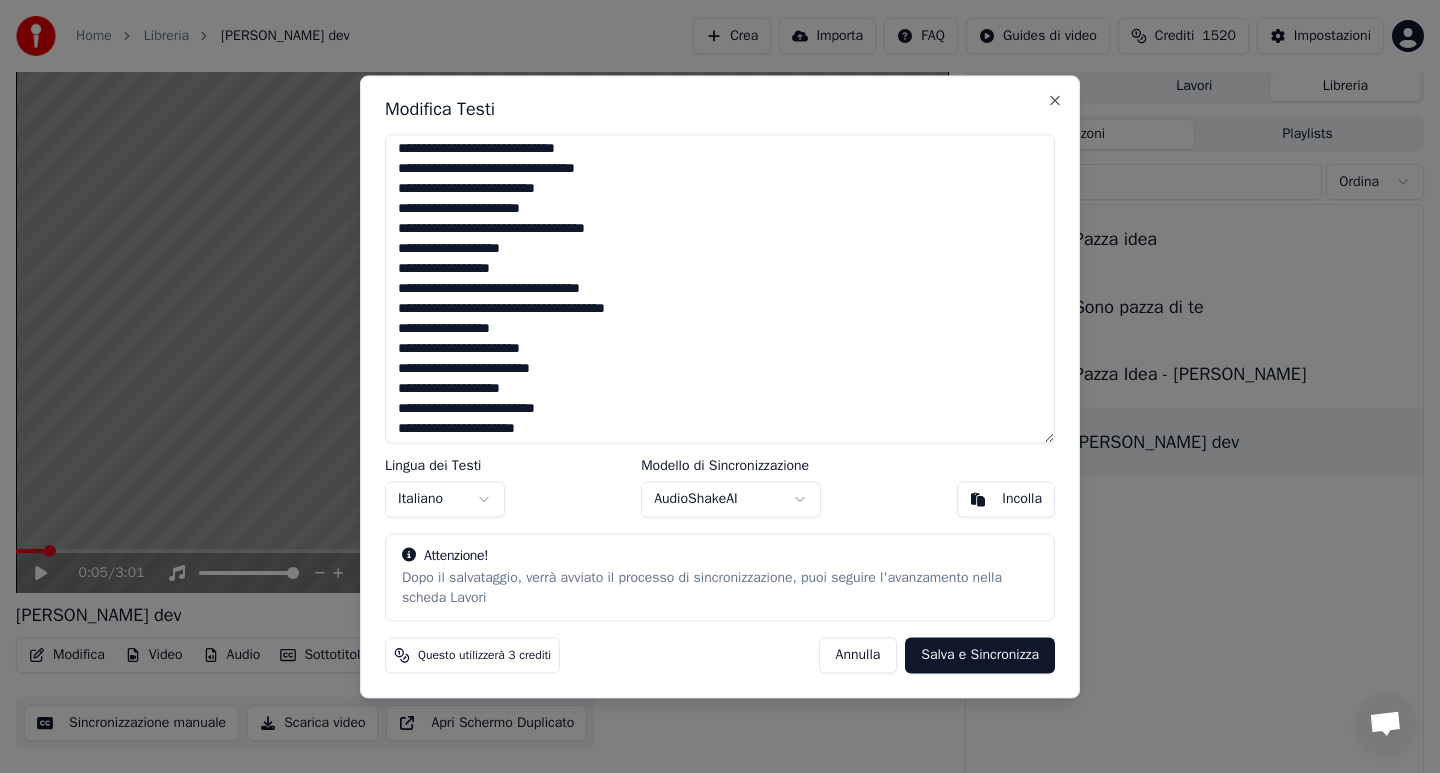 click at bounding box center (720, 288) 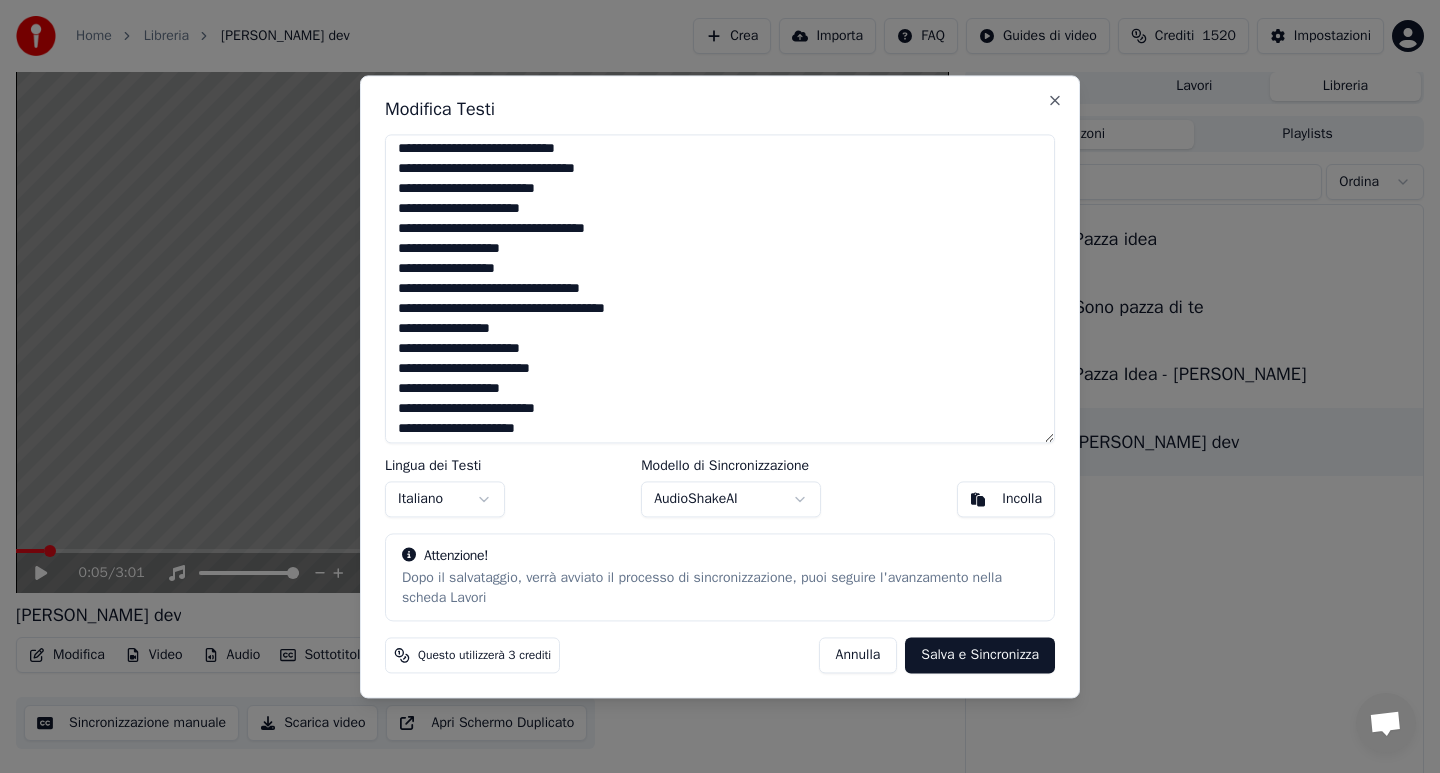 click at bounding box center [720, 288] 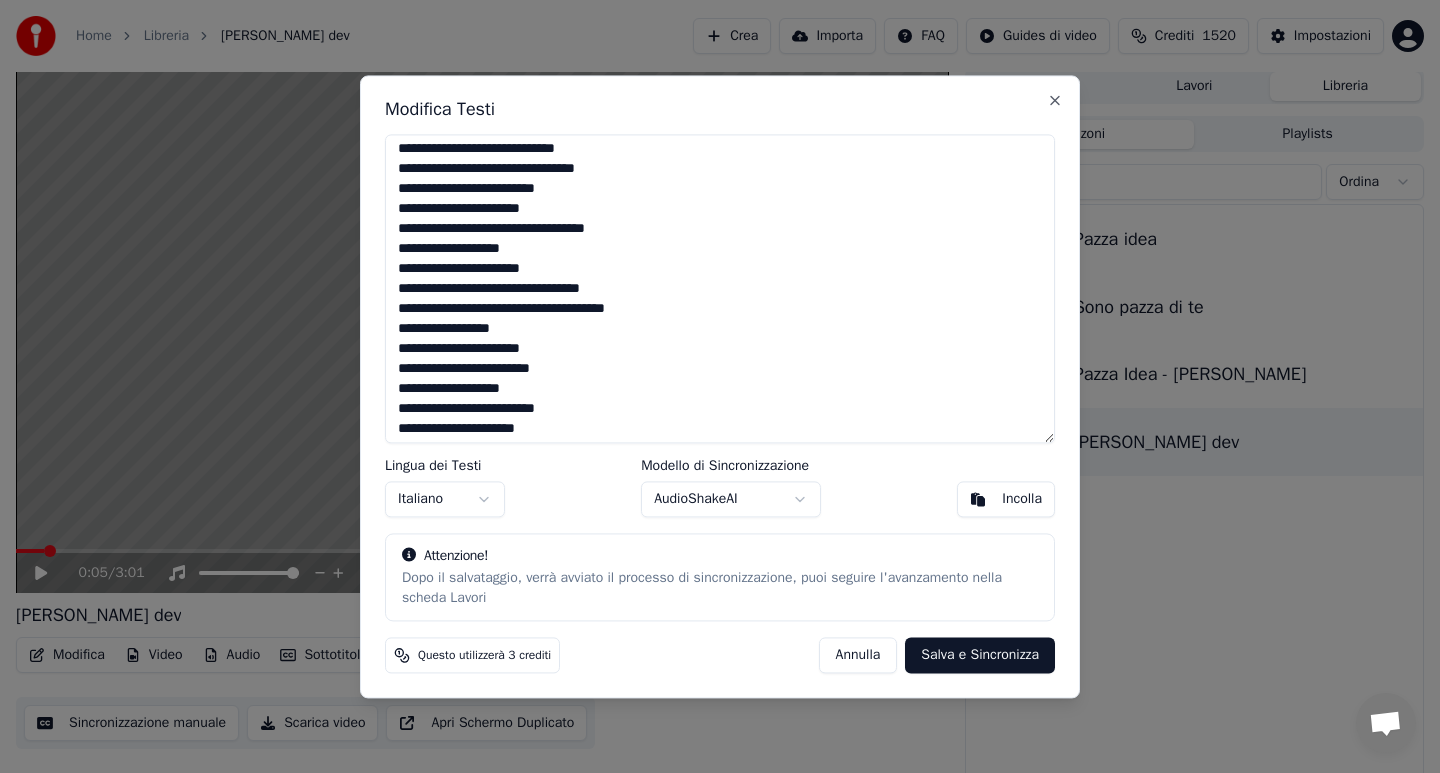 click at bounding box center (720, 288) 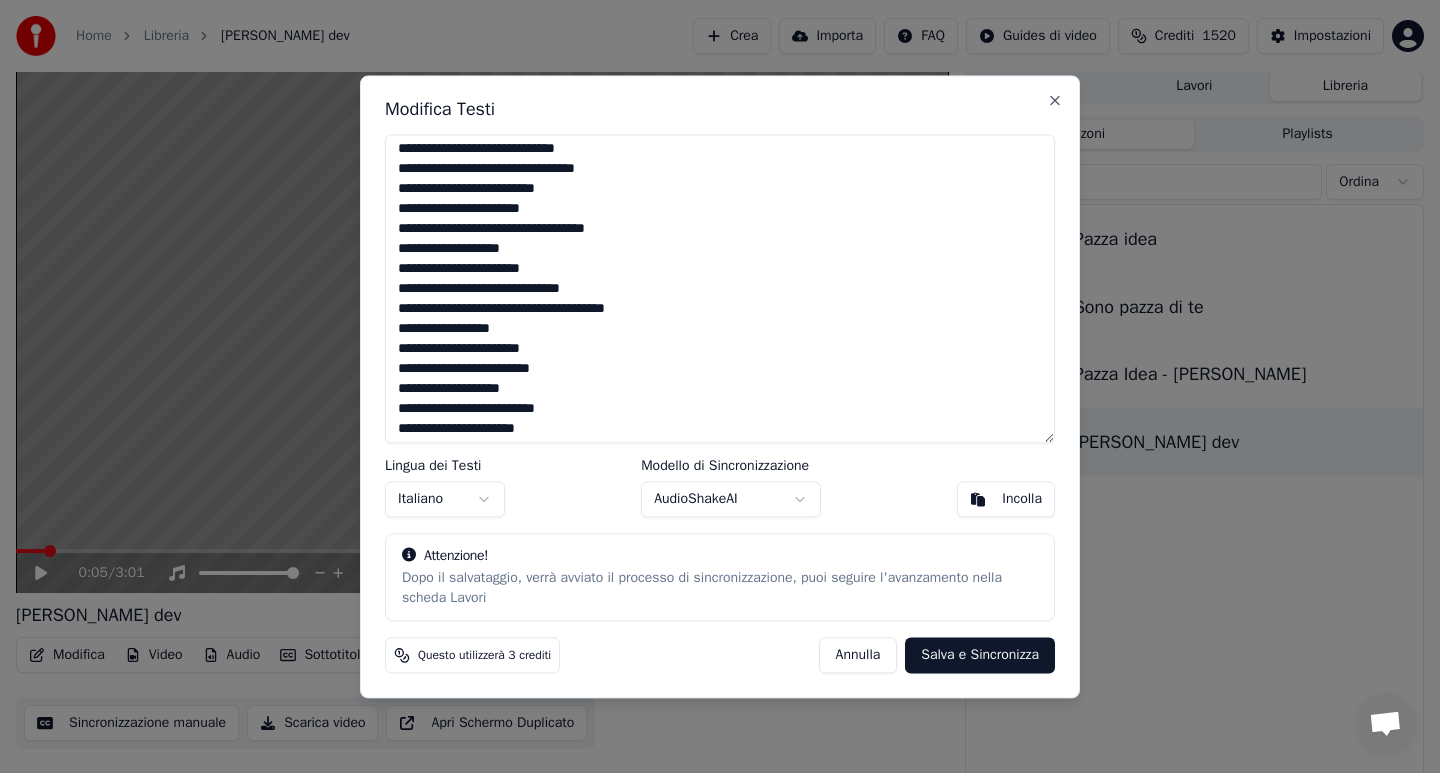 click at bounding box center (720, 288) 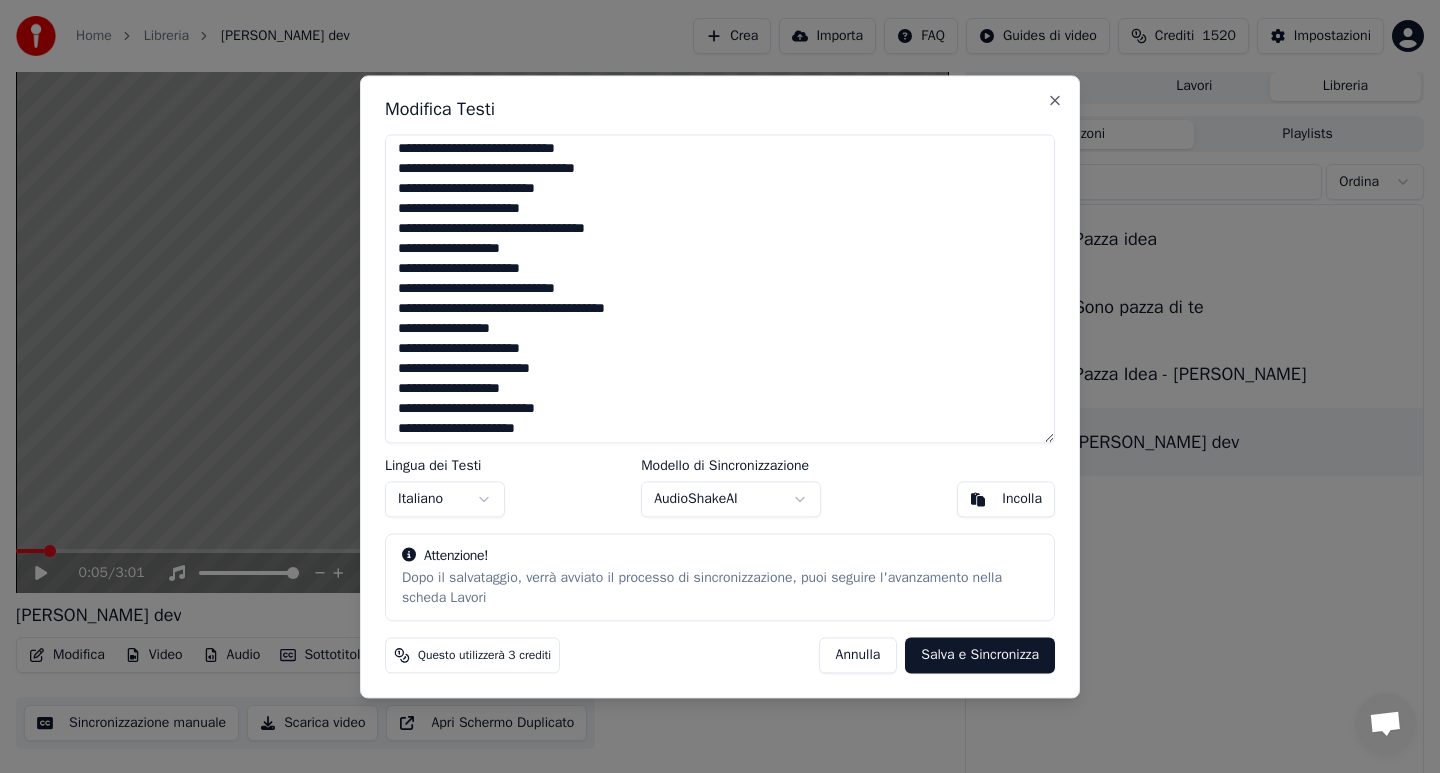 click at bounding box center (720, 288) 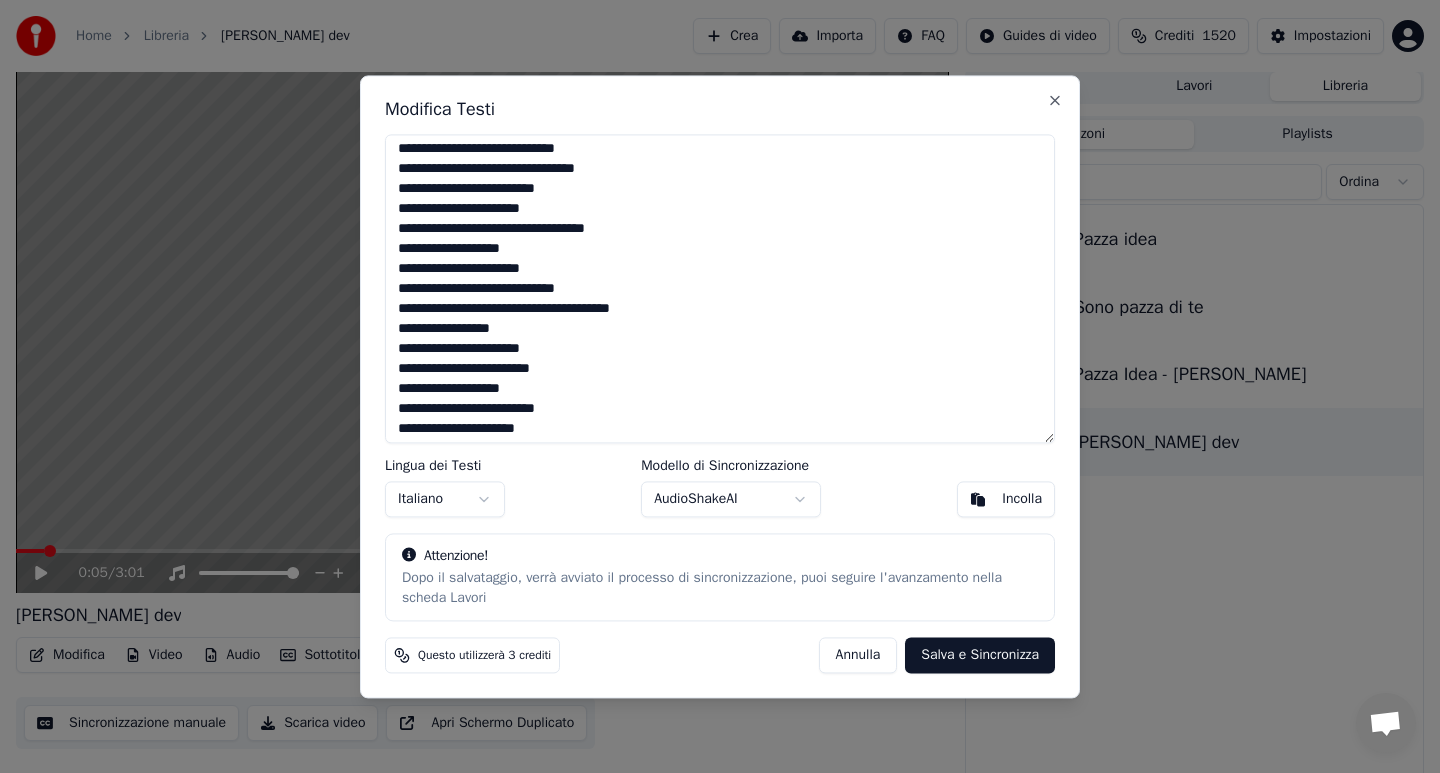 click at bounding box center (720, 288) 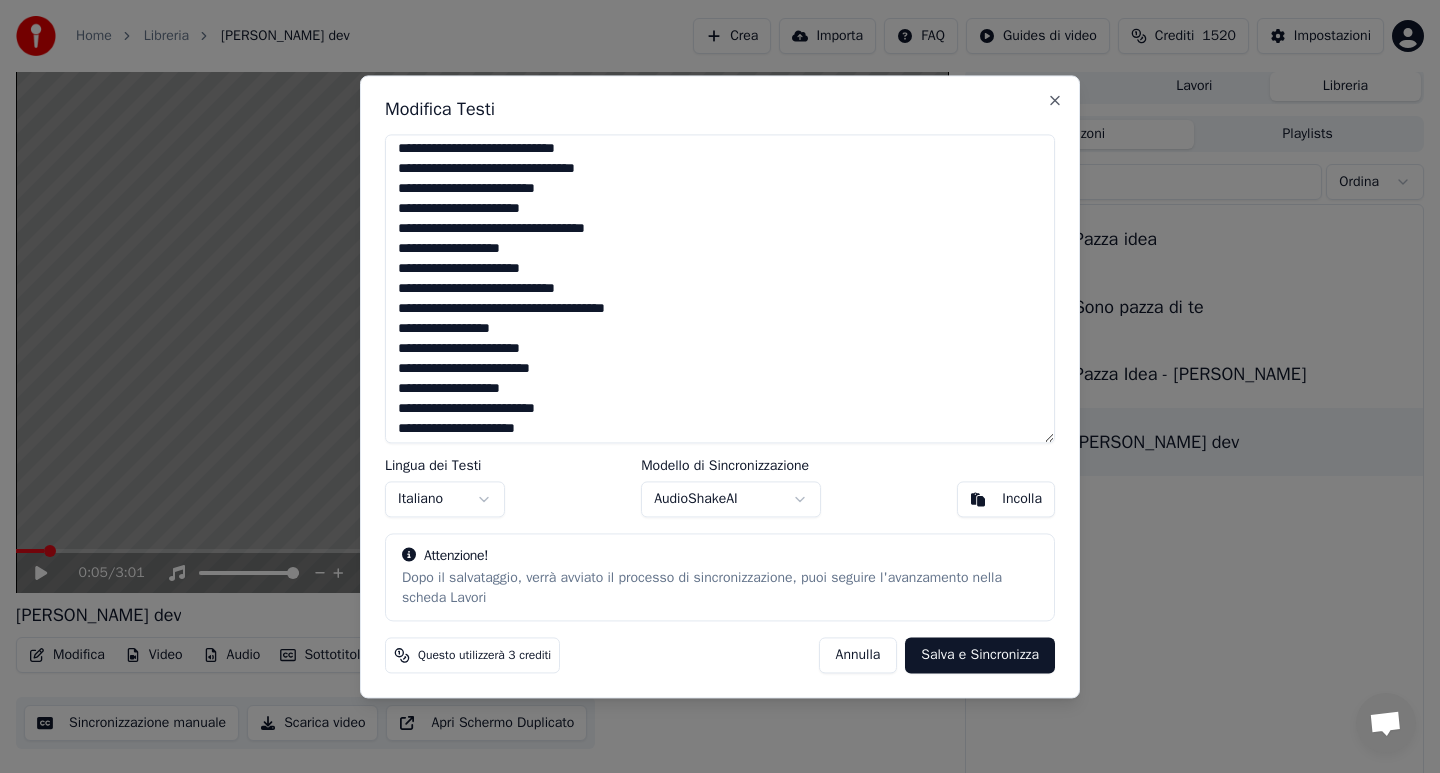 click at bounding box center [720, 288] 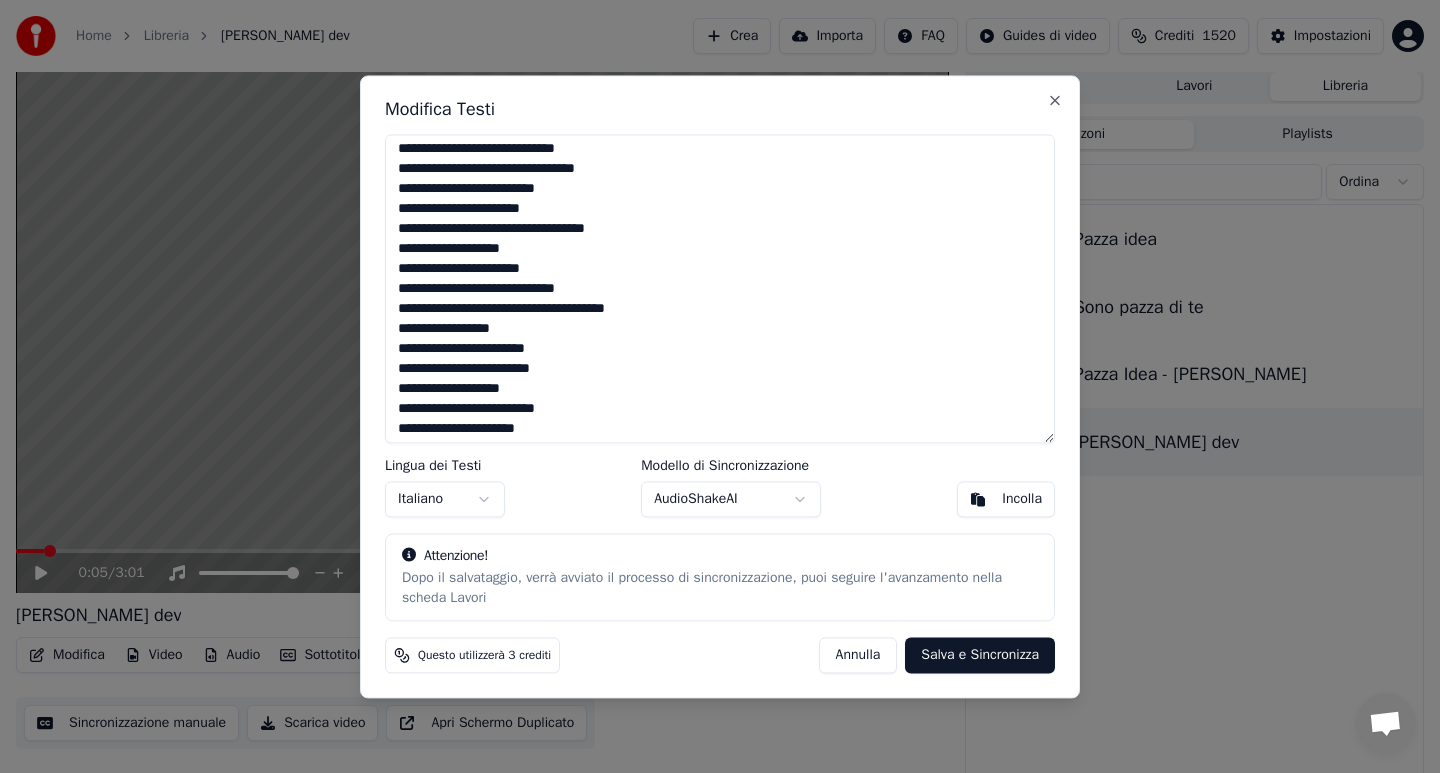 click at bounding box center (720, 288) 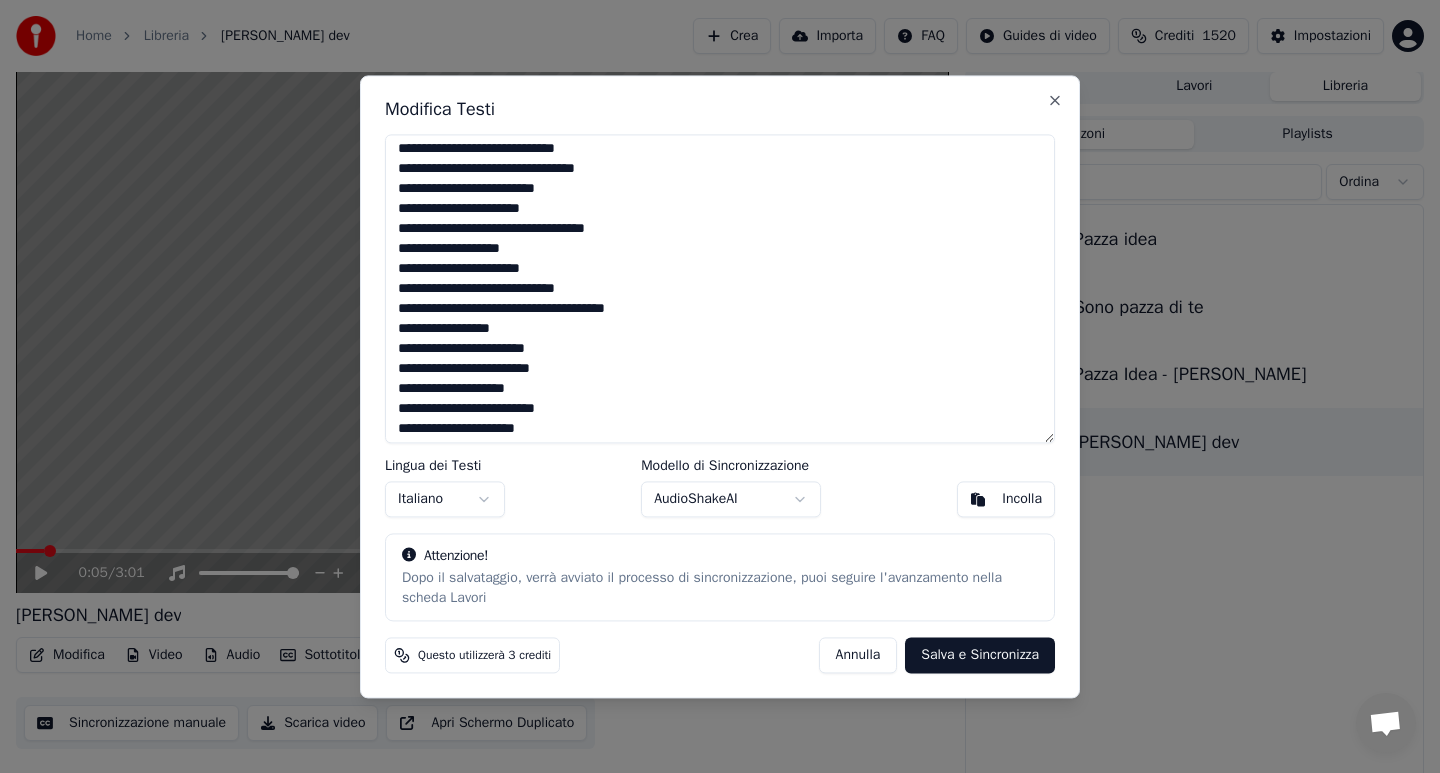 click at bounding box center [720, 288] 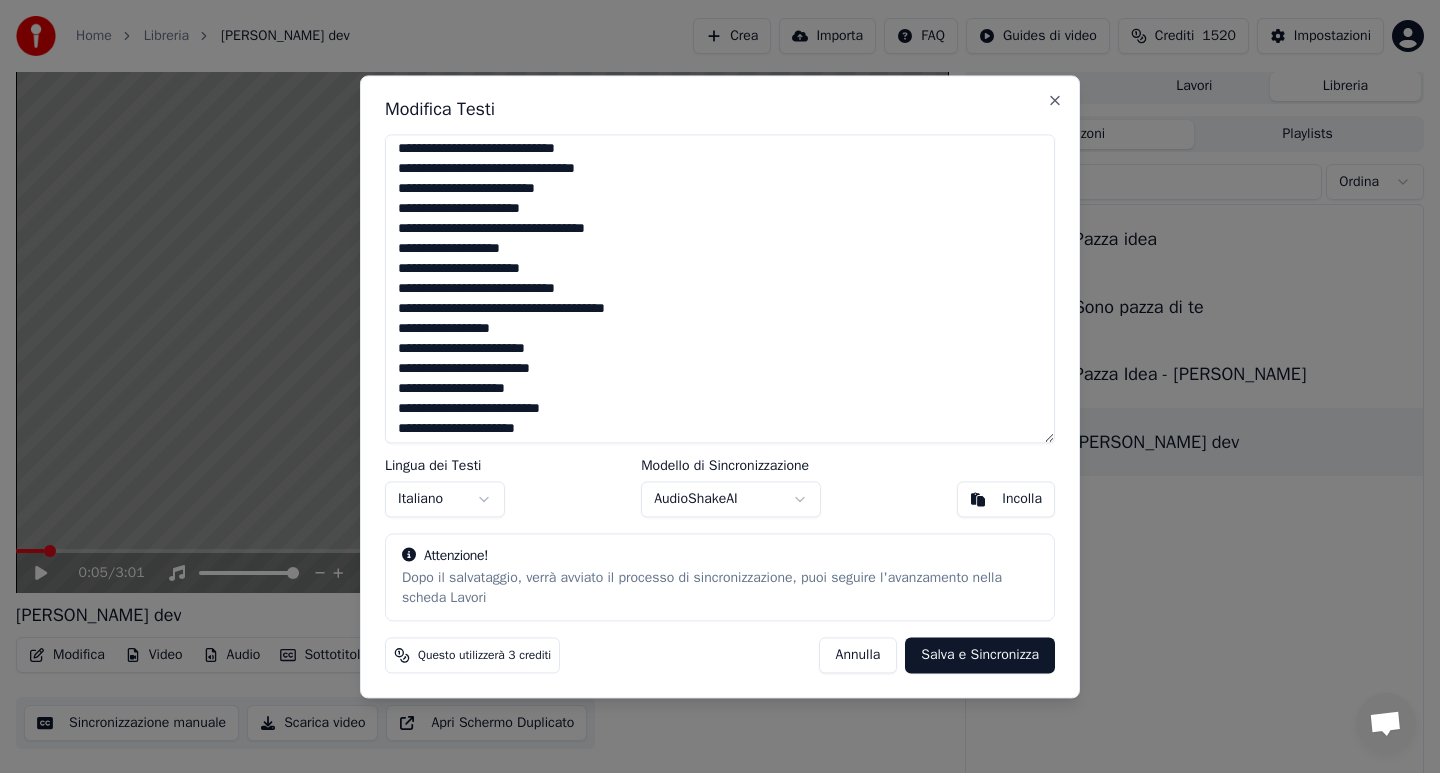 click at bounding box center [720, 288] 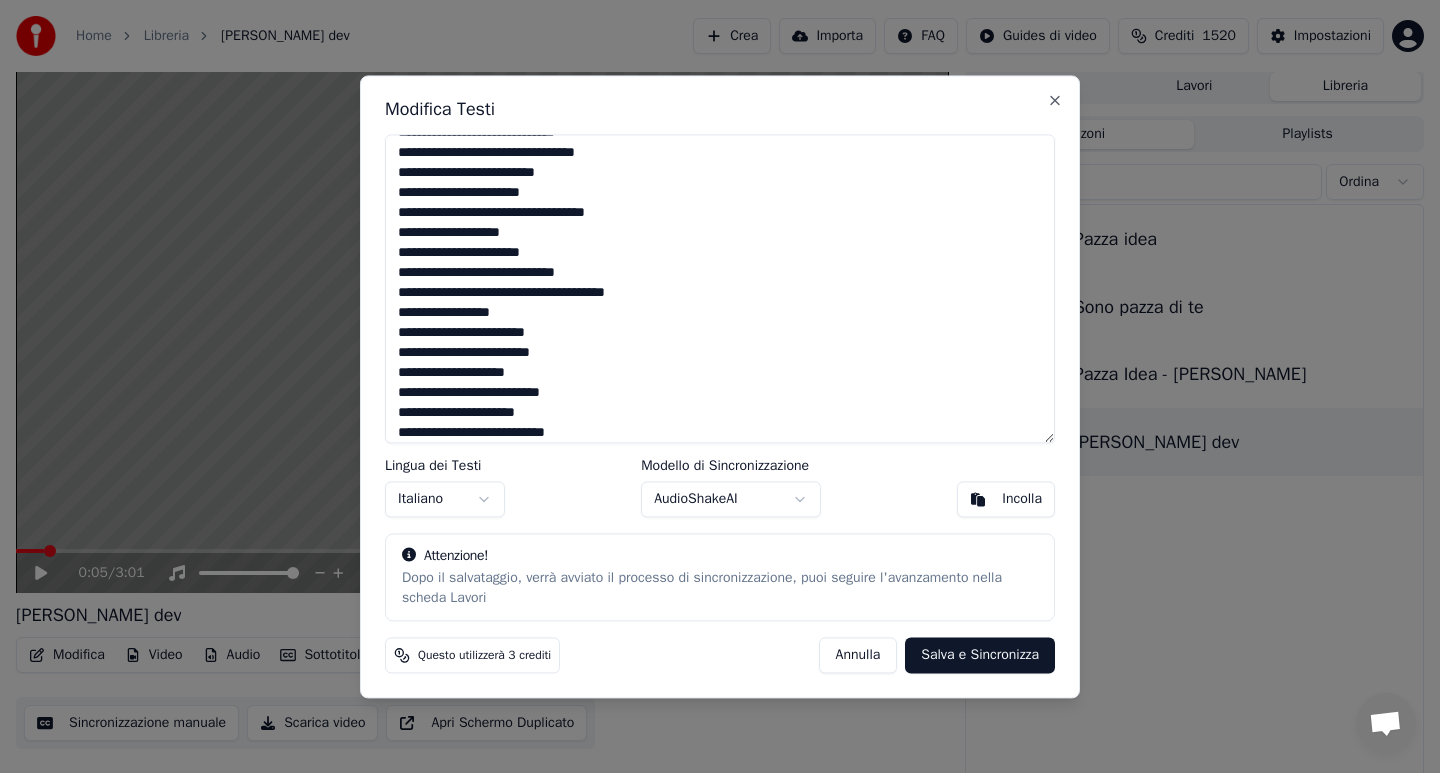 click at bounding box center (720, 288) 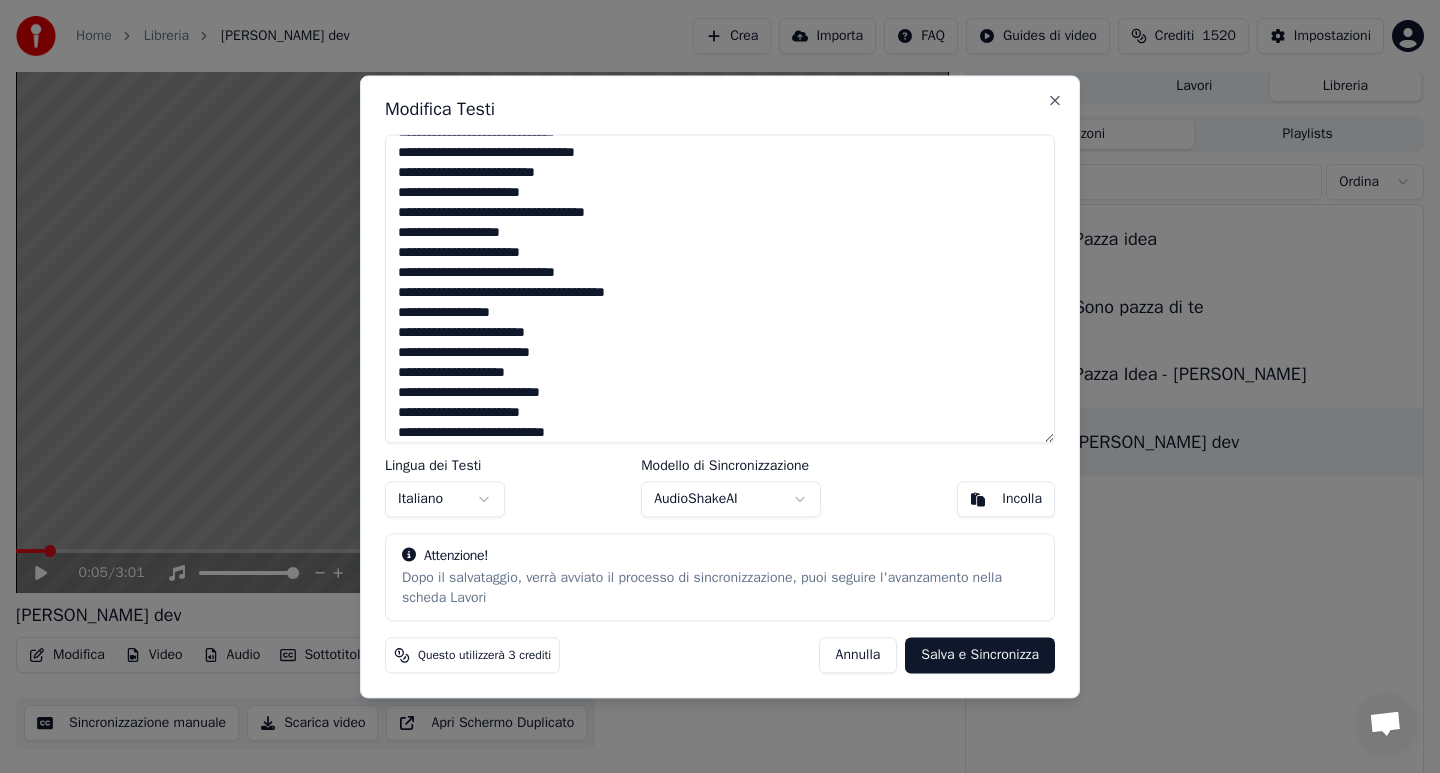 click at bounding box center [720, 288] 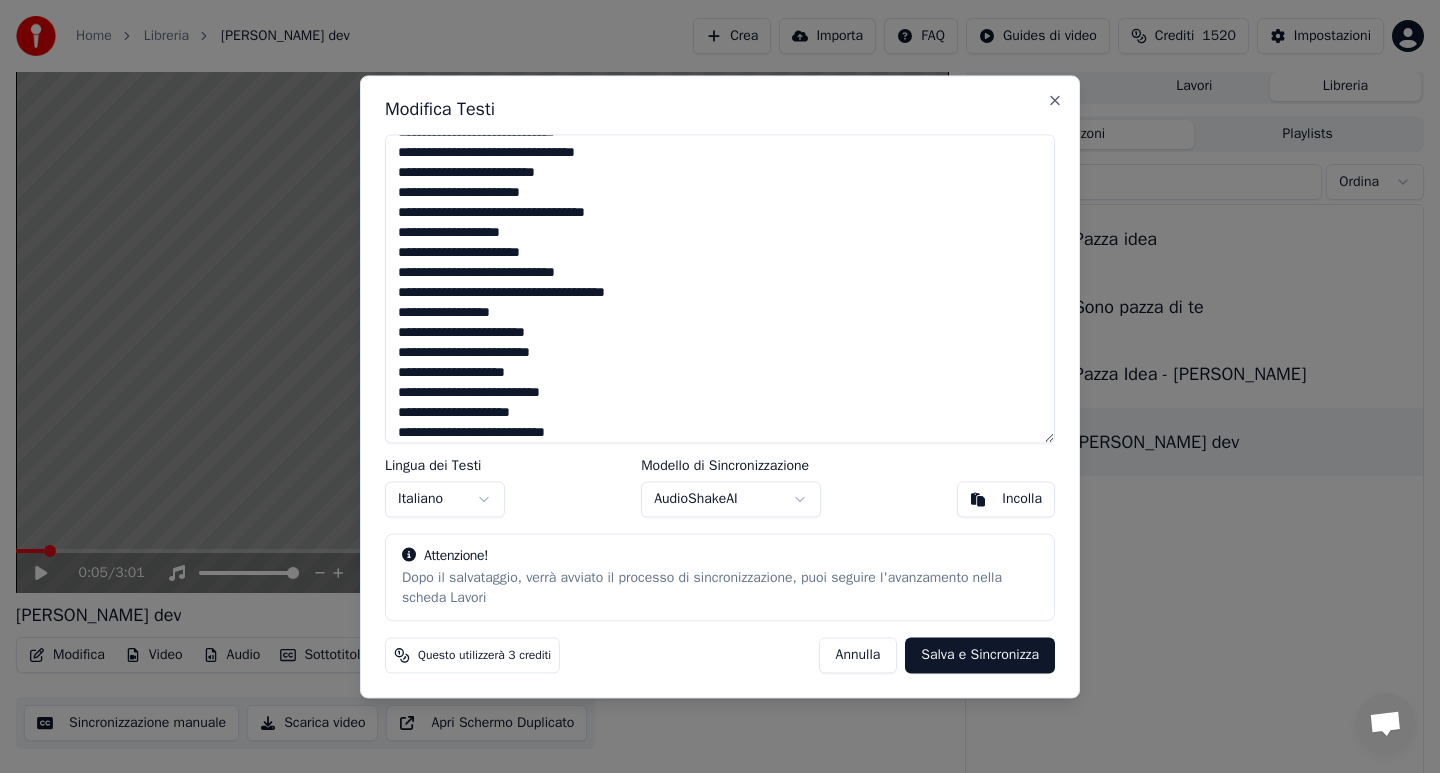 click at bounding box center (720, 288) 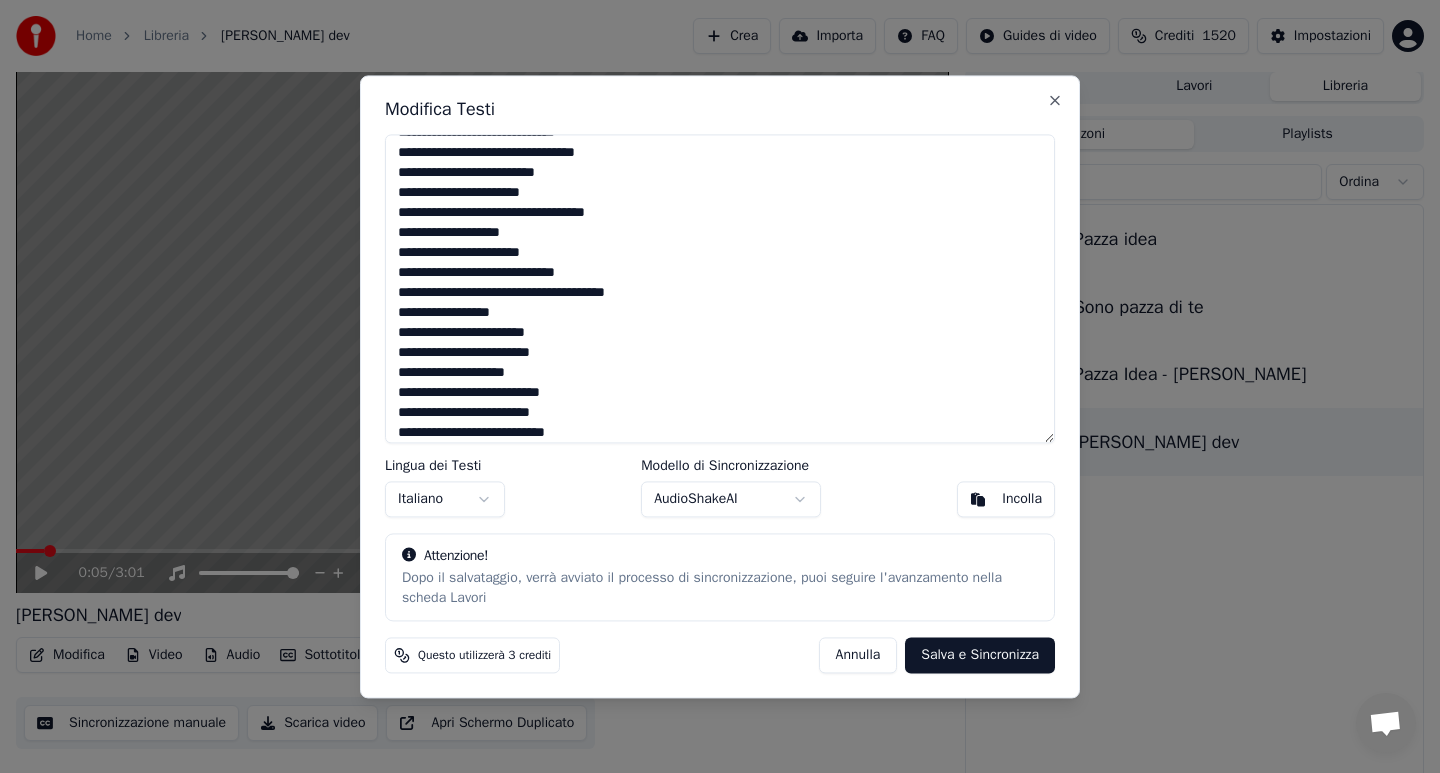 click at bounding box center [720, 288] 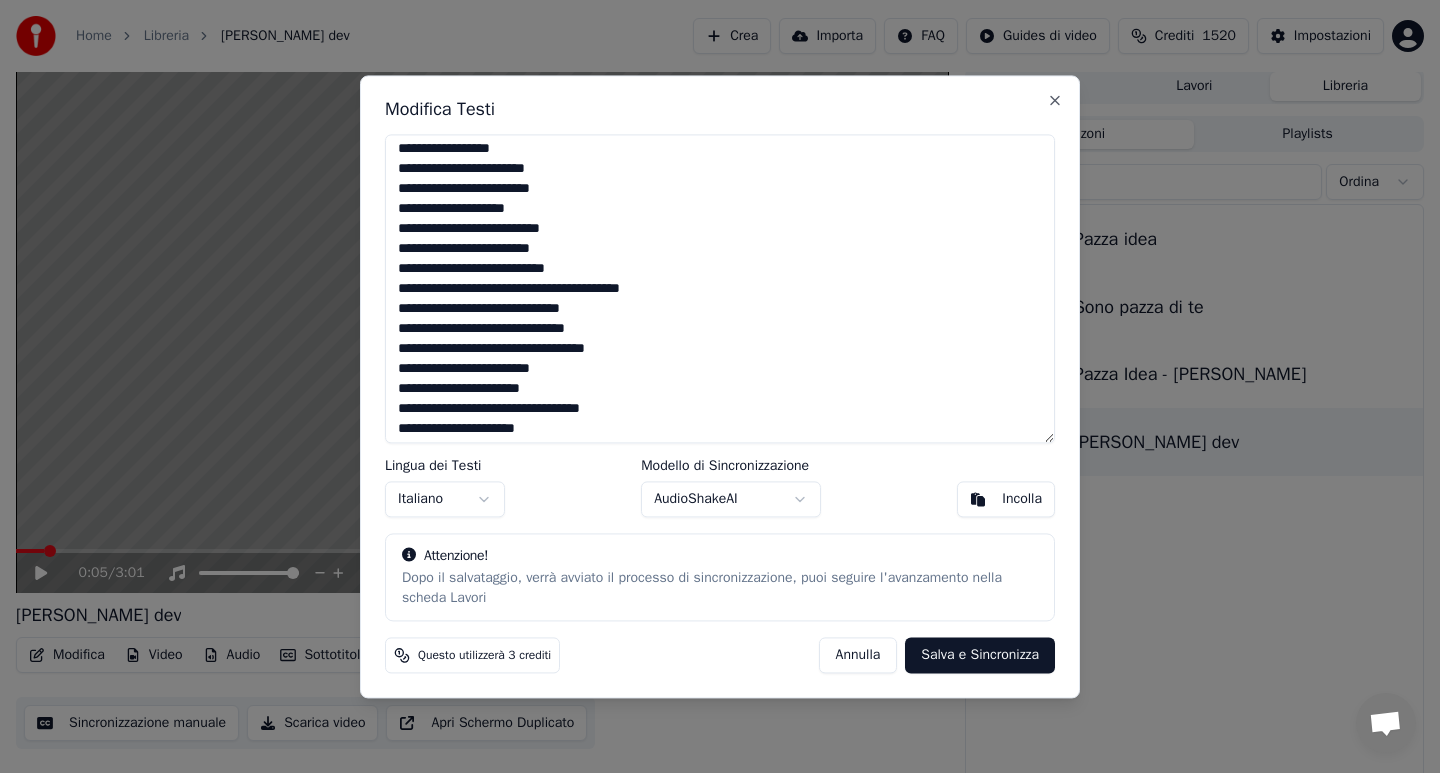 click at bounding box center (720, 288) 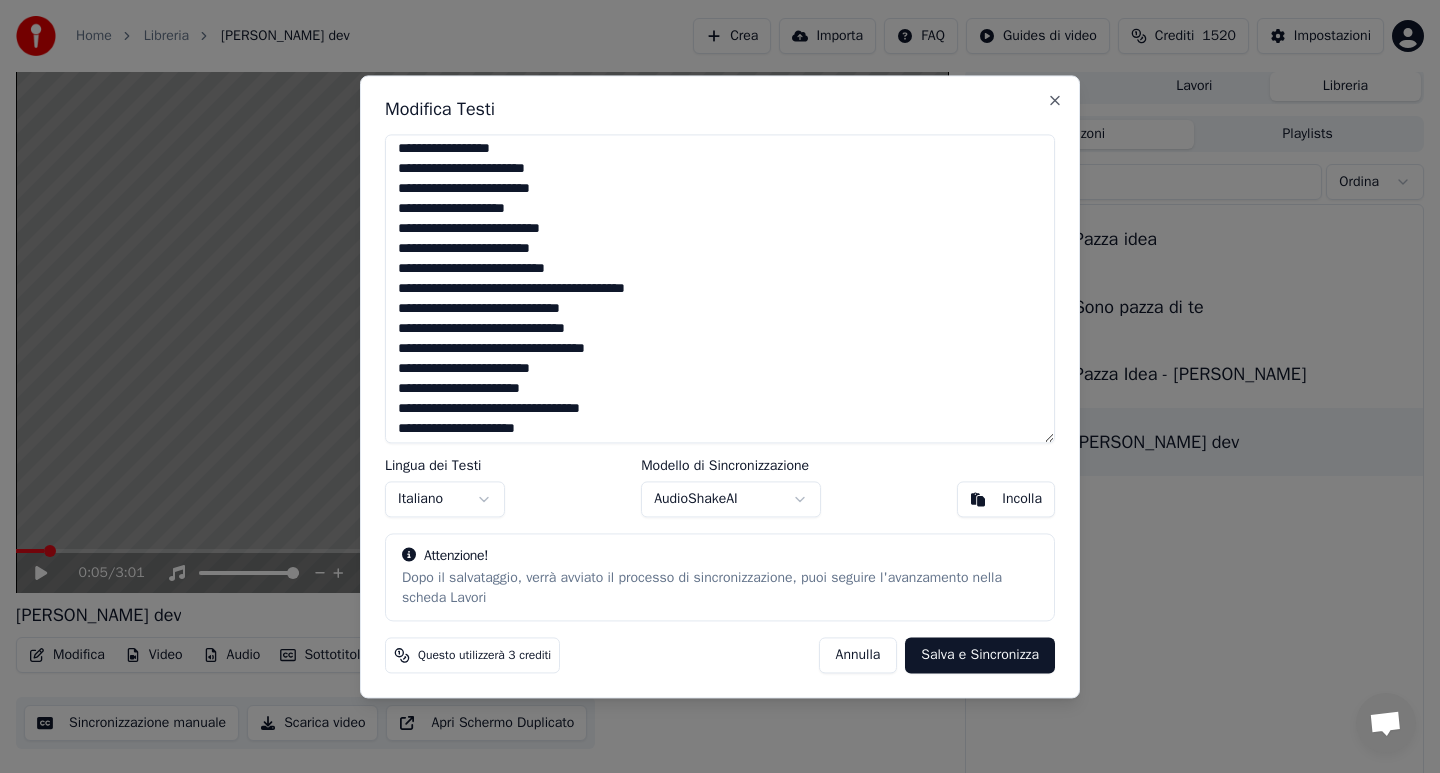 click at bounding box center (720, 288) 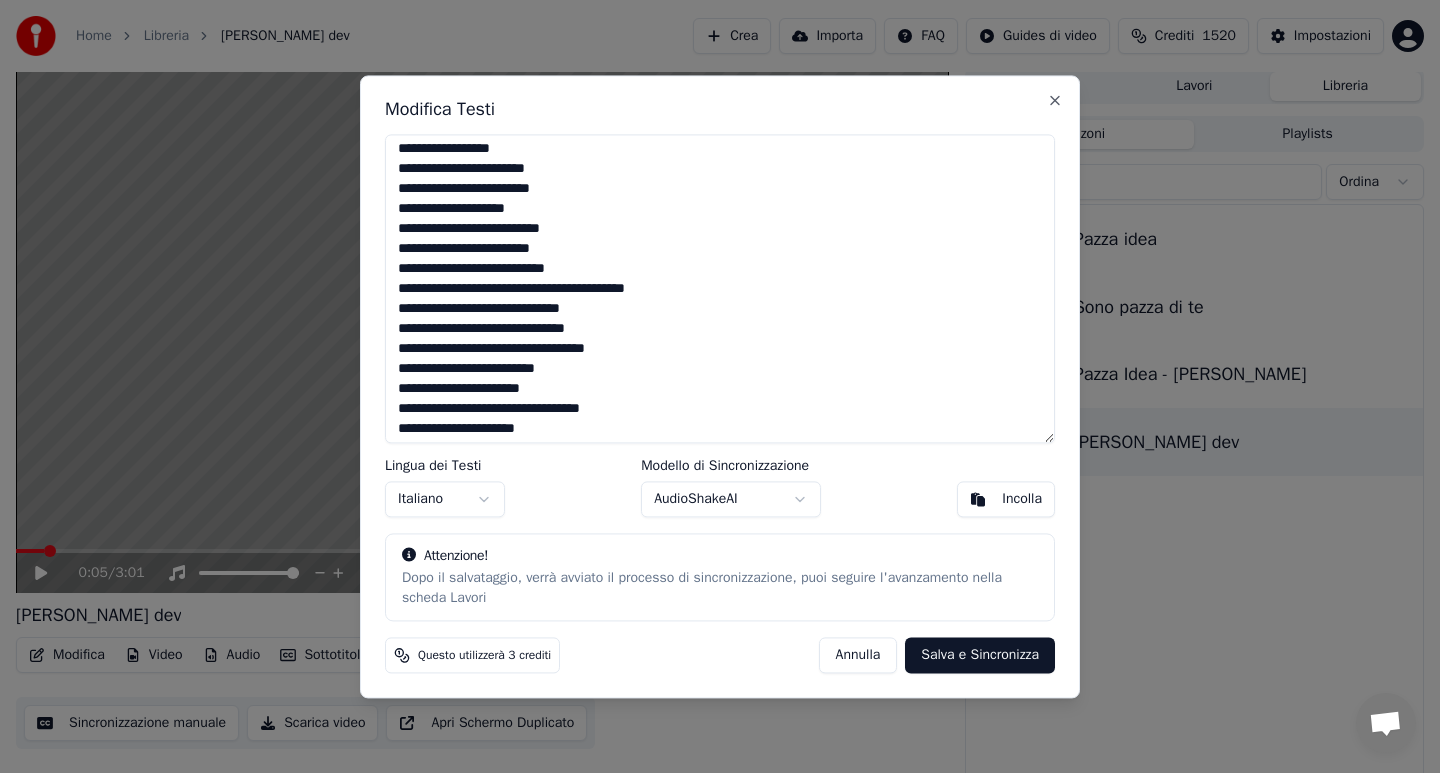 click at bounding box center [720, 288] 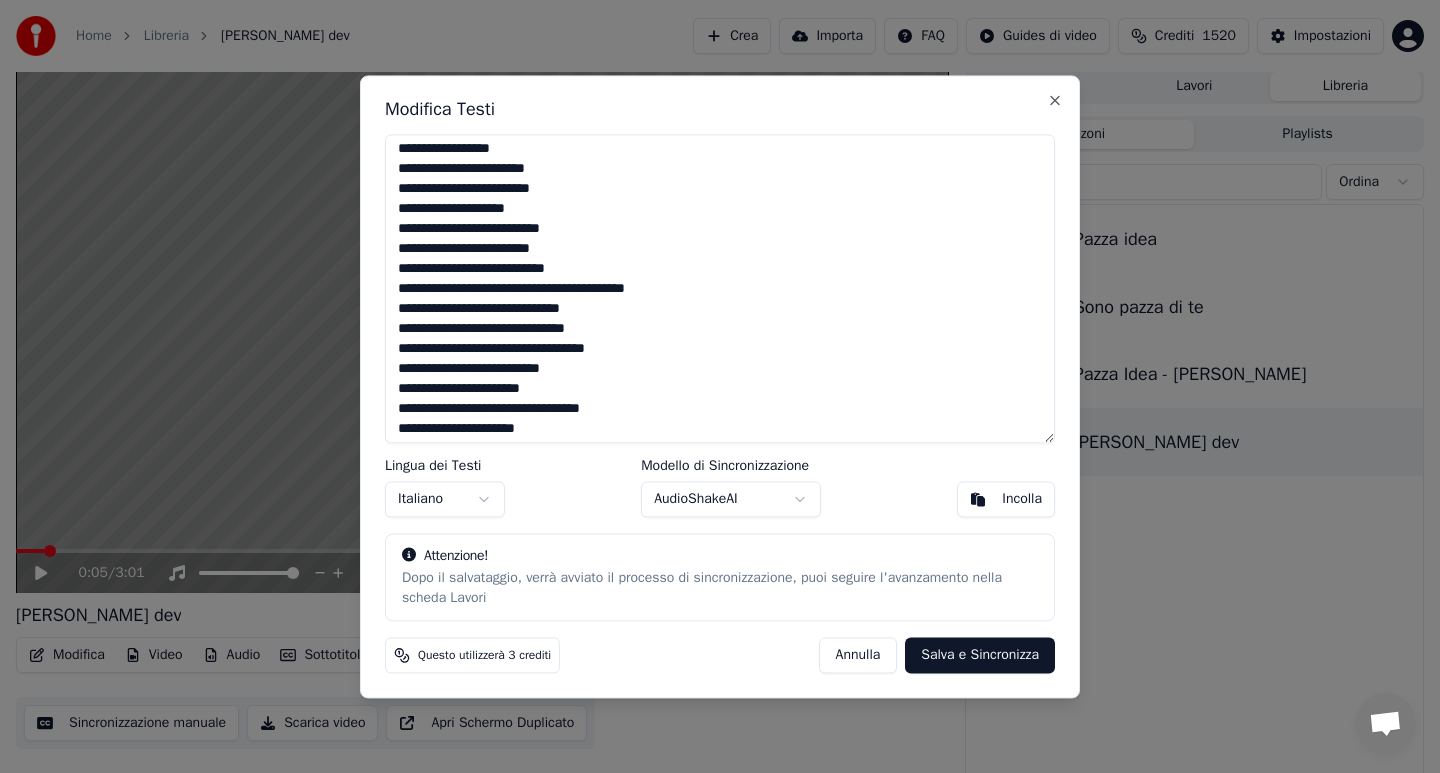 click at bounding box center (720, 288) 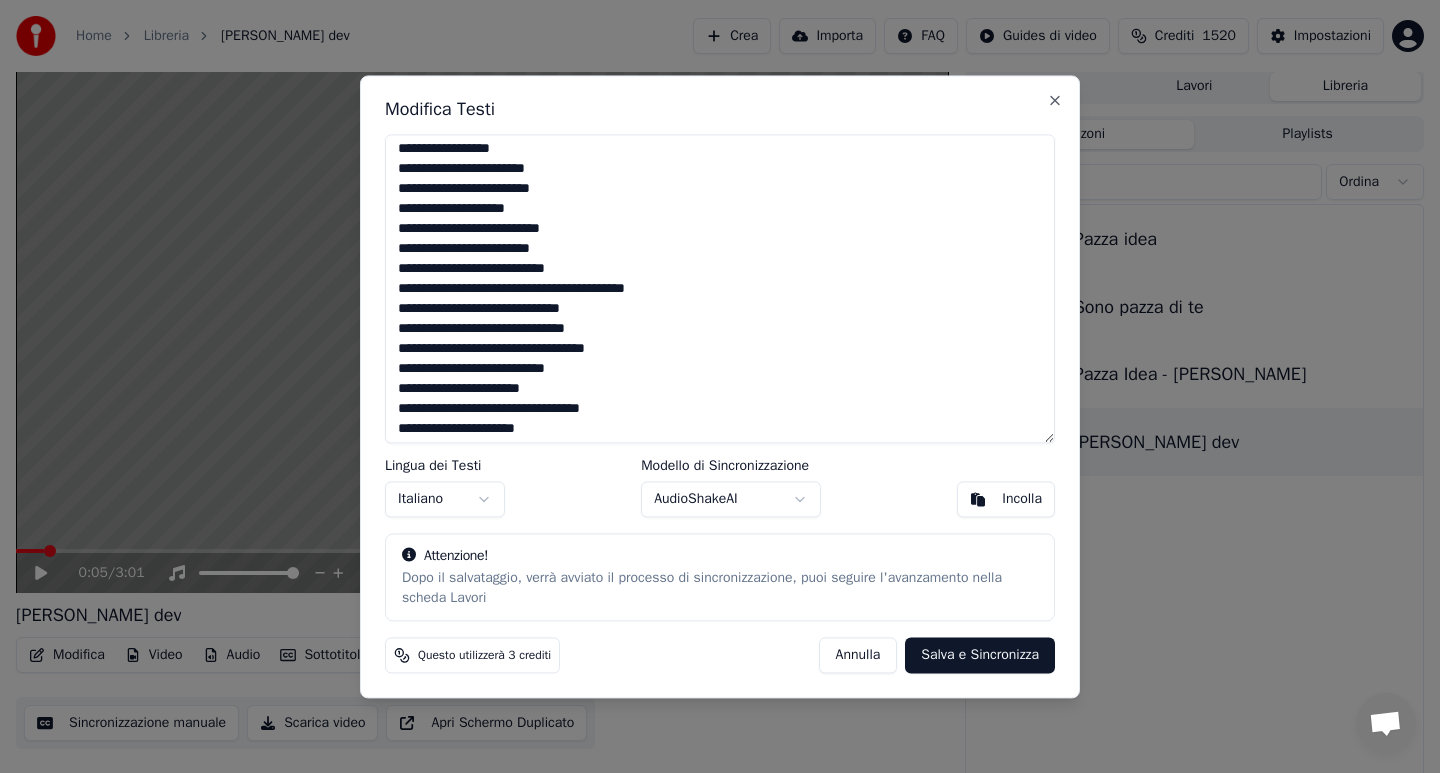 click at bounding box center (720, 288) 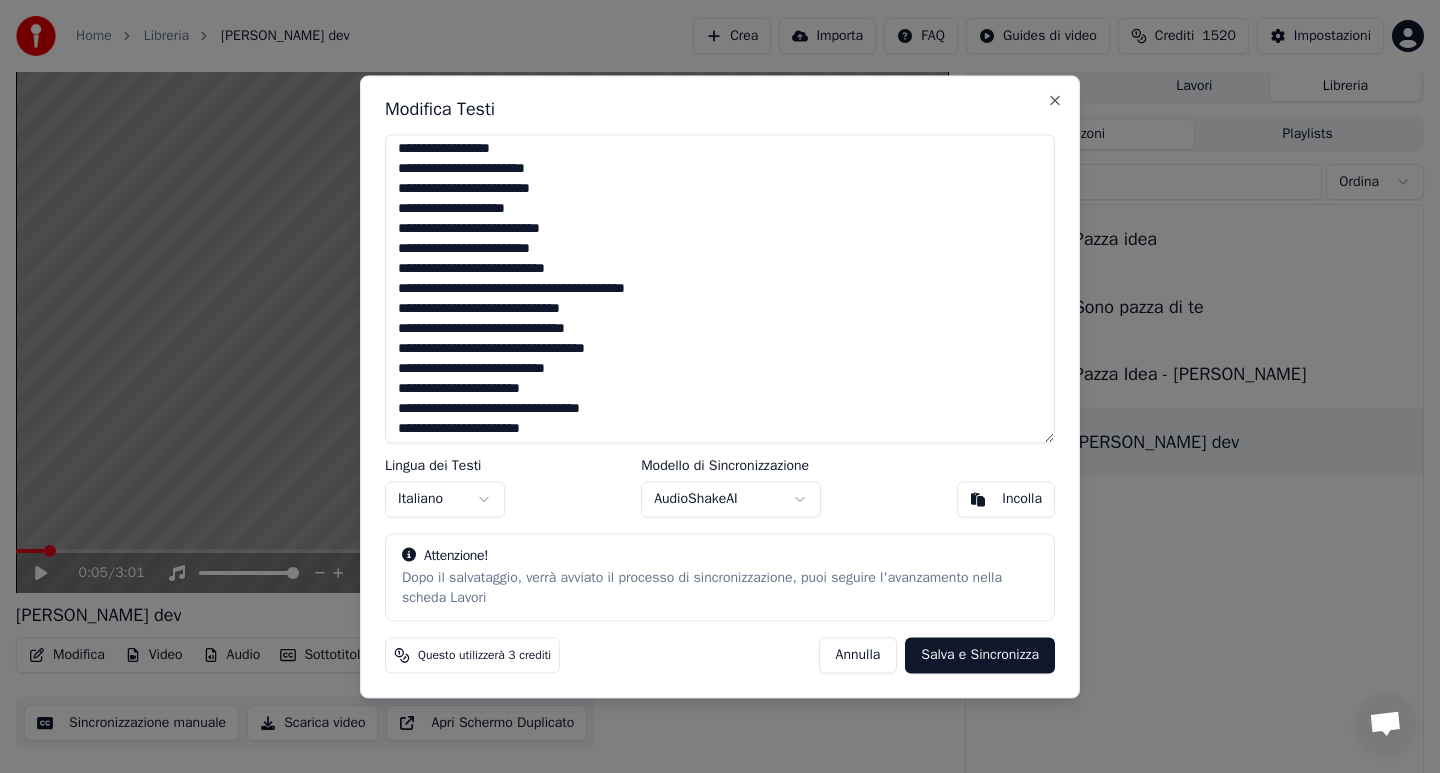 click at bounding box center [720, 288] 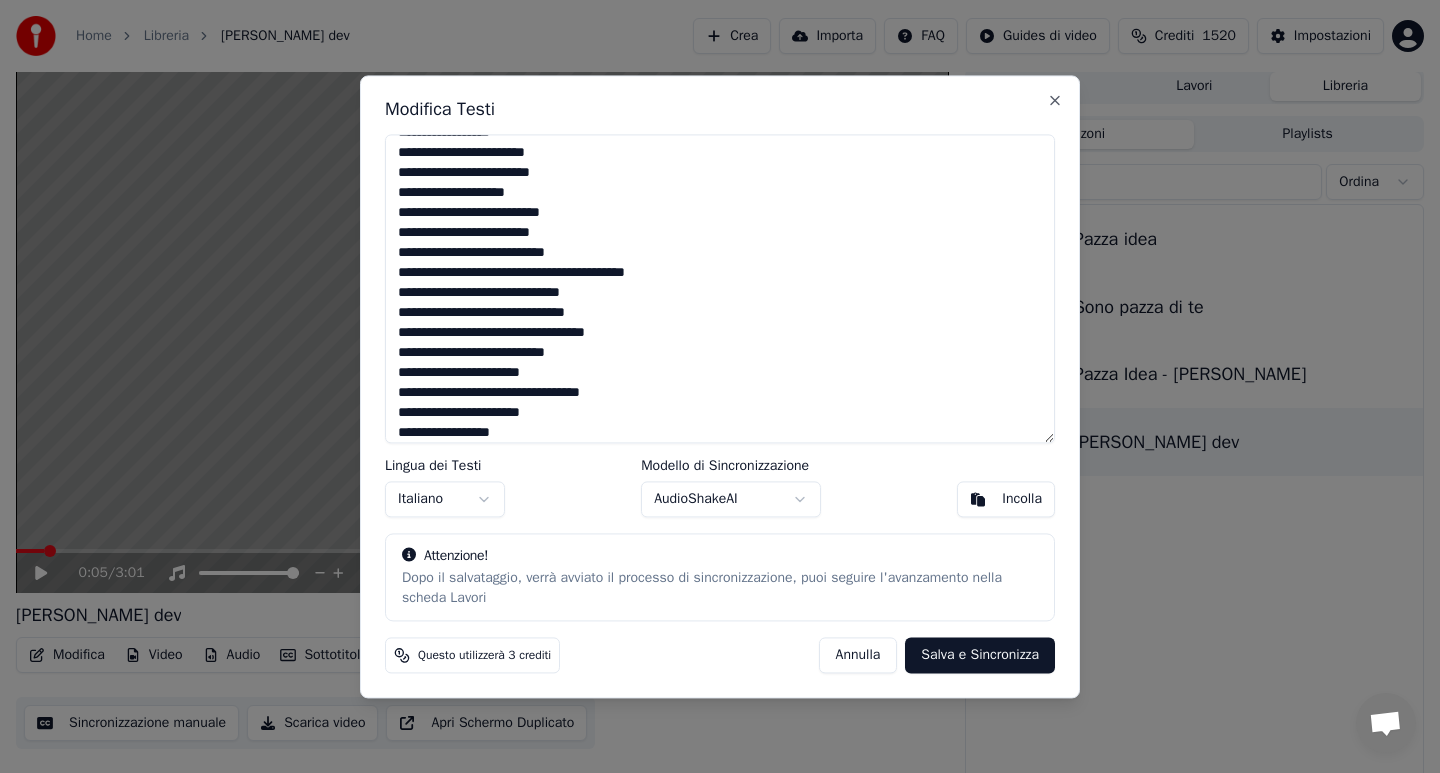 scroll, scrollTop: 523, scrollLeft: 0, axis: vertical 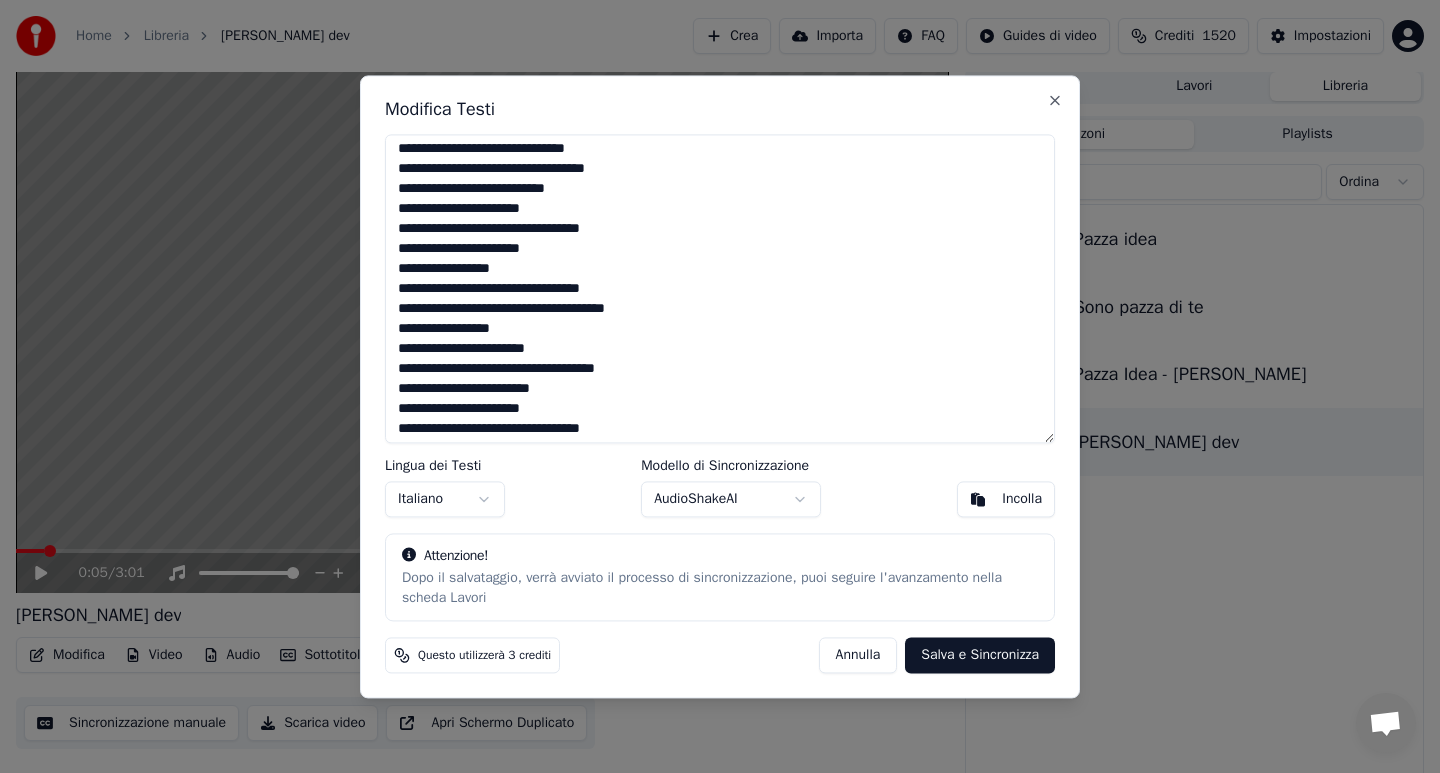 click at bounding box center (720, 288) 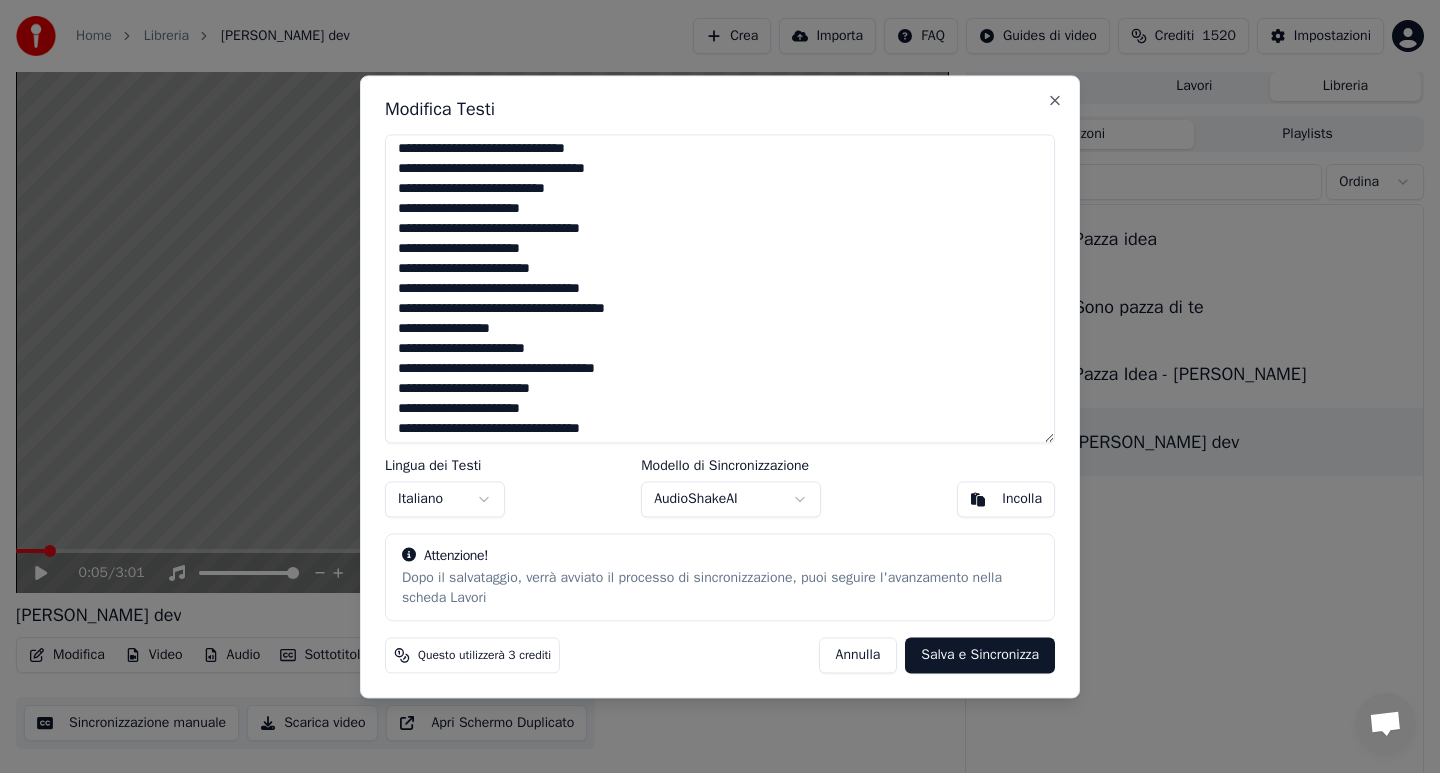 click at bounding box center [720, 288] 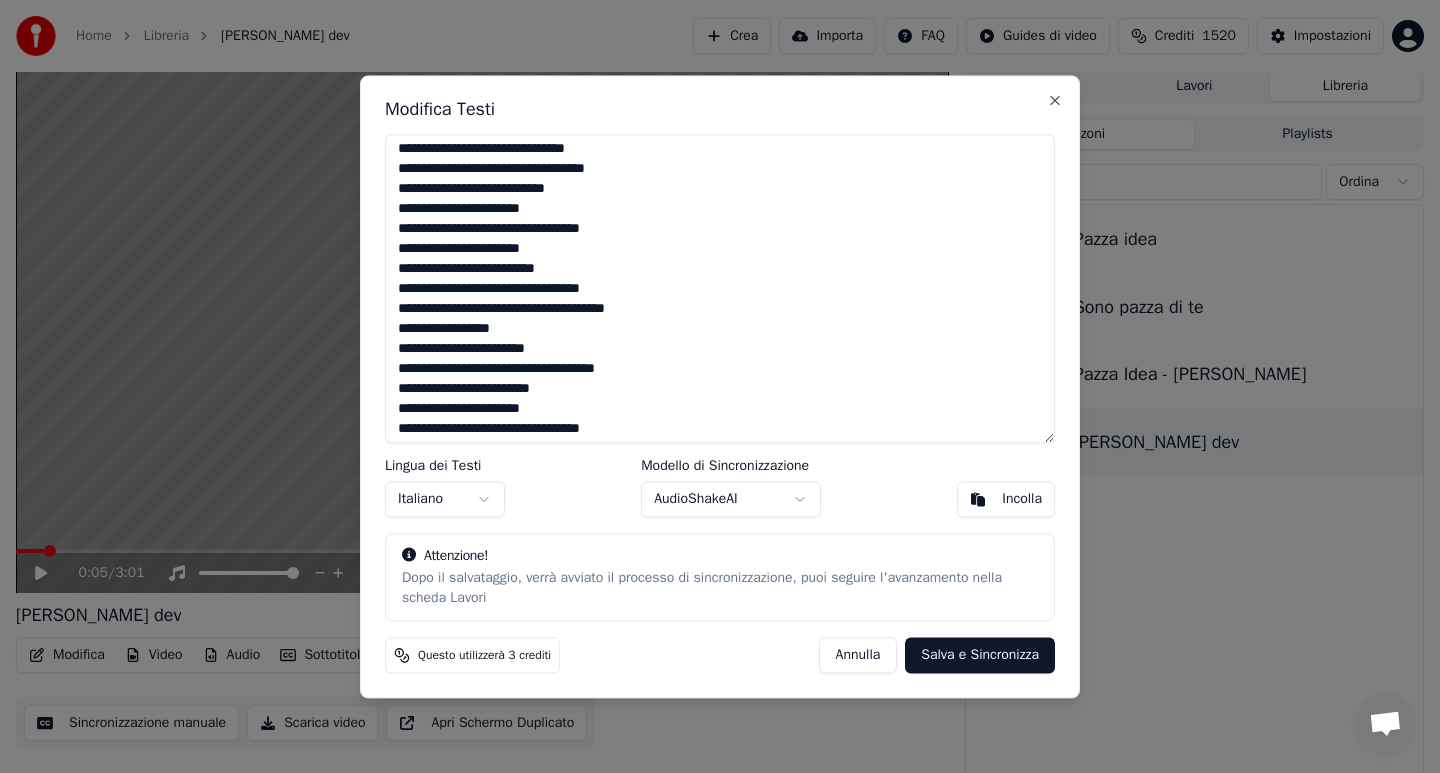 click at bounding box center (720, 288) 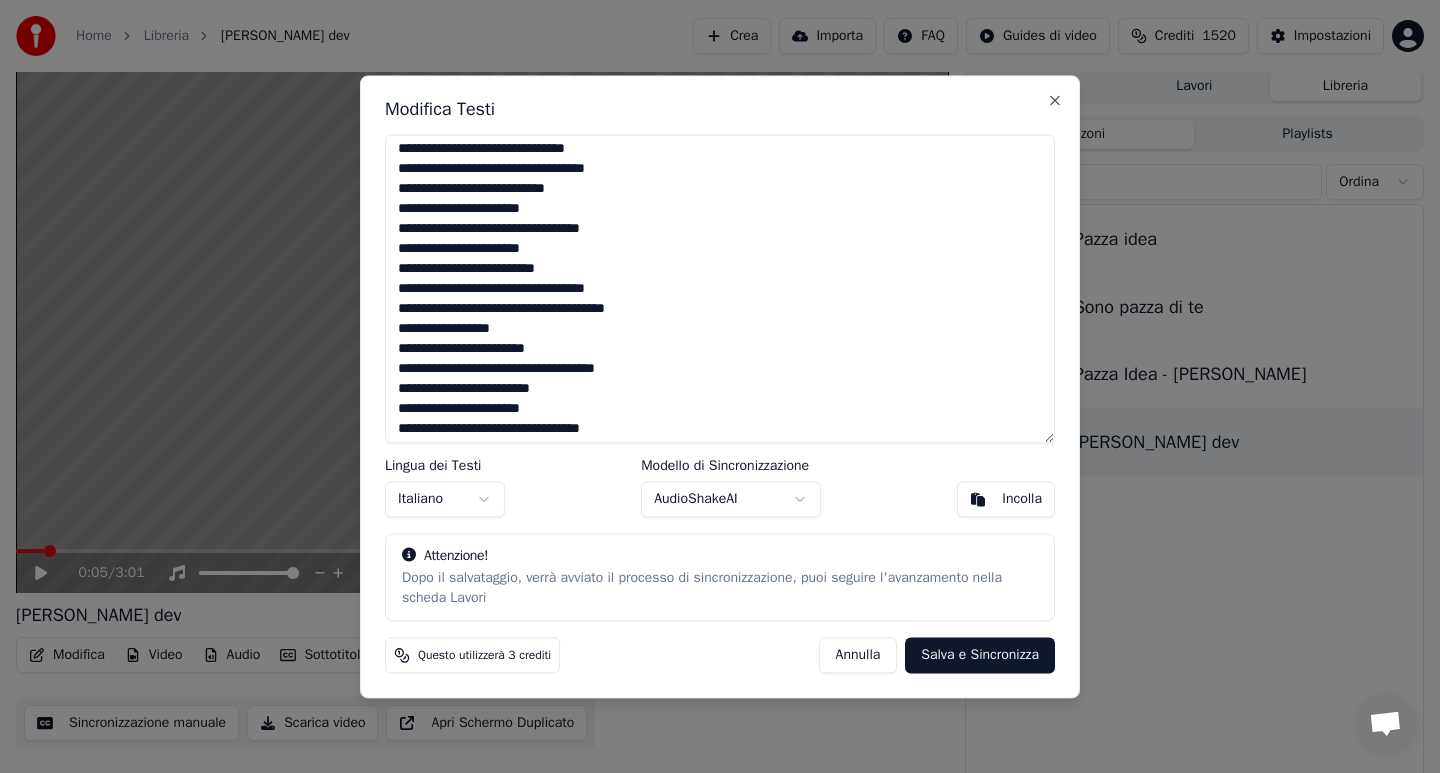 click at bounding box center (720, 288) 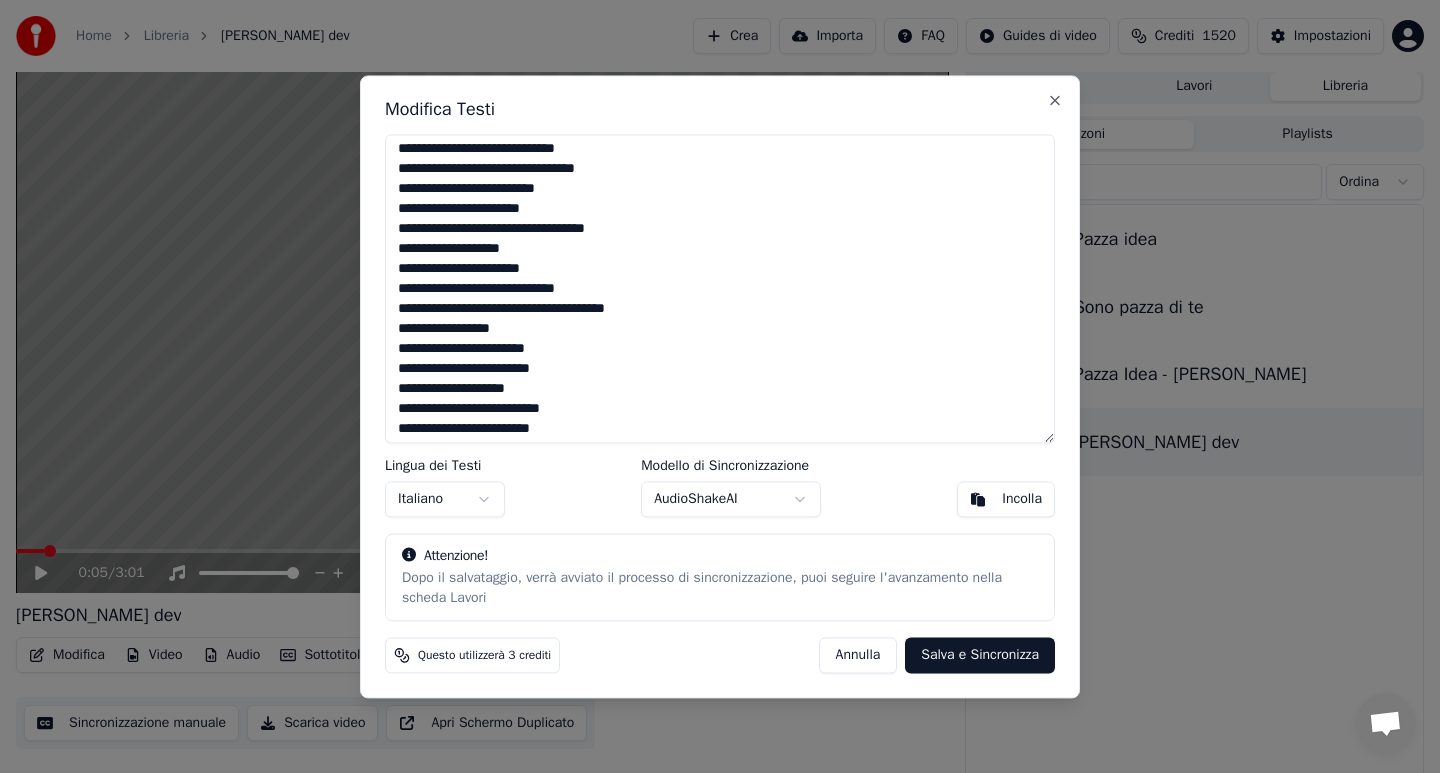 scroll, scrollTop: 0, scrollLeft: 0, axis: both 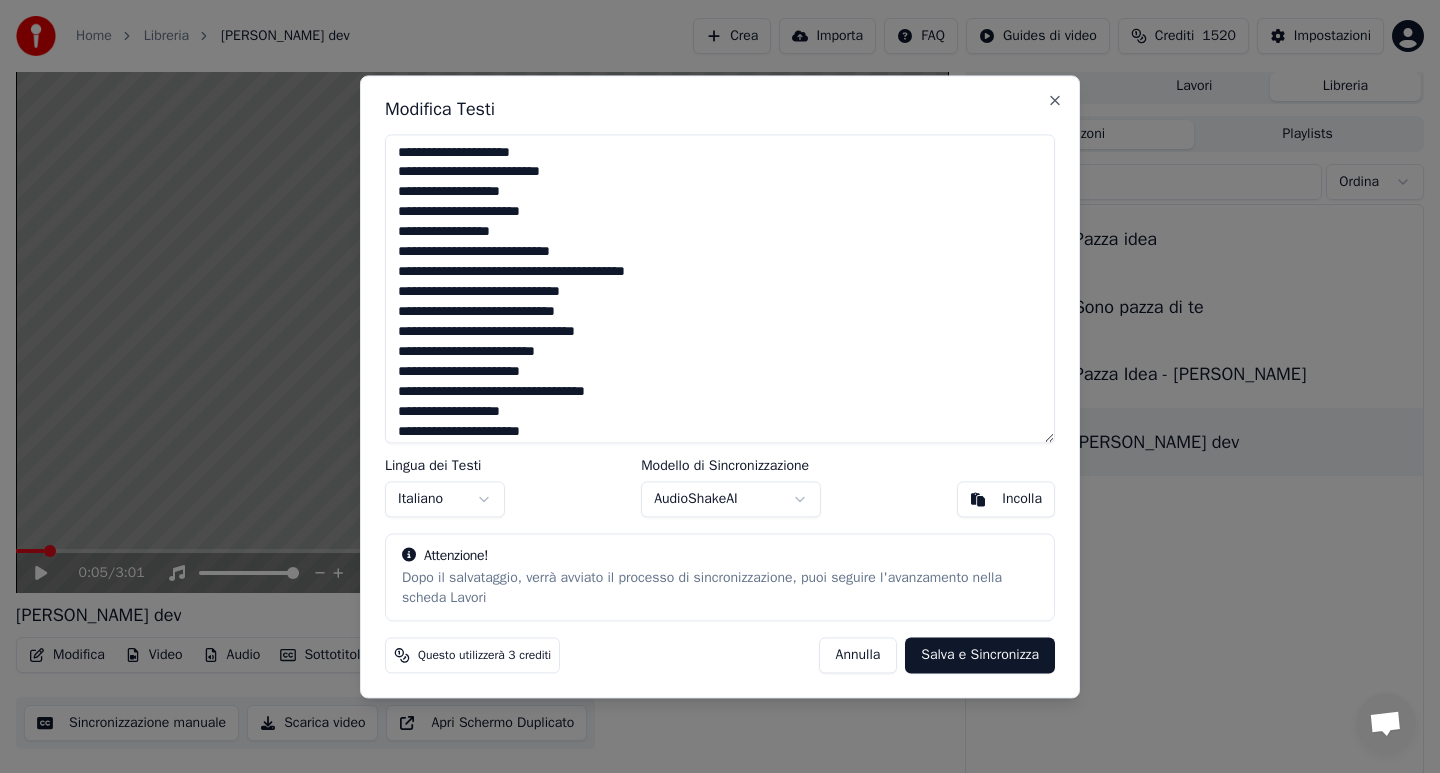 click at bounding box center (720, 288) 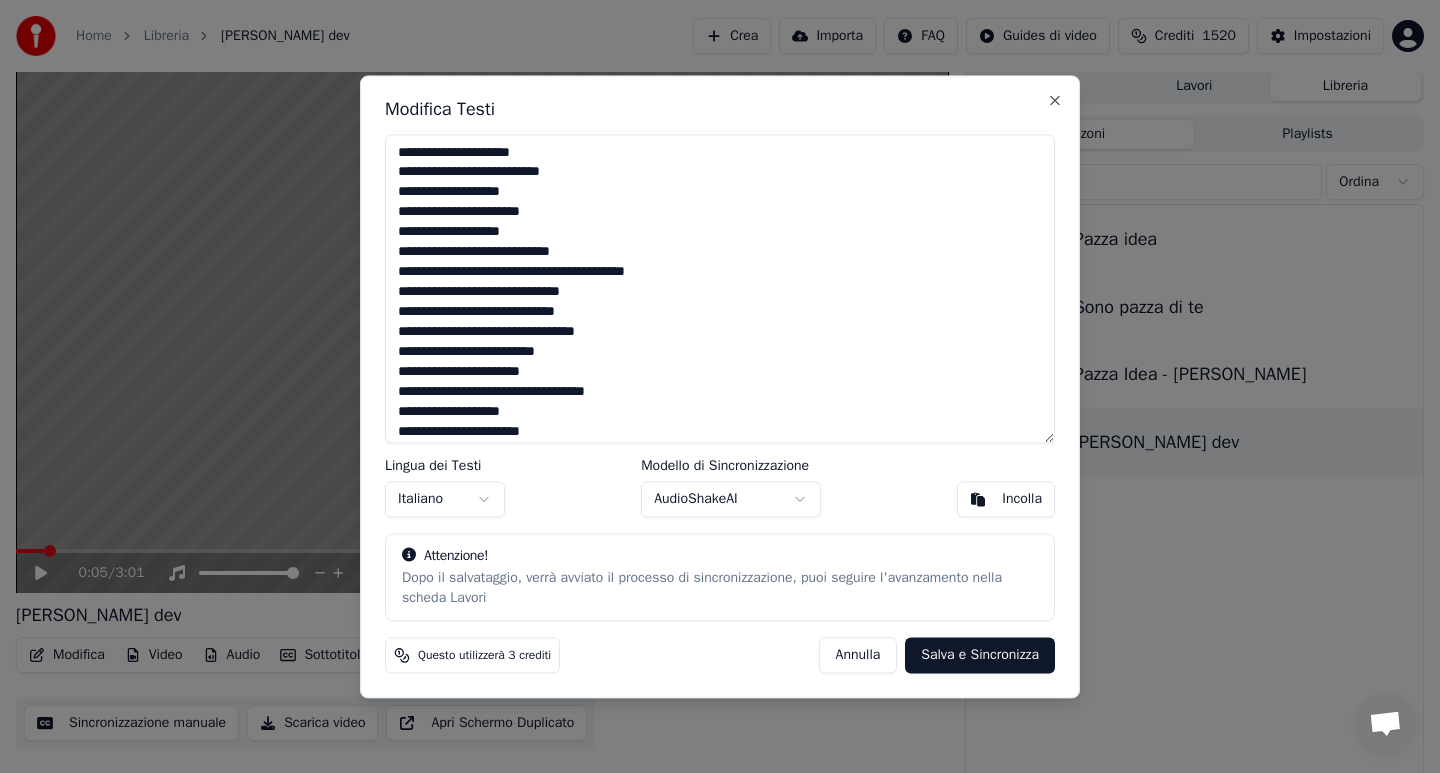 click at bounding box center (720, 288) 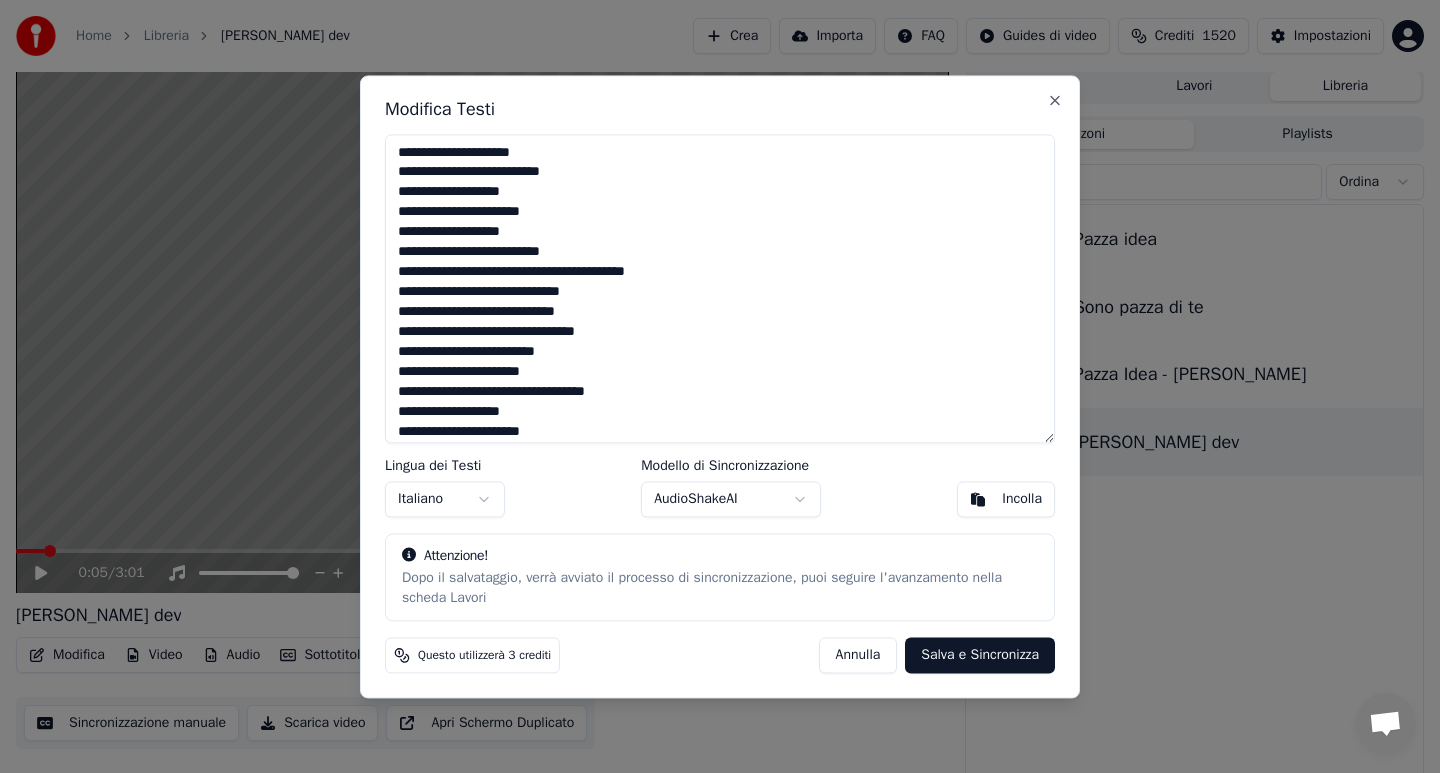 click at bounding box center [720, 288] 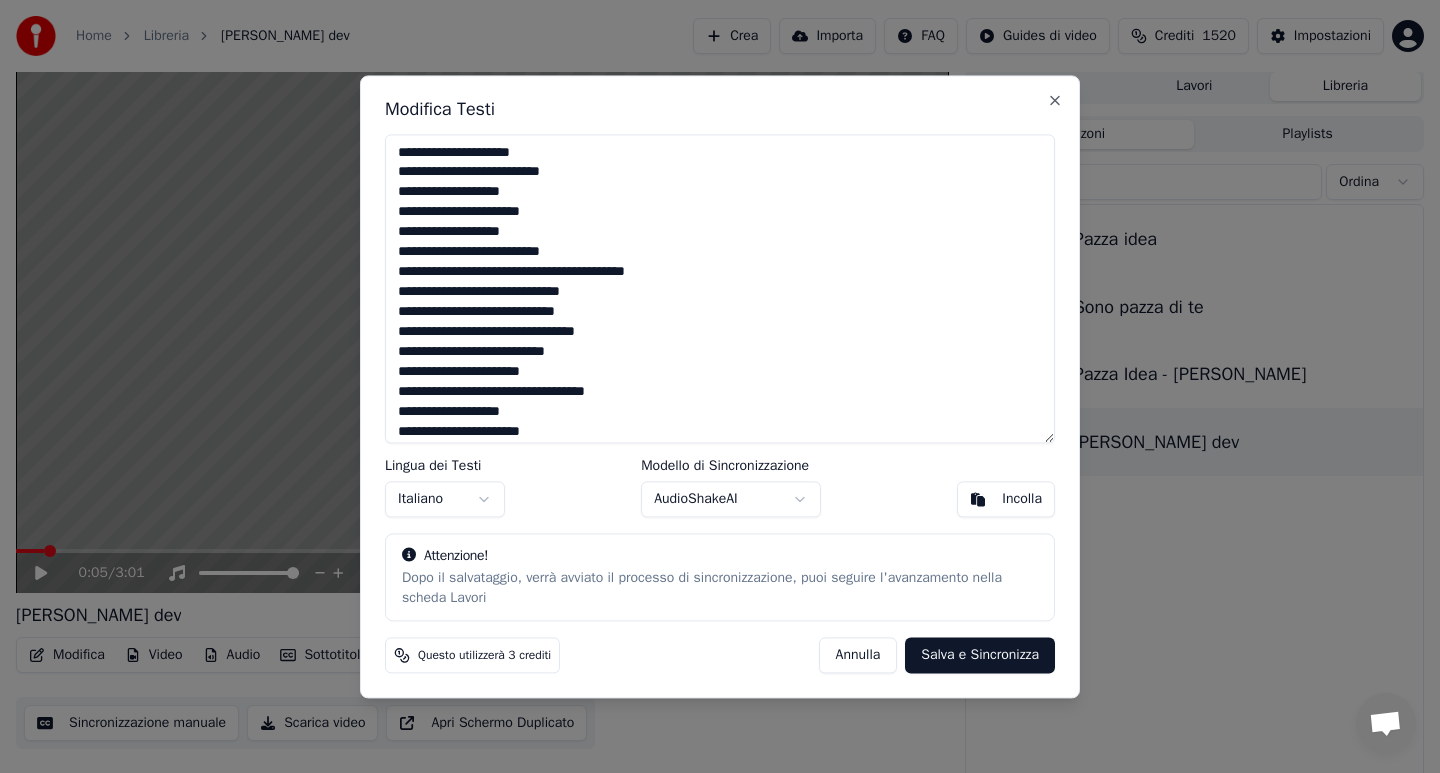 click at bounding box center (720, 288) 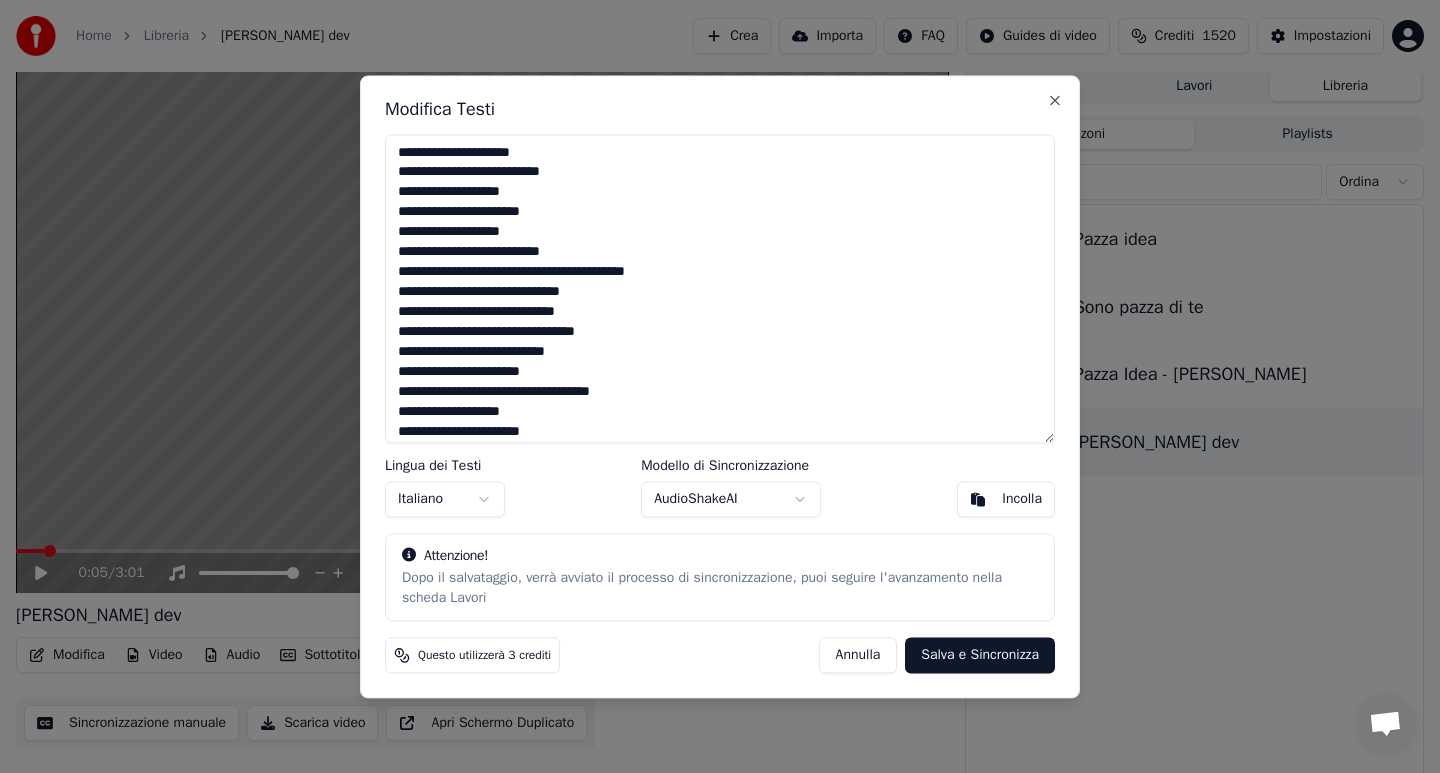 click at bounding box center (720, 288) 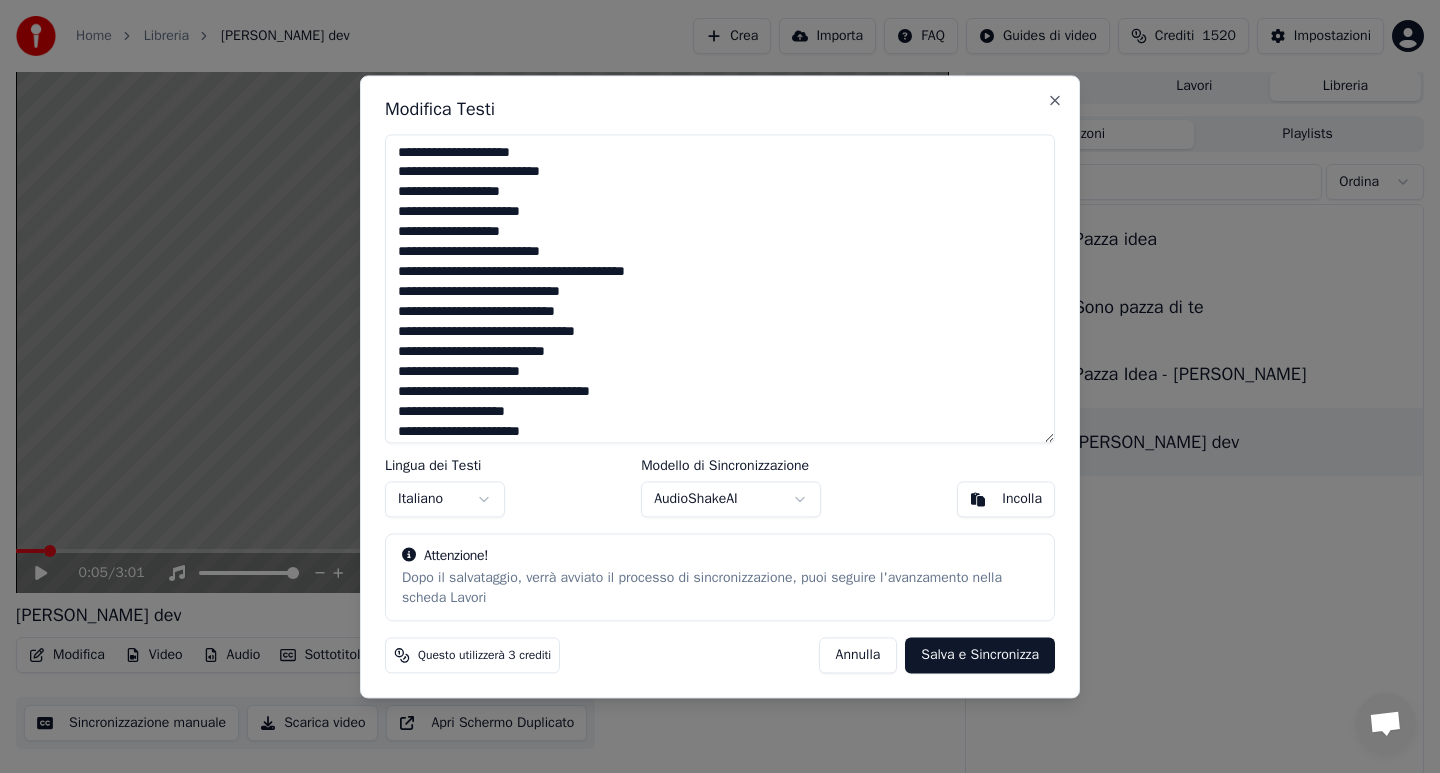 click at bounding box center [720, 288] 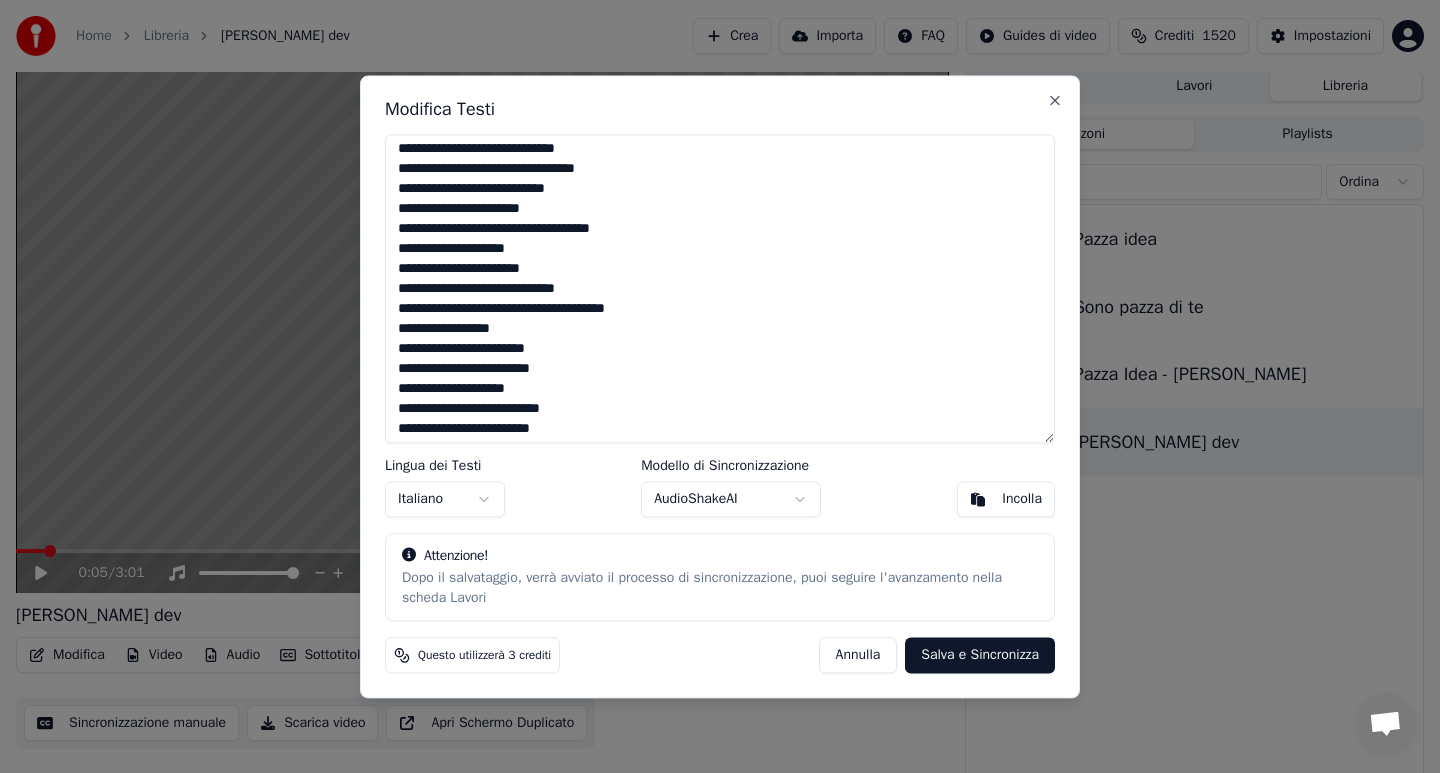 click at bounding box center (720, 288) 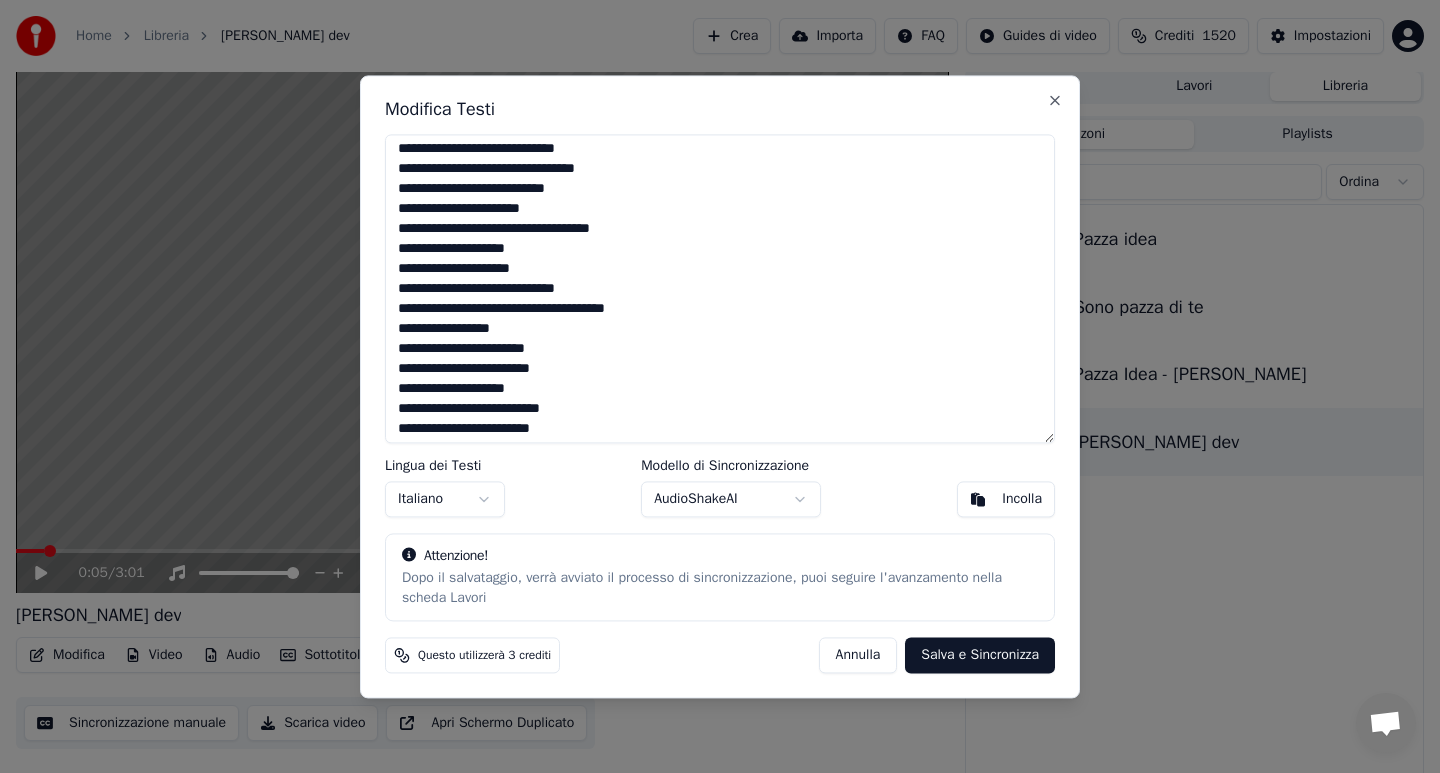 drag, startPoint x: 436, startPoint y: 289, endPoint x: 578, endPoint y: 297, distance: 142.22517 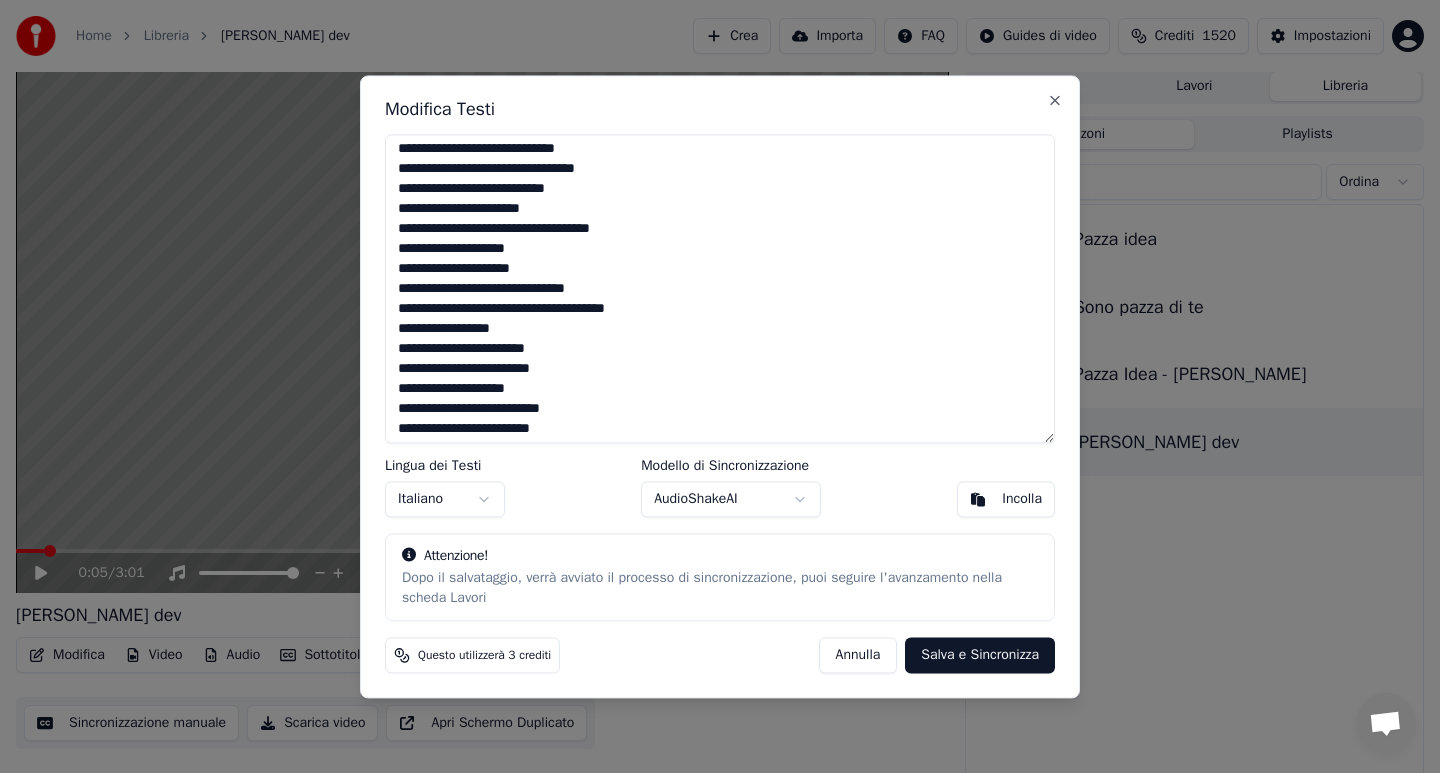 click at bounding box center [720, 288] 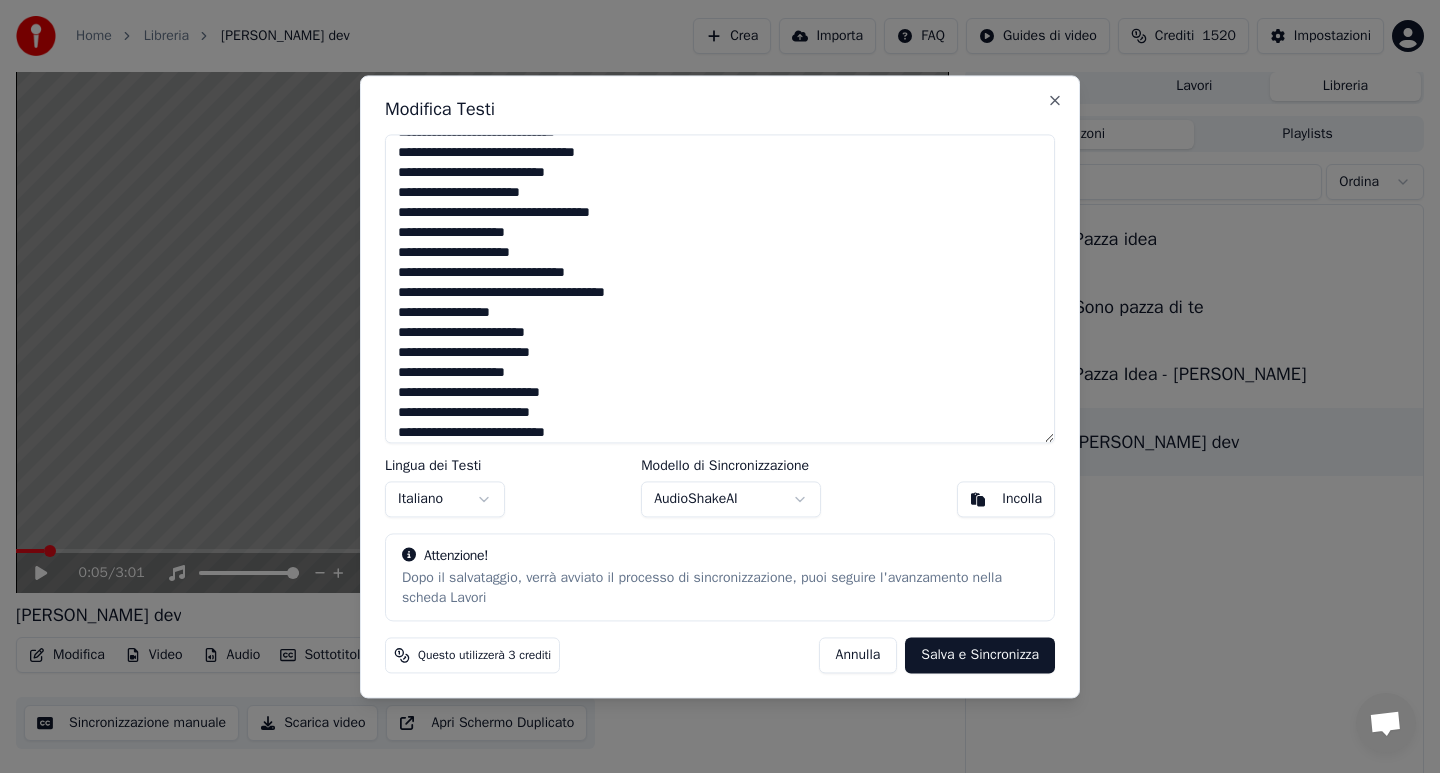 click at bounding box center (720, 288) 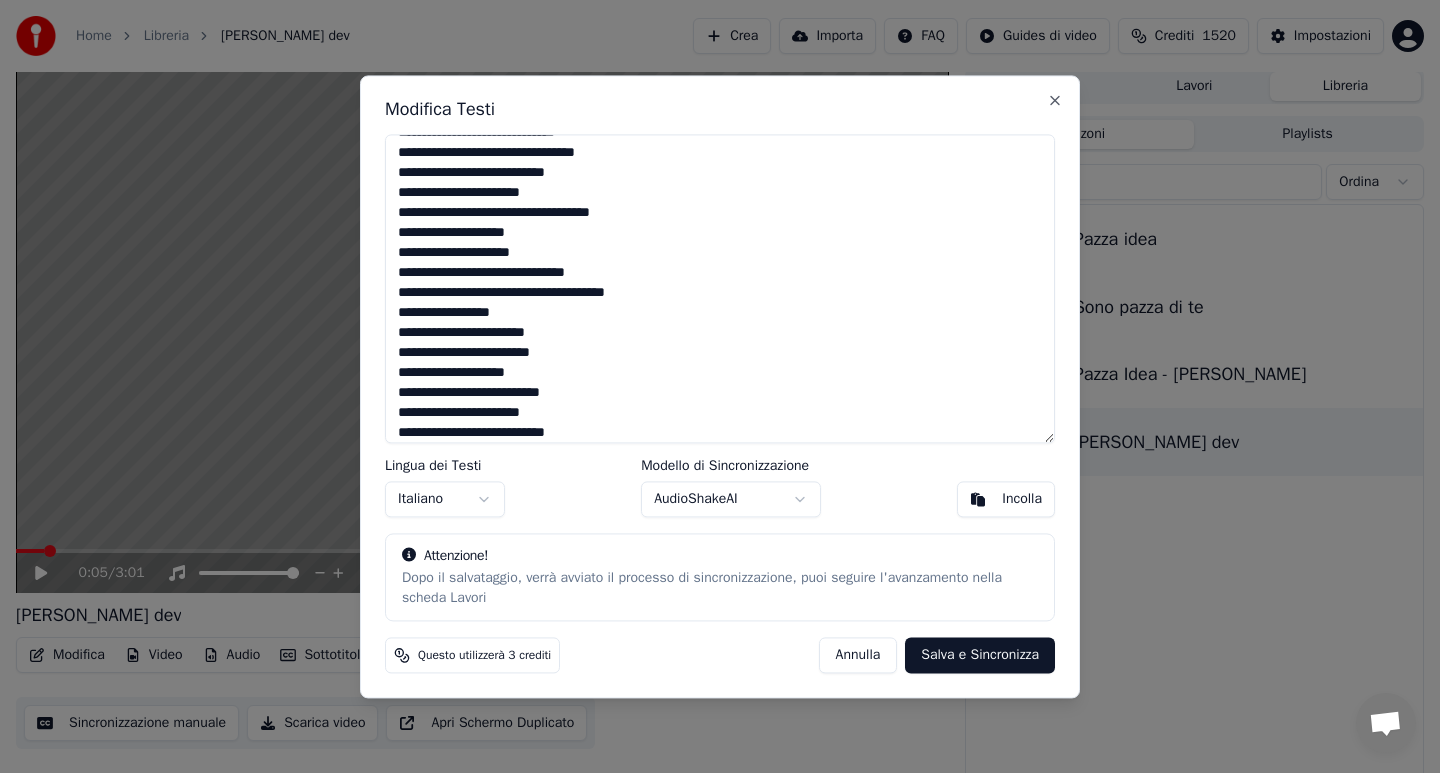 click at bounding box center (720, 288) 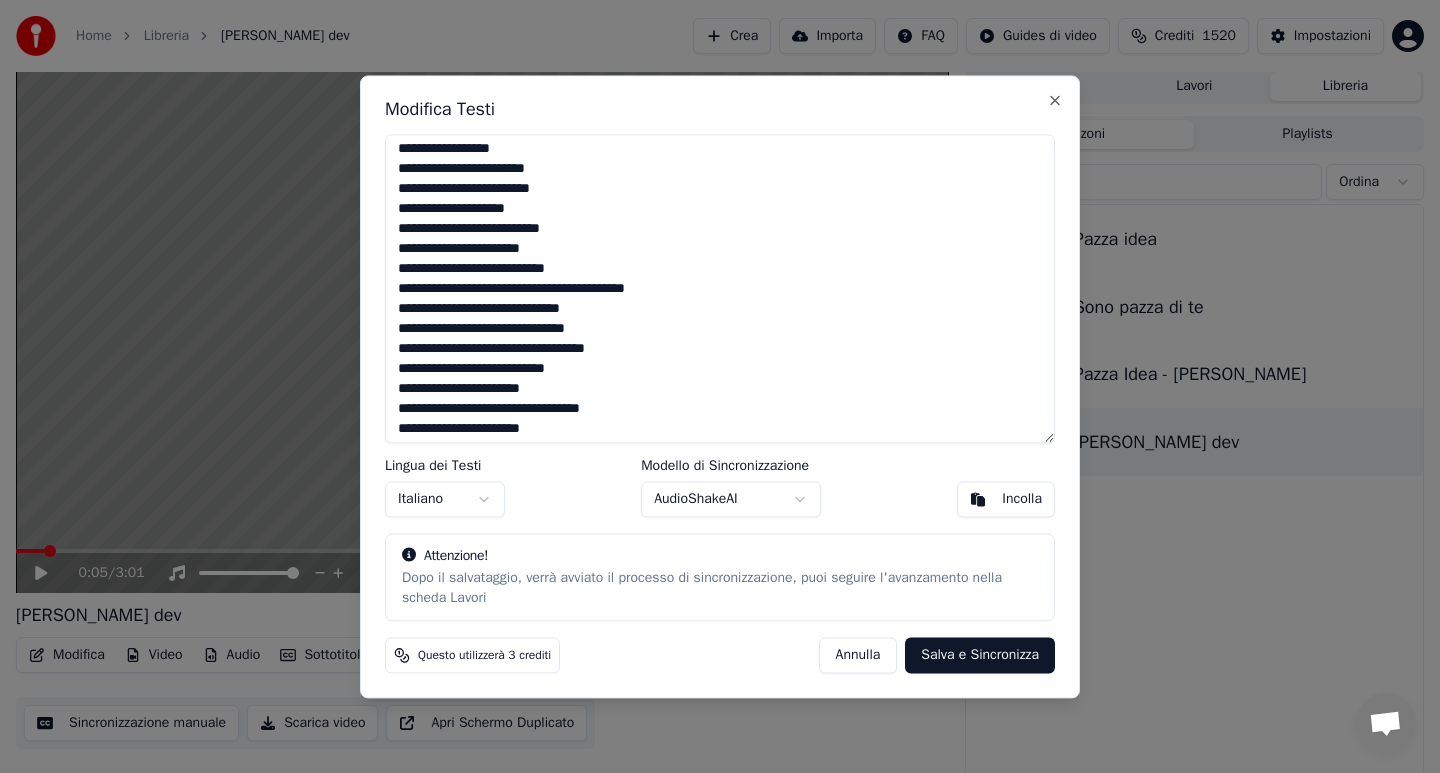 click at bounding box center (720, 288) 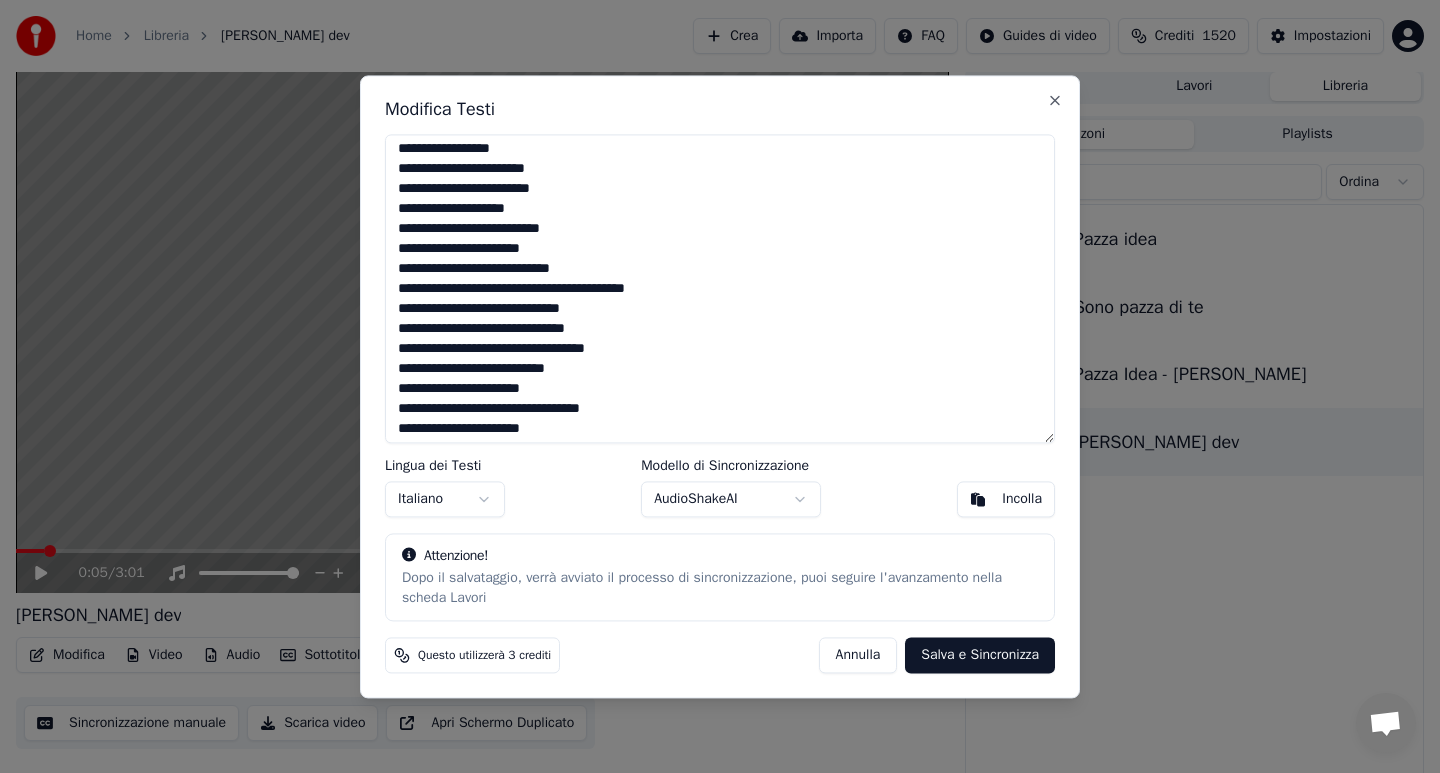 click at bounding box center [720, 288] 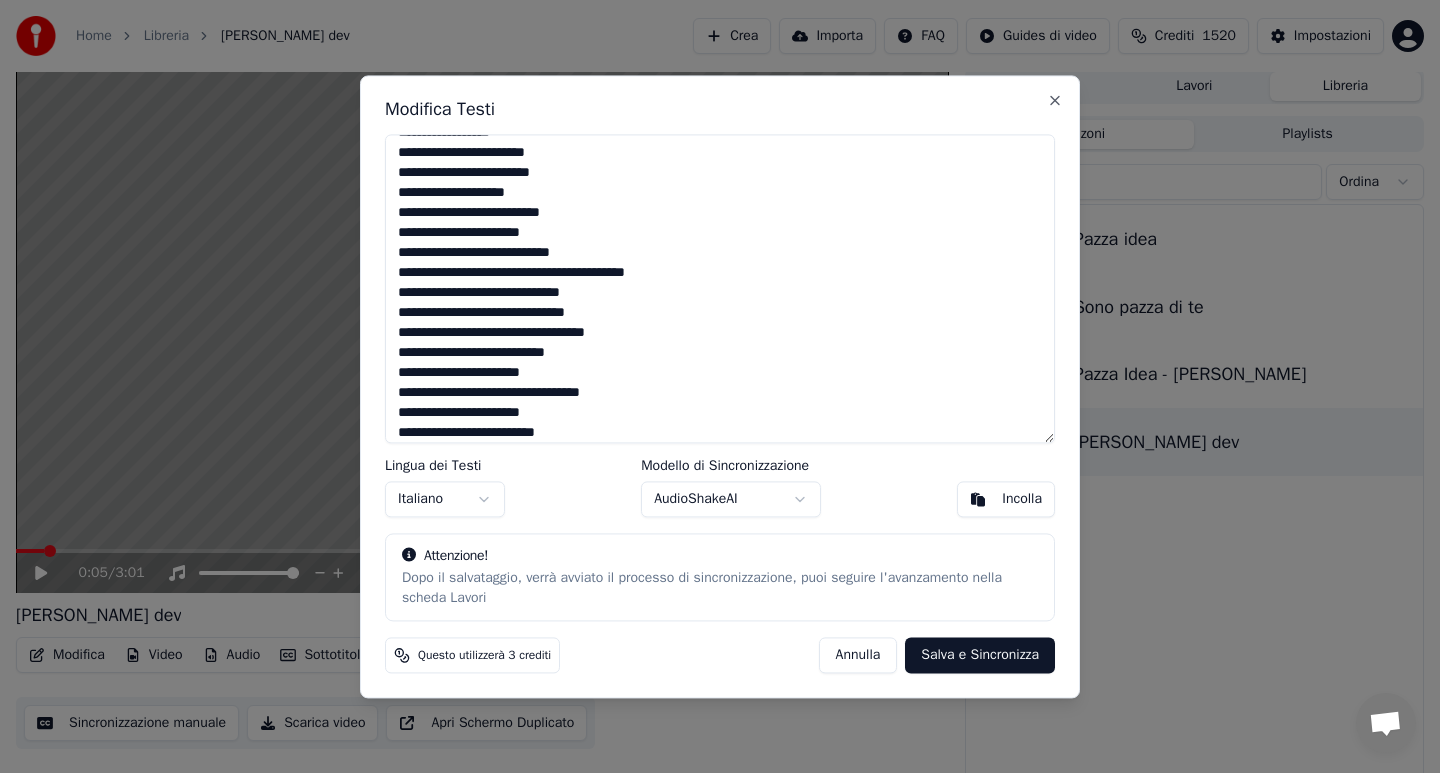 scroll, scrollTop: 523, scrollLeft: 0, axis: vertical 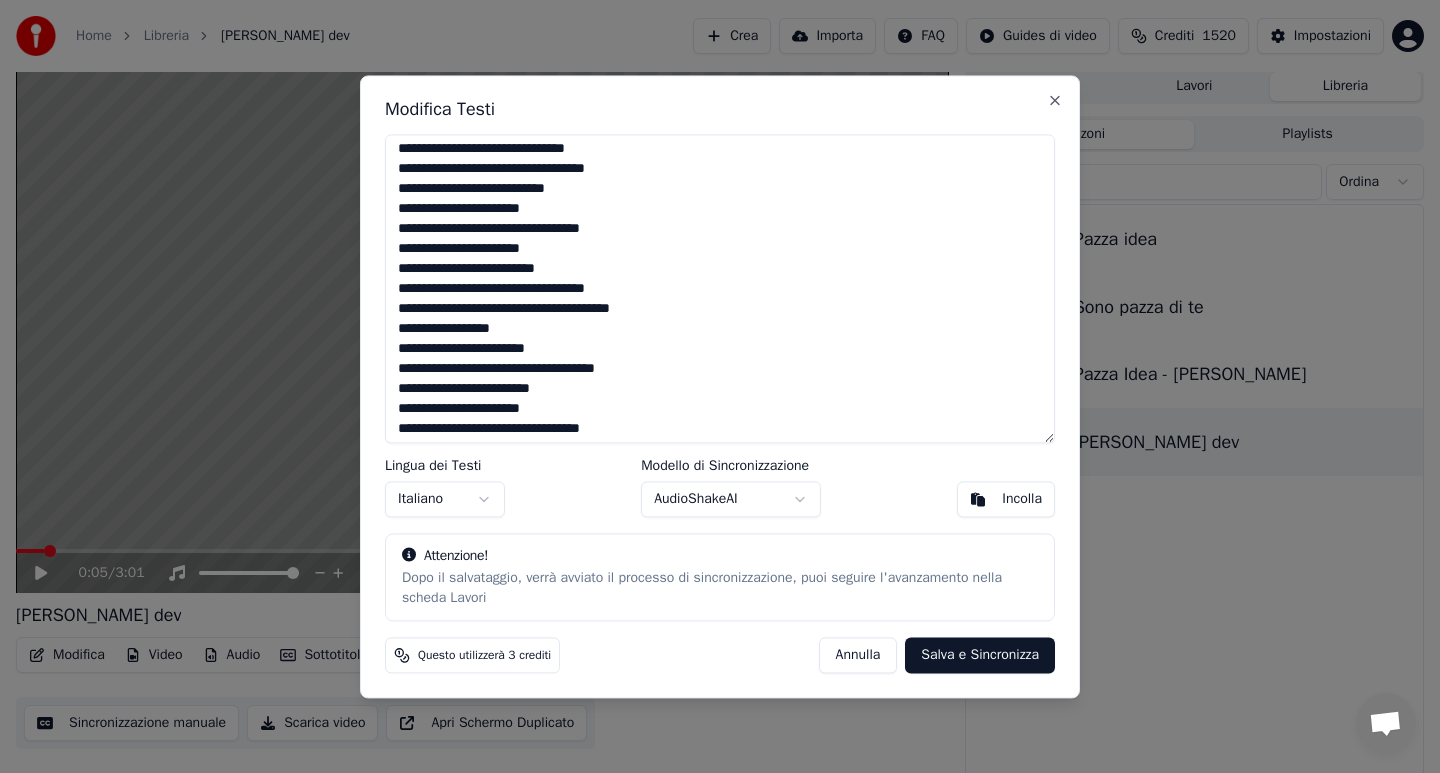 click at bounding box center [720, 288] 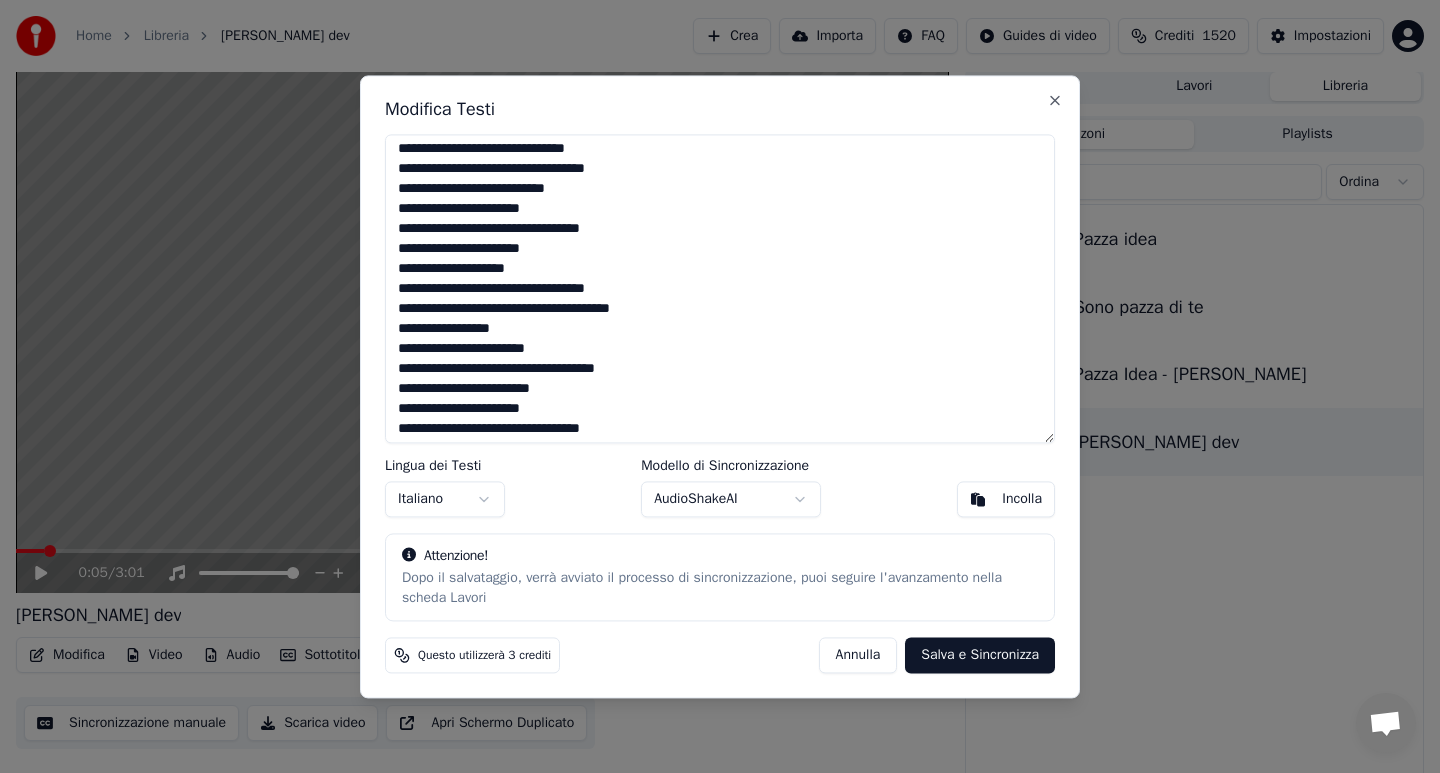 click at bounding box center (720, 288) 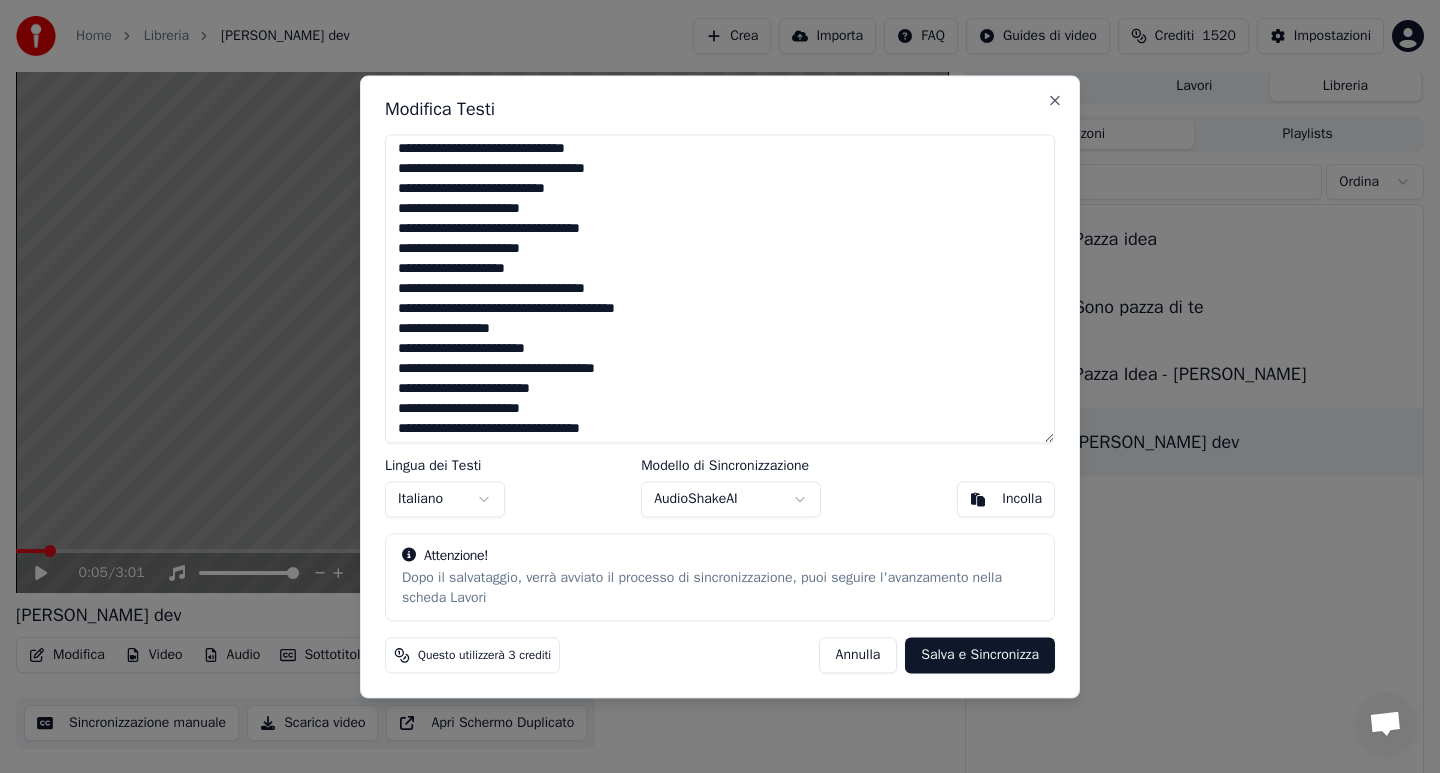click at bounding box center (720, 288) 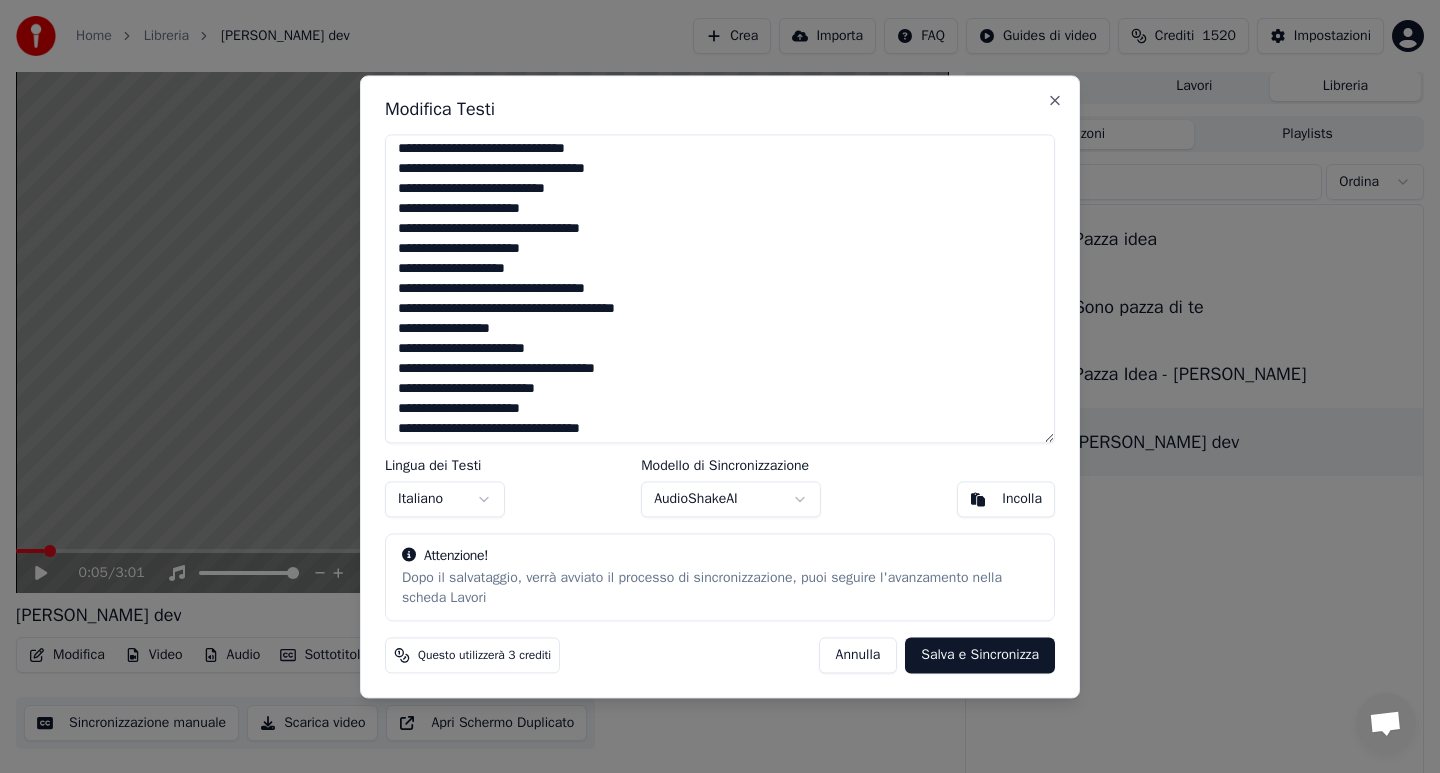 click at bounding box center (720, 288) 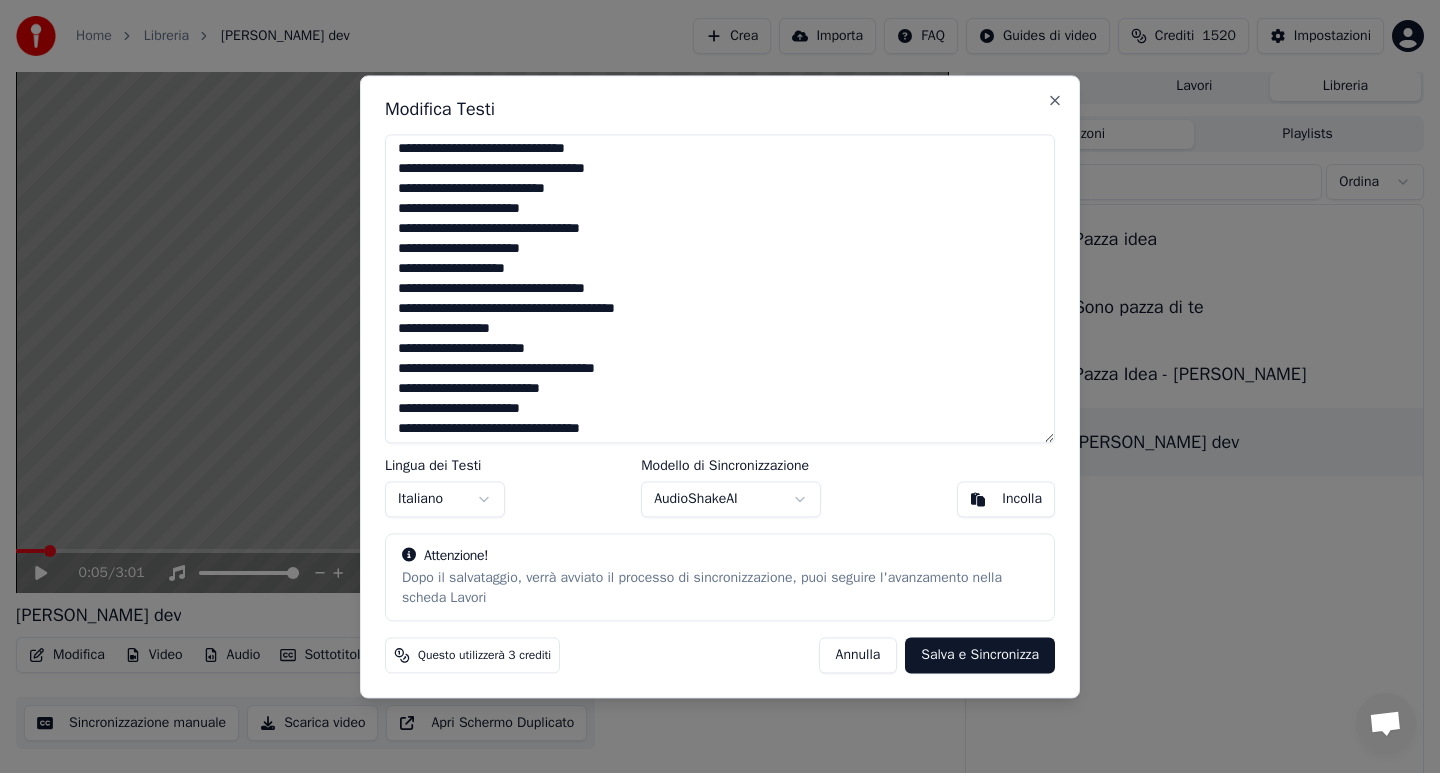 click at bounding box center (720, 288) 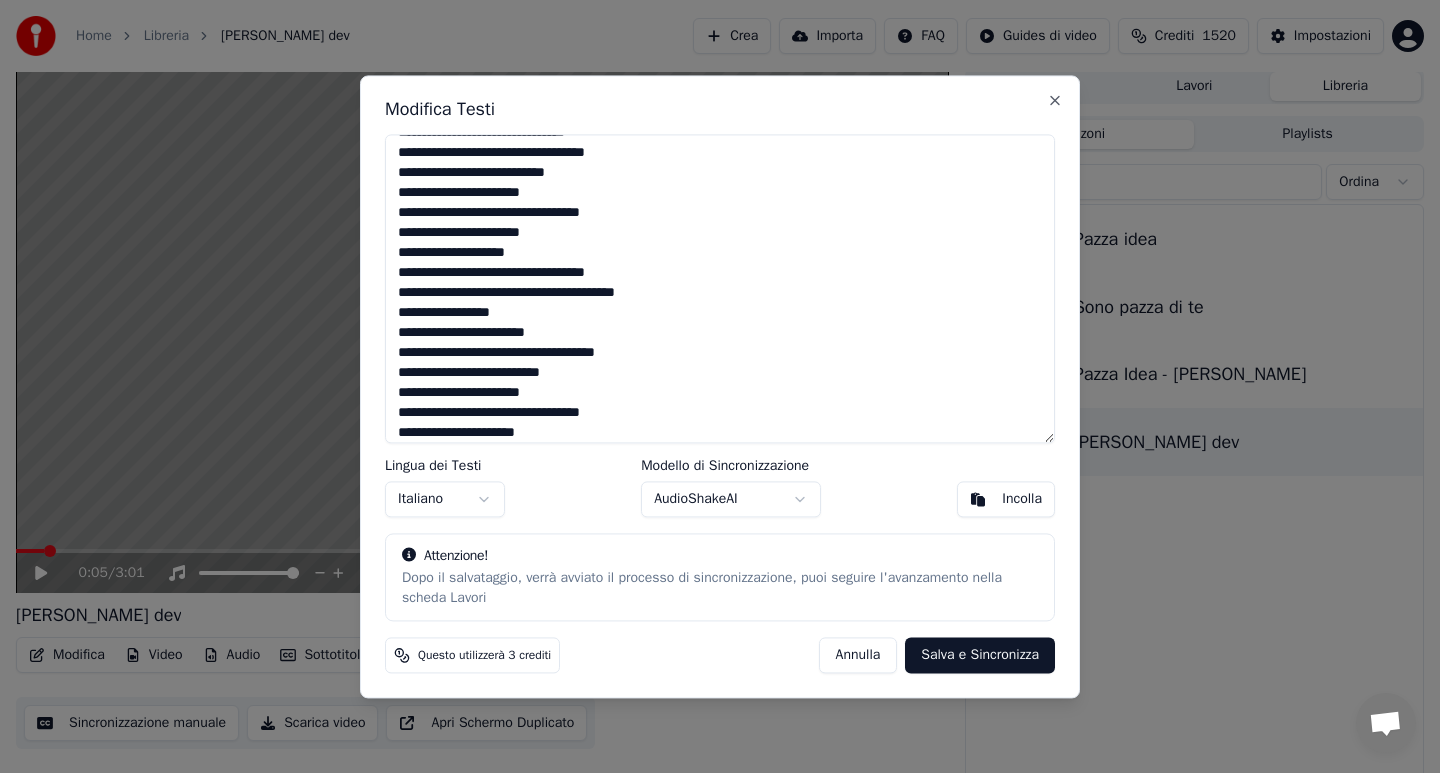 scroll, scrollTop: 648, scrollLeft: 0, axis: vertical 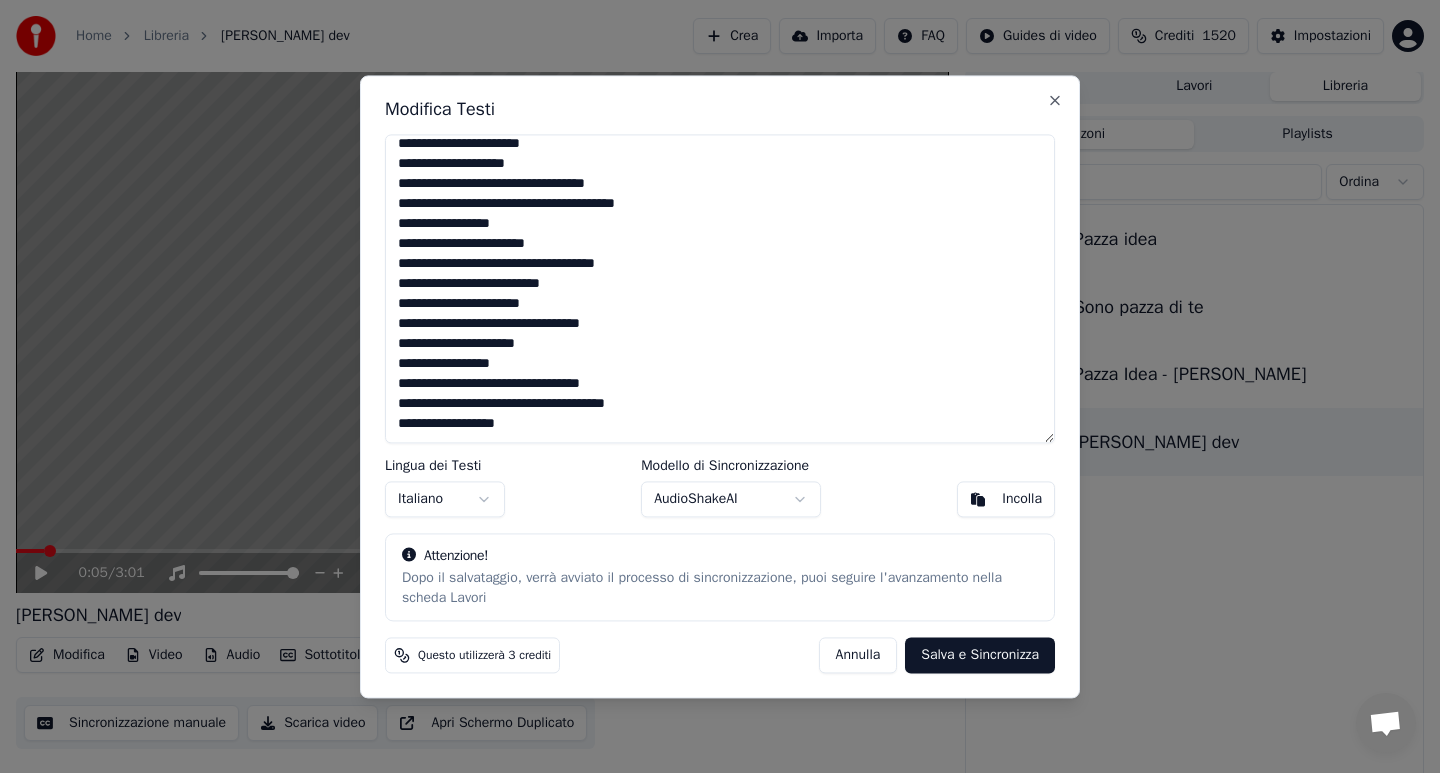click at bounding box center [720, 288] 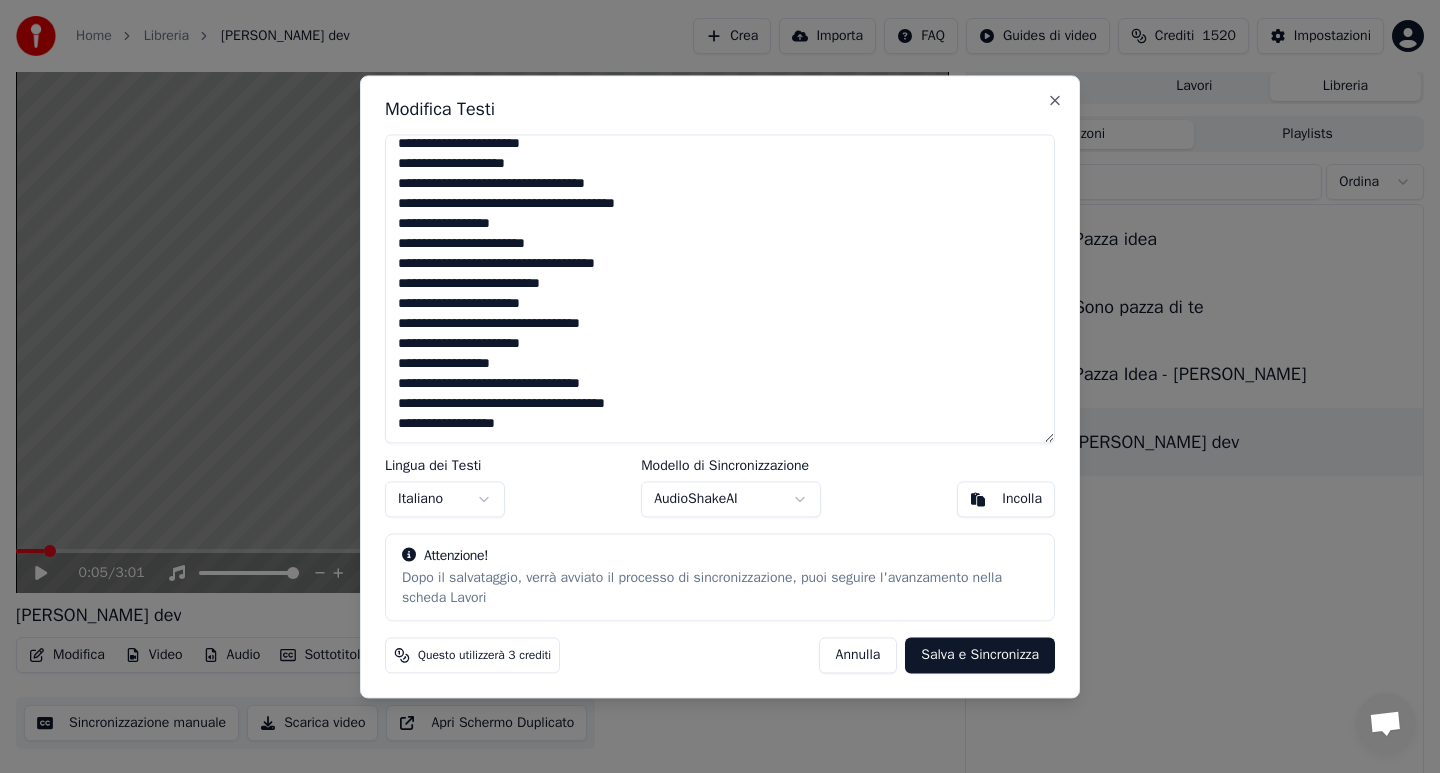 click at bounding box center [720, 288] 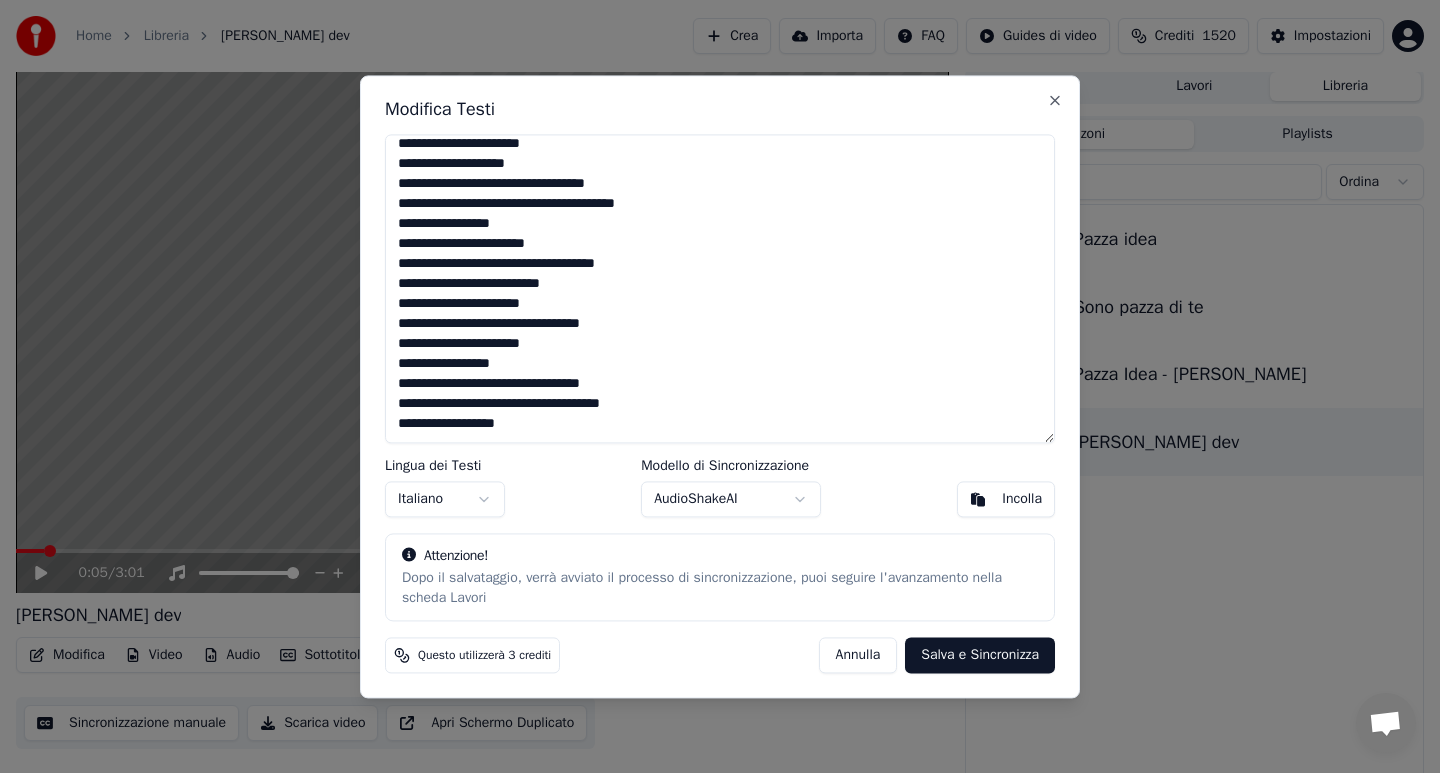 click at bounding box center [720, 288] 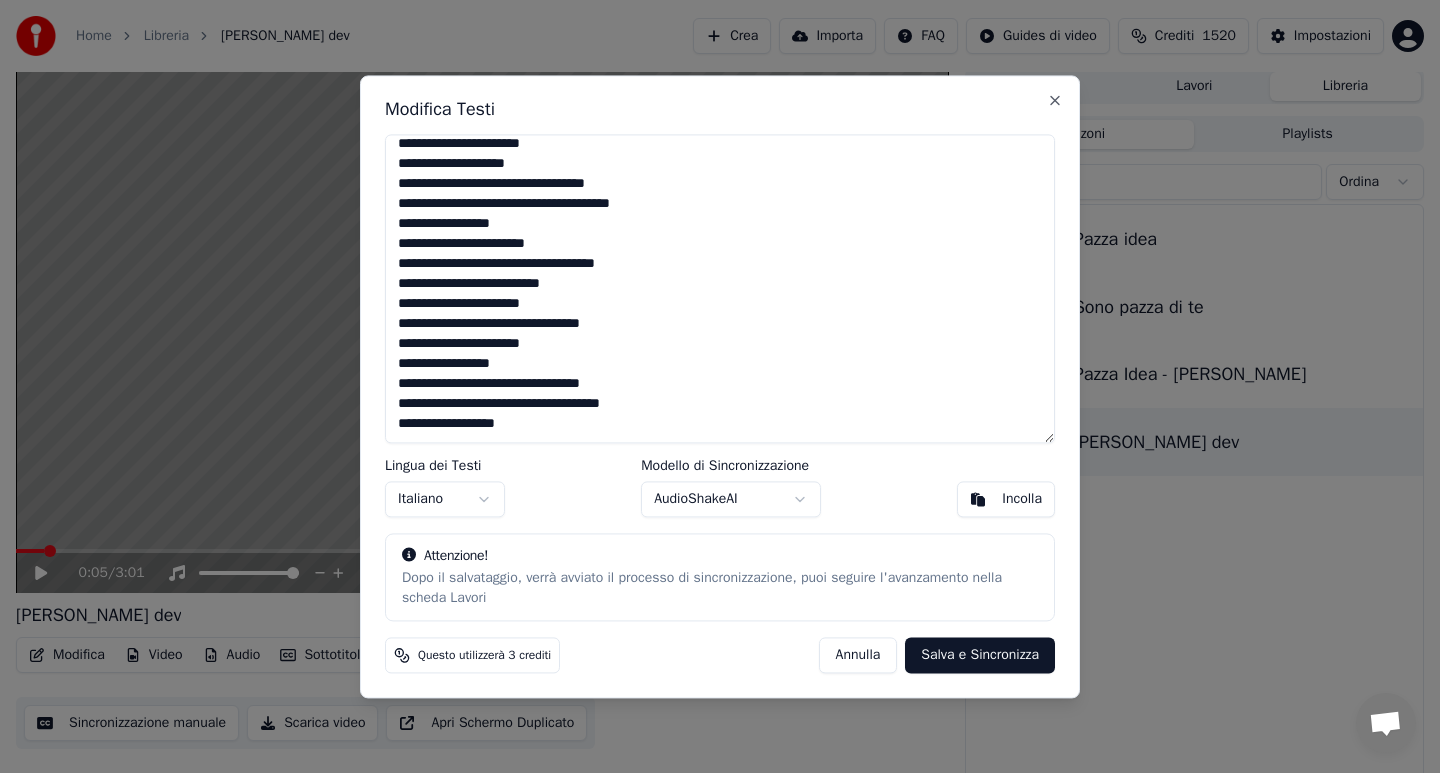 click on "Salva e Sincronizza" at bounding box center (980, 655) 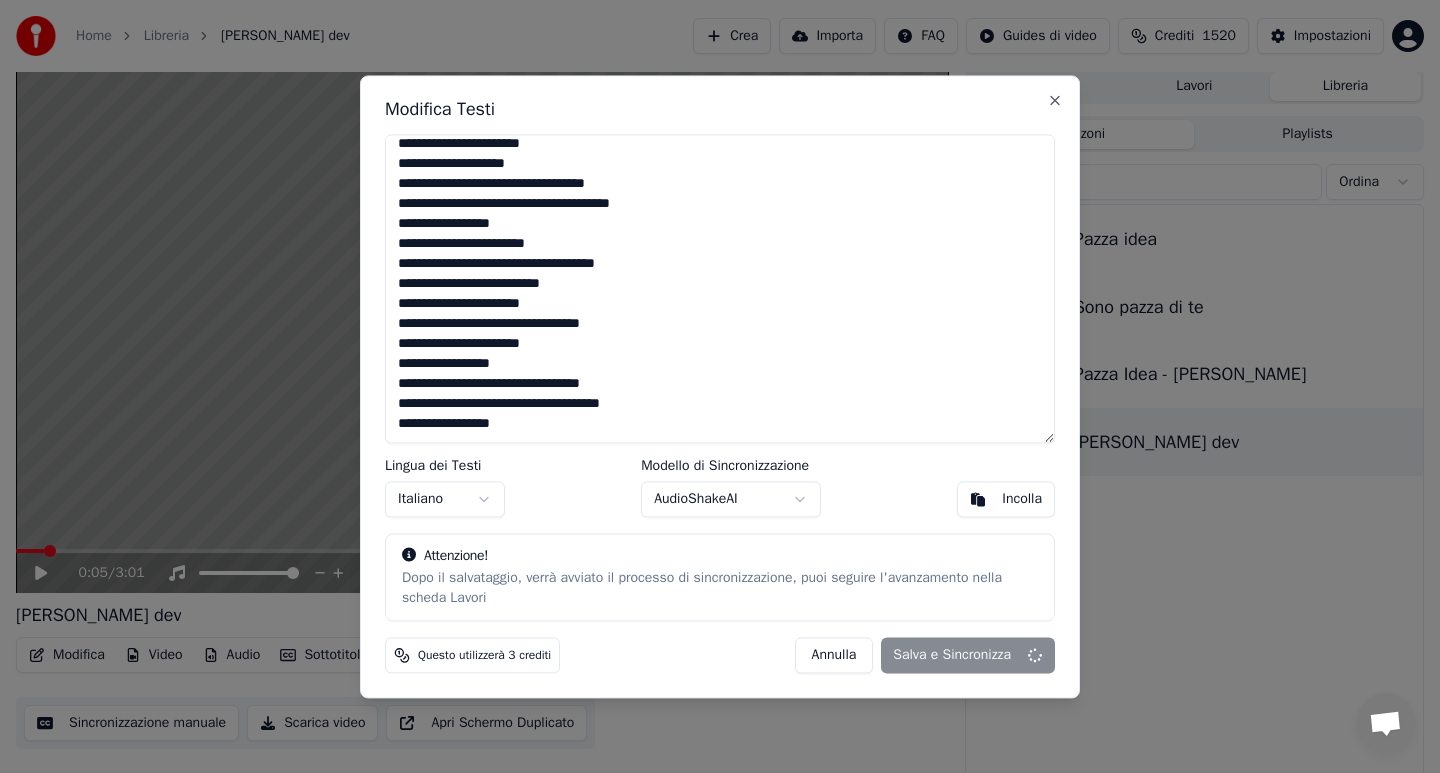type on "**********" 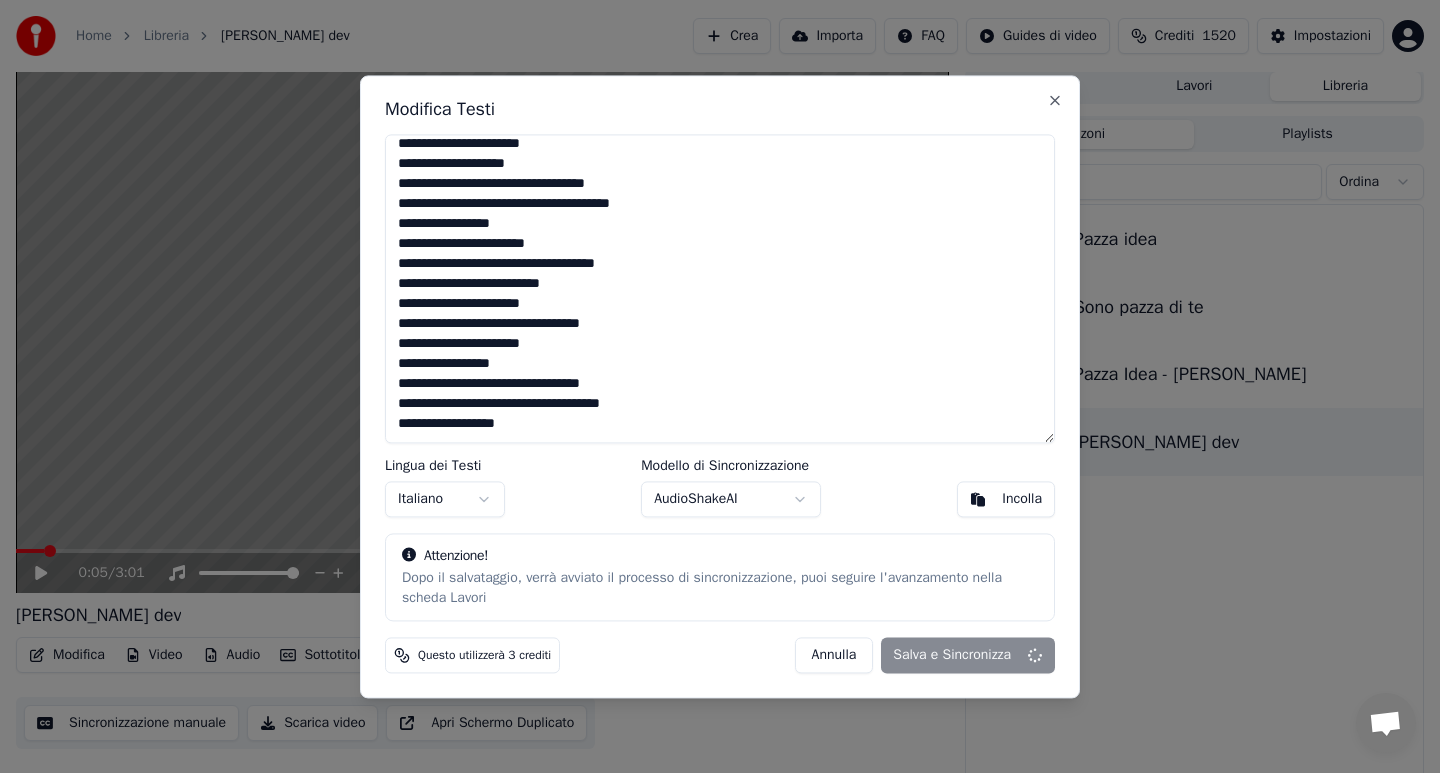 scroll, scrollTop: 648, scrollLeft: 0, axis: vertical 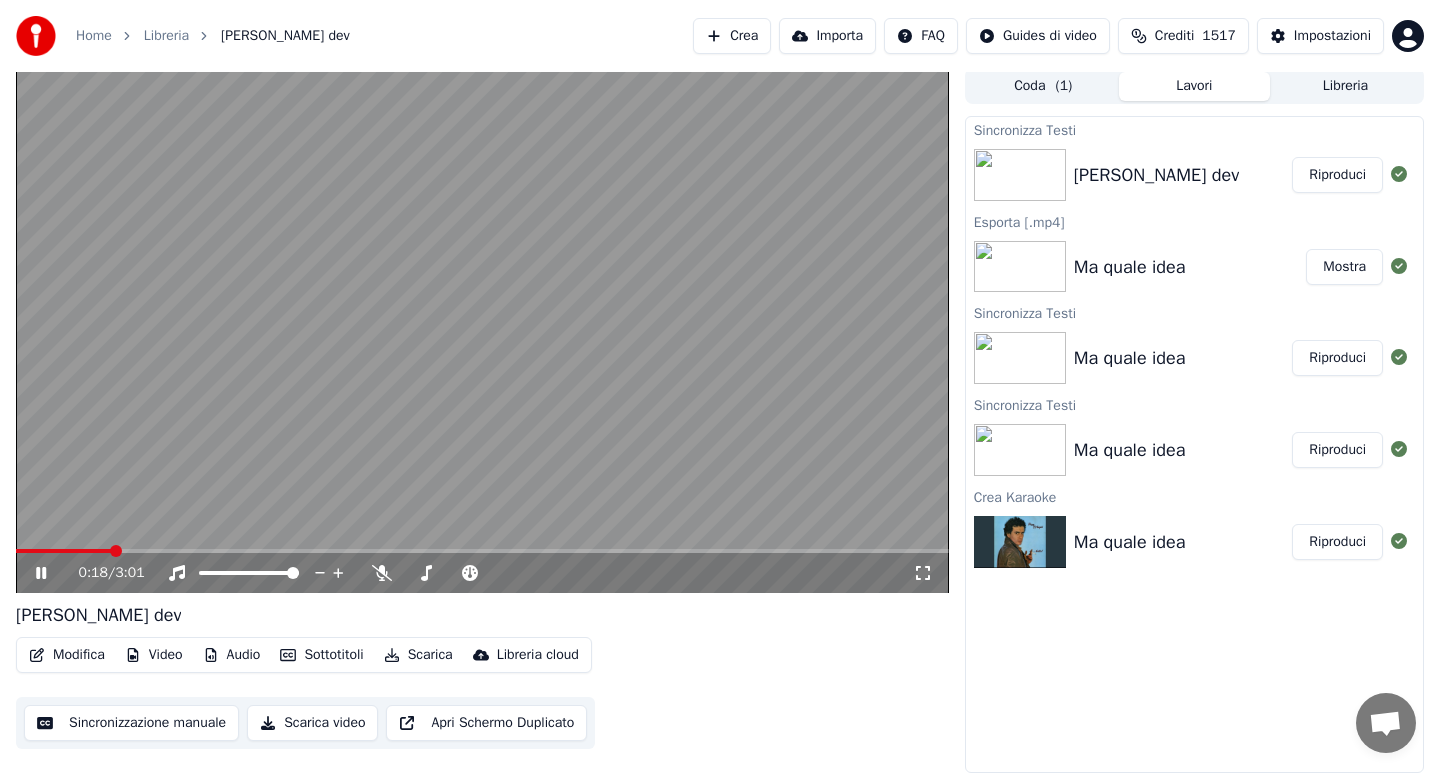 click on "Sottotitoli" at bounding box center (321, 655) 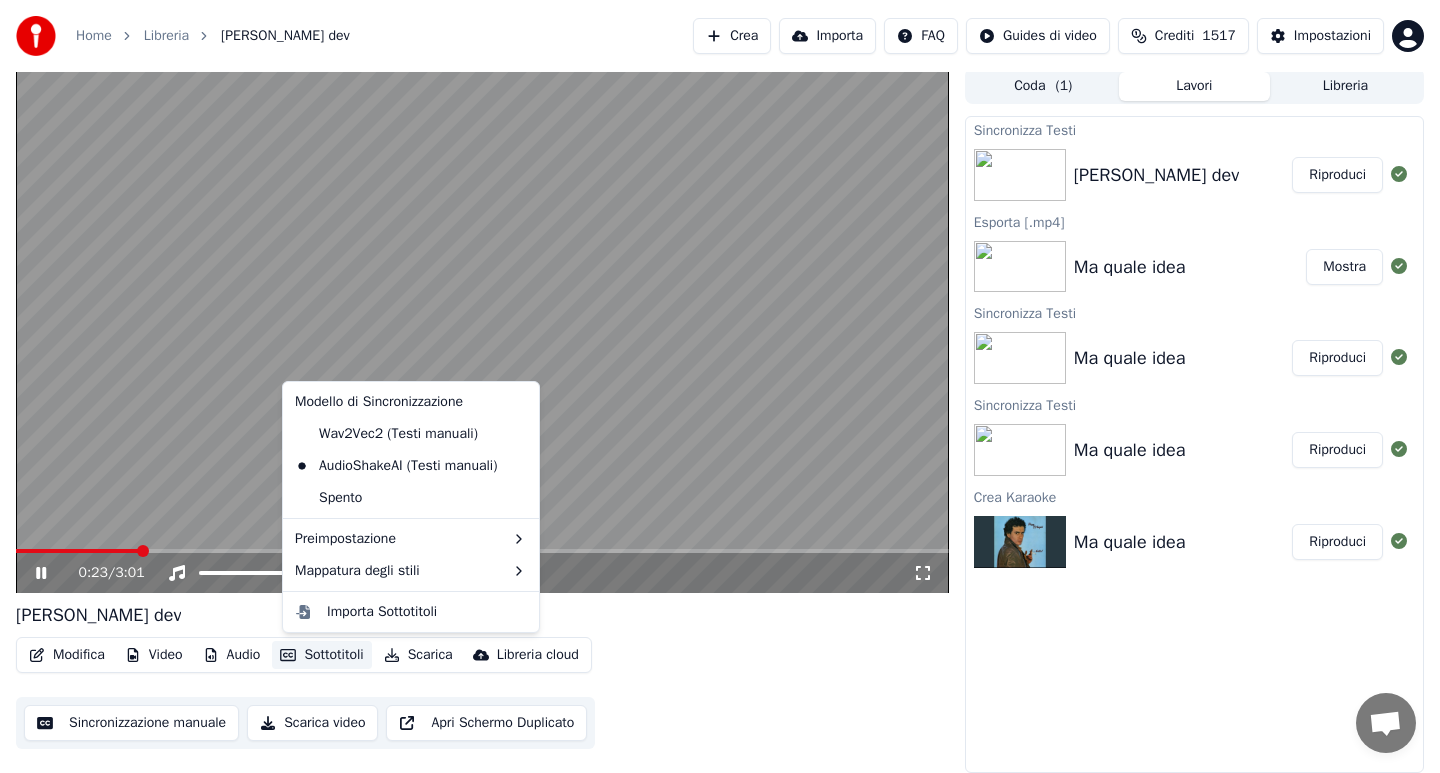 click at bounding box center [77, 551] 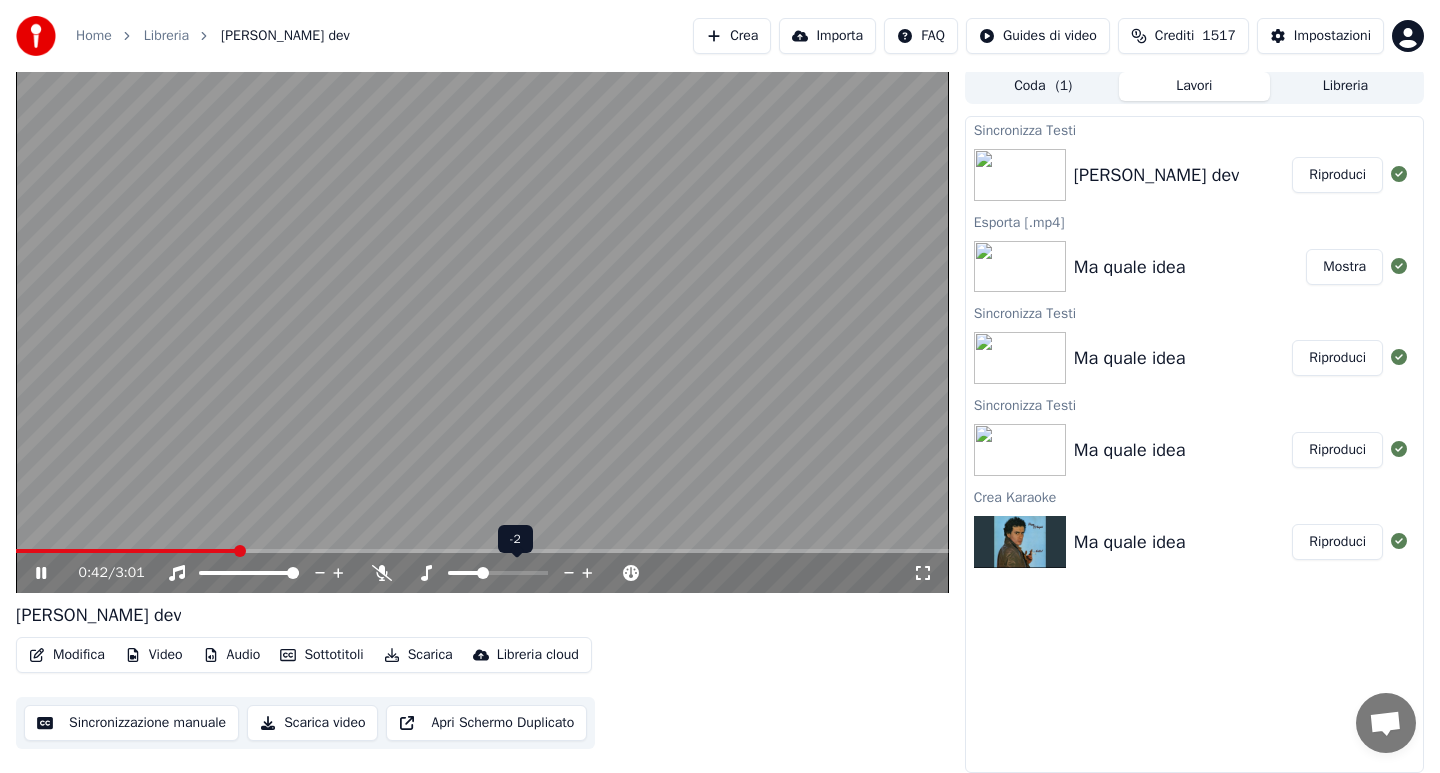 click at bounding box center (483, 573) 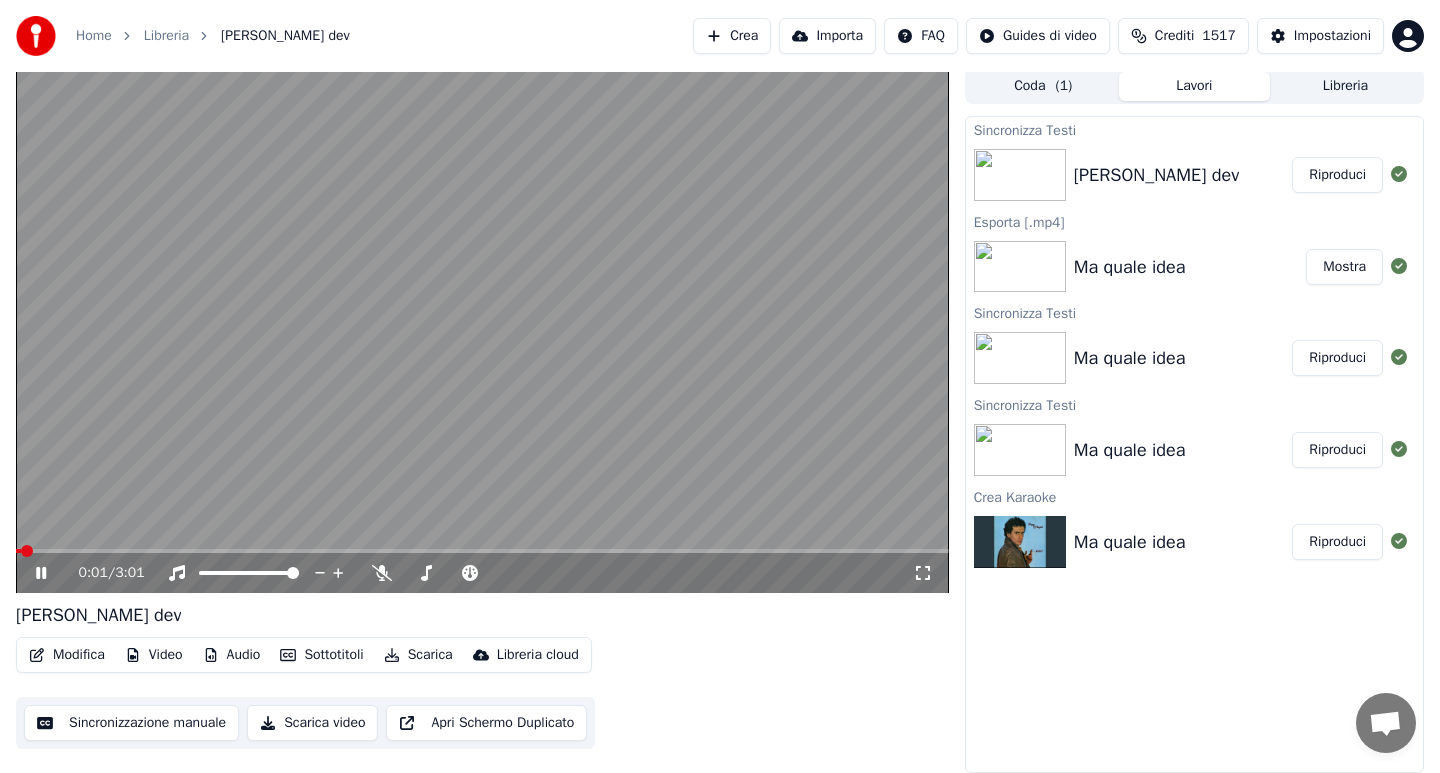 click at bounding box center [18, 551] 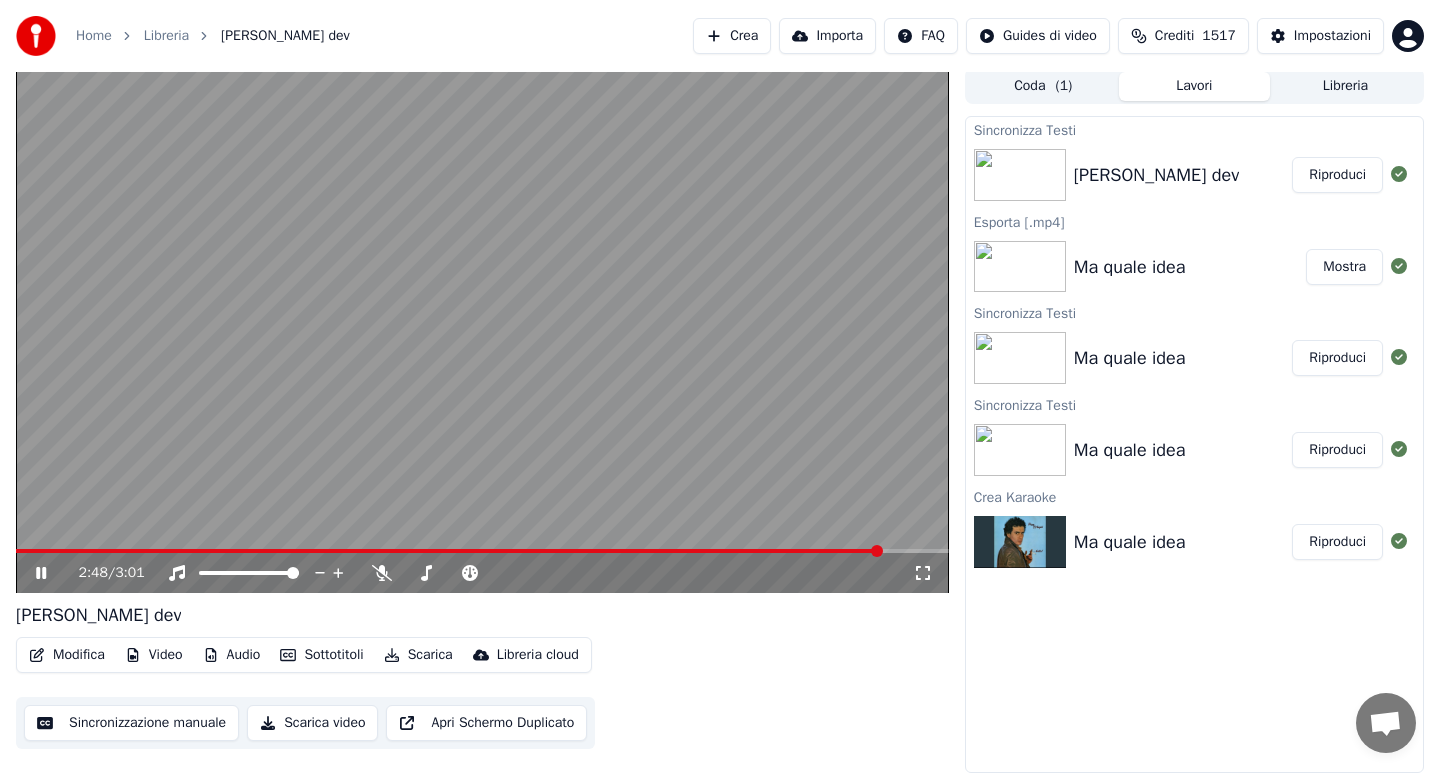 click 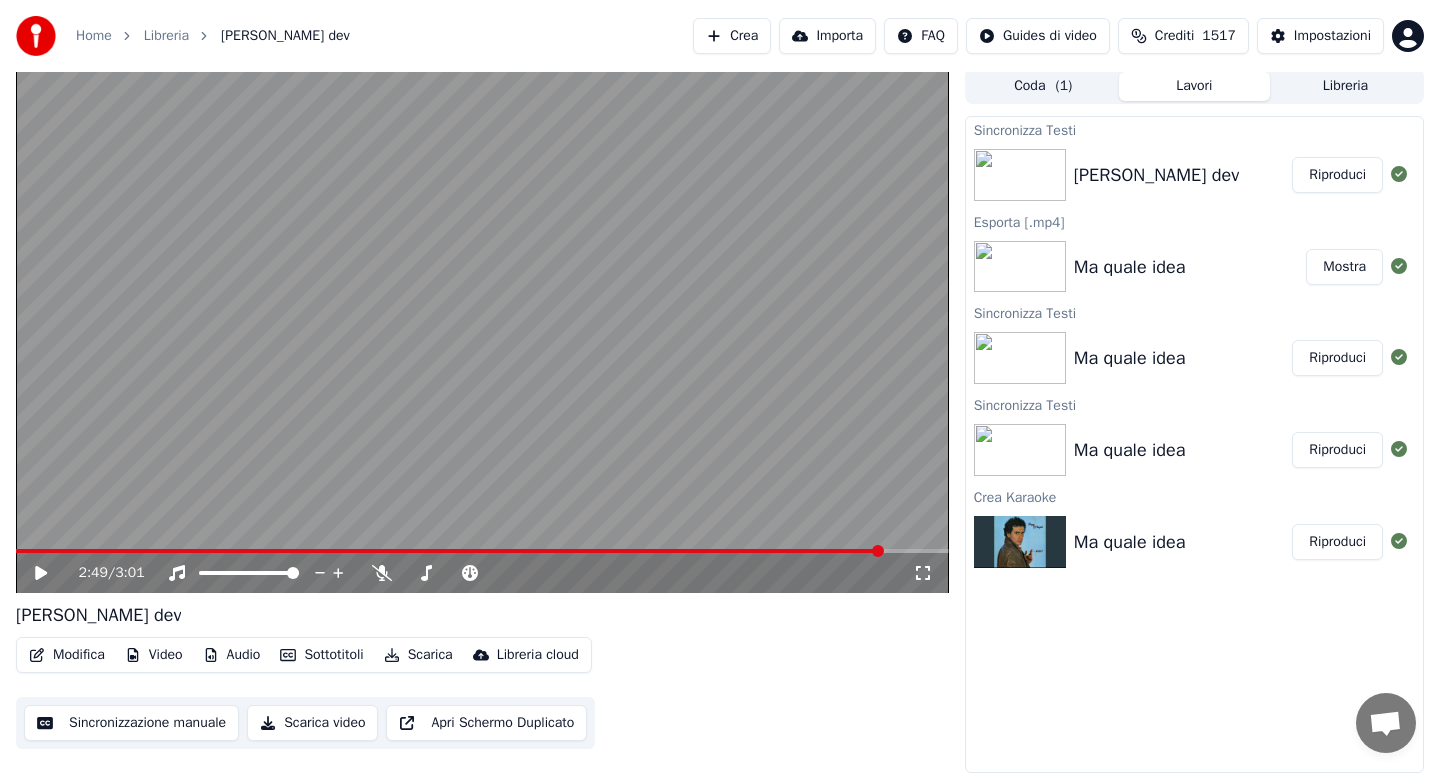 click on "Modifica" at bounding box center [67, 655] 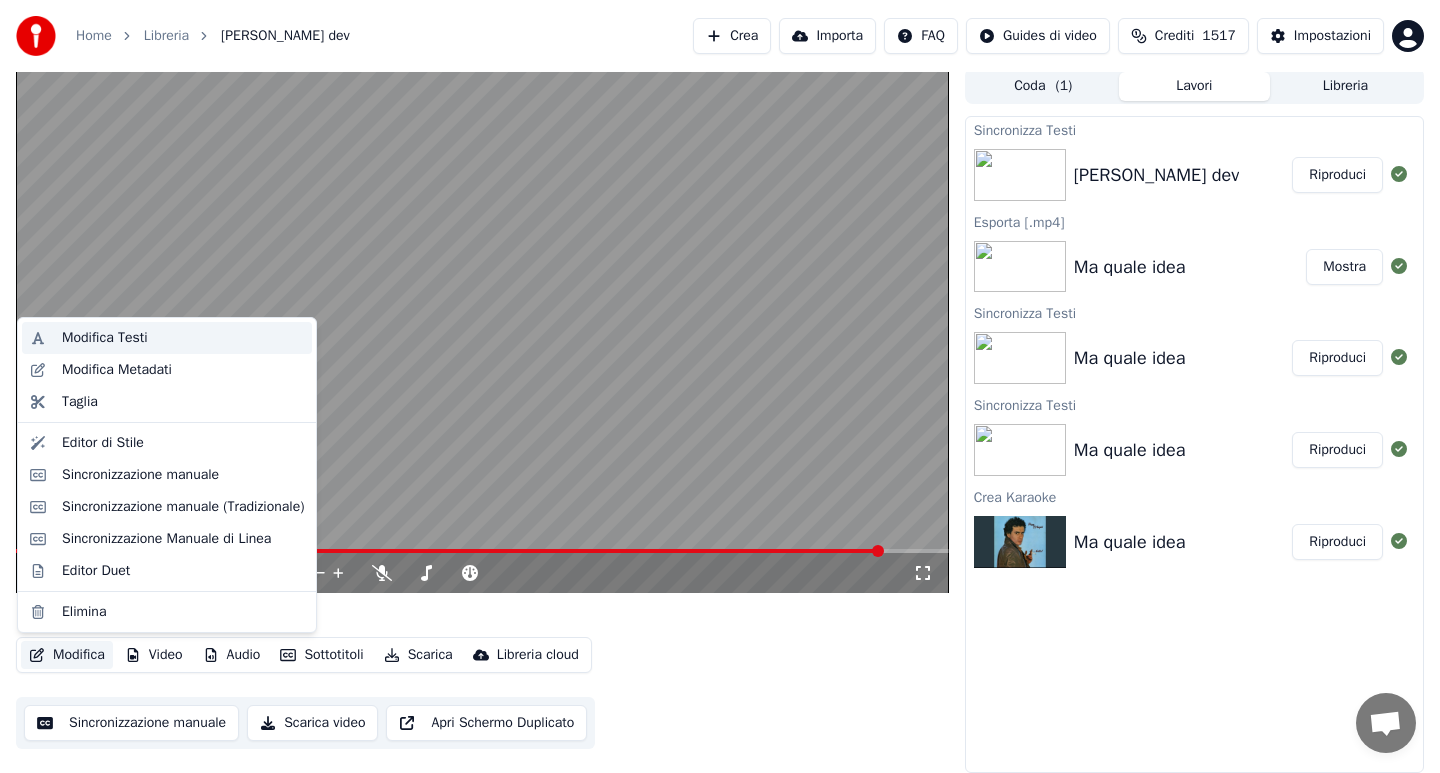 click on "Modifica Testi" at bounding box center (105, 338) 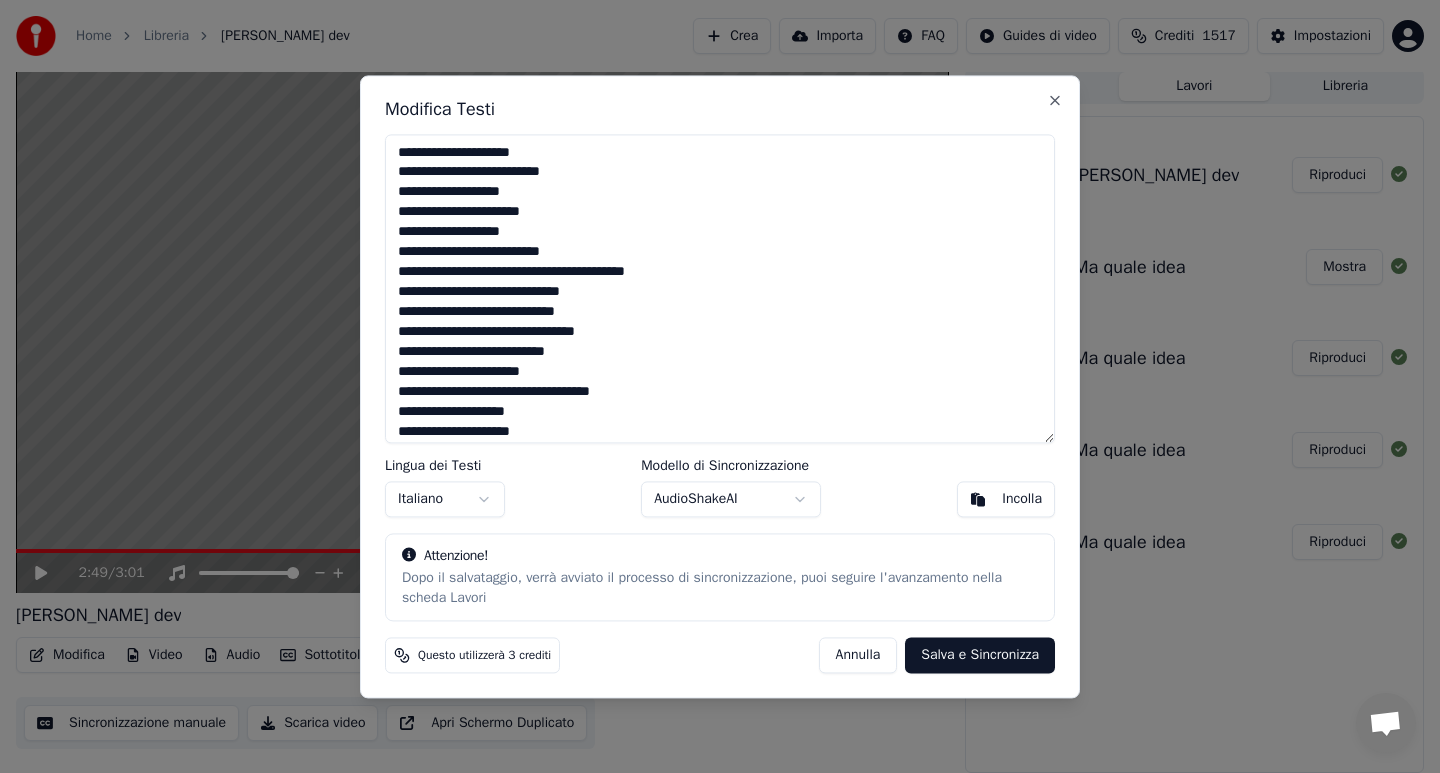 click at bounding box center (720, 288) 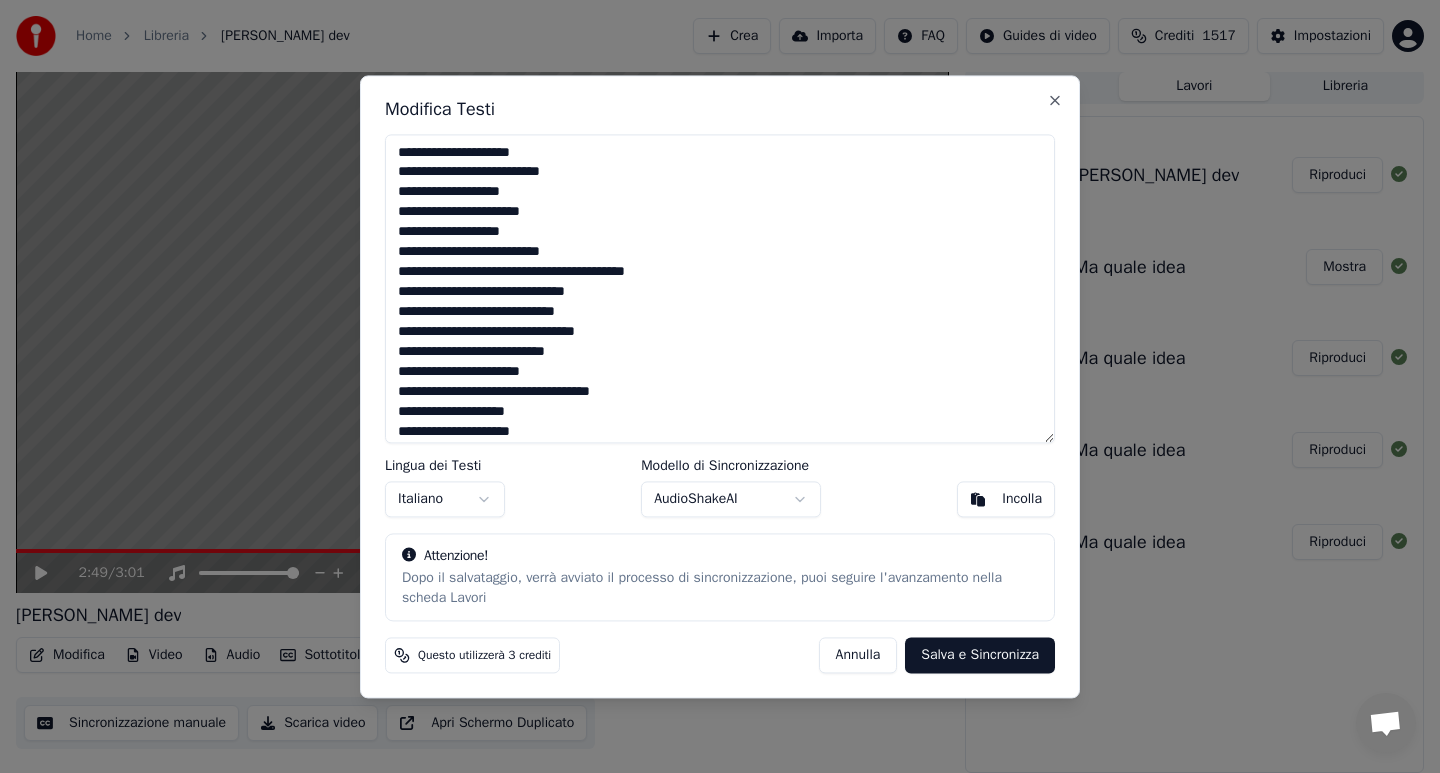 click at bounding box center [720, 288] 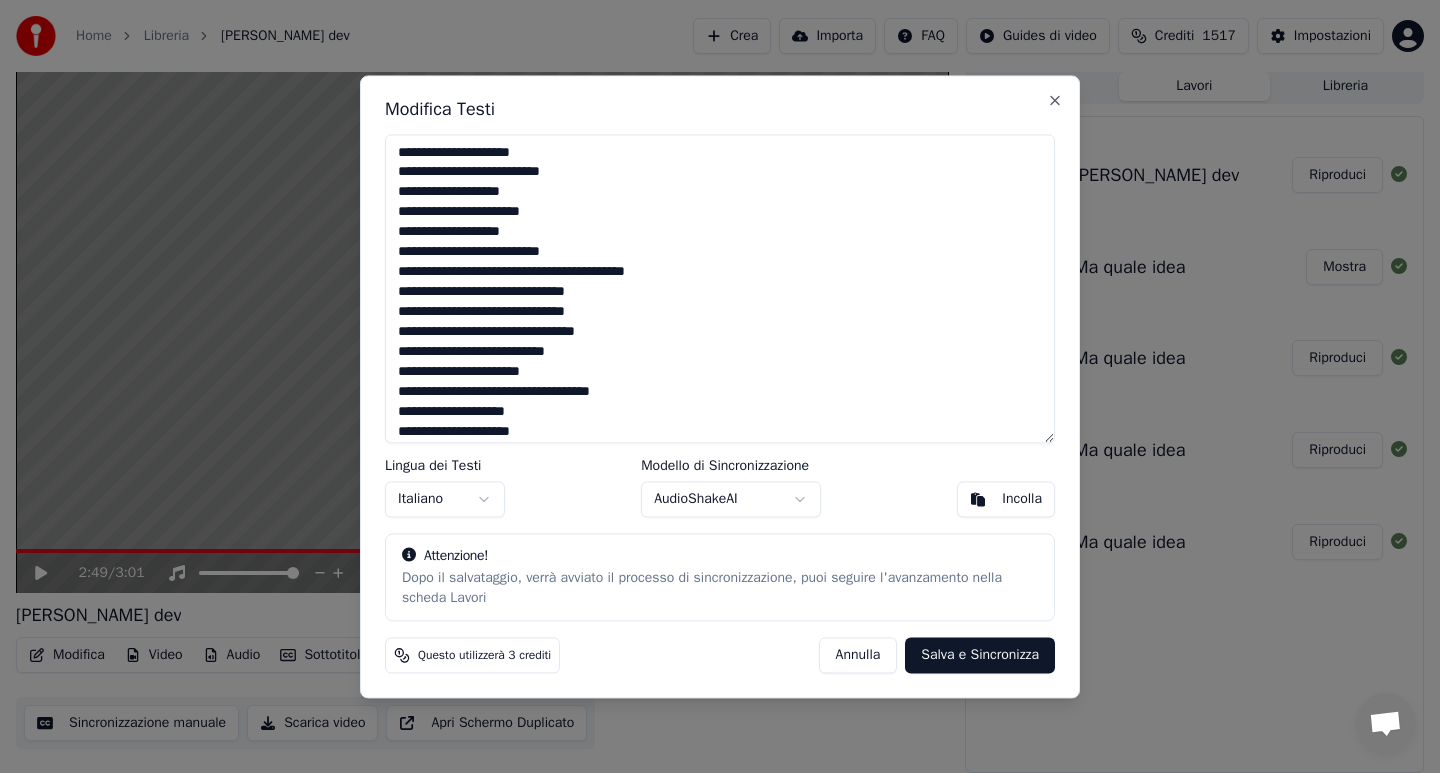 click at bounding box center [720, 288] 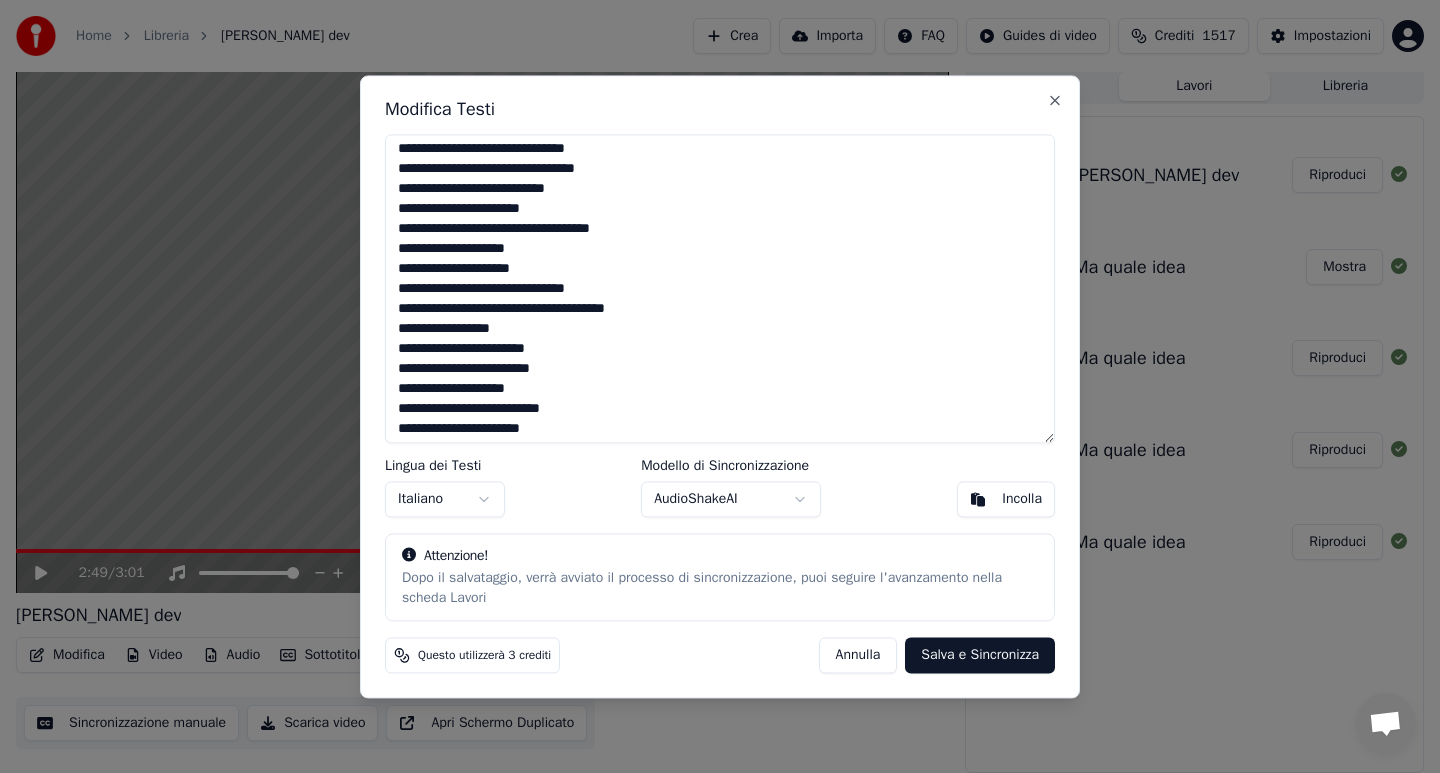 click at bounding box center (720, 288) 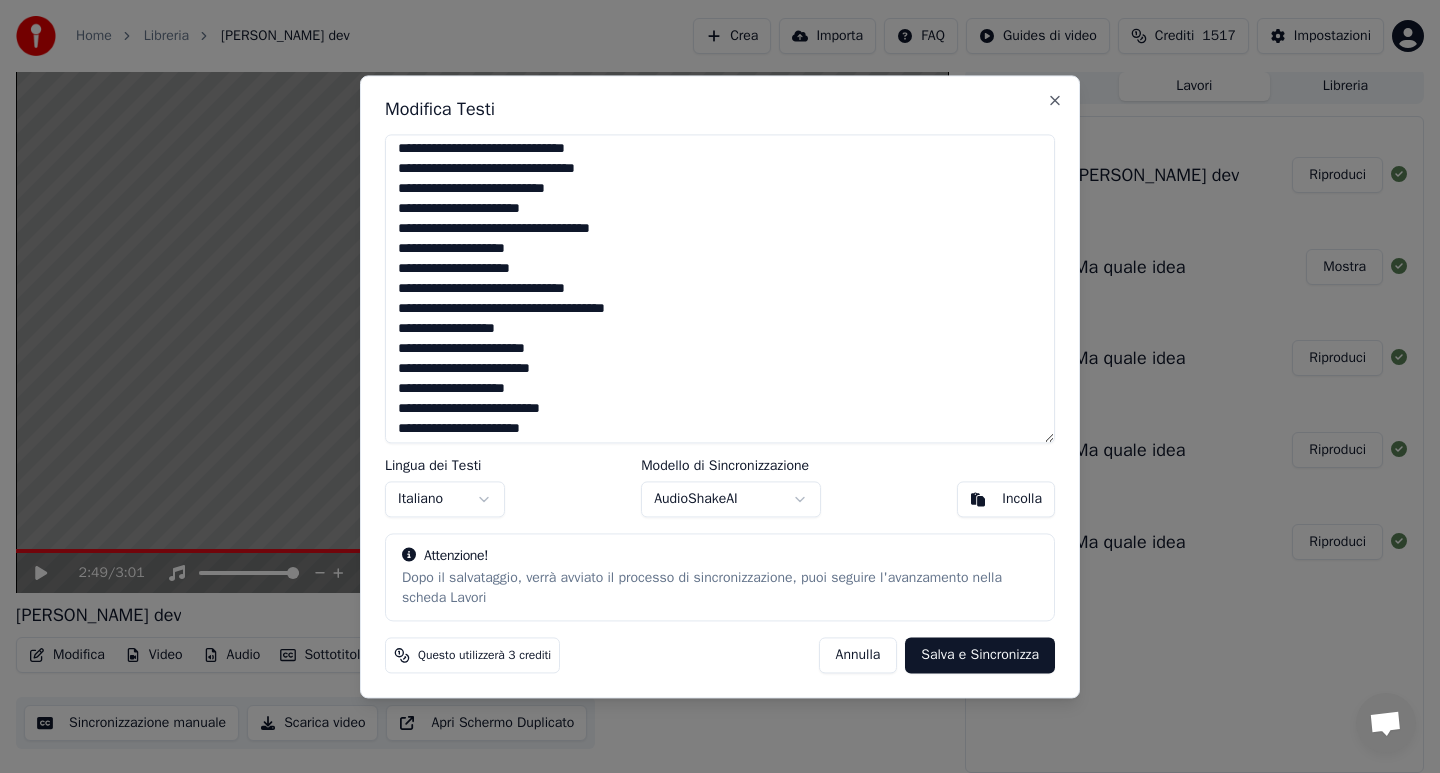 click at bounding box center (720, 288) 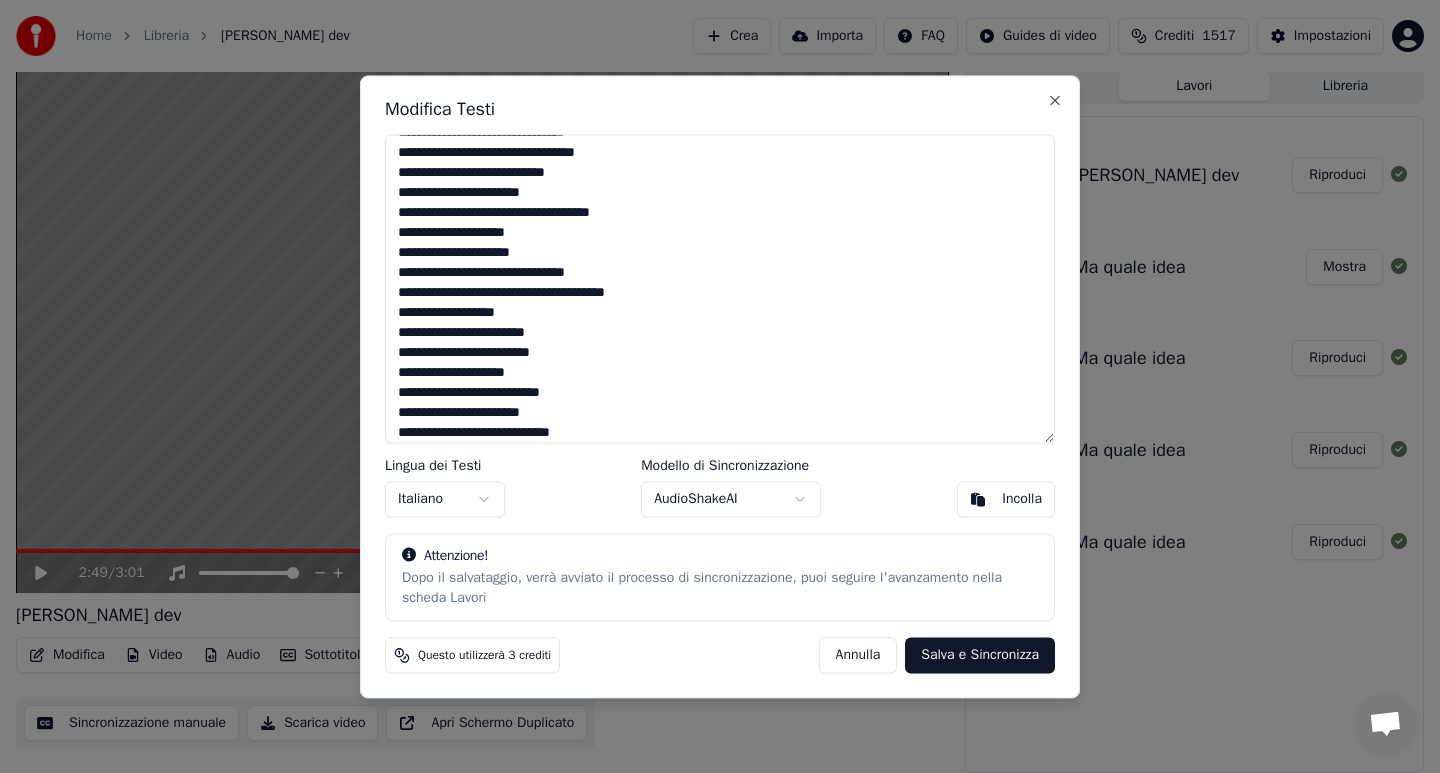 scroll, scrollTop: 343, scrollLeft: 0, axis: vertical 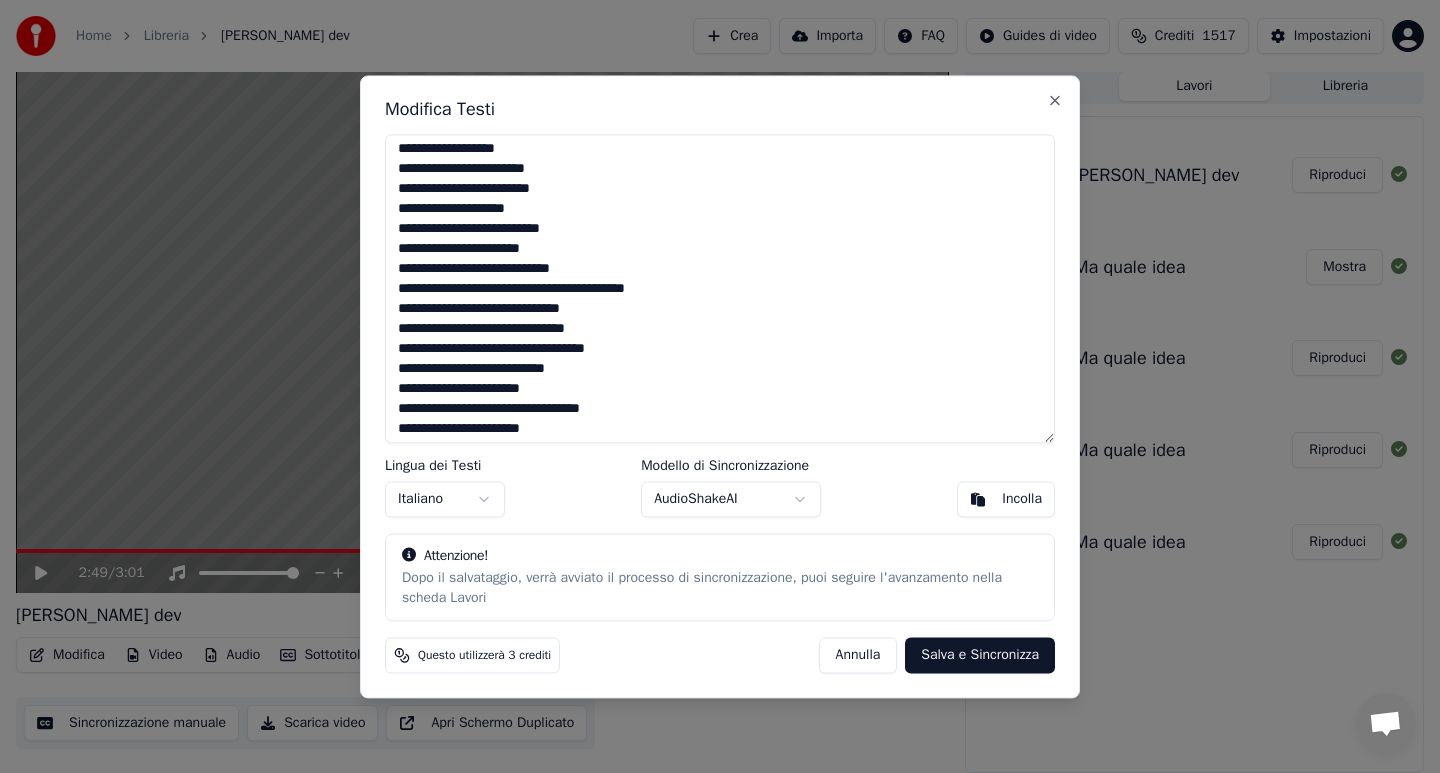 click at bounding box center (720, 288) 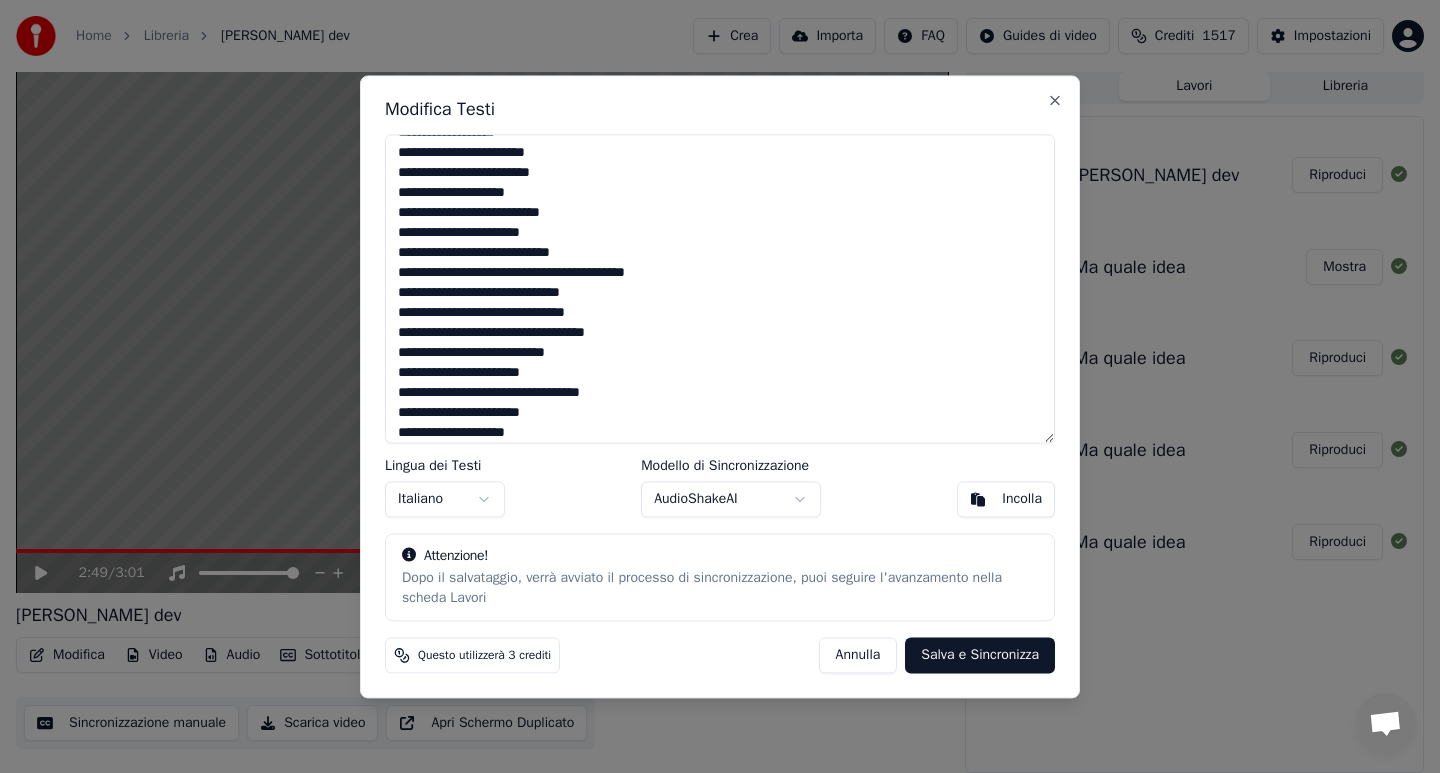 scroll, scrollTop: 523, scrollLeft: 0, axis: vertical 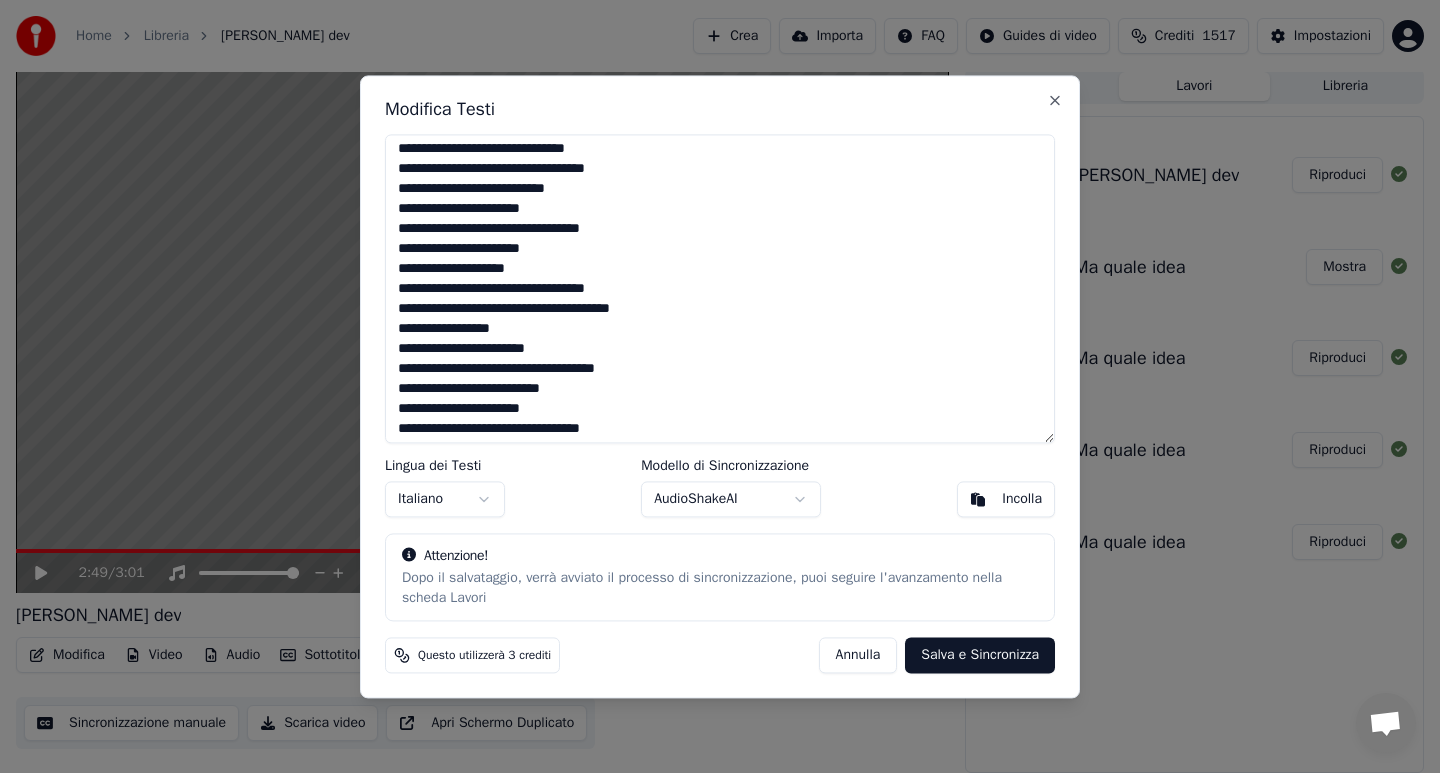 click at bounding box center (720, 288) 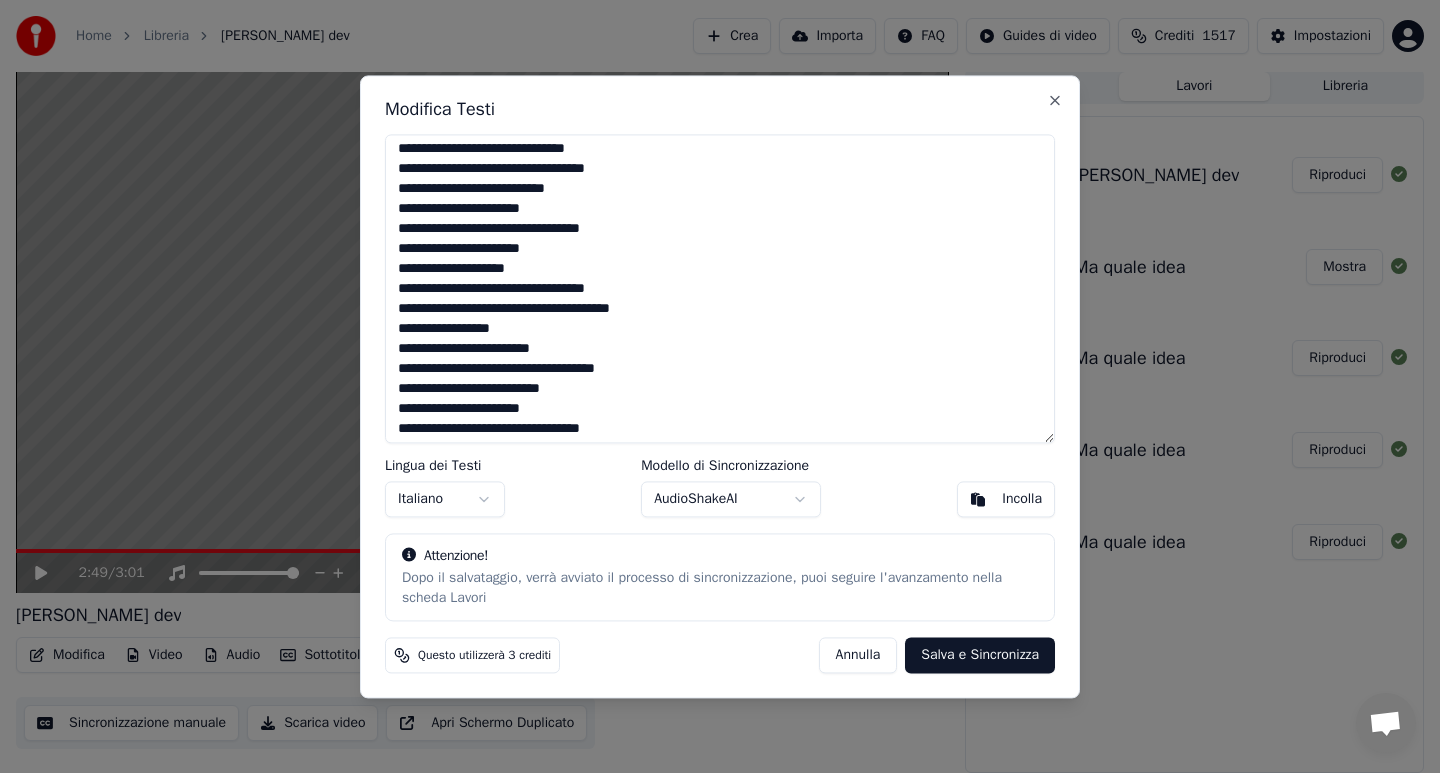 click at bounding box center (720, 288) 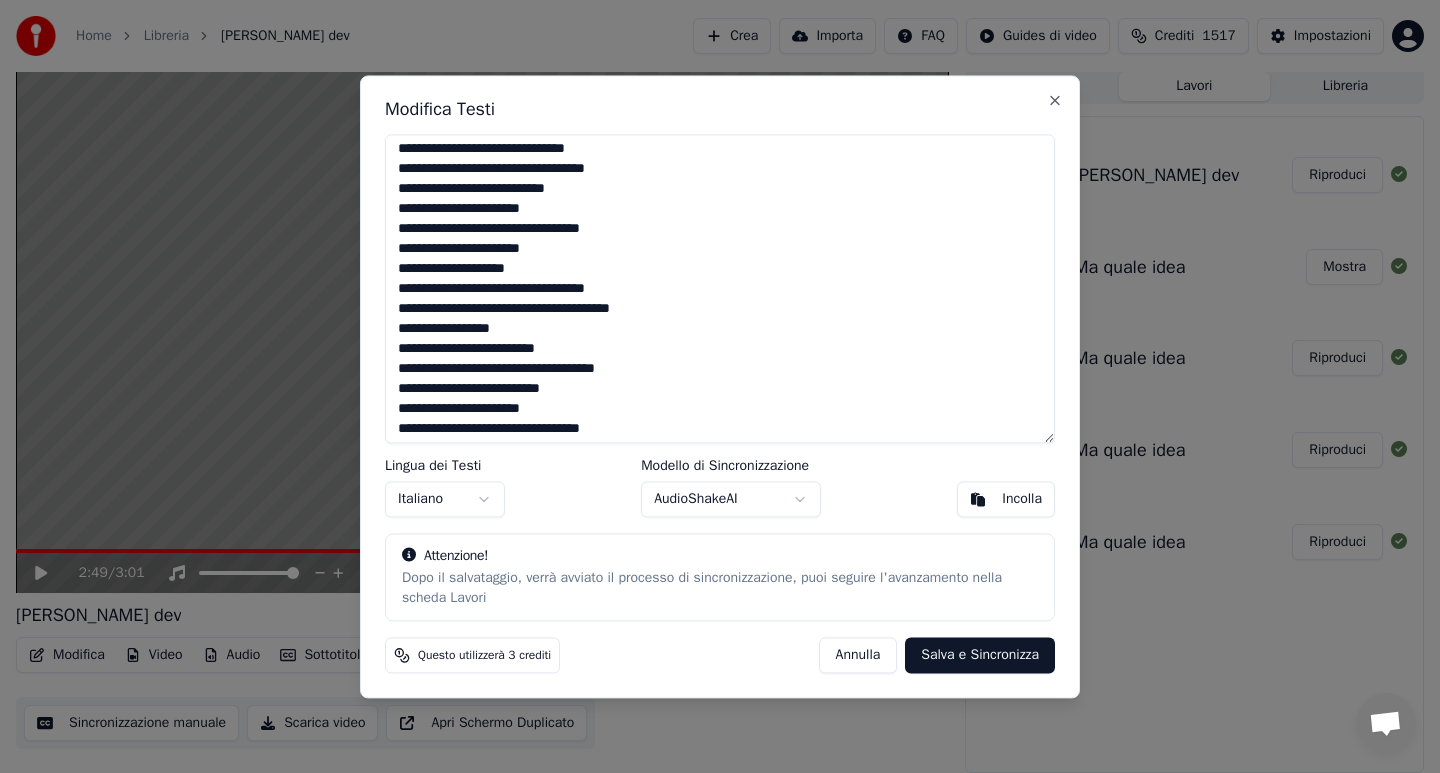 click at bounding box center [720, 288] 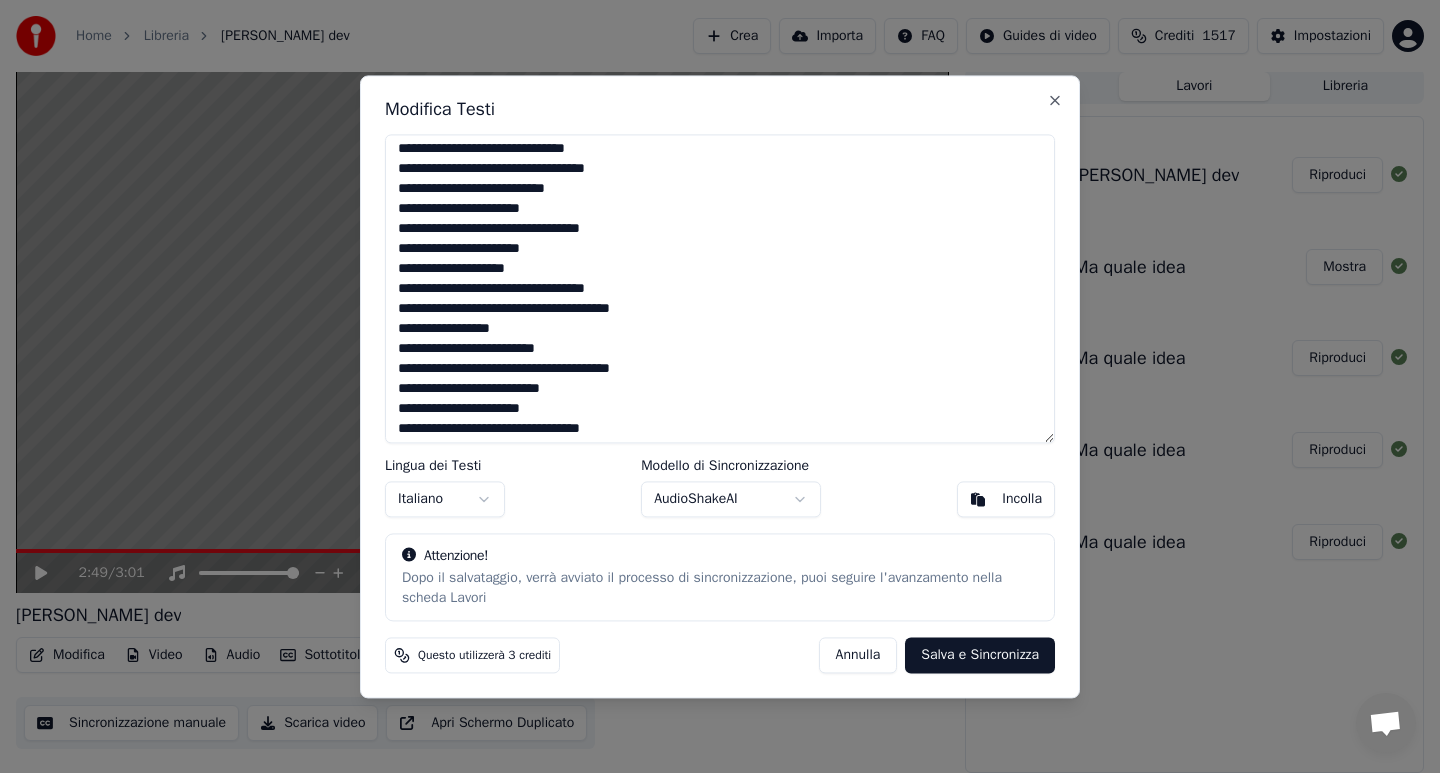 click at bounding box center [720, 288] 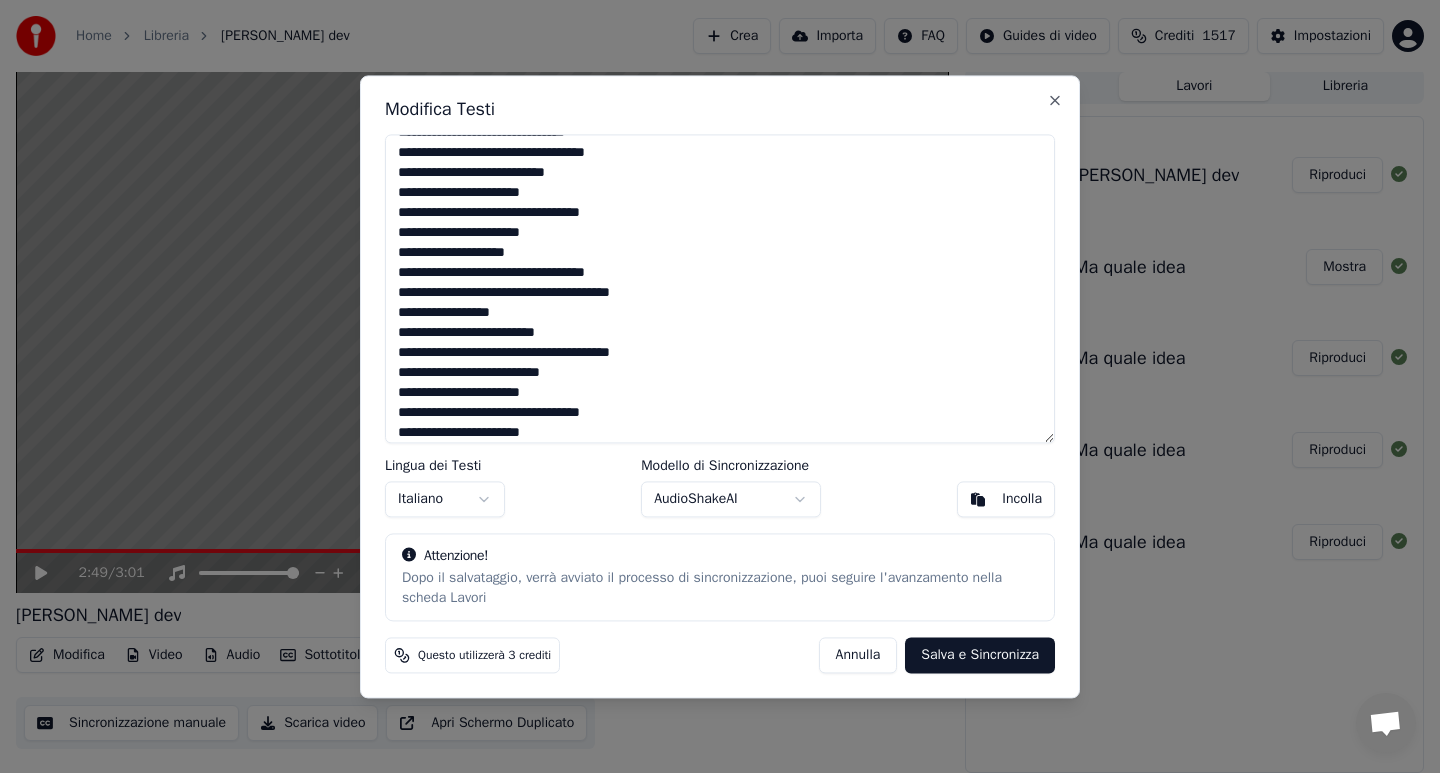 scroll, scrollTop: 648, scrollLeft: 0, axis: vertical 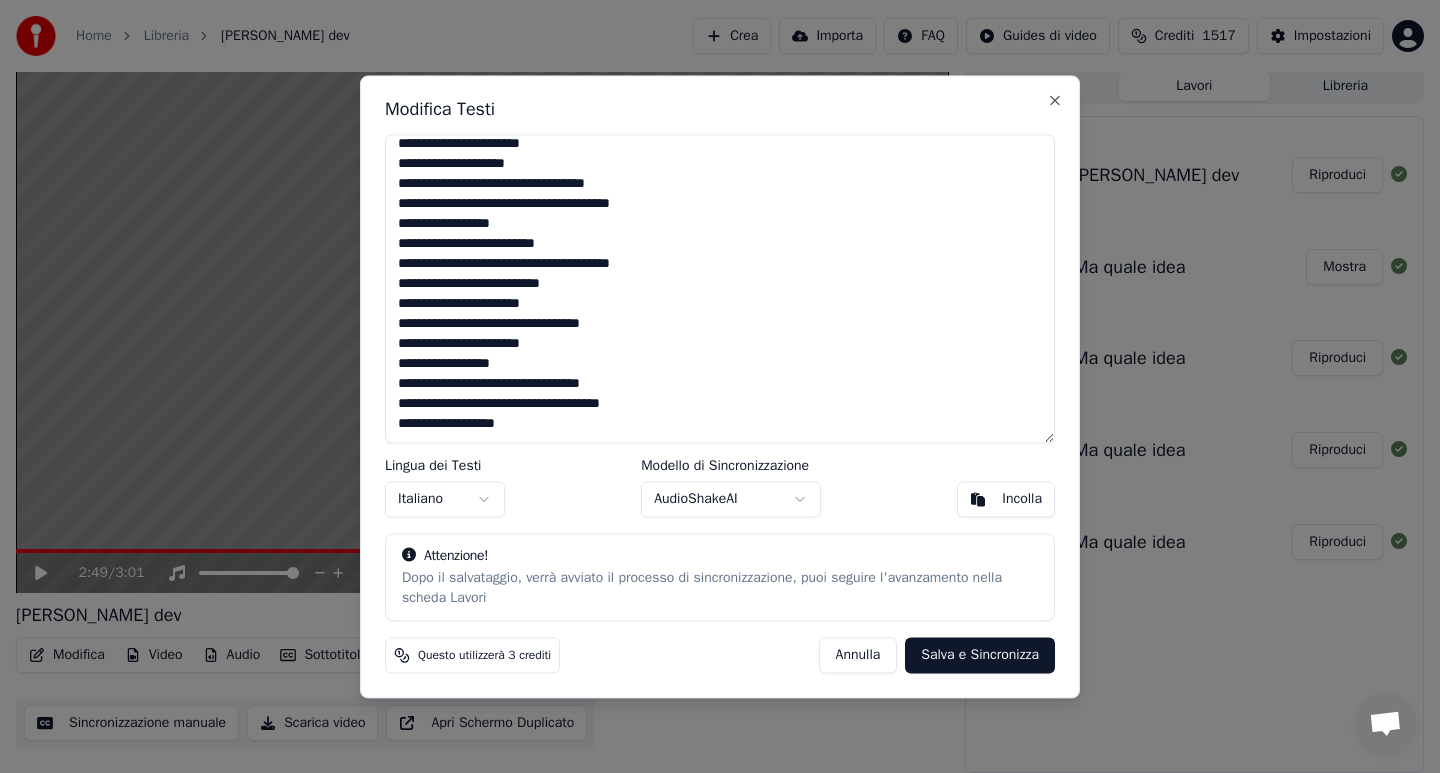 click at bounding box center (720, 288) 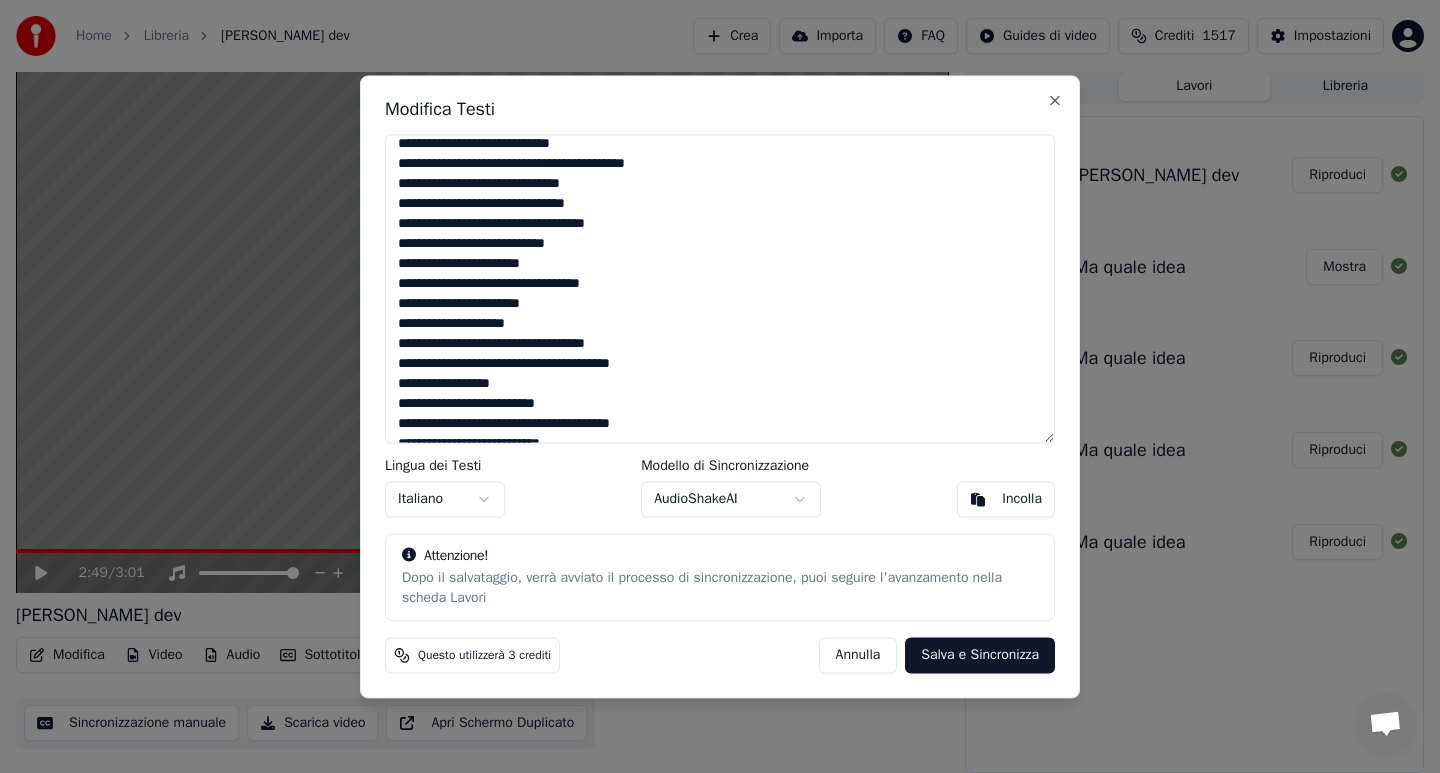 scroll, scrollTop: 303, scrollLeft: 0, axis: vertical 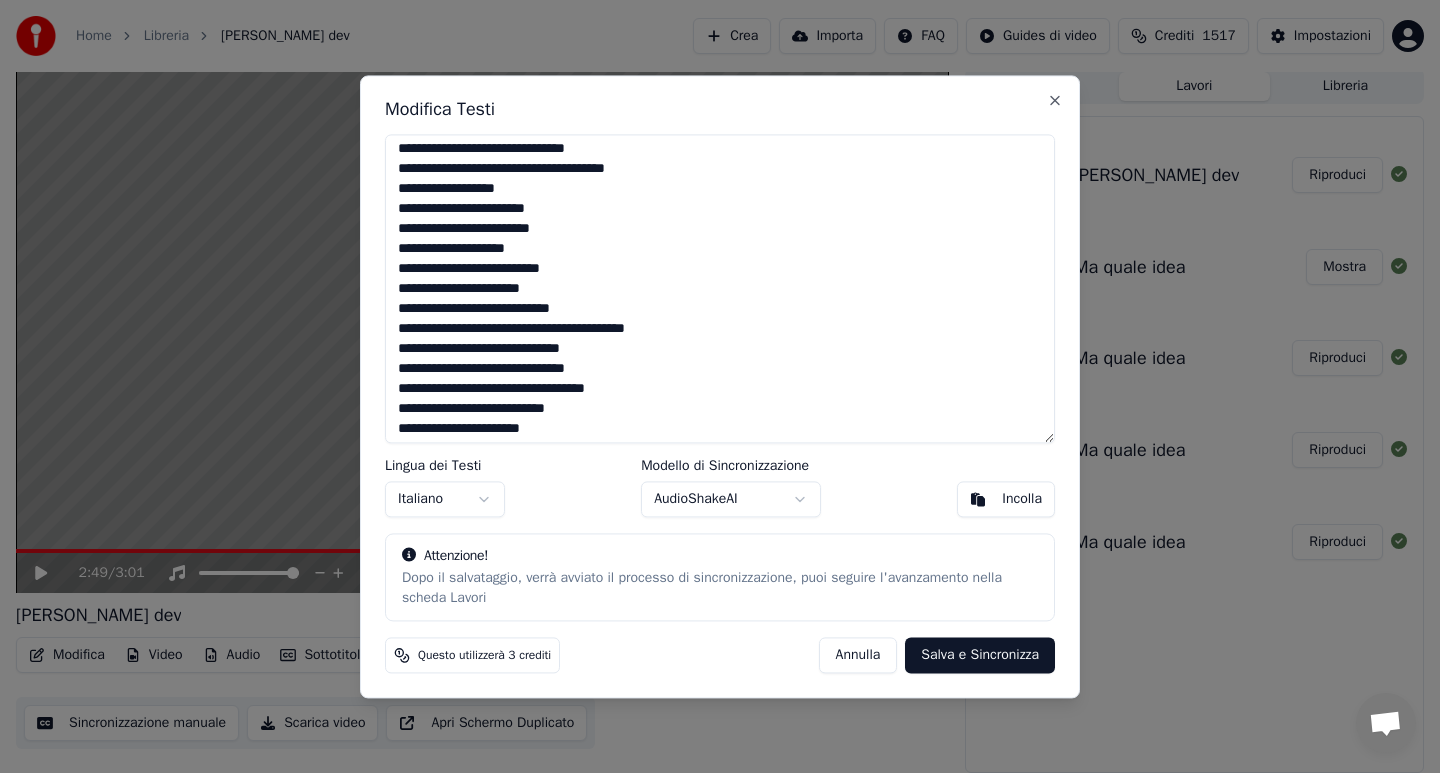 drag, startPoint x: 448, startPoint y: 304, endPoint x: 589, endPoint y: 313, distance: 141.28694 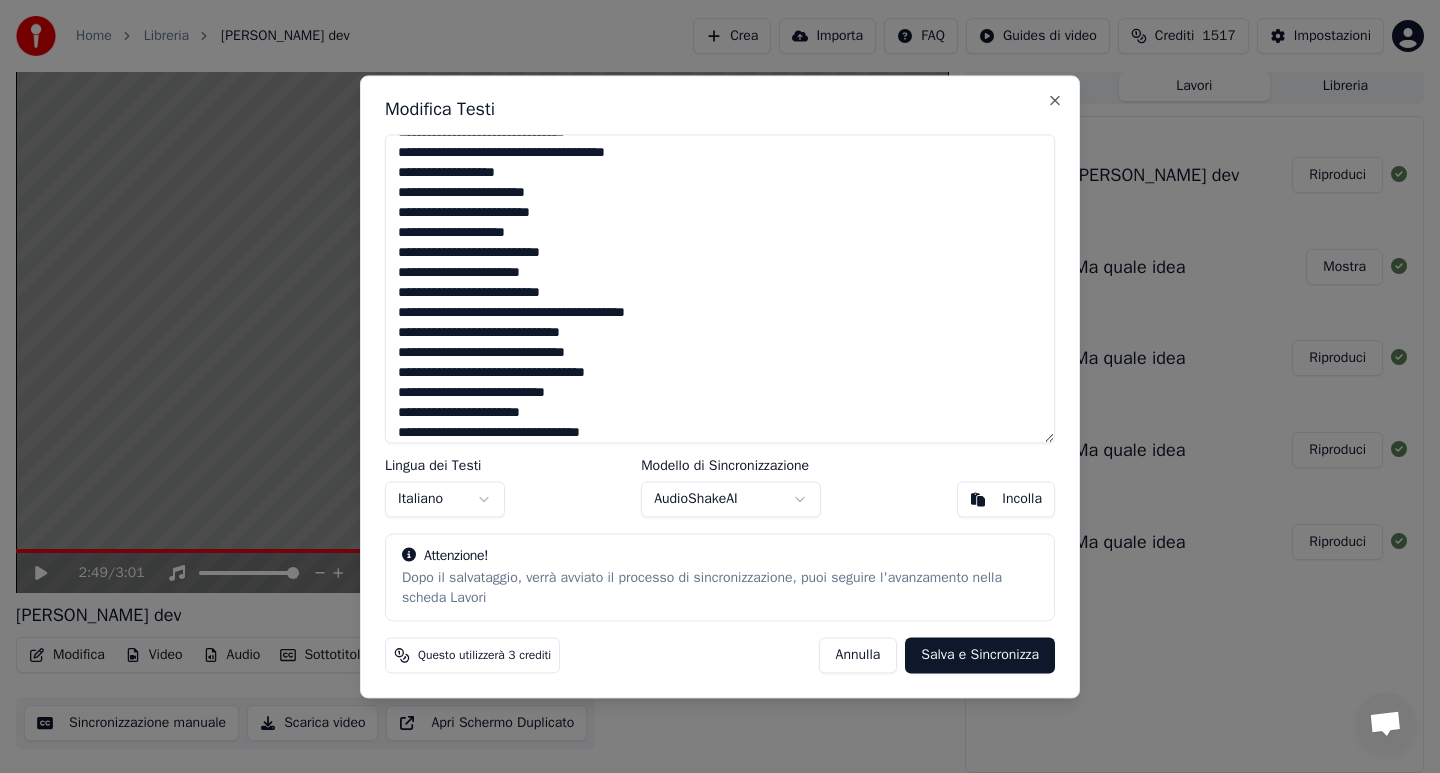 scroll, scrollTop: 483, scrollLeft: 0, axis: vertical 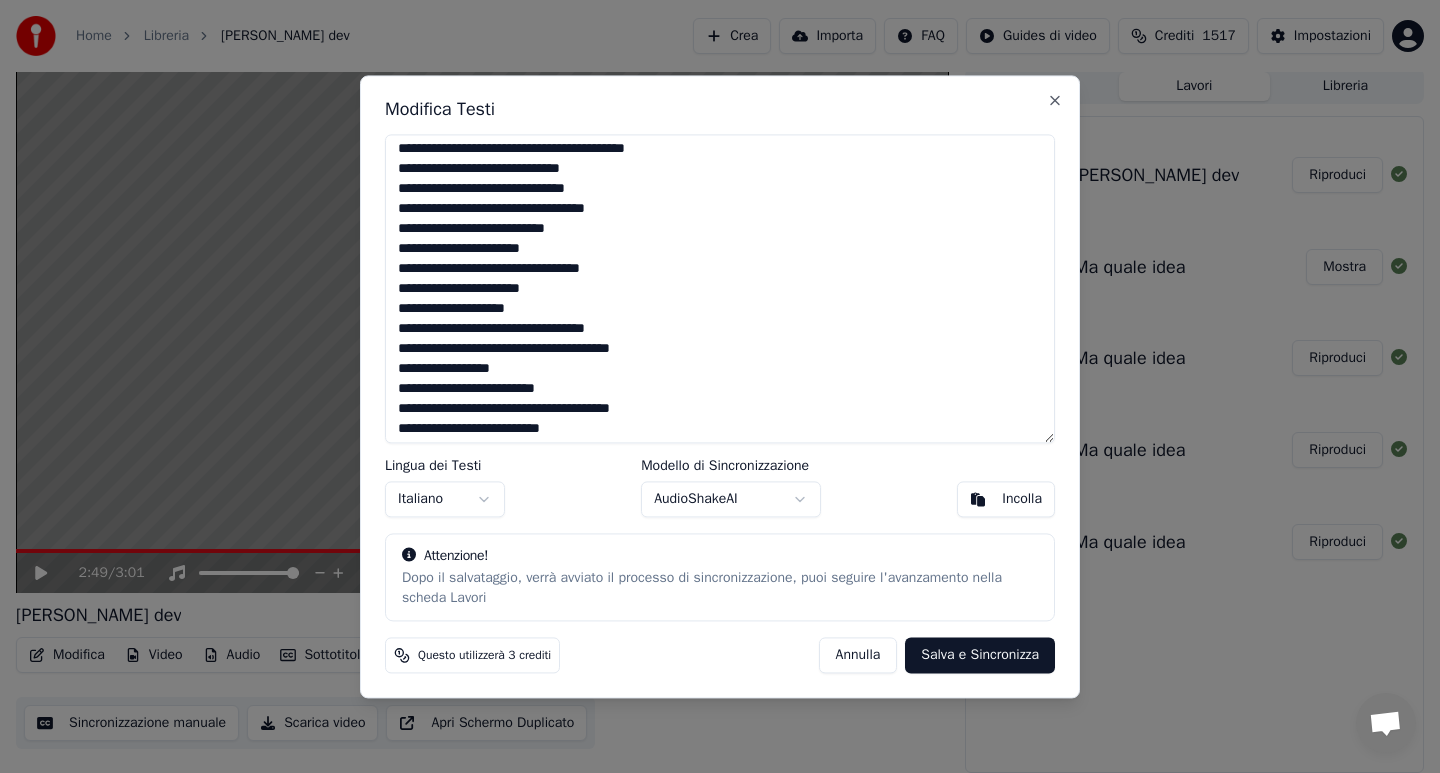 click at bounding box center (720, 288) 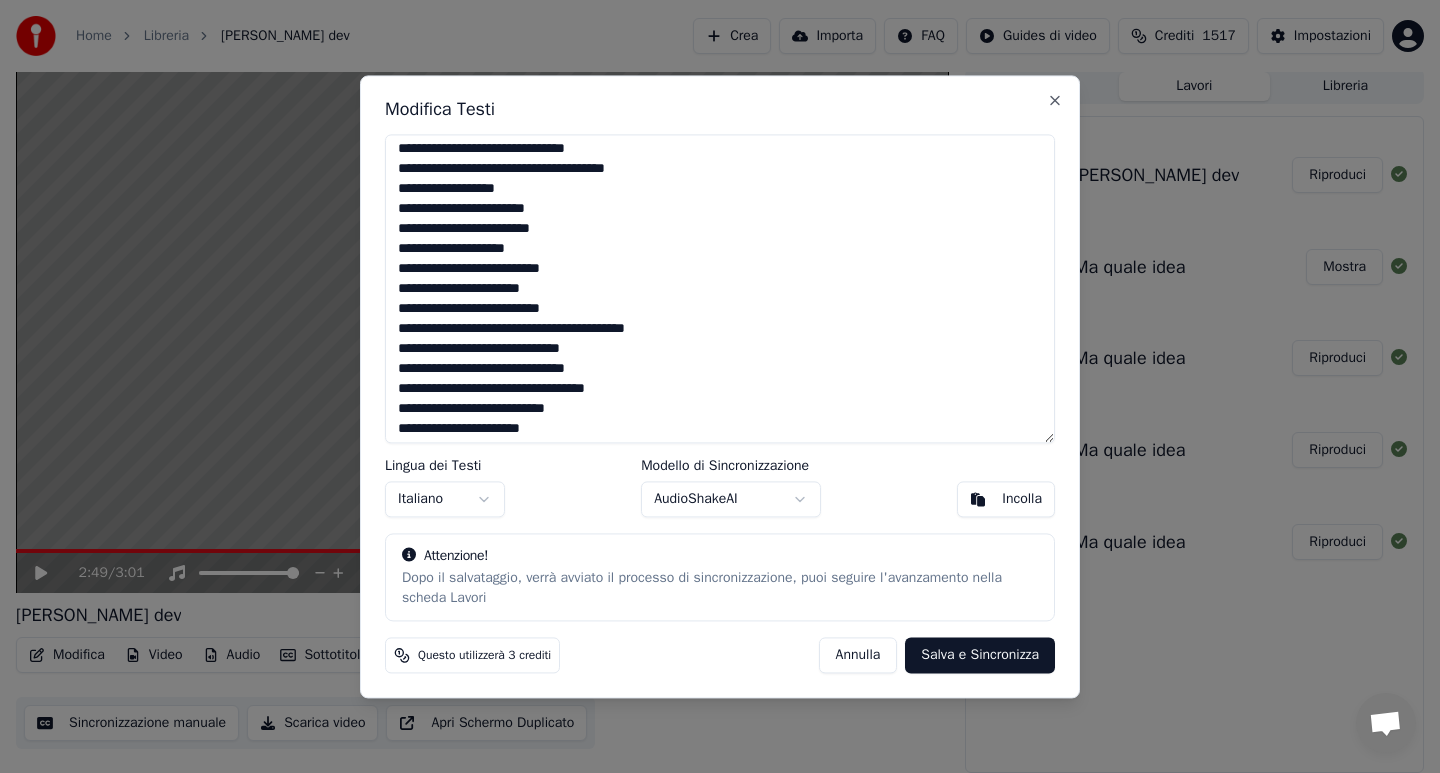 scroll, scrollTop: 288, scrollLeft: 0, axis: vertical 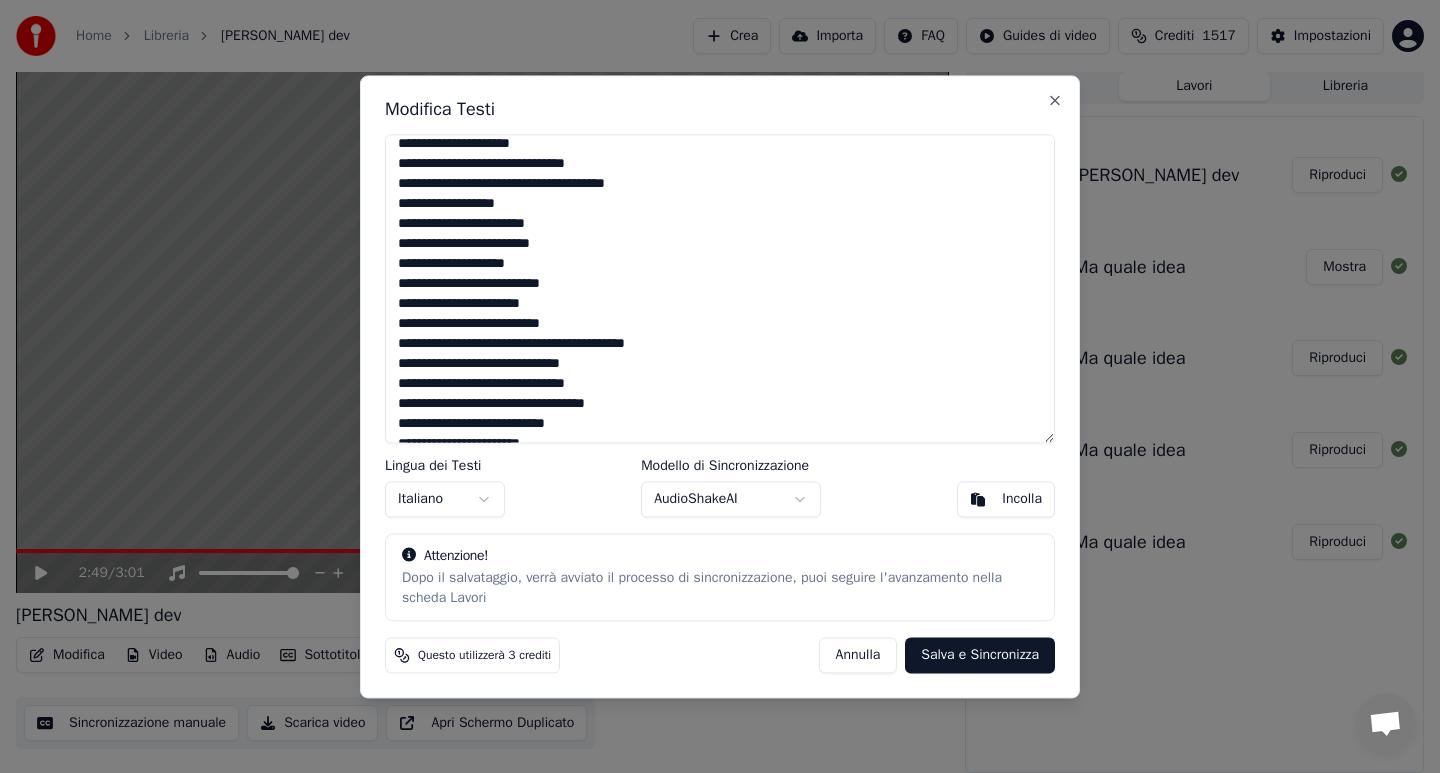 drag, startPoint x: 438, startPoint y: 163, endPoint x: 624, endPoint y: 164, distance: 186.00269 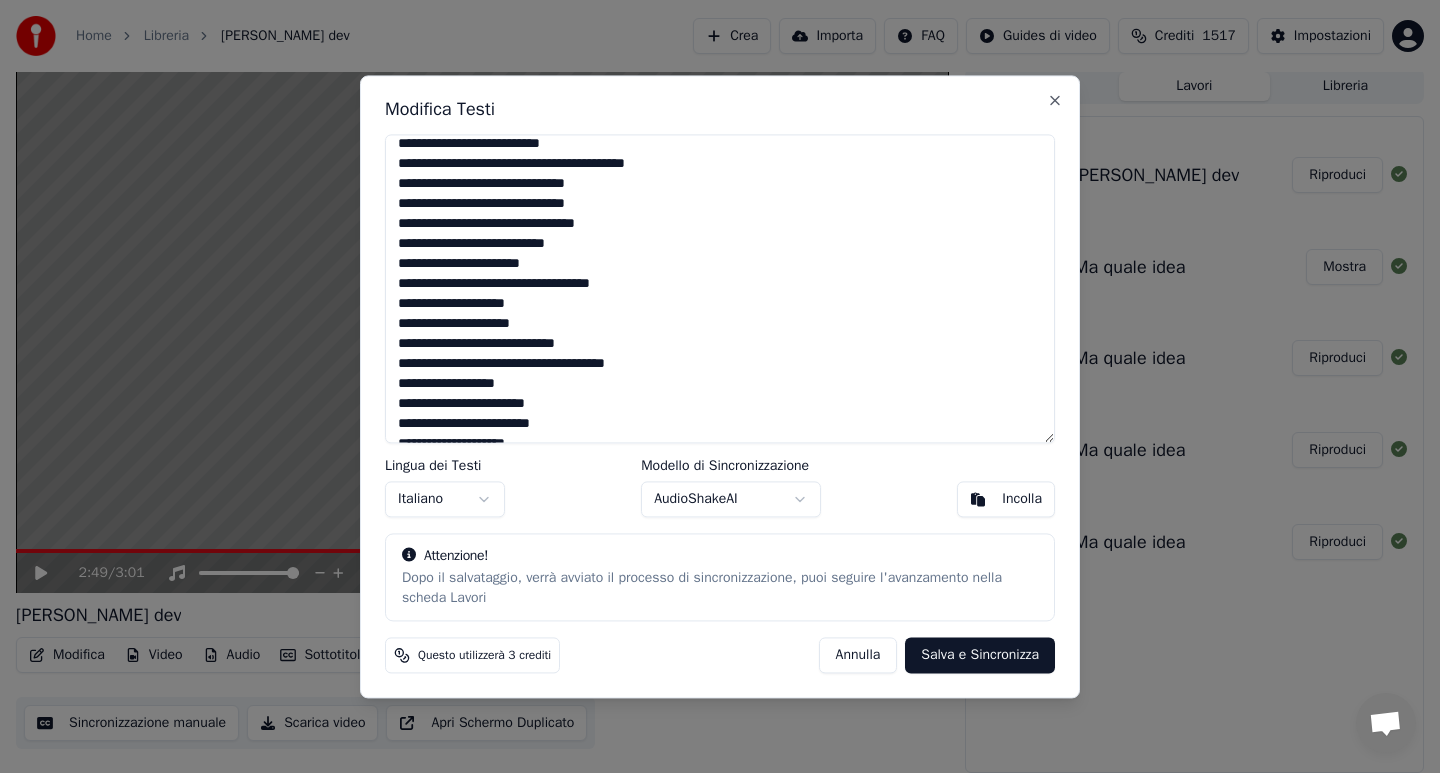 scroll, scrollTop: 0, scrollLeft: 0, axis: both 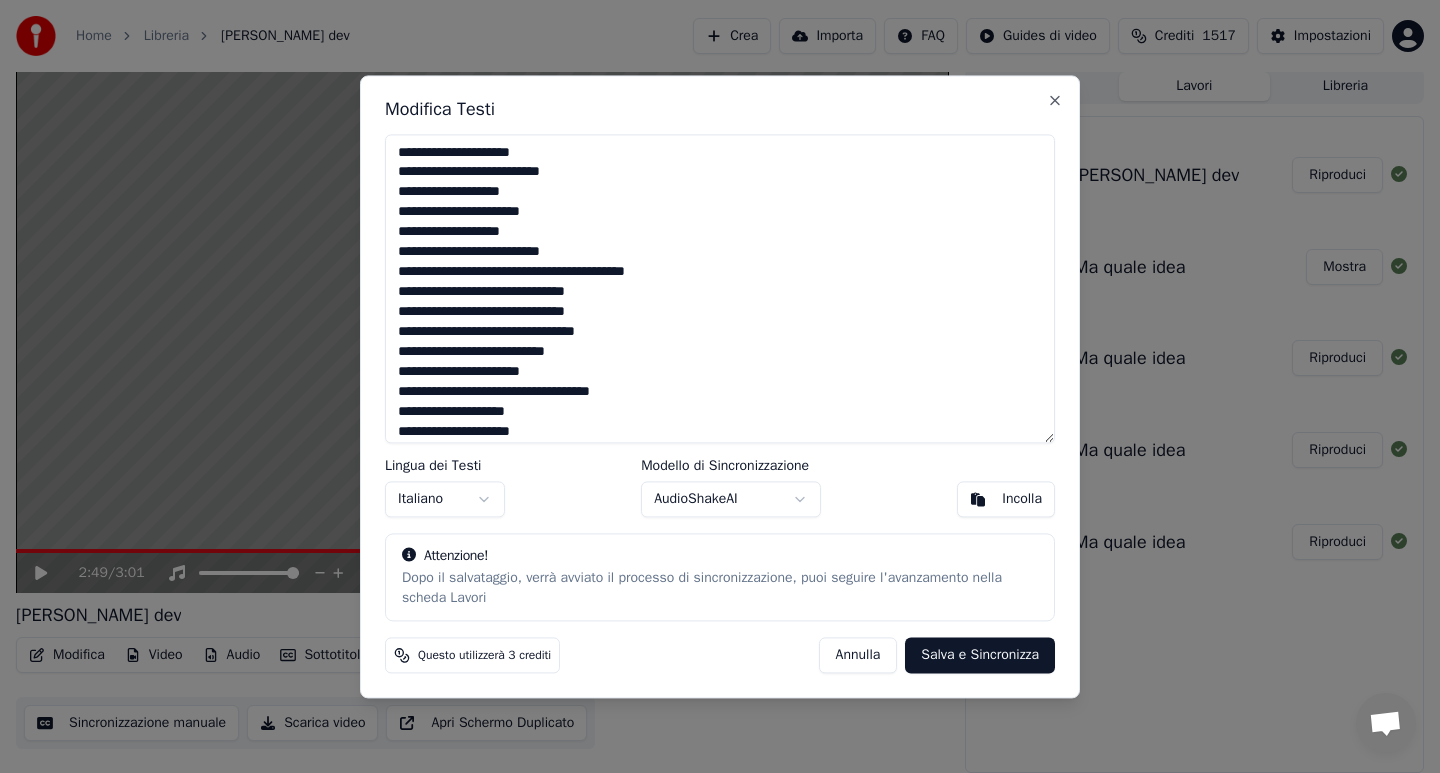 click at bounding box center (720, 288) 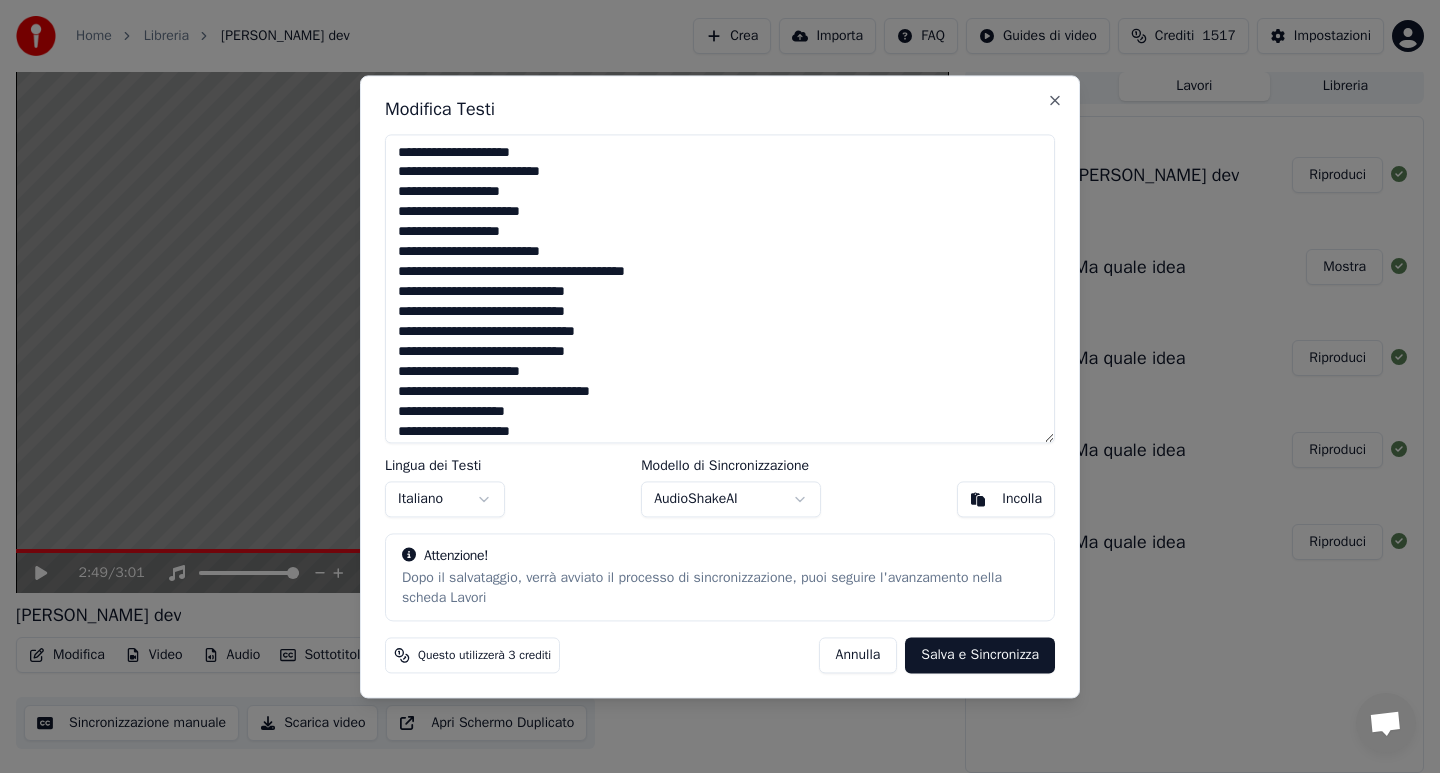 click at bounding box center (720, 288) 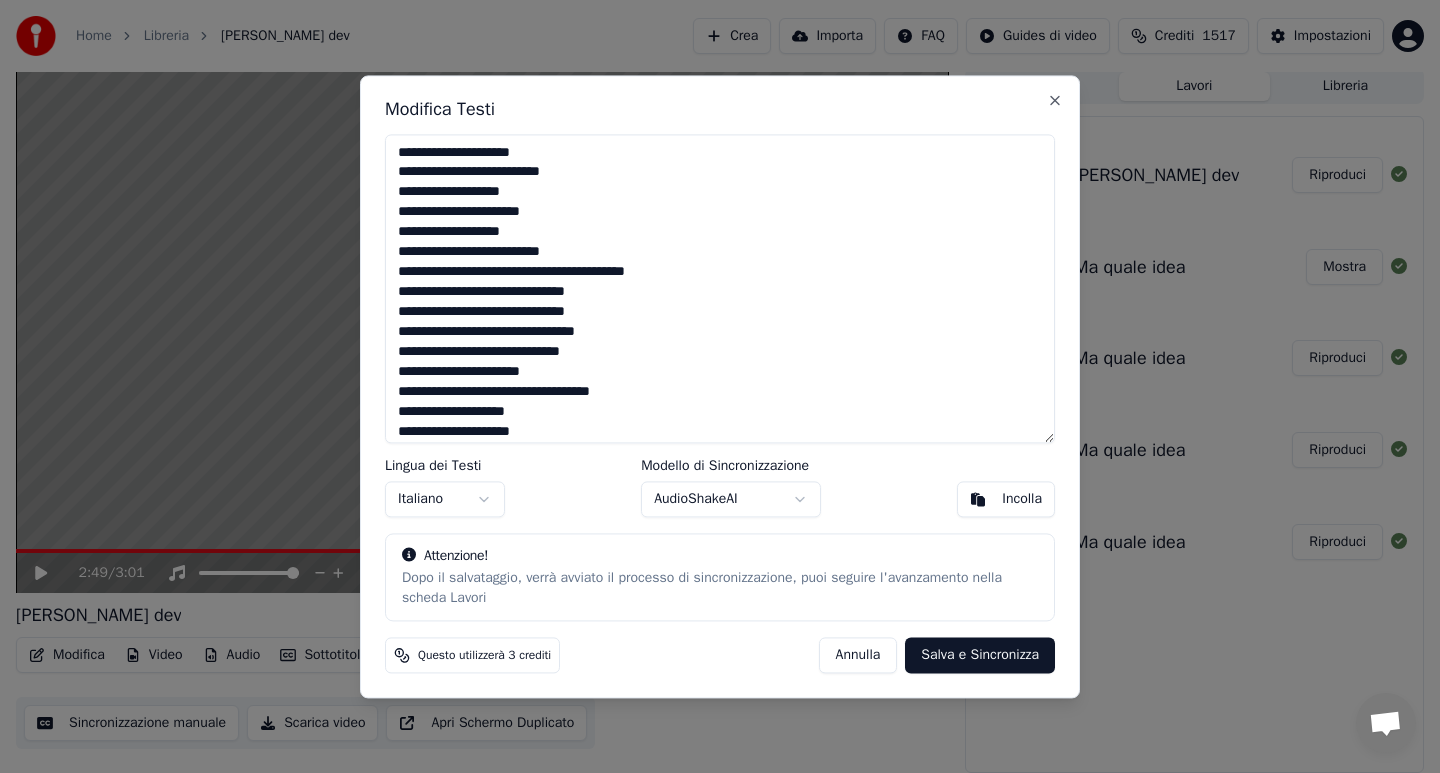 scroll, scrollTop: 163, scrollLeft: 0, axis: vertical 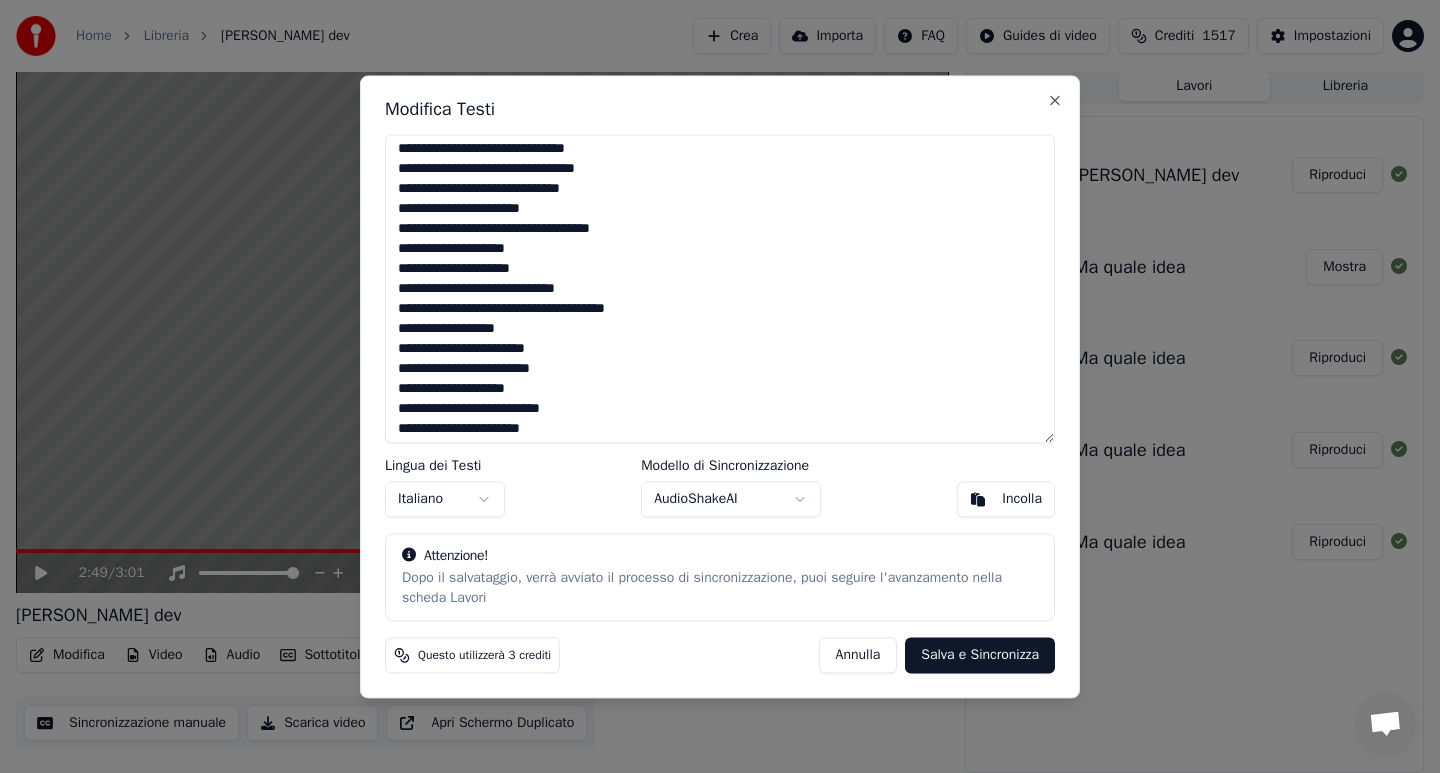 click at bounding box center [720, 288] 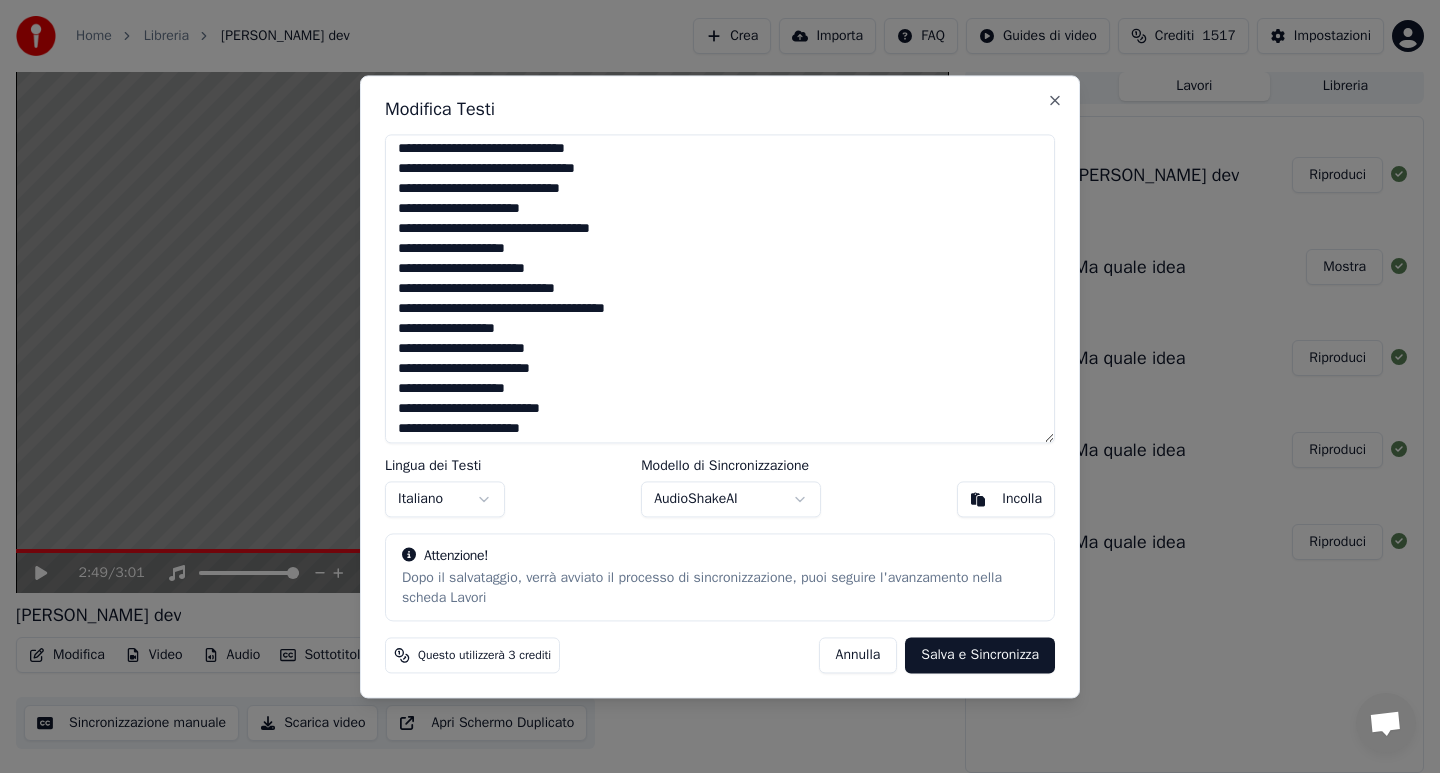 click at bounding box center [720, 288] 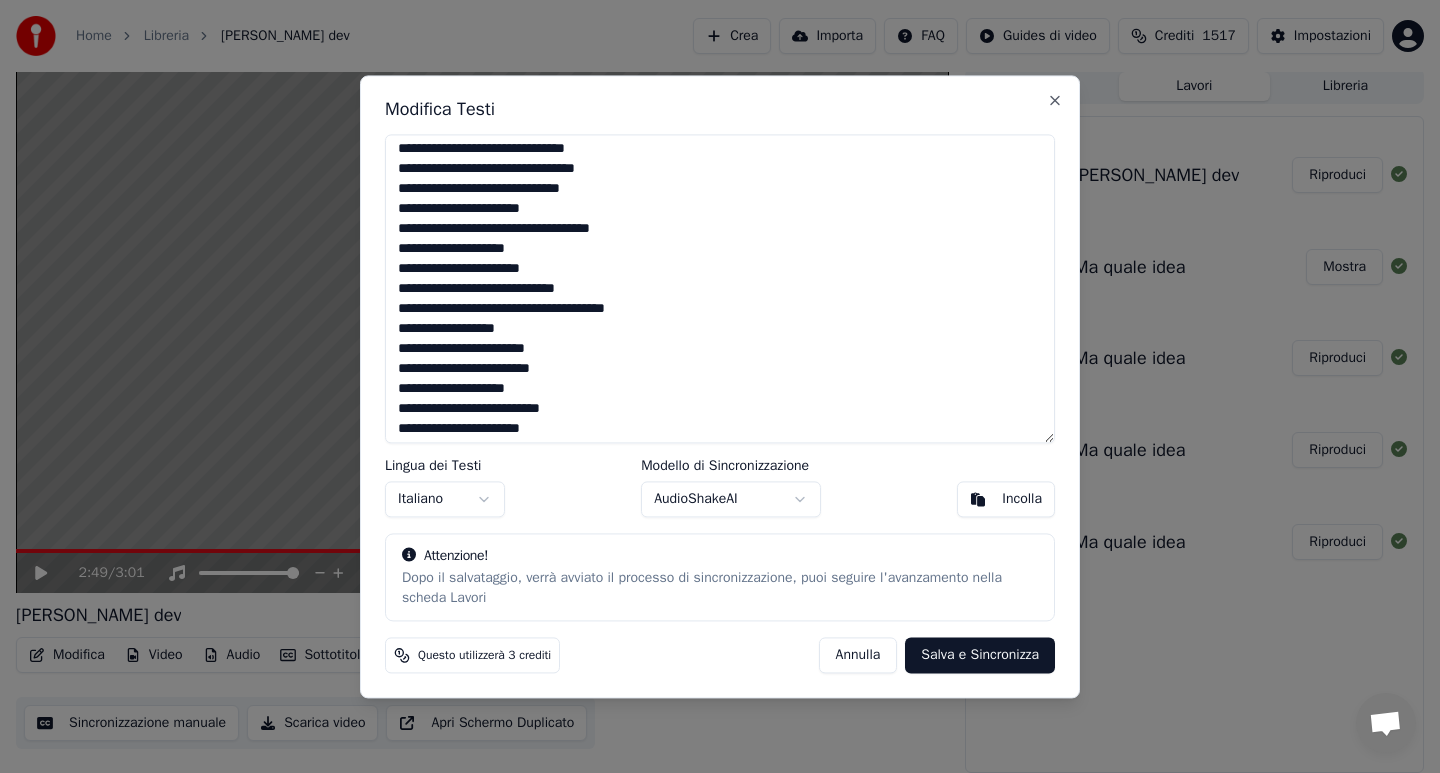 click at bounding box center (720, 288) 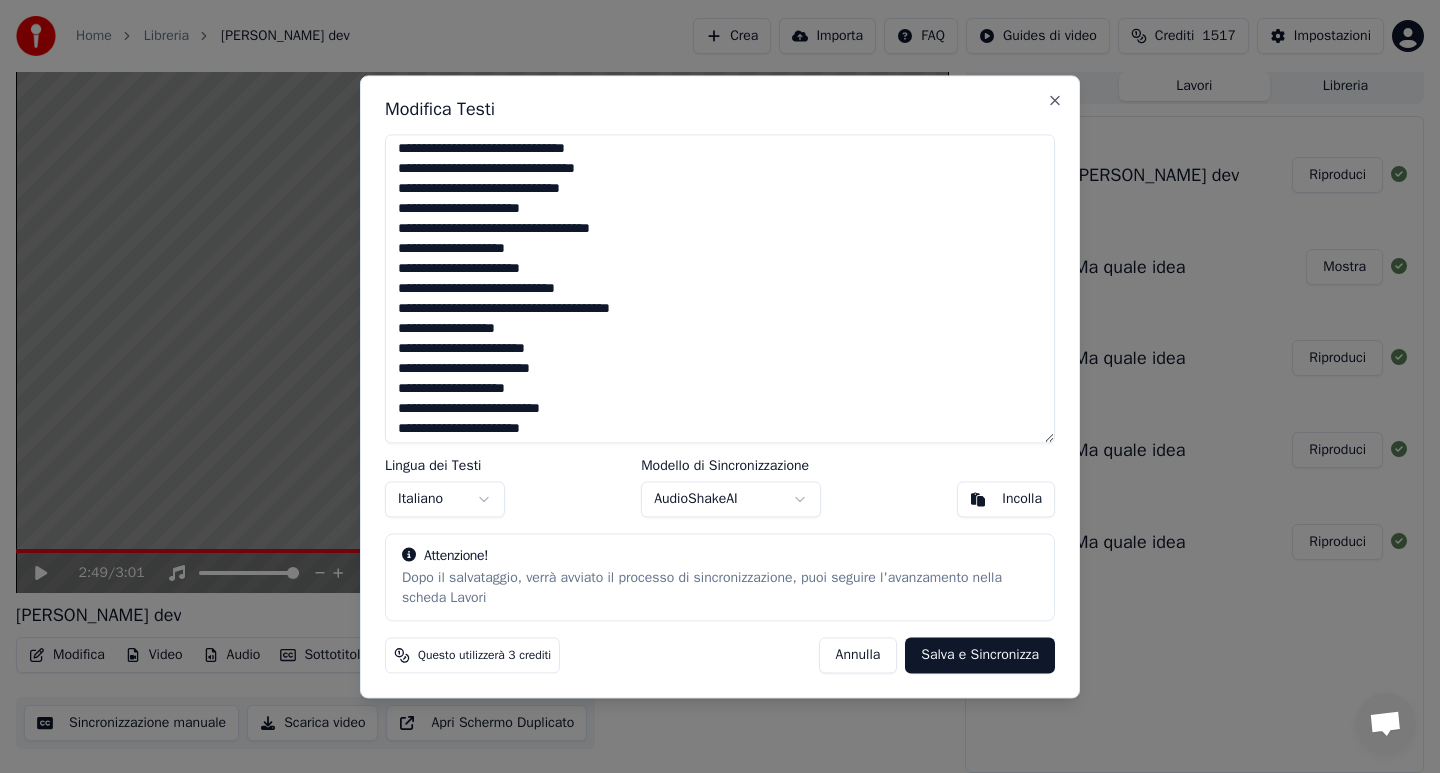 click at bounding box center [720, 288] 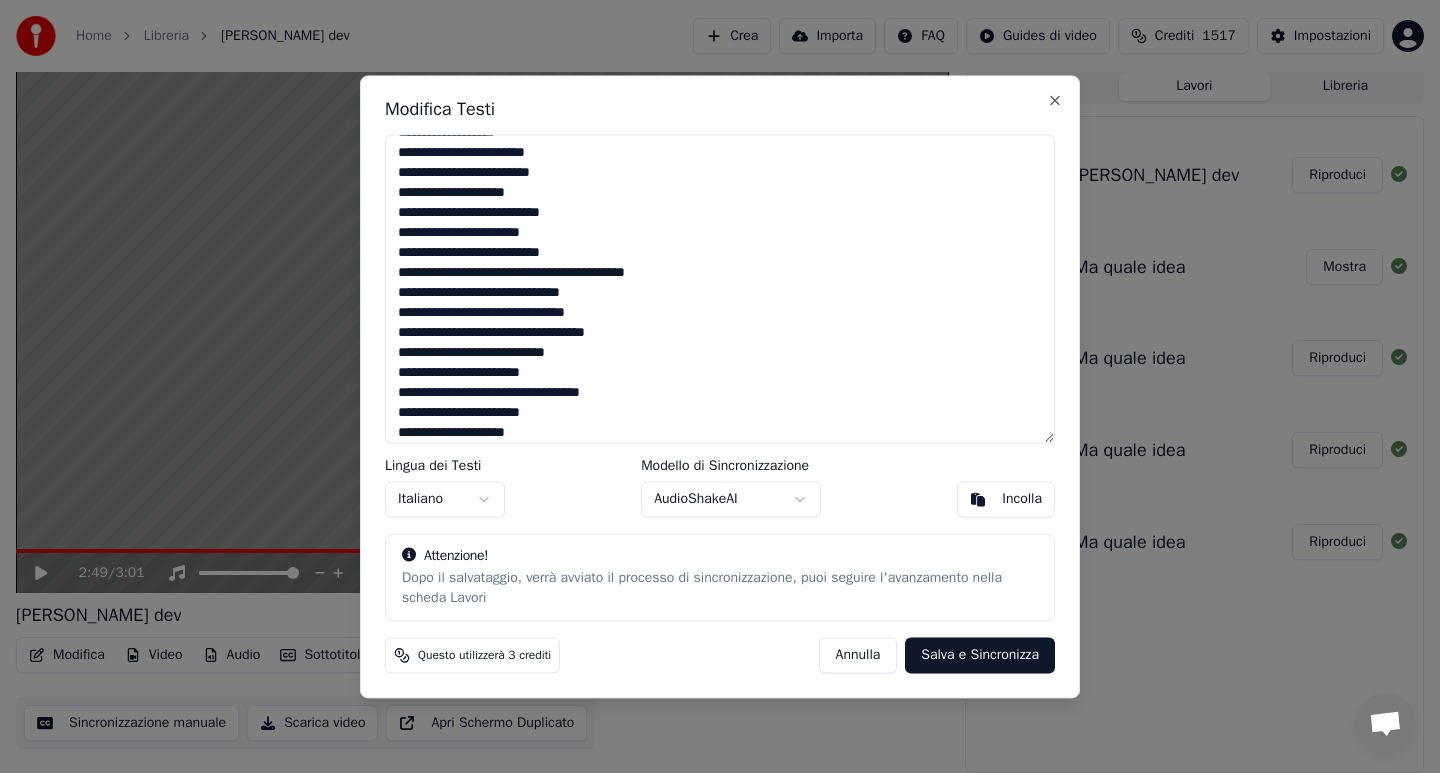 scroll, scrollTop: 523, scrollLeft: 0, axis: vertical 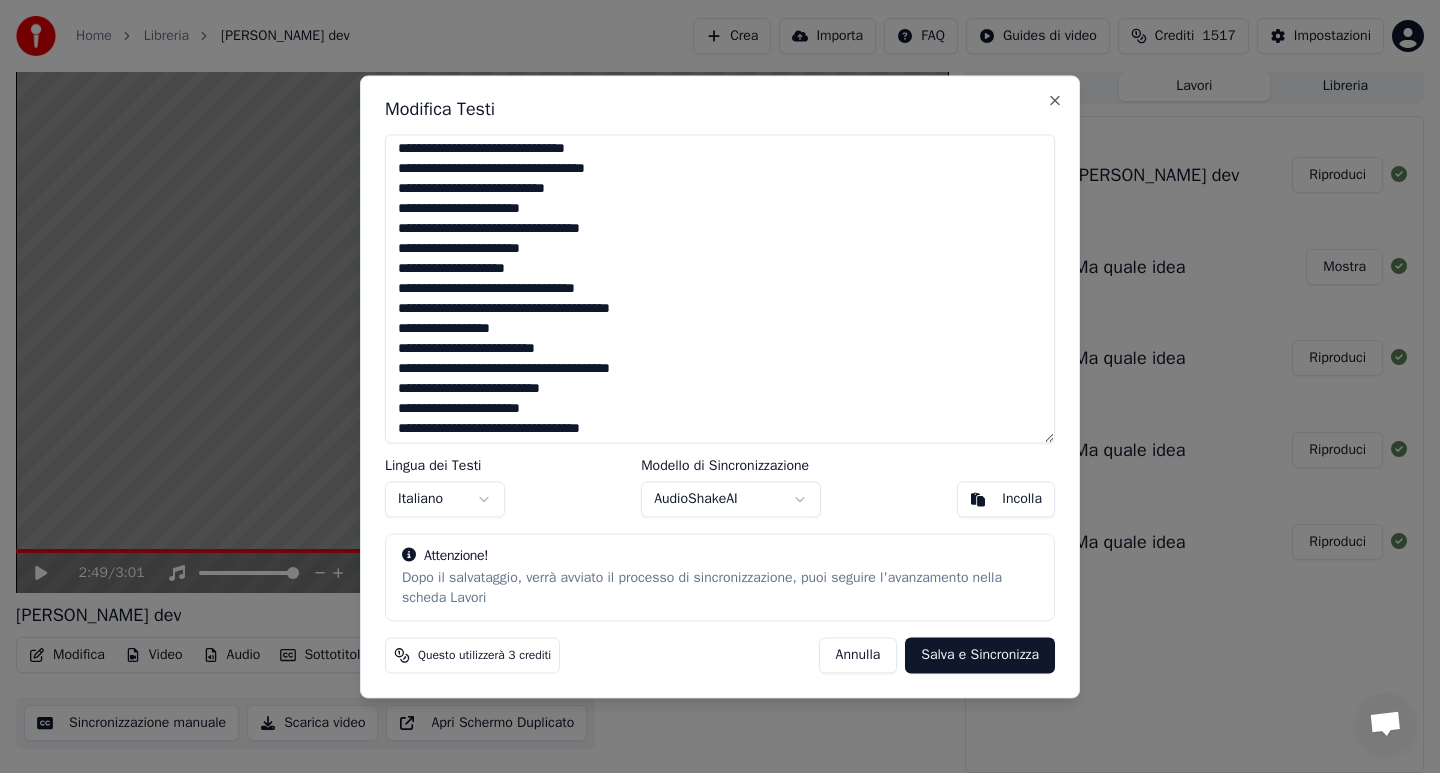 click at bounding box center (720, 288) 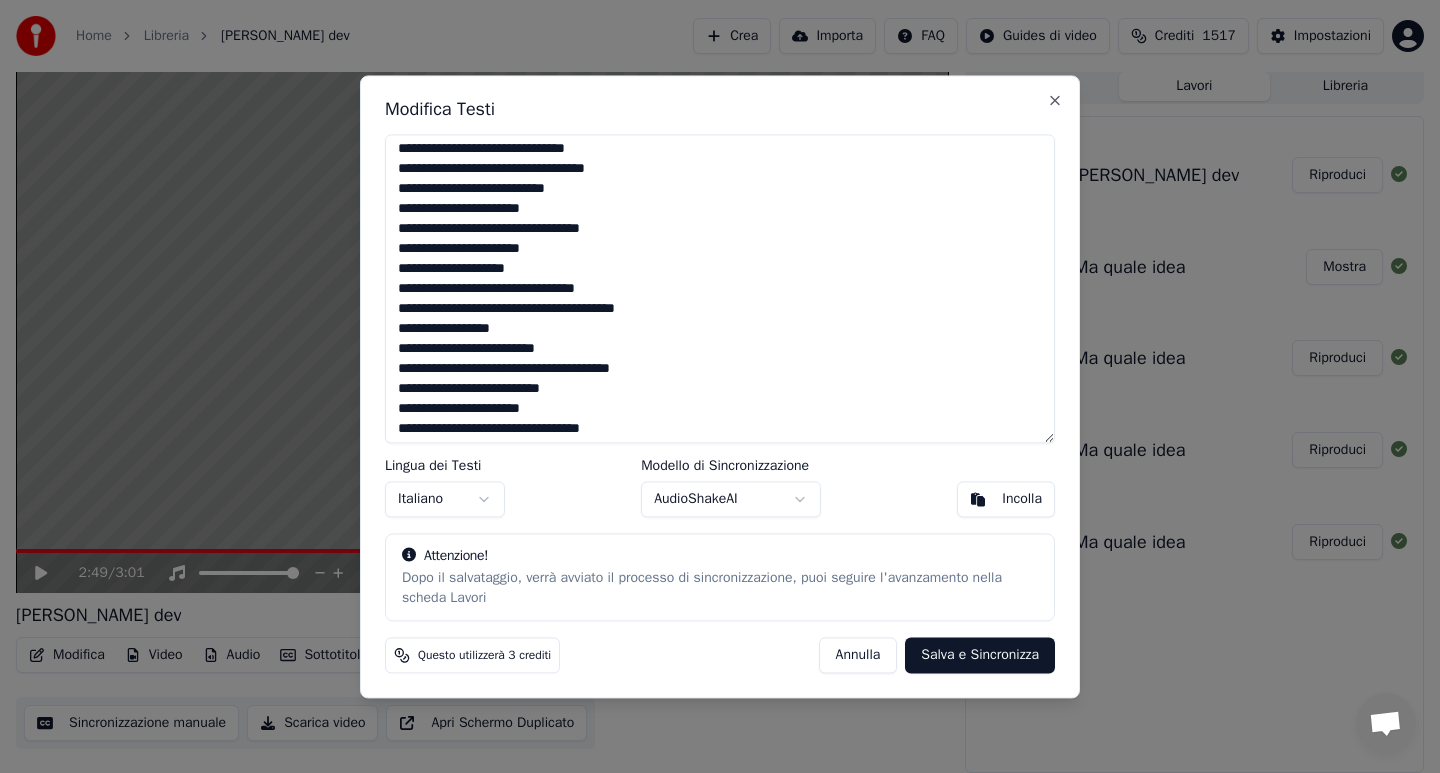 click at bounding box center [720, 288] 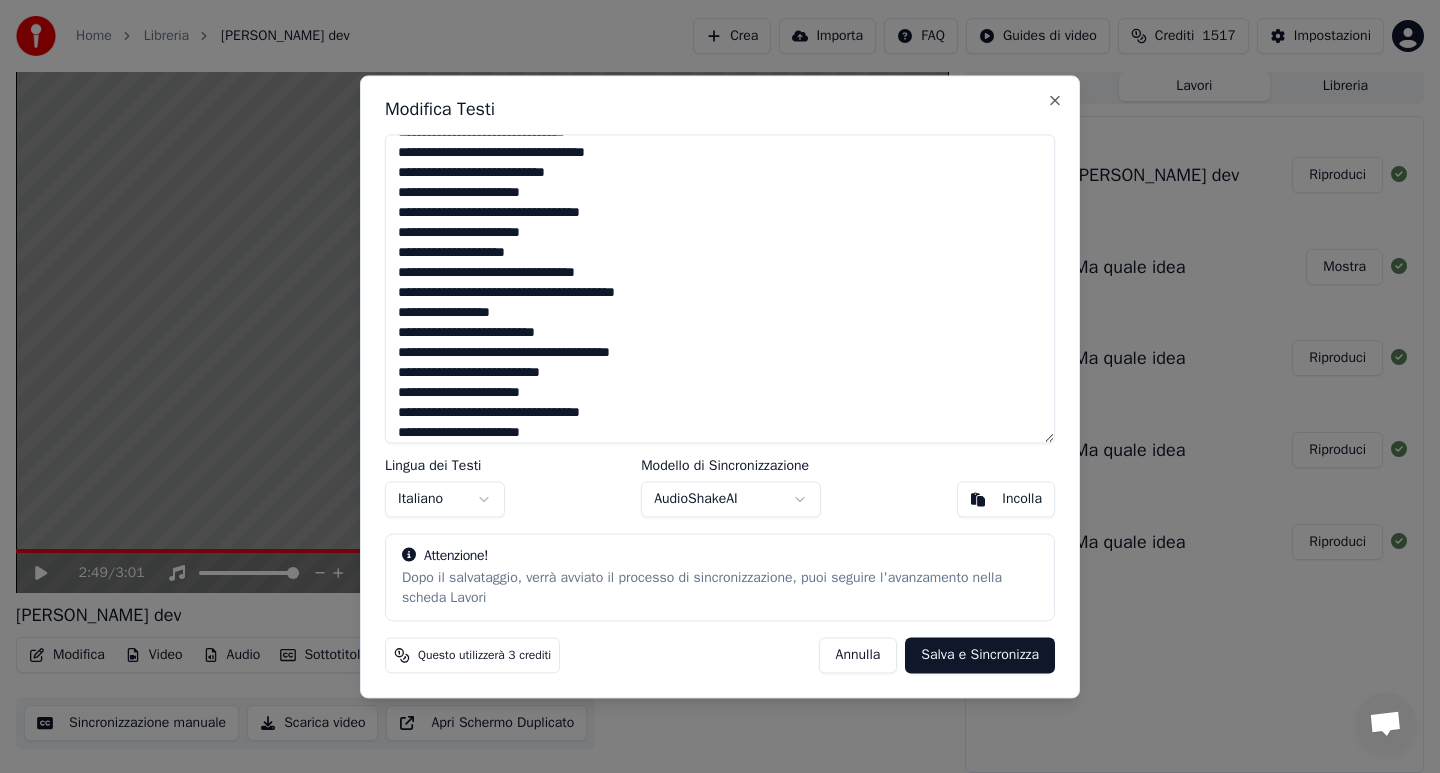 scroll, scrollTop: 648, scrollLeft: 0, axis: vertical 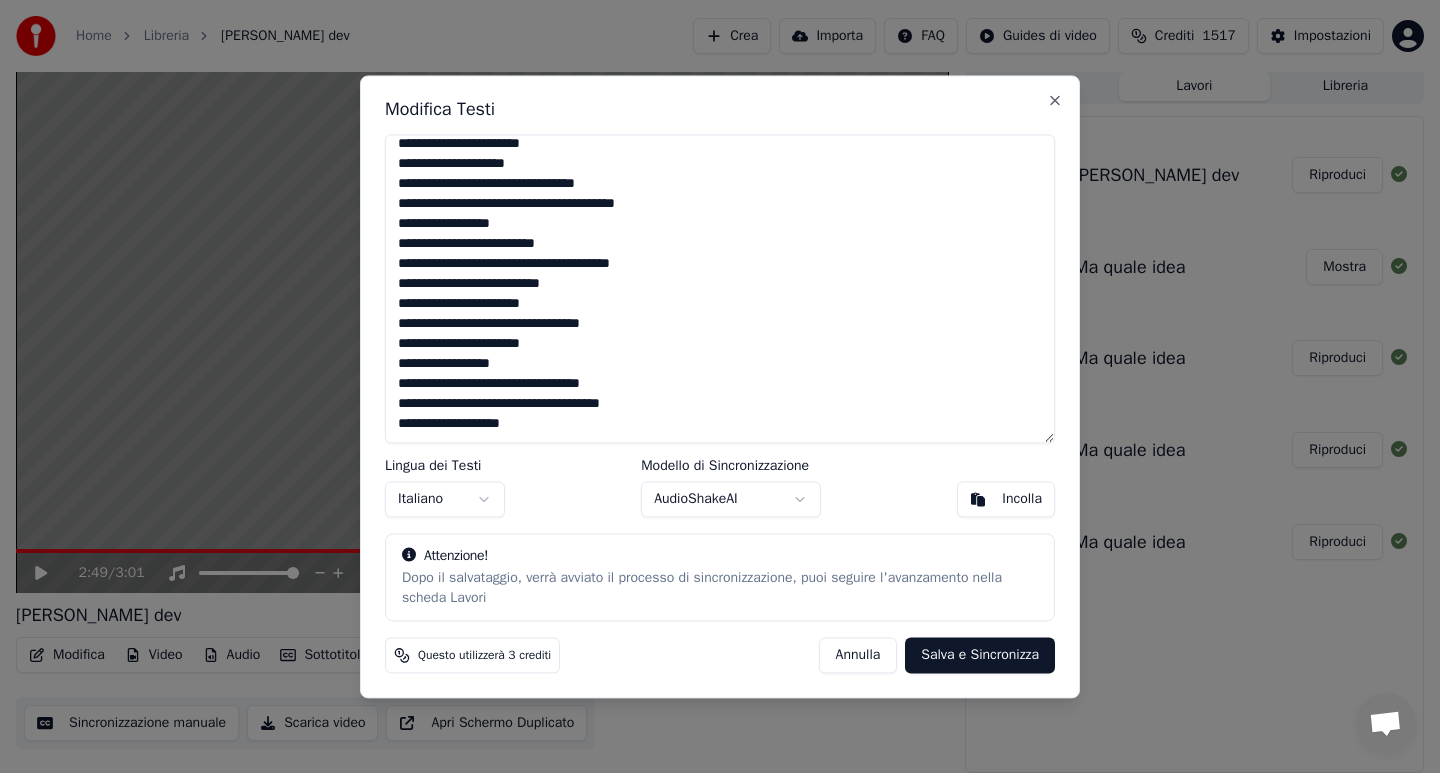 click at bounding box center [720, 288] 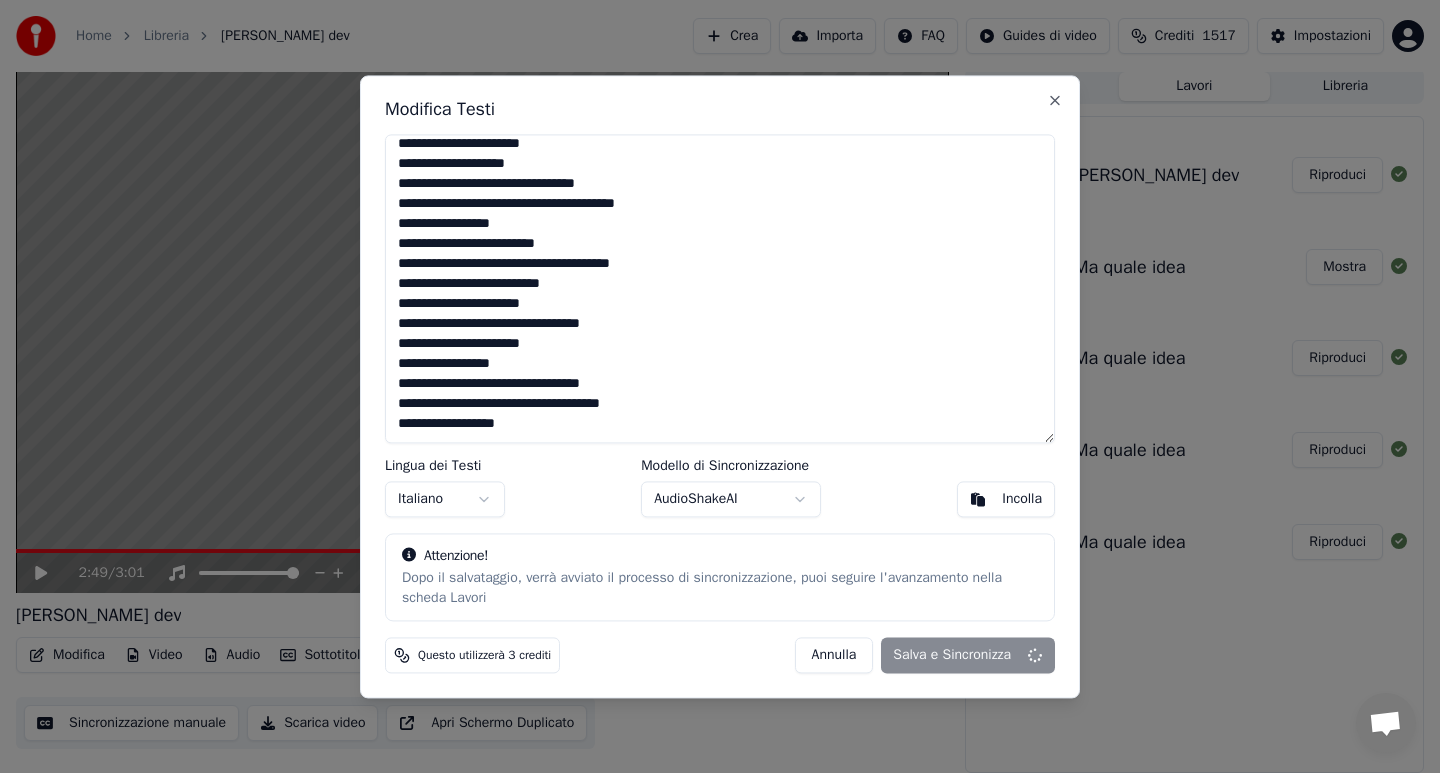 type on "**********" 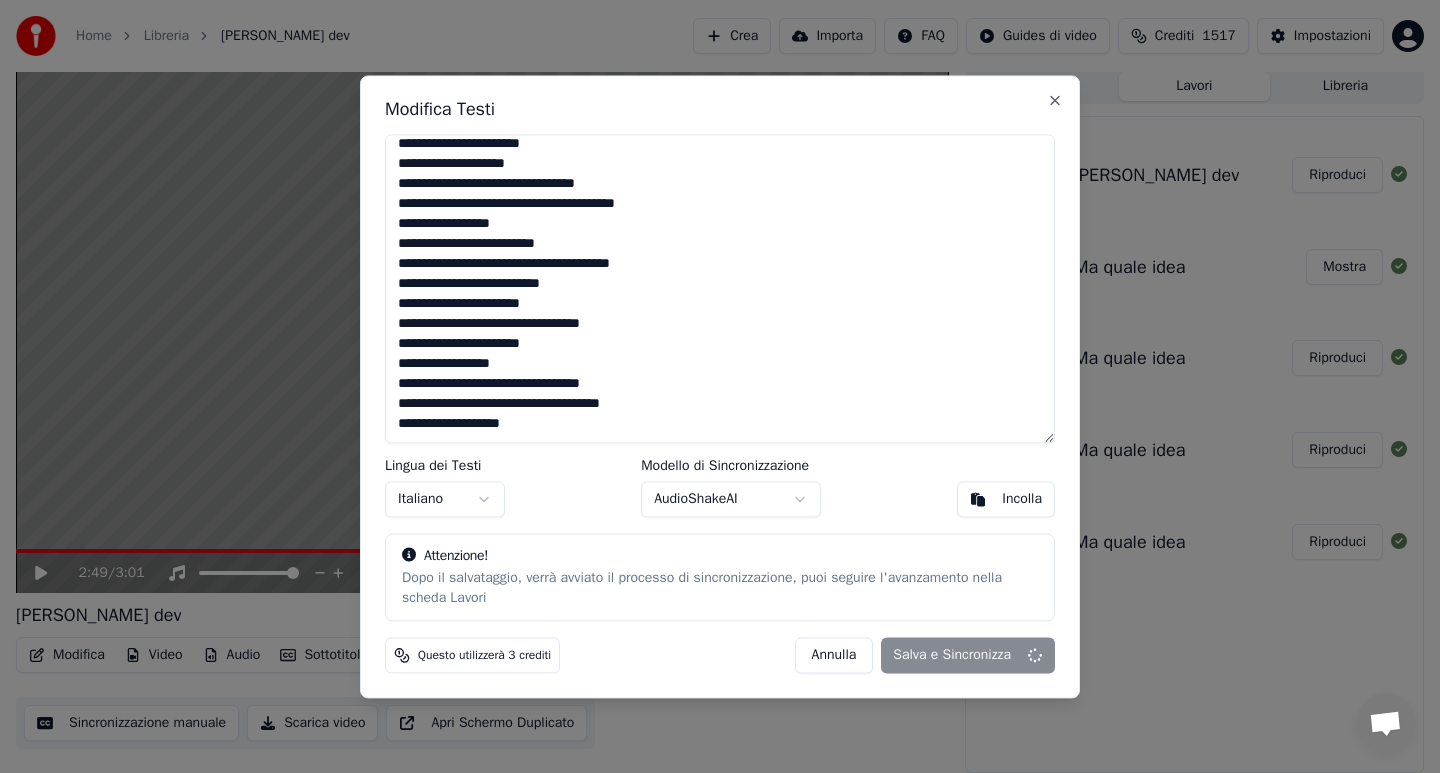 scroll, scrollTop: 648, scrollLeft: 0, axis: vertical 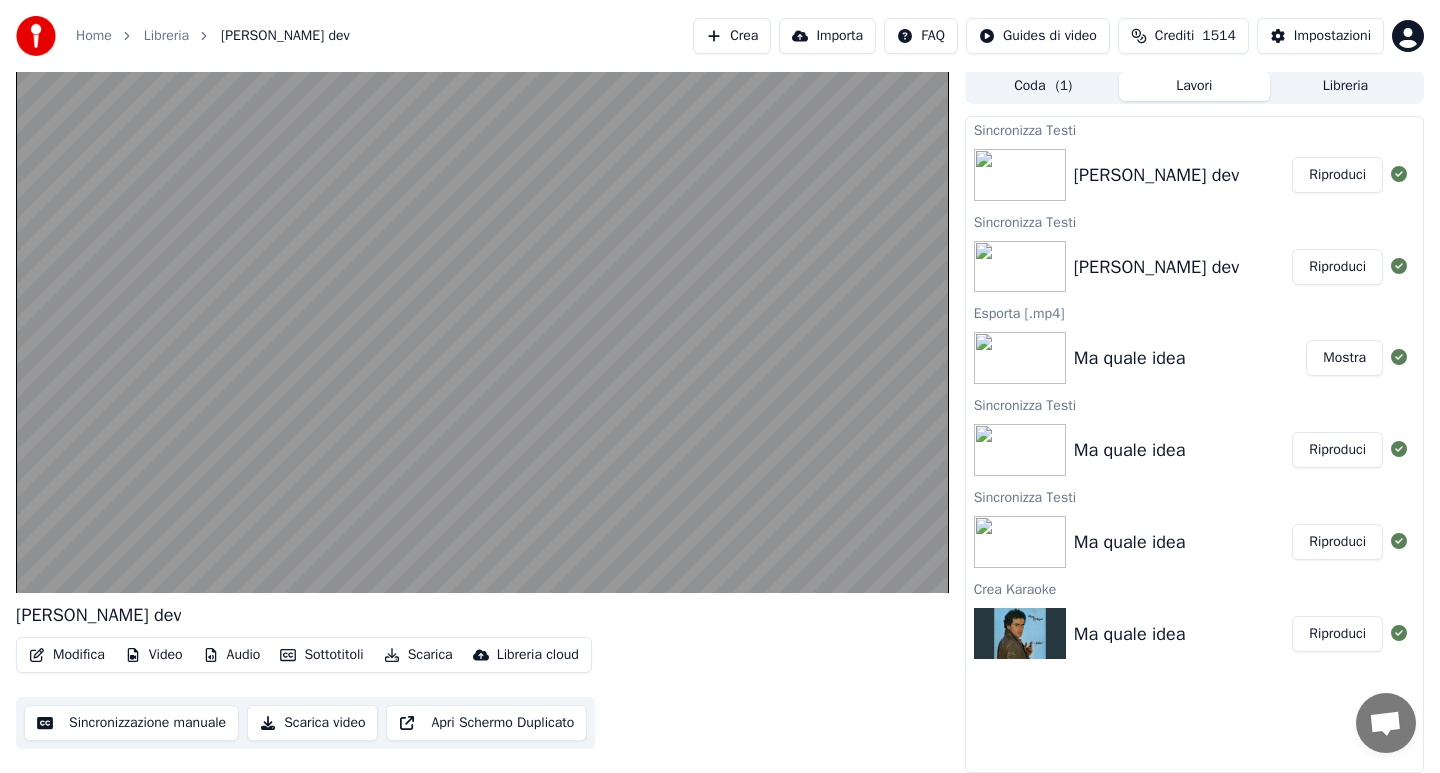 click on "Riproduci" at bounding box center [1337, 175] 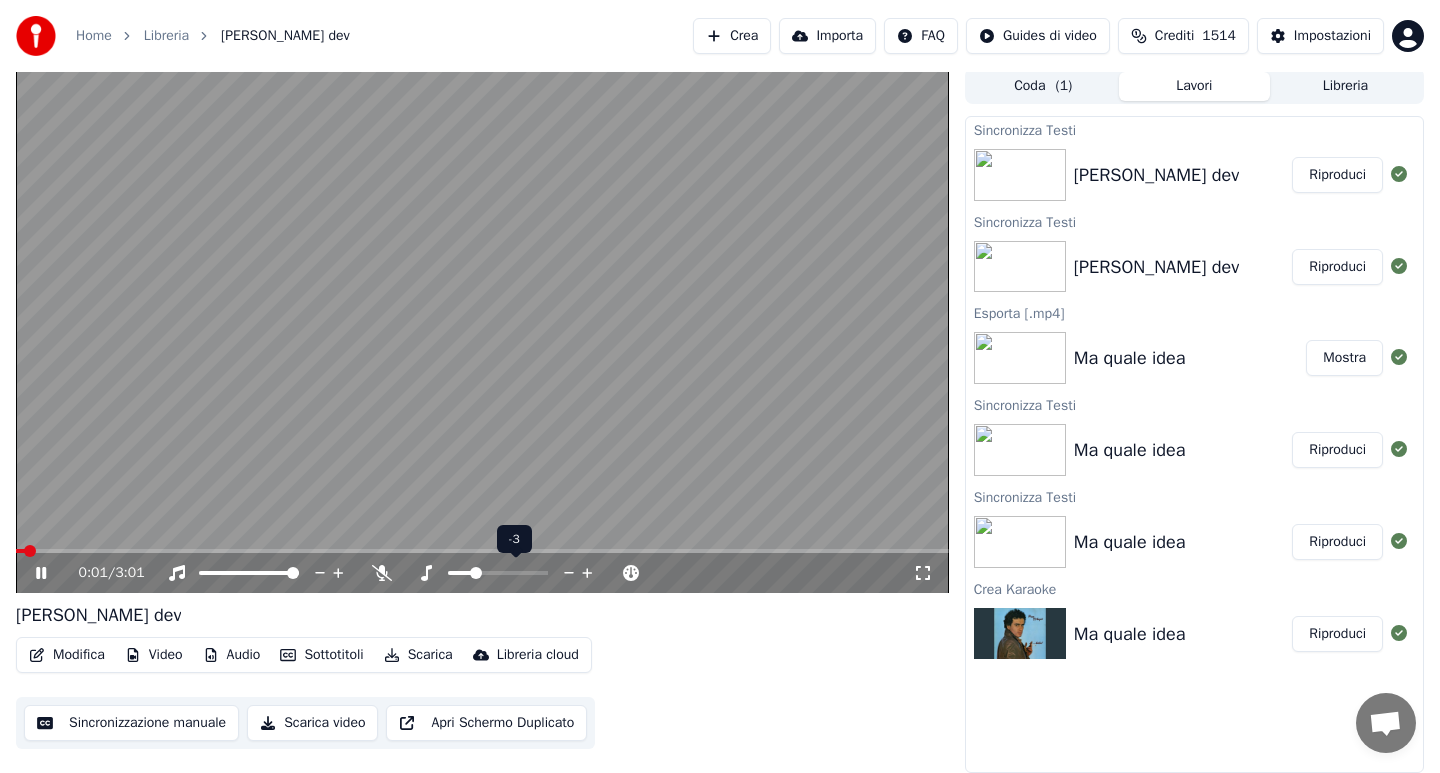 click at bounding box center (476, 573) 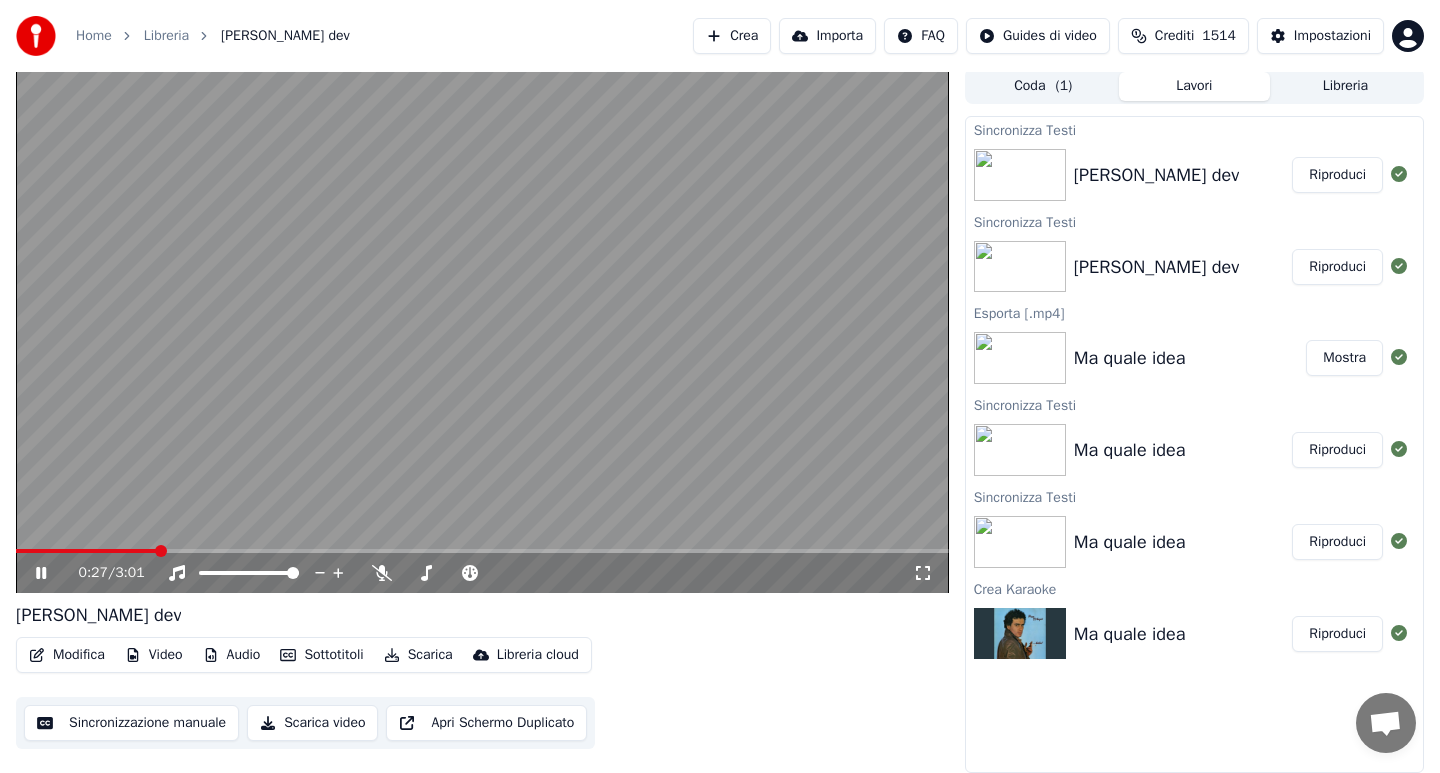 click on "Audio" at bounding box center [232, 655] 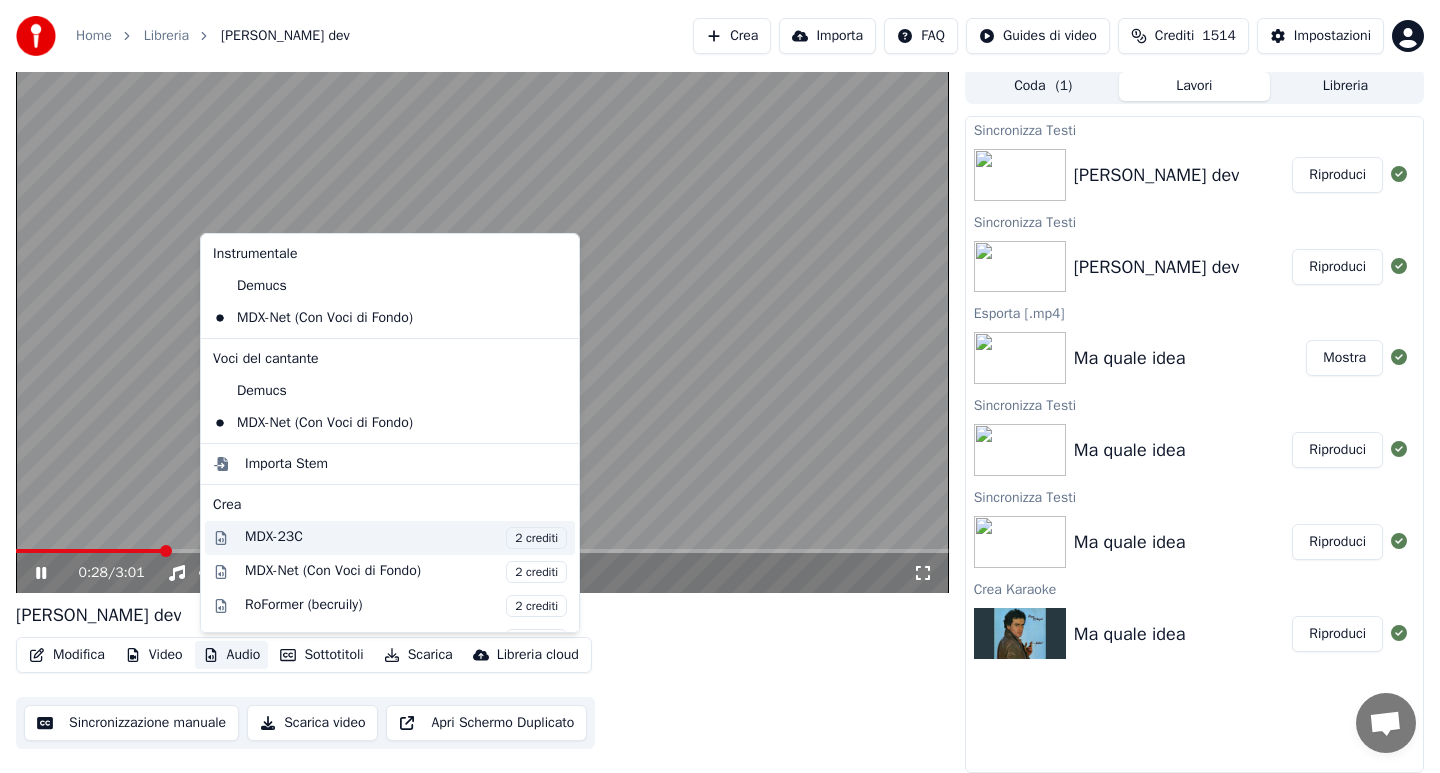 click on "MDX-23C 2 crediti" at bounding box center [406, 538] 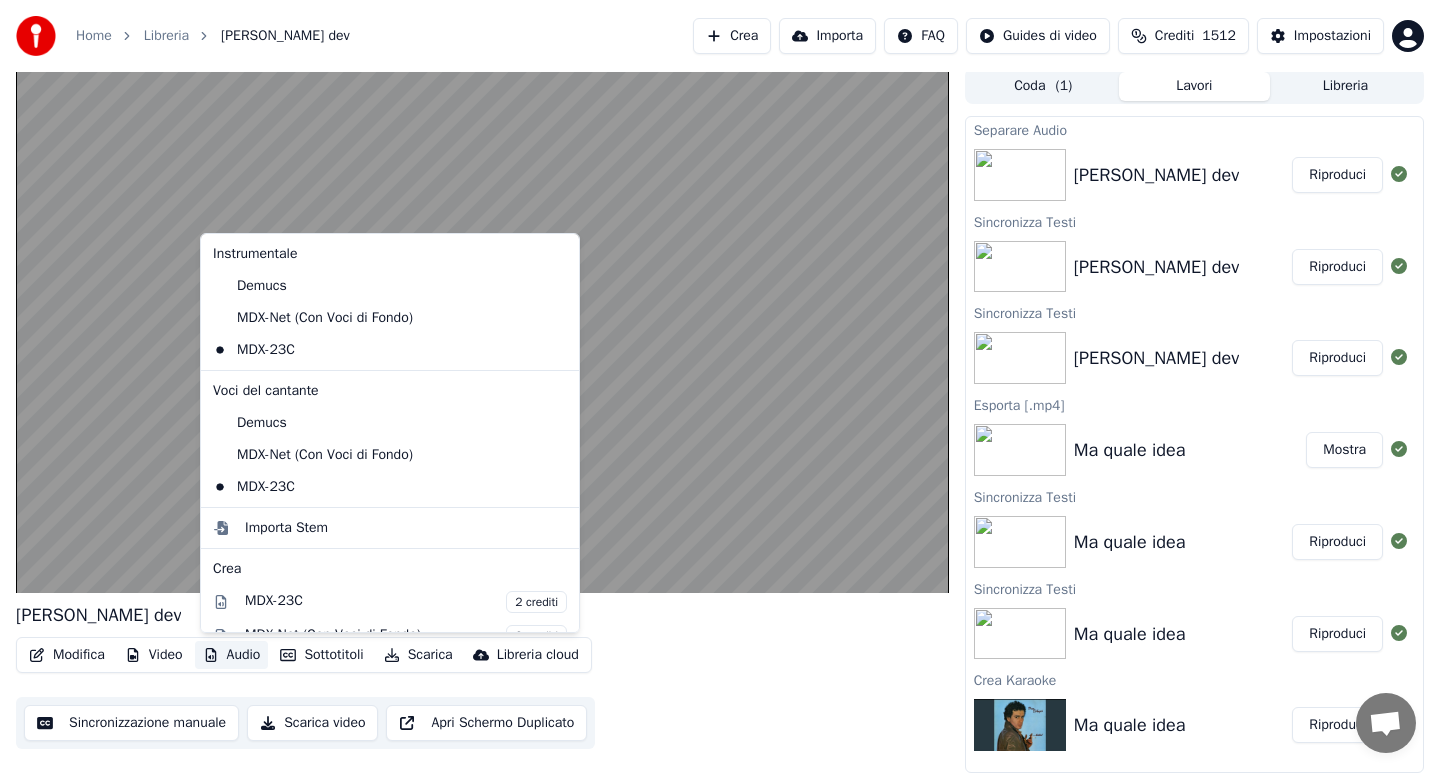 click on "Audio" at bounding box center [232, 655] 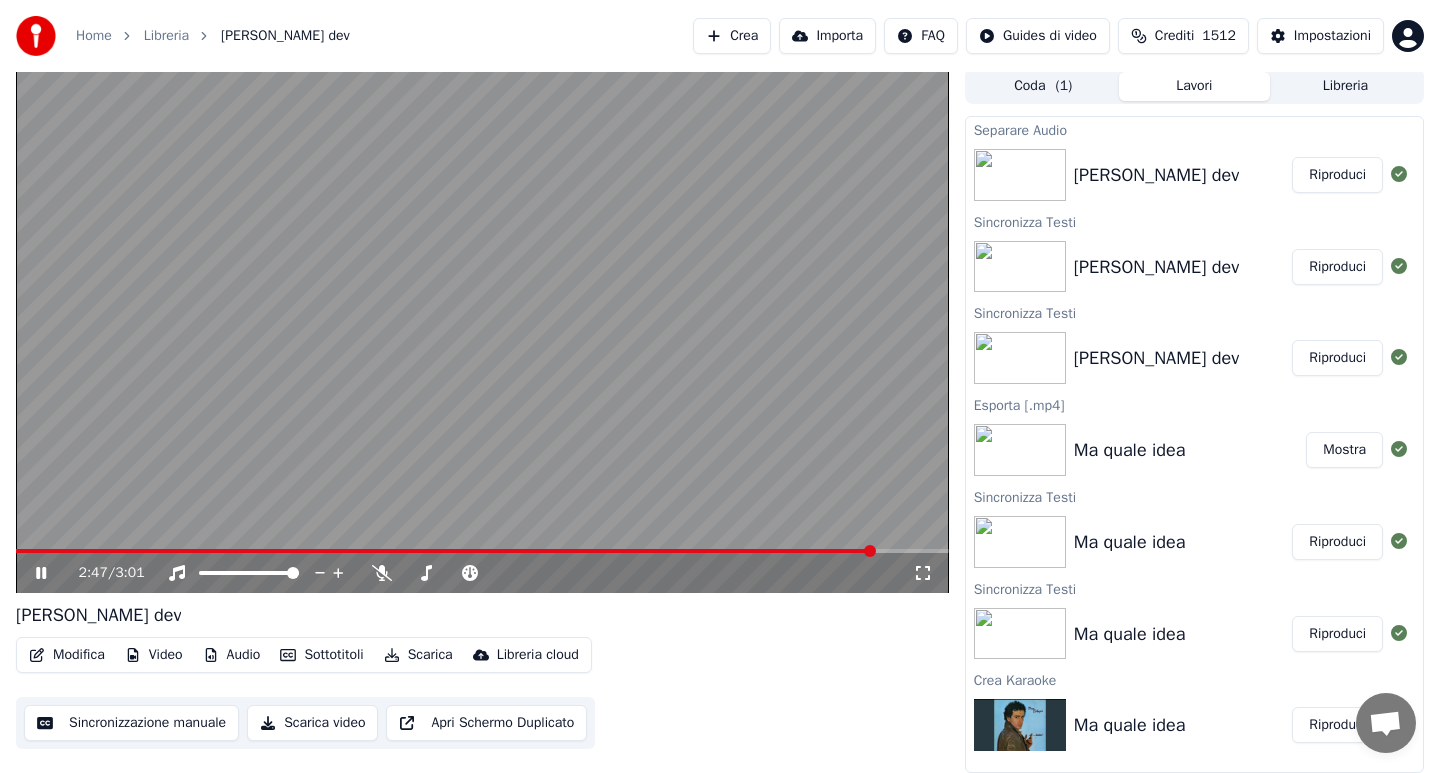 click 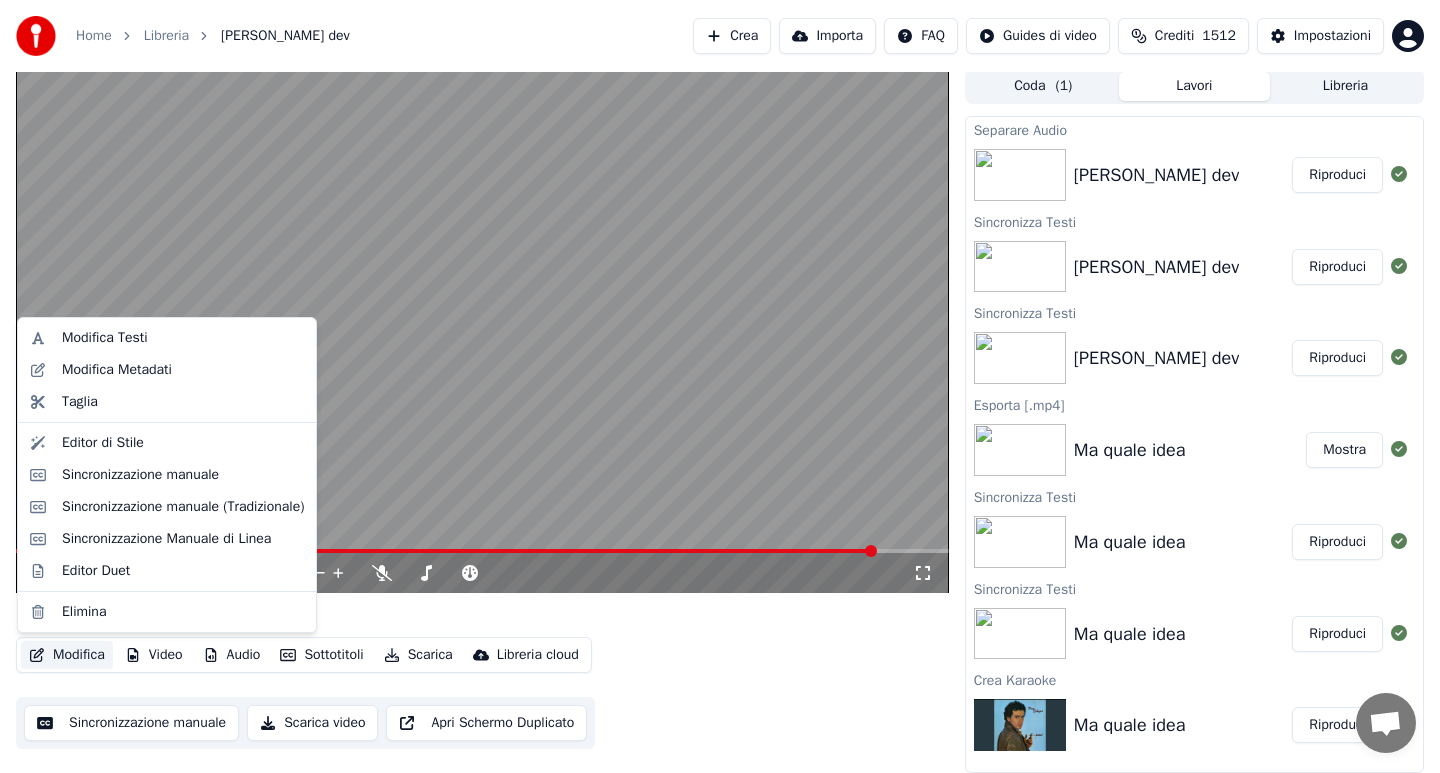 click on "Modifica" at bounding box center (67, 655) 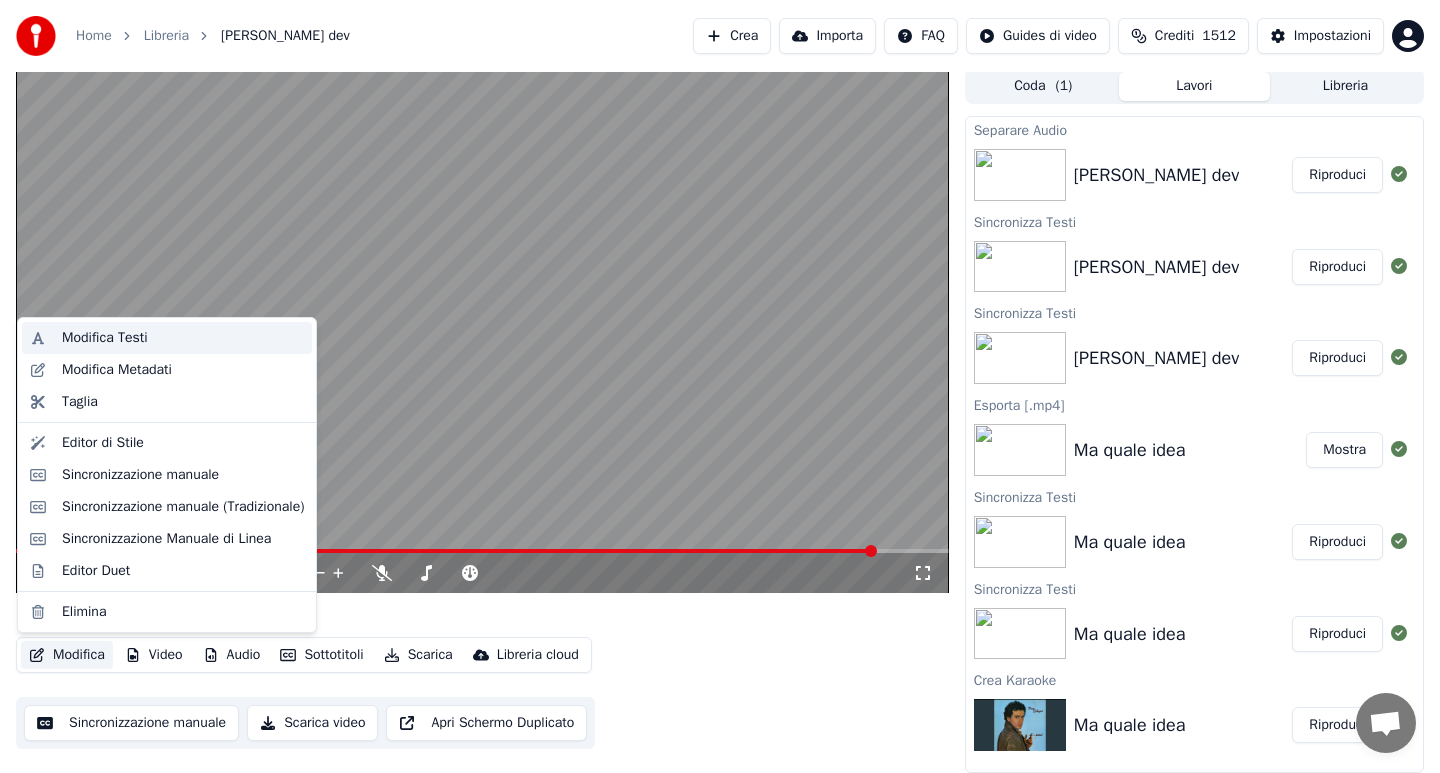 click on "Modifica Testi" at bounding box center (183, 338) 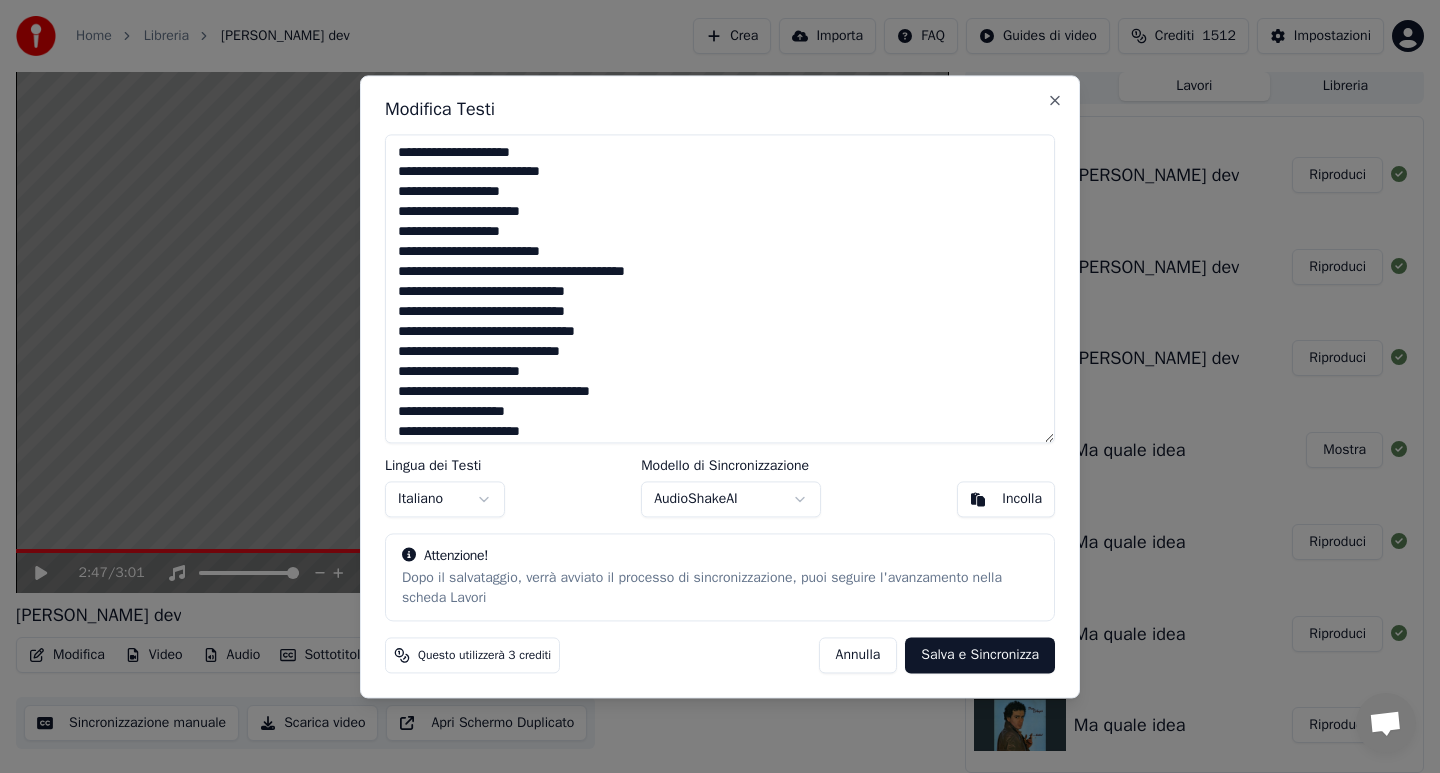click at bounding box center (720, 288) 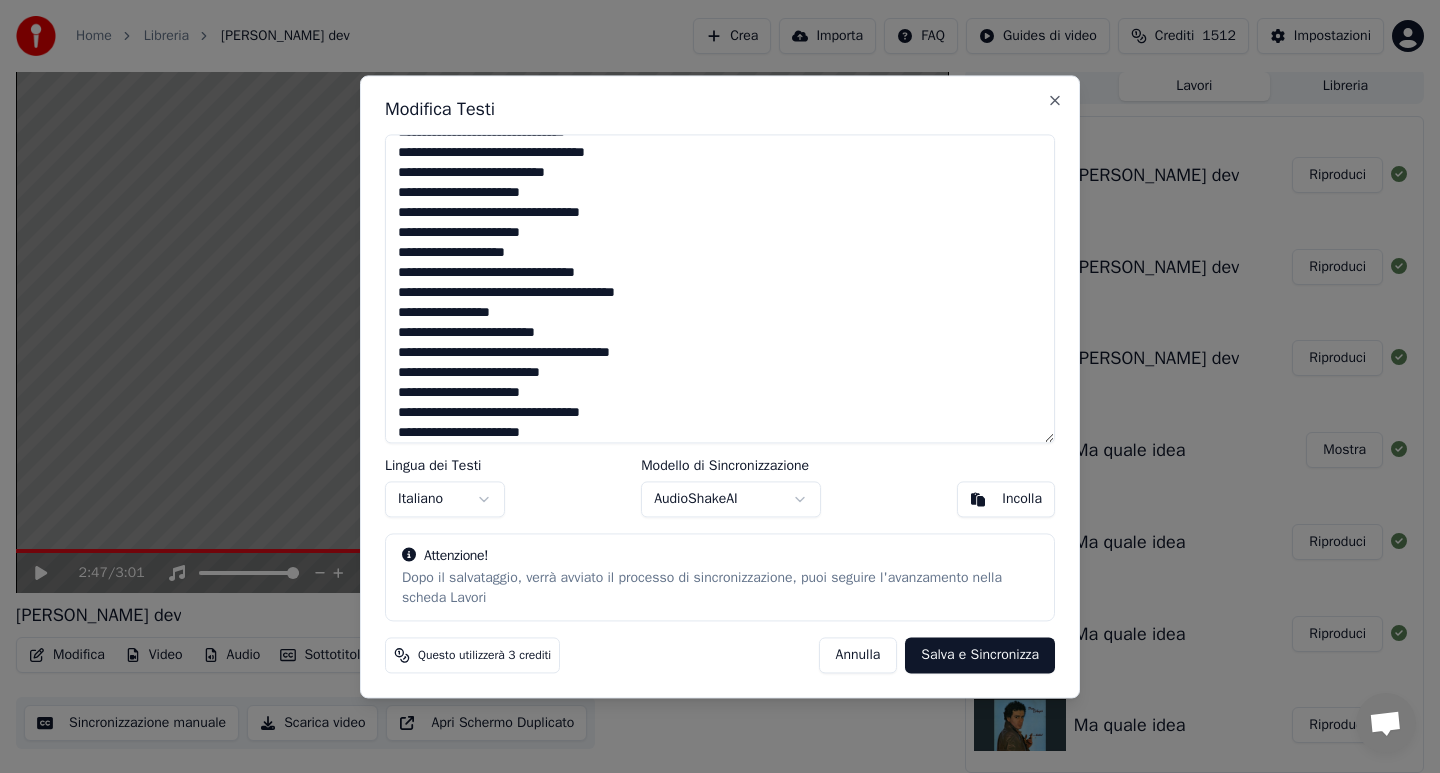 scroll, scrollTop: 648, scrollLeft: 0, axis: vertical 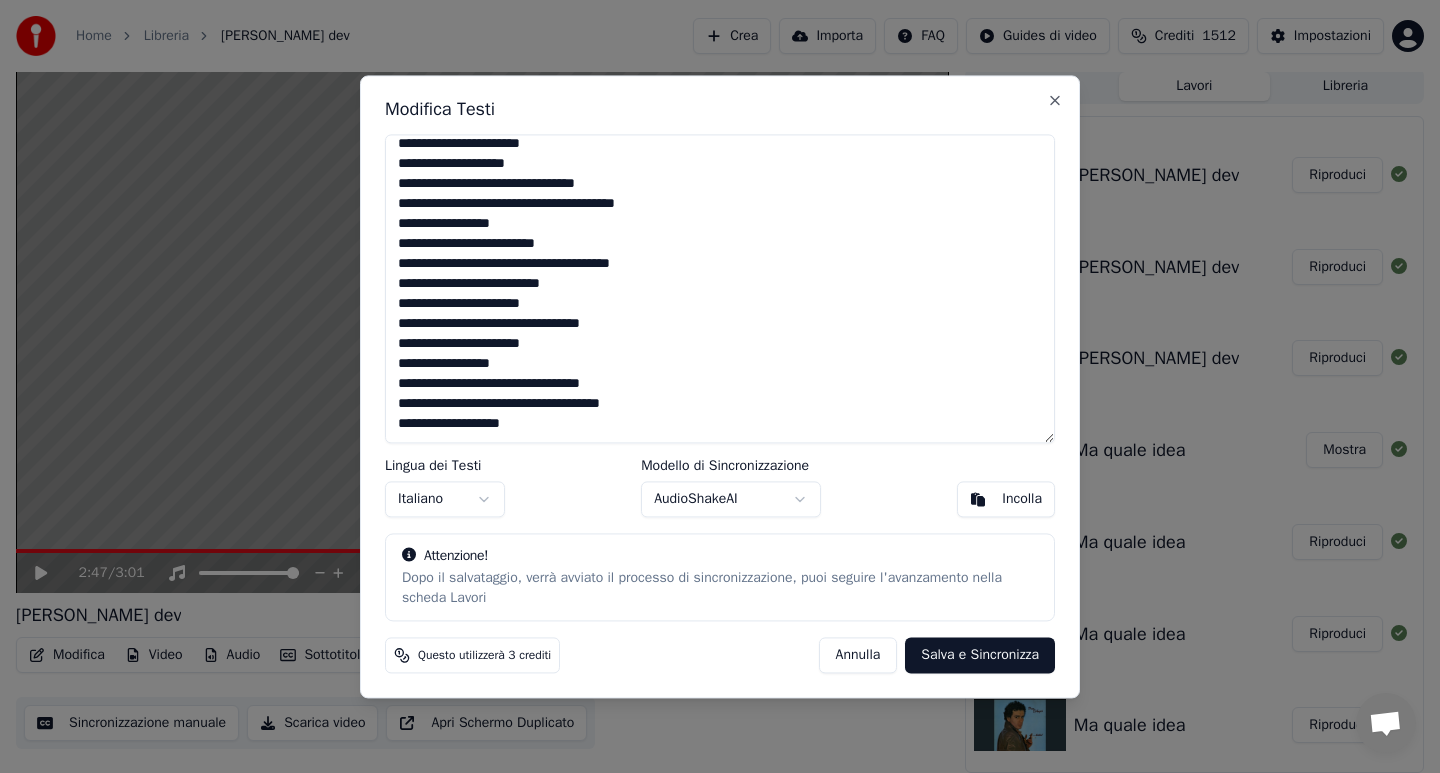 click at bounding box center (720, 288) 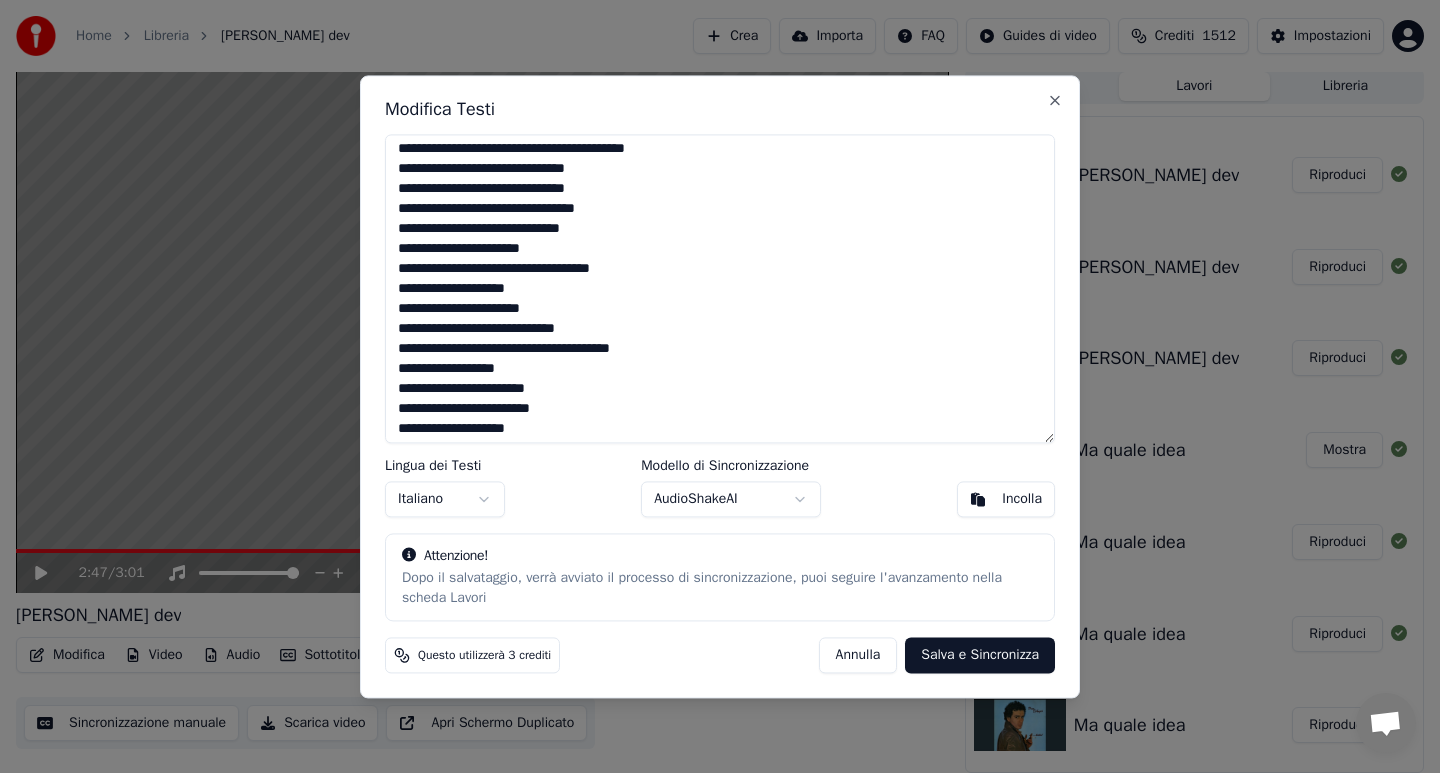 scroll, scrollTop: 0, scrollLeft: 0, axis: both 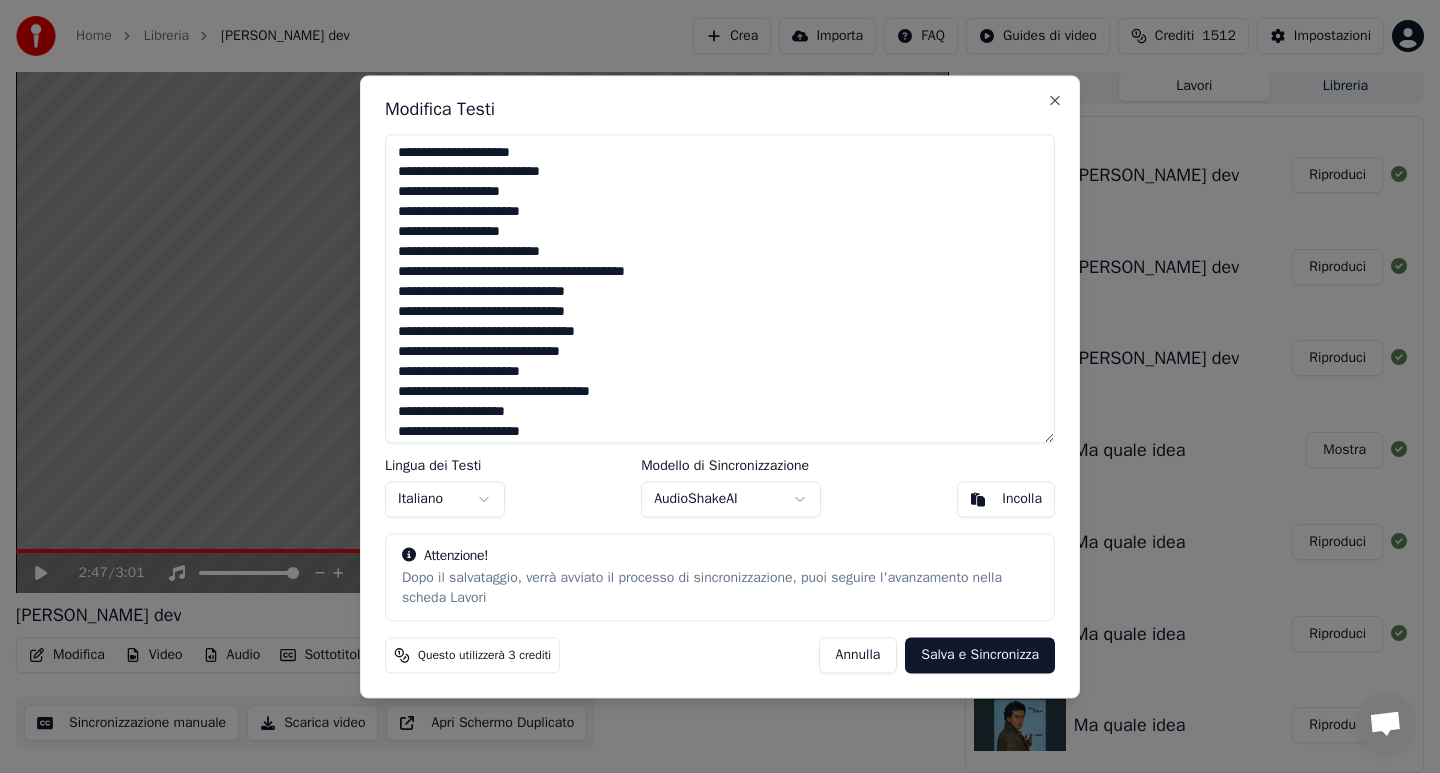 click at bounding box center (720, 288) 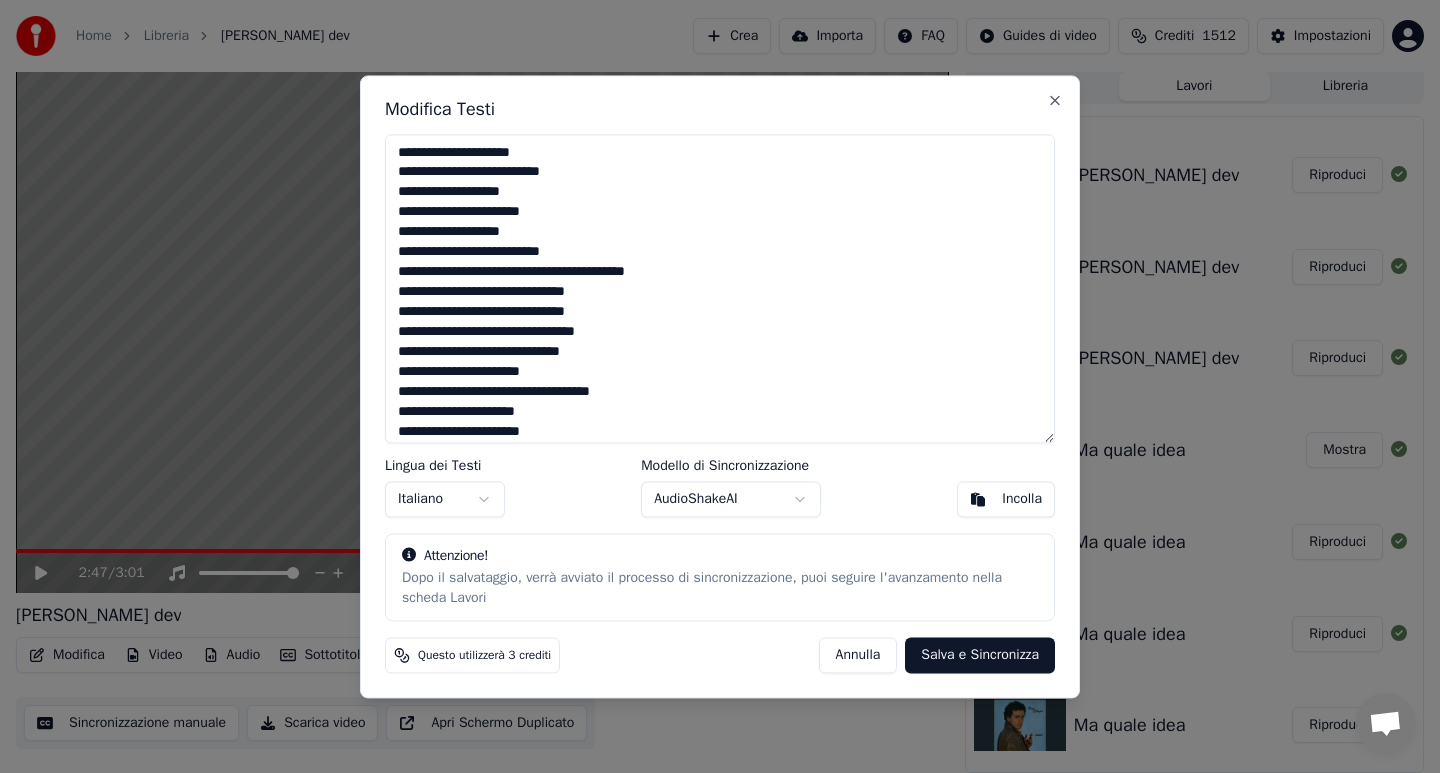 click at bounding box center (720, 288) 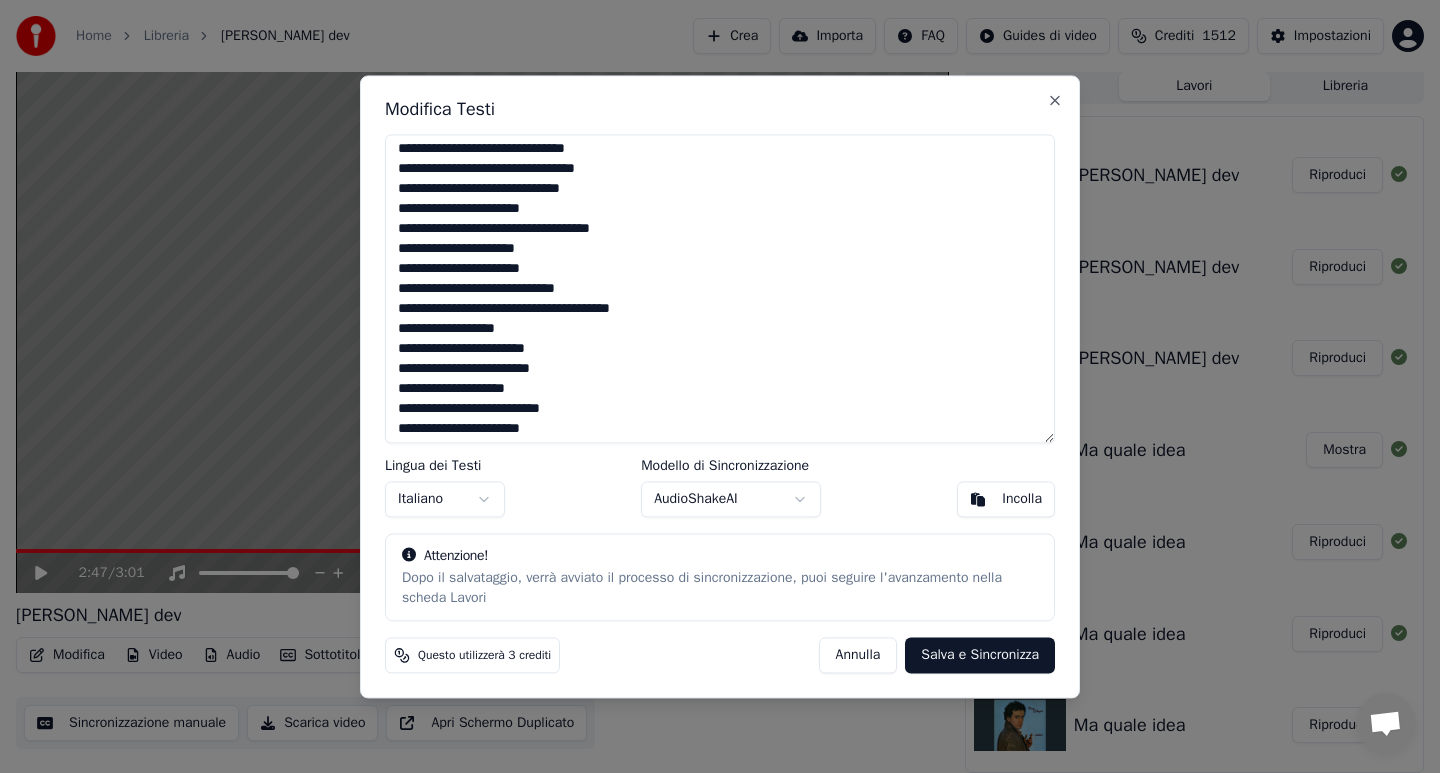 click at bounding box center (720, 288) 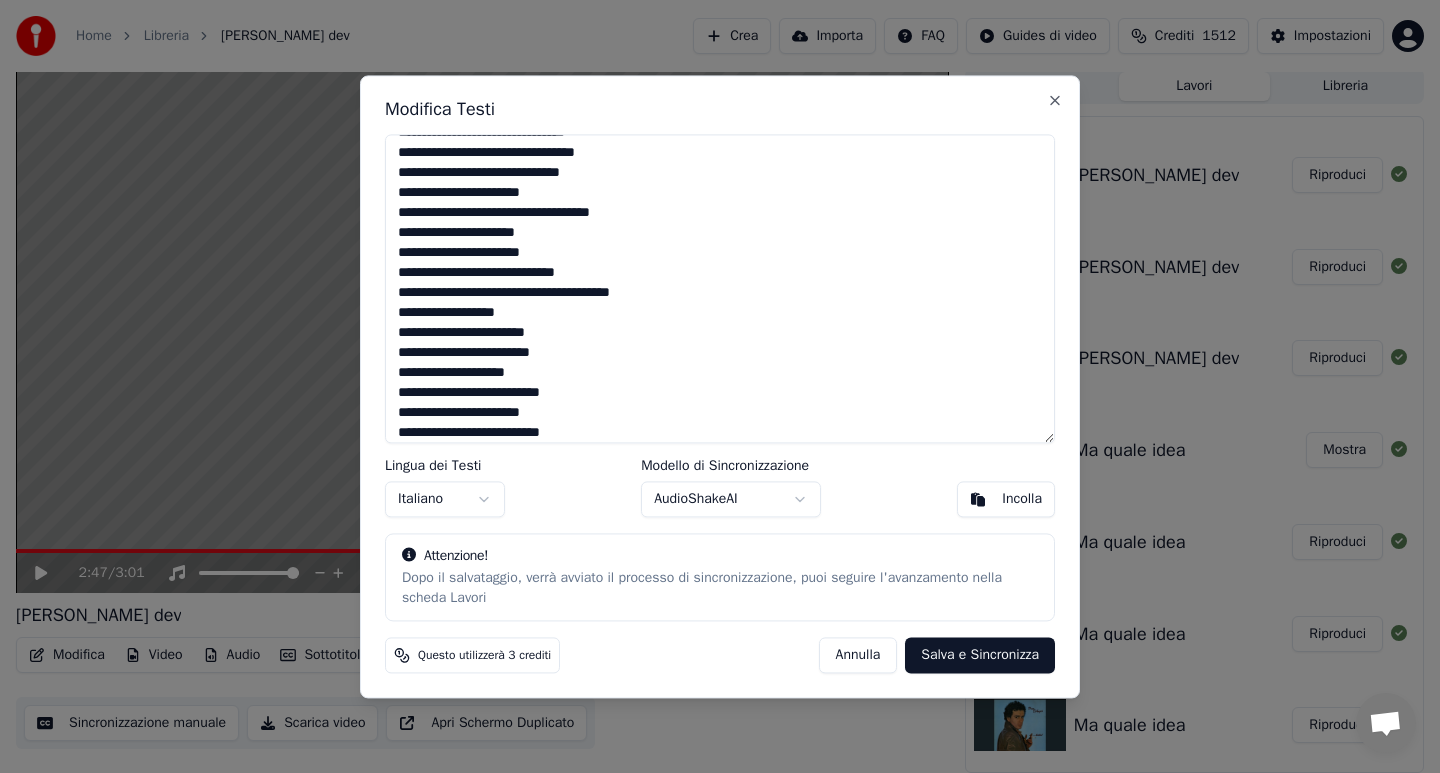 scroll, scrollTop: 343, scrollLeft: 0, axis: vertical 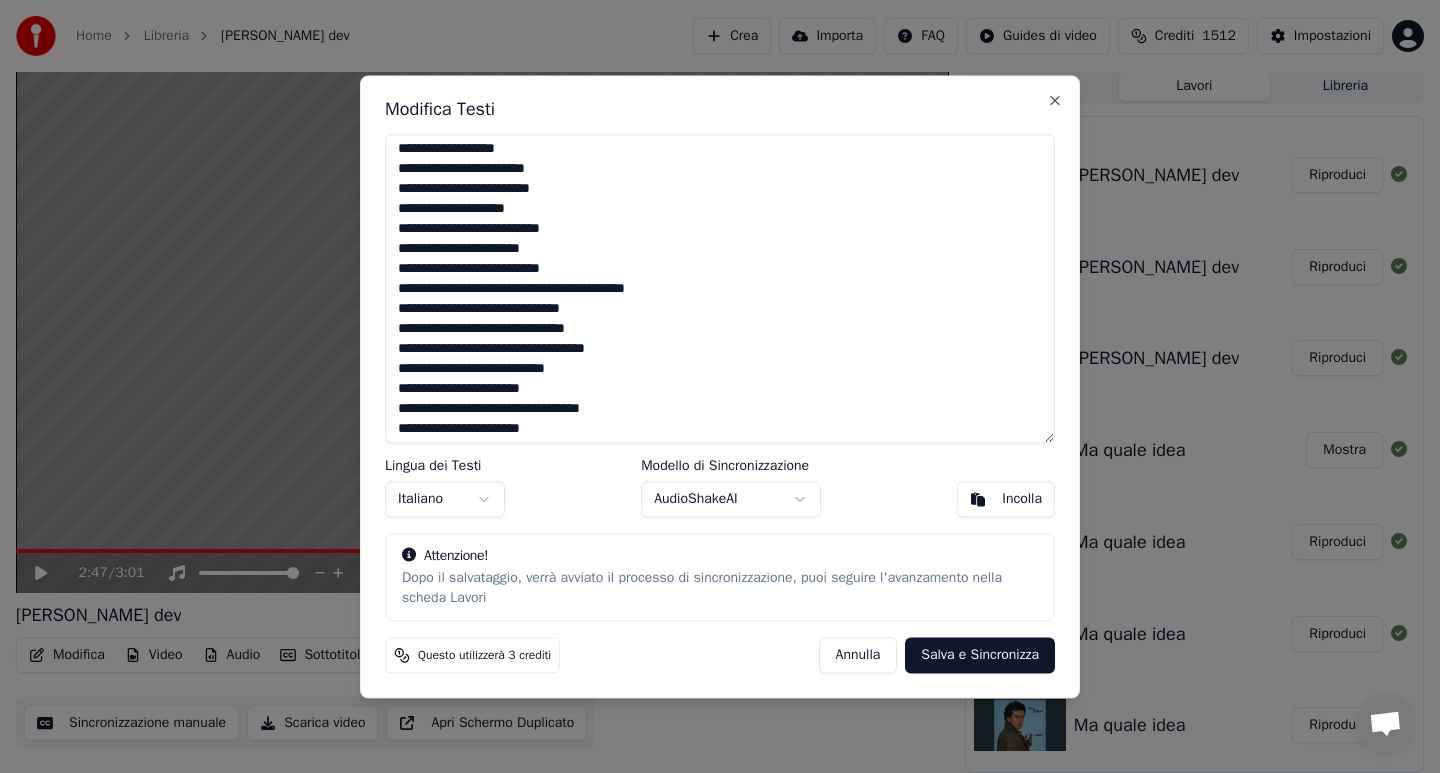 click at bounding box center [720, 288] 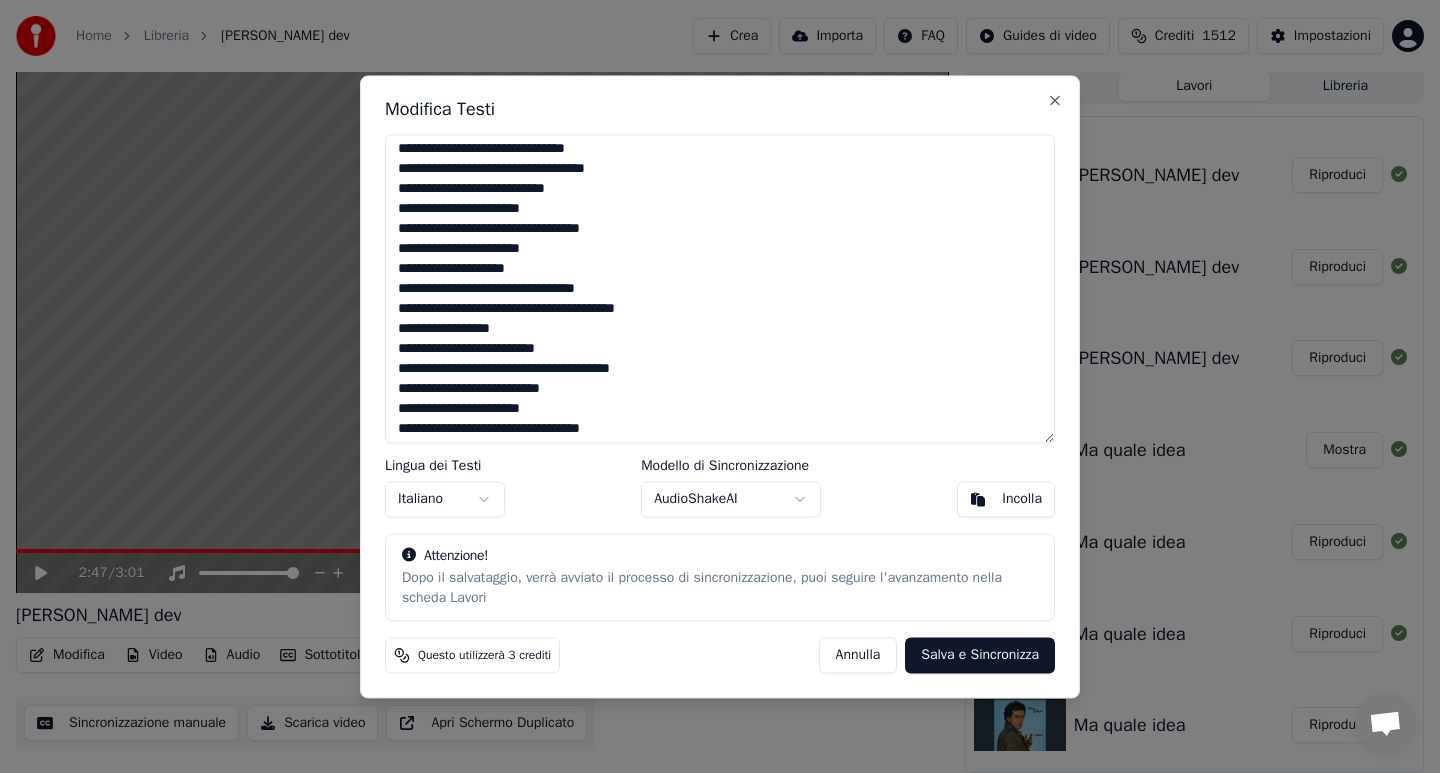 scroll, scrollTop: 539, scrollLeft: 0, axis: vertical 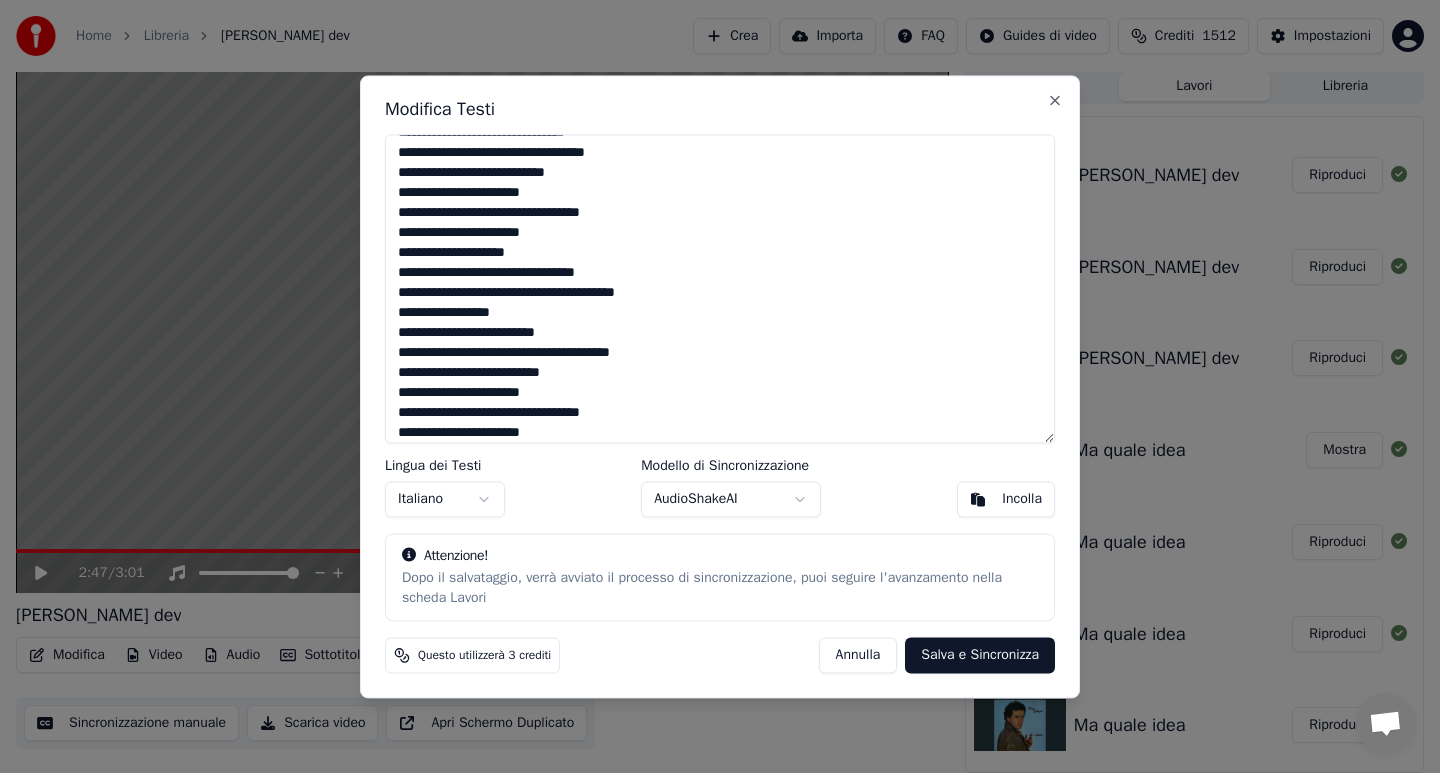 click at bounding box center [720, 288] 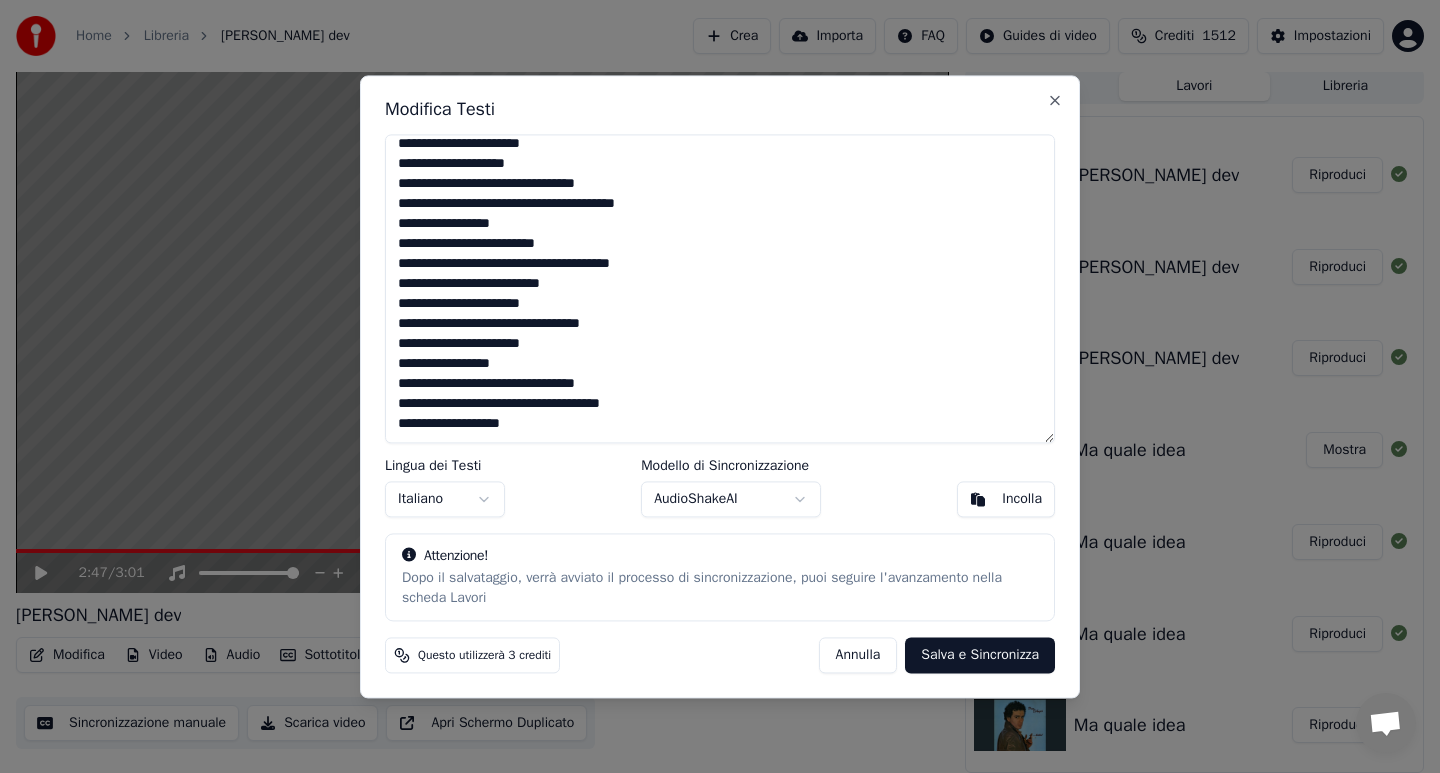 click on "Salva e Sincronizza" at bounding box center [980, 655] 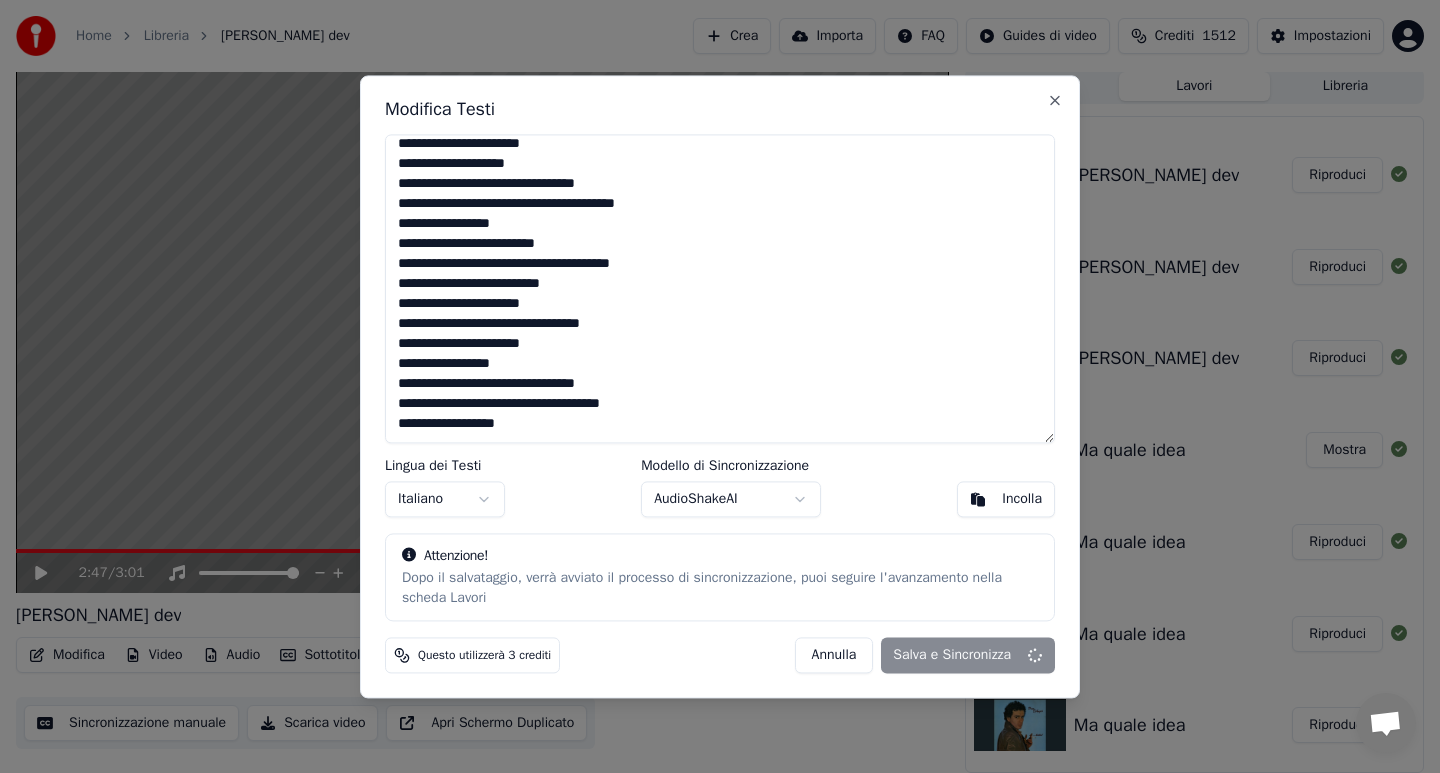 type on "**********" 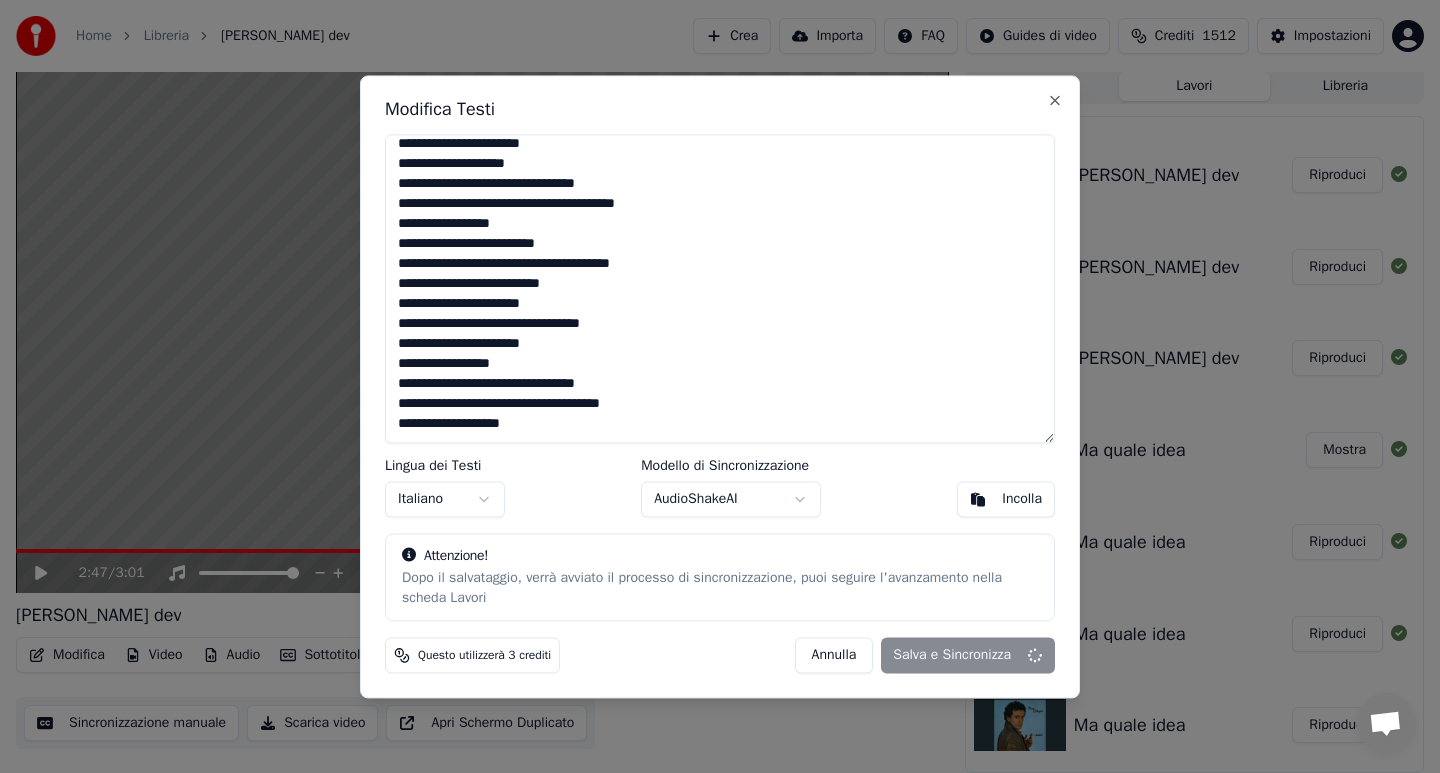scroll, scrollTop: 648, scrollLeft: 0, axis: vertical 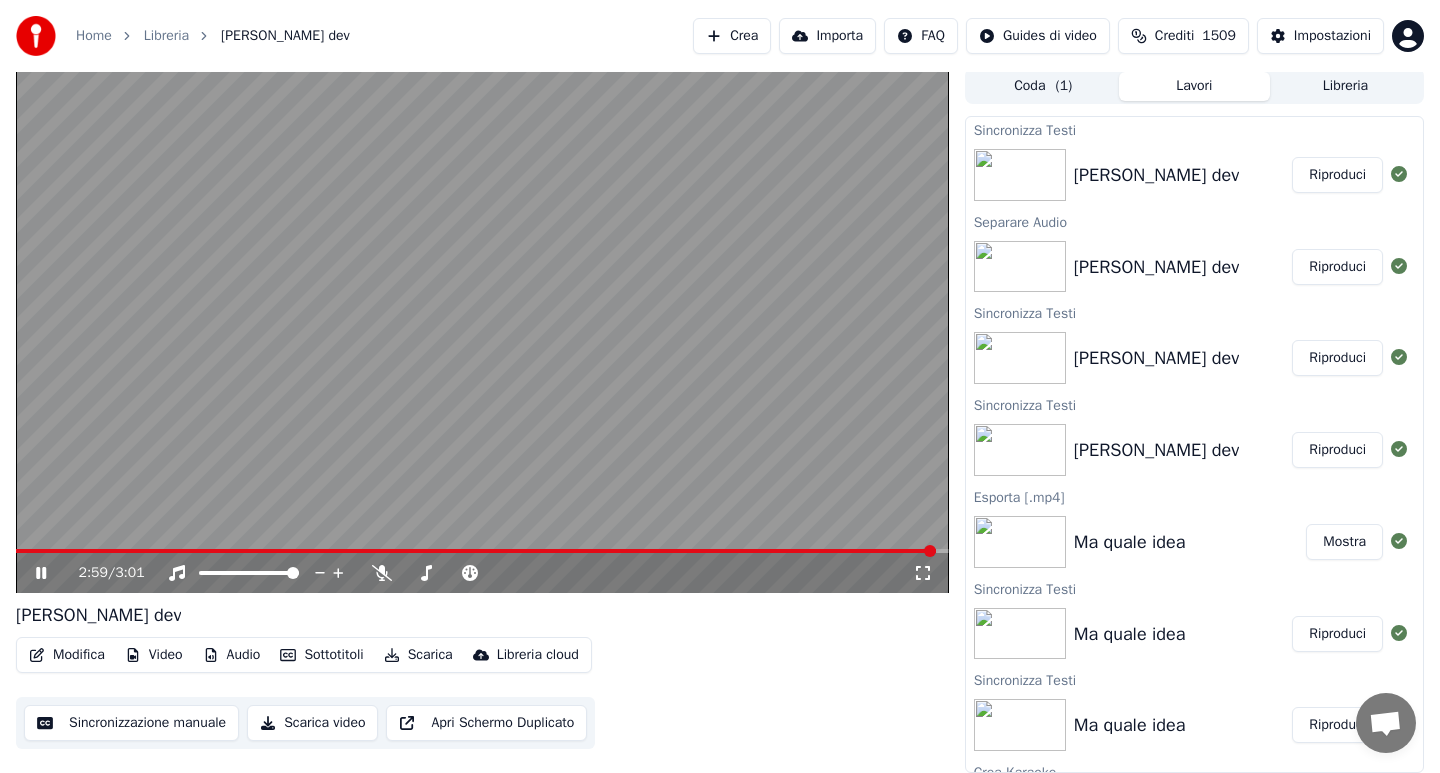 click at bounding box center (476, 551) 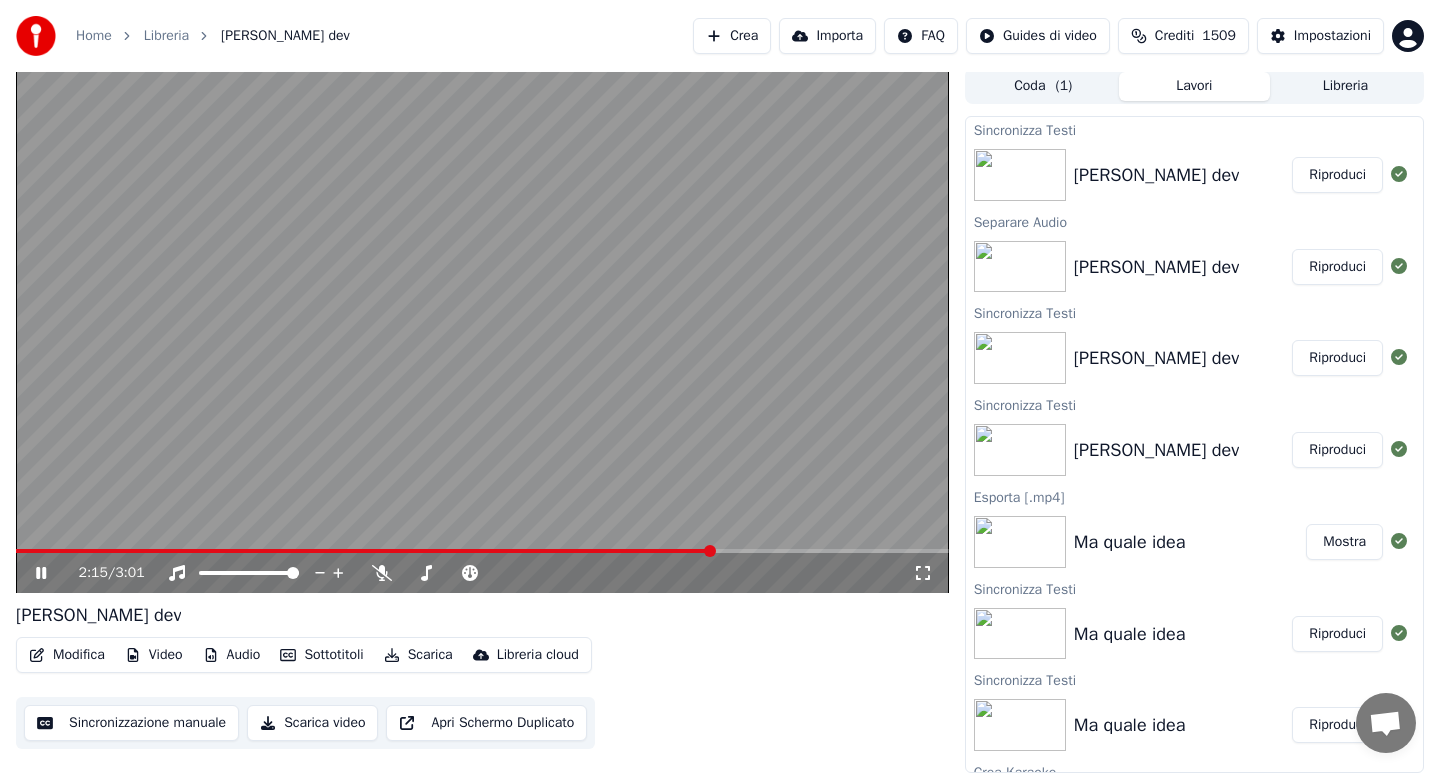 click at bounding box center [364, 551] 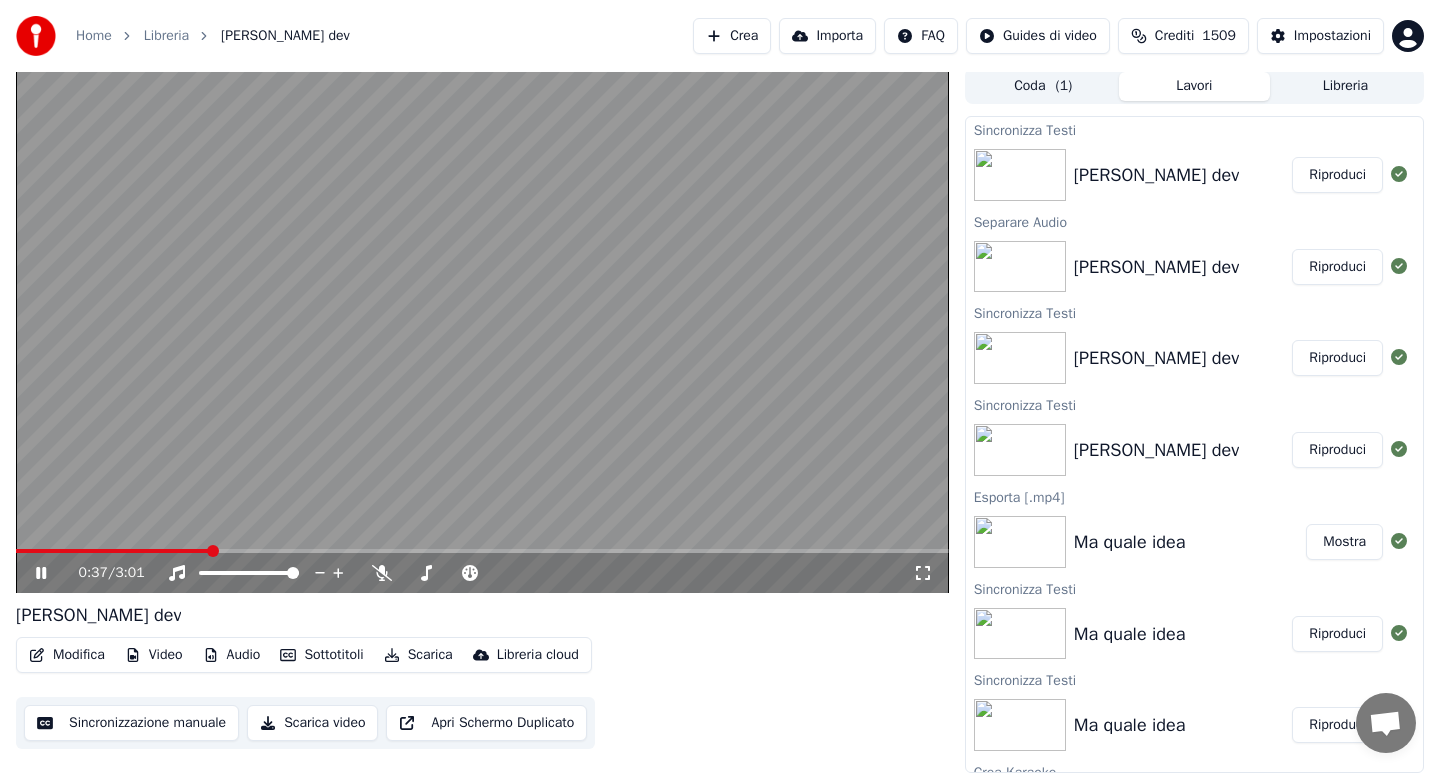 click at bounding box center [112, 551] 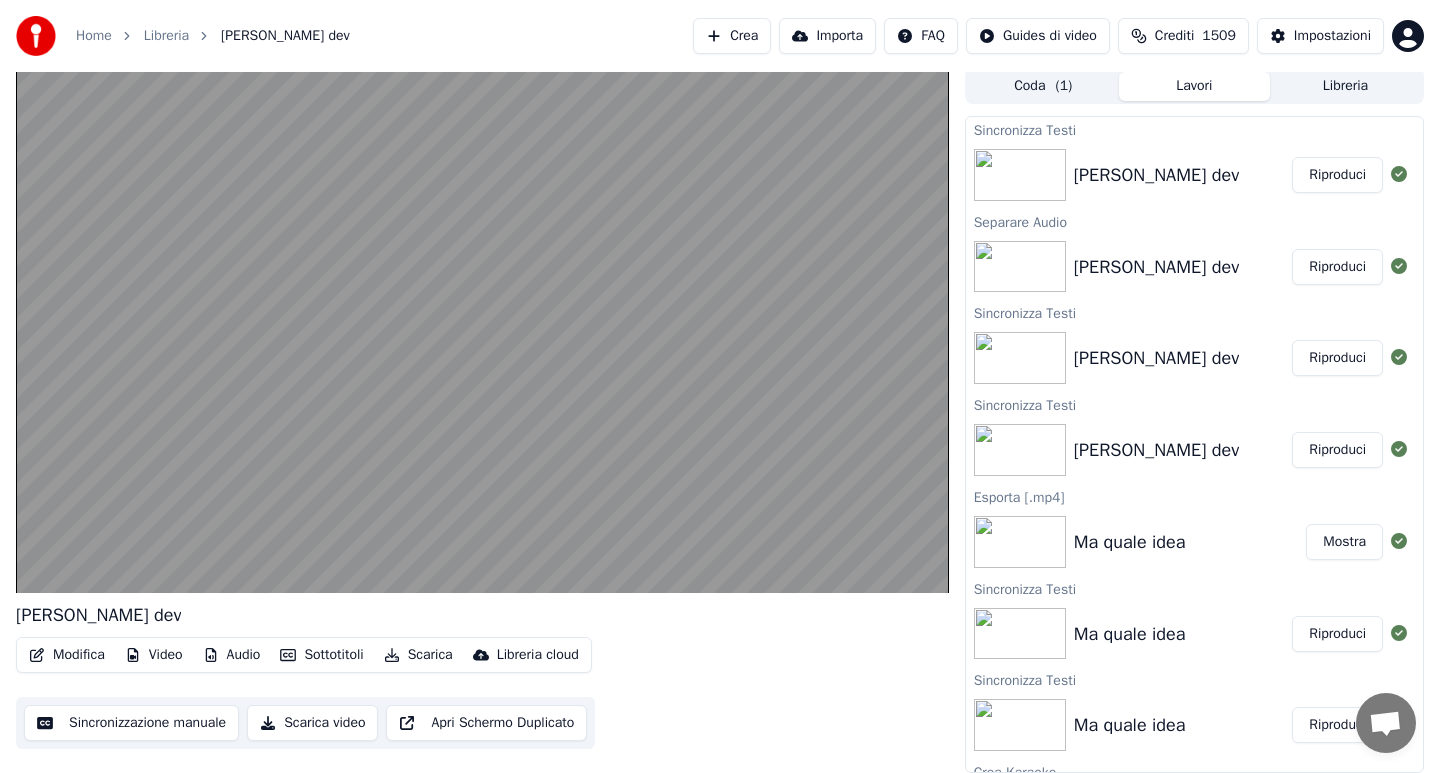 click on "Modifica" at bounding box center [67, 655] 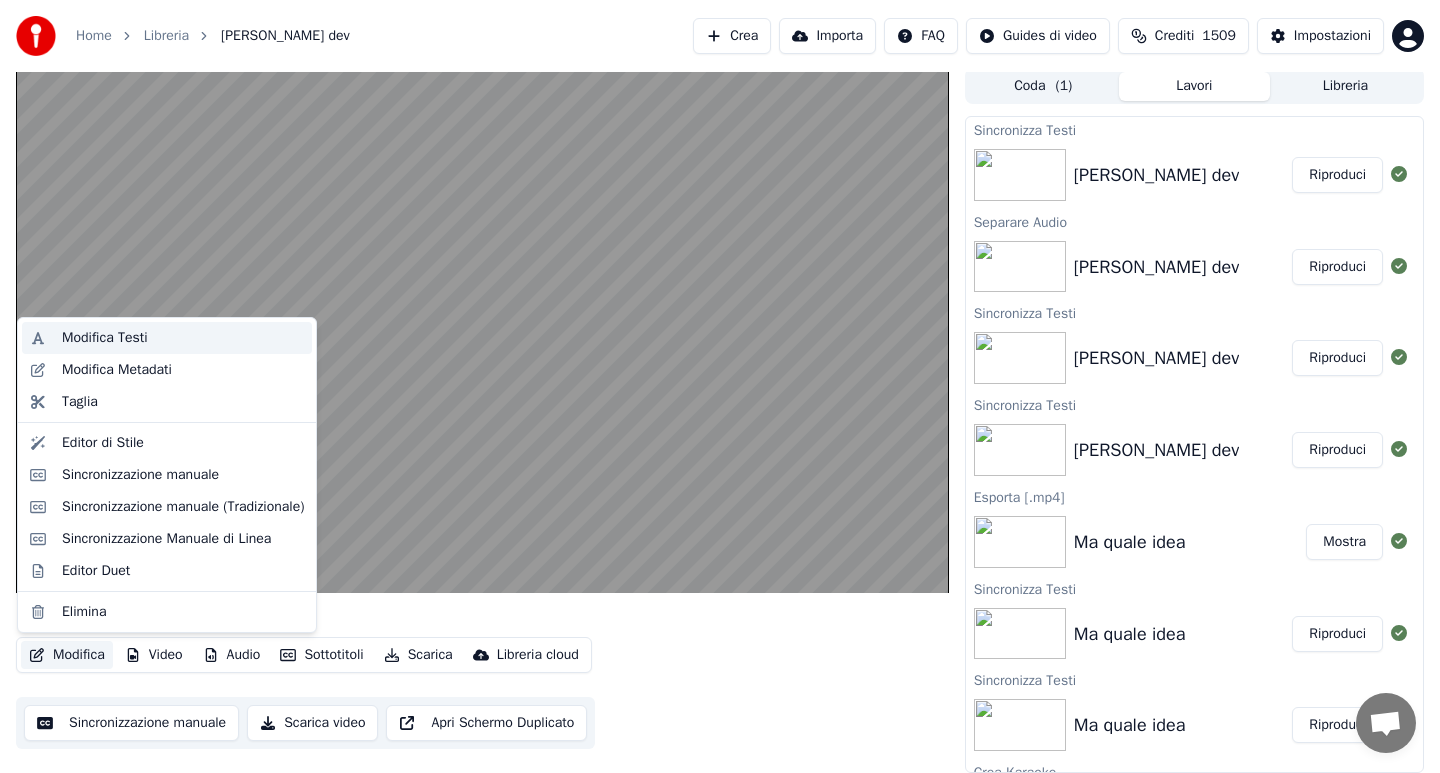 click on "Modifica Testi" at bounding box center (183, 338) 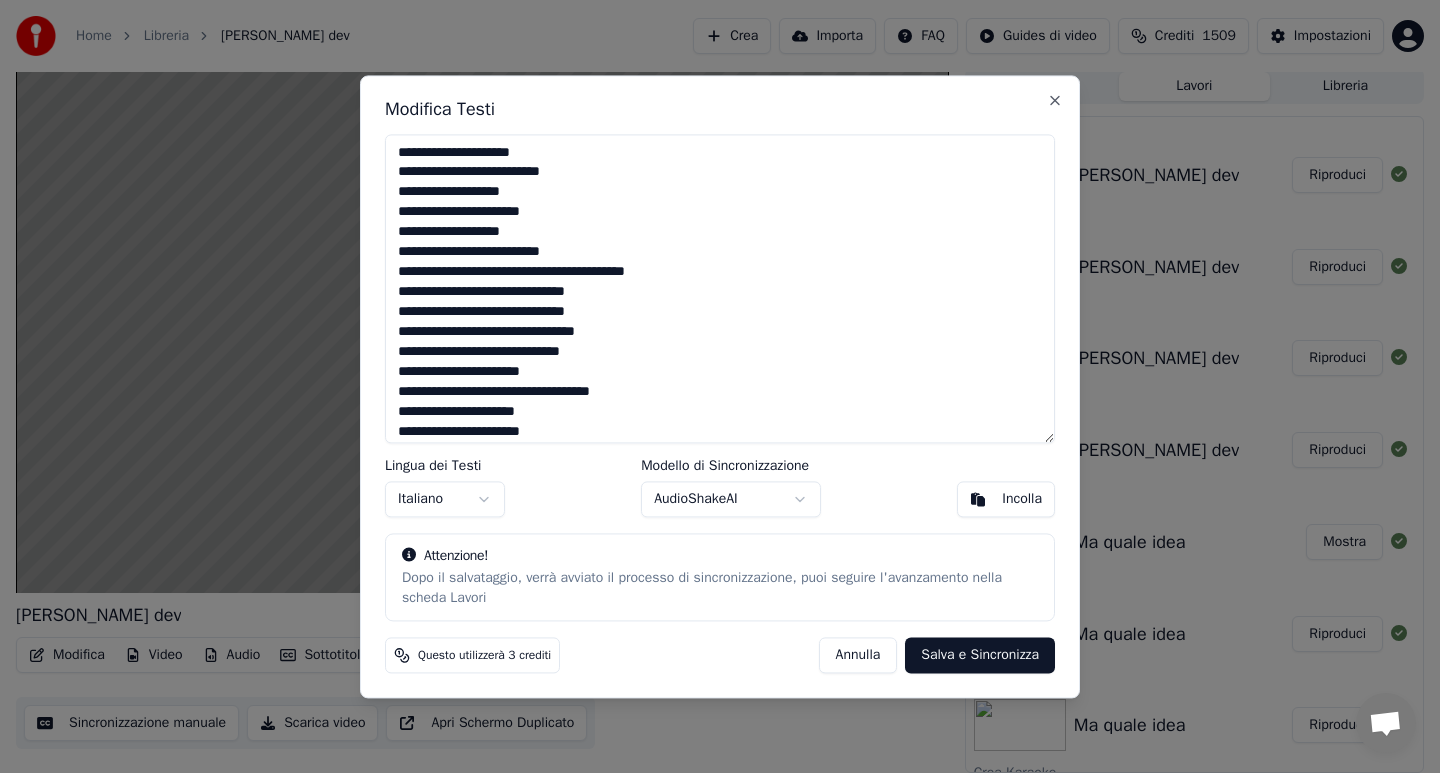 click at bounding box center [720, 288] 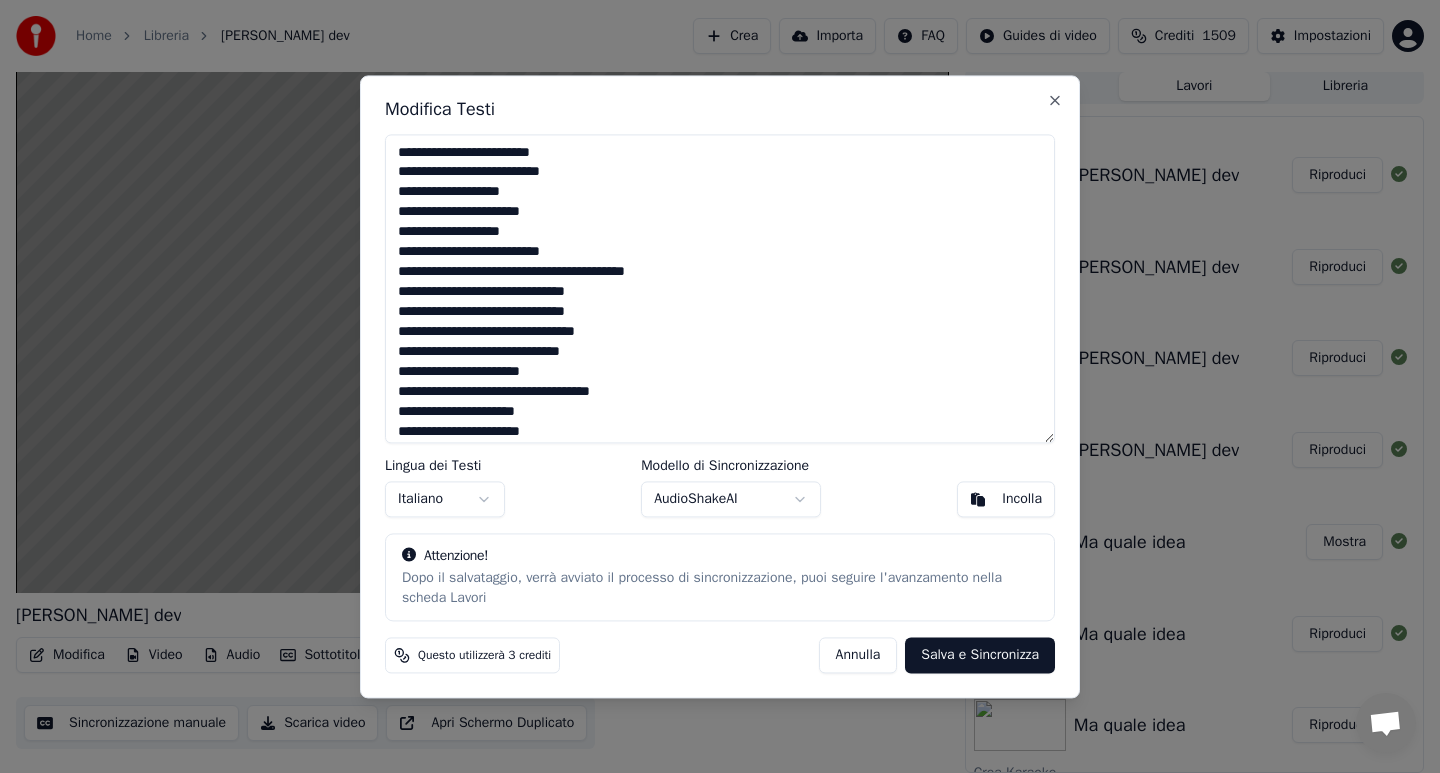 click at bounding box center (720, 288) 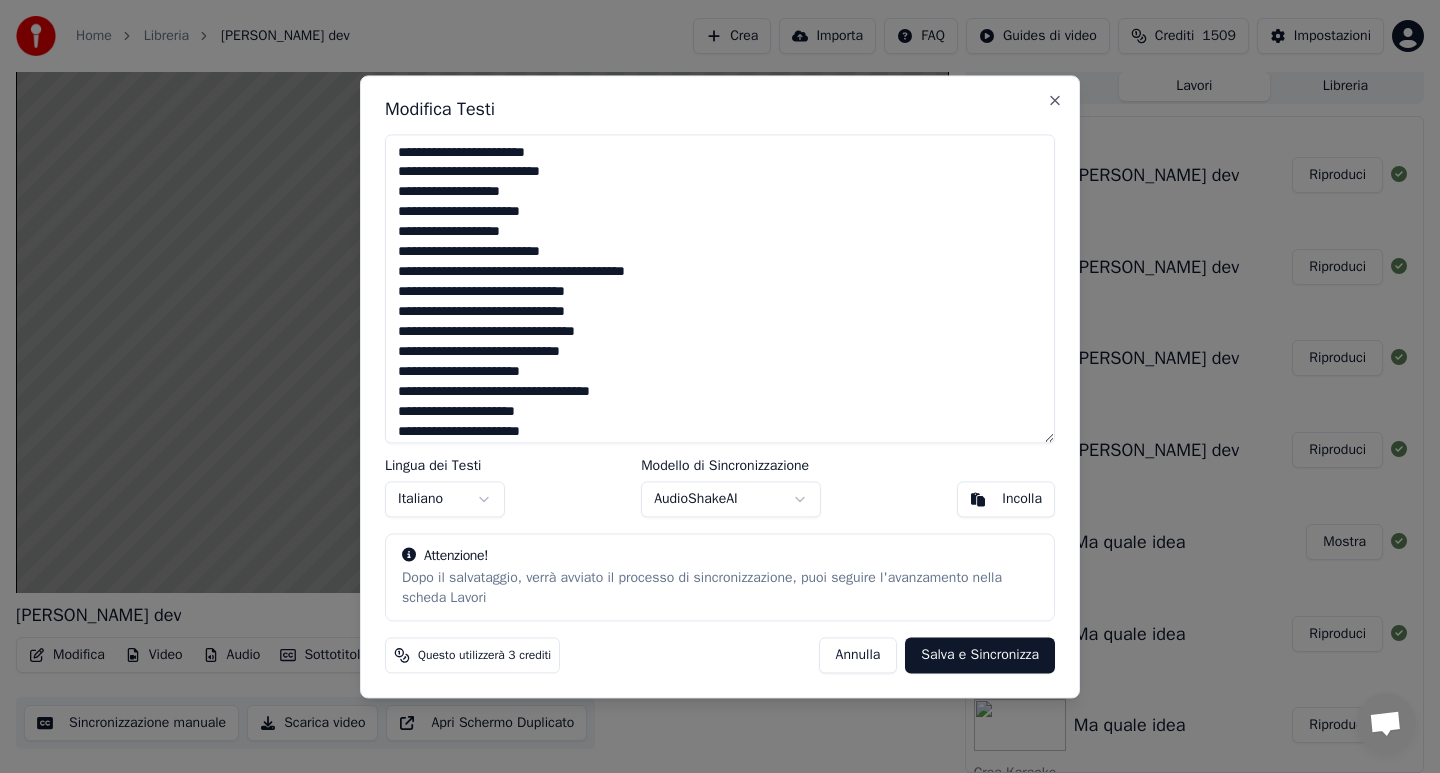 click at bounding box center (720, 288) 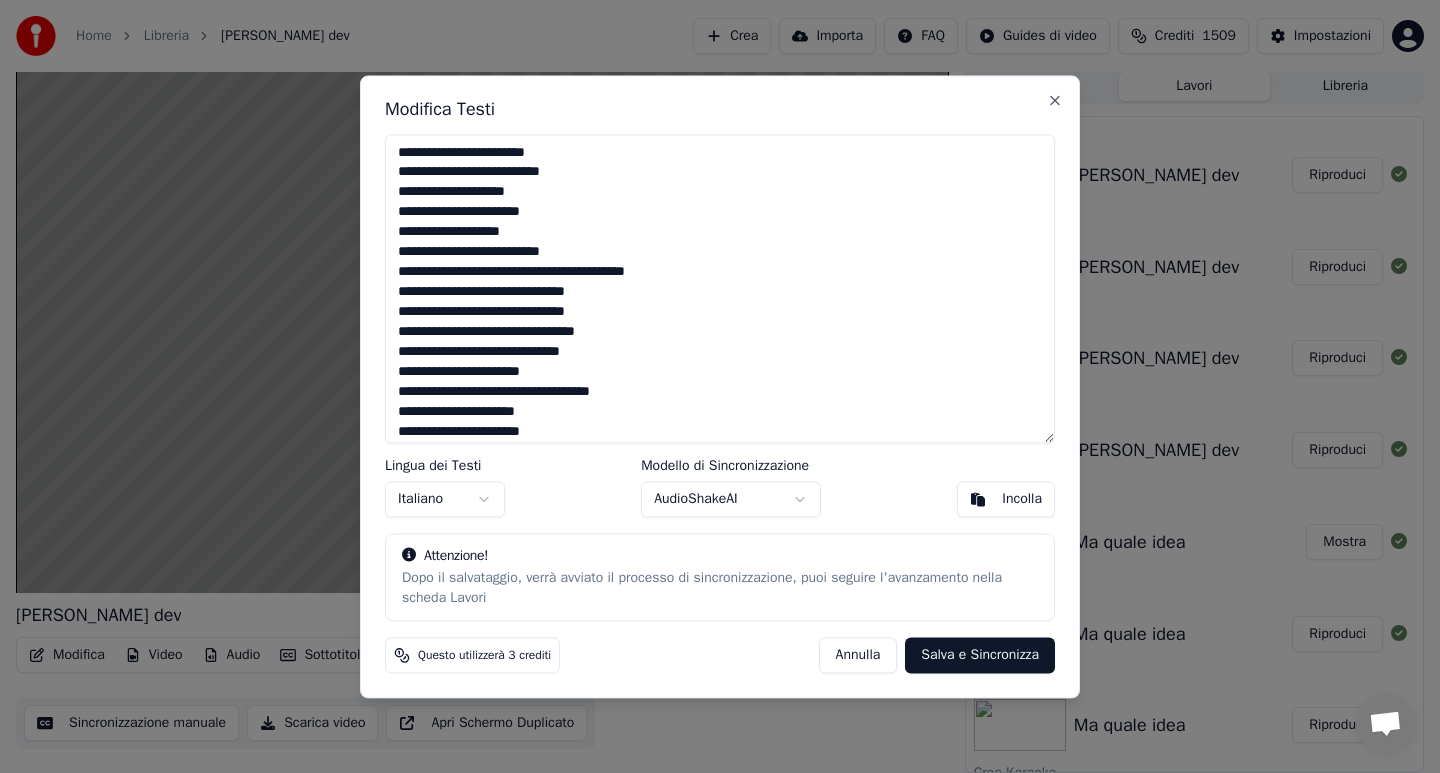 click at bounding box center (720, 288) 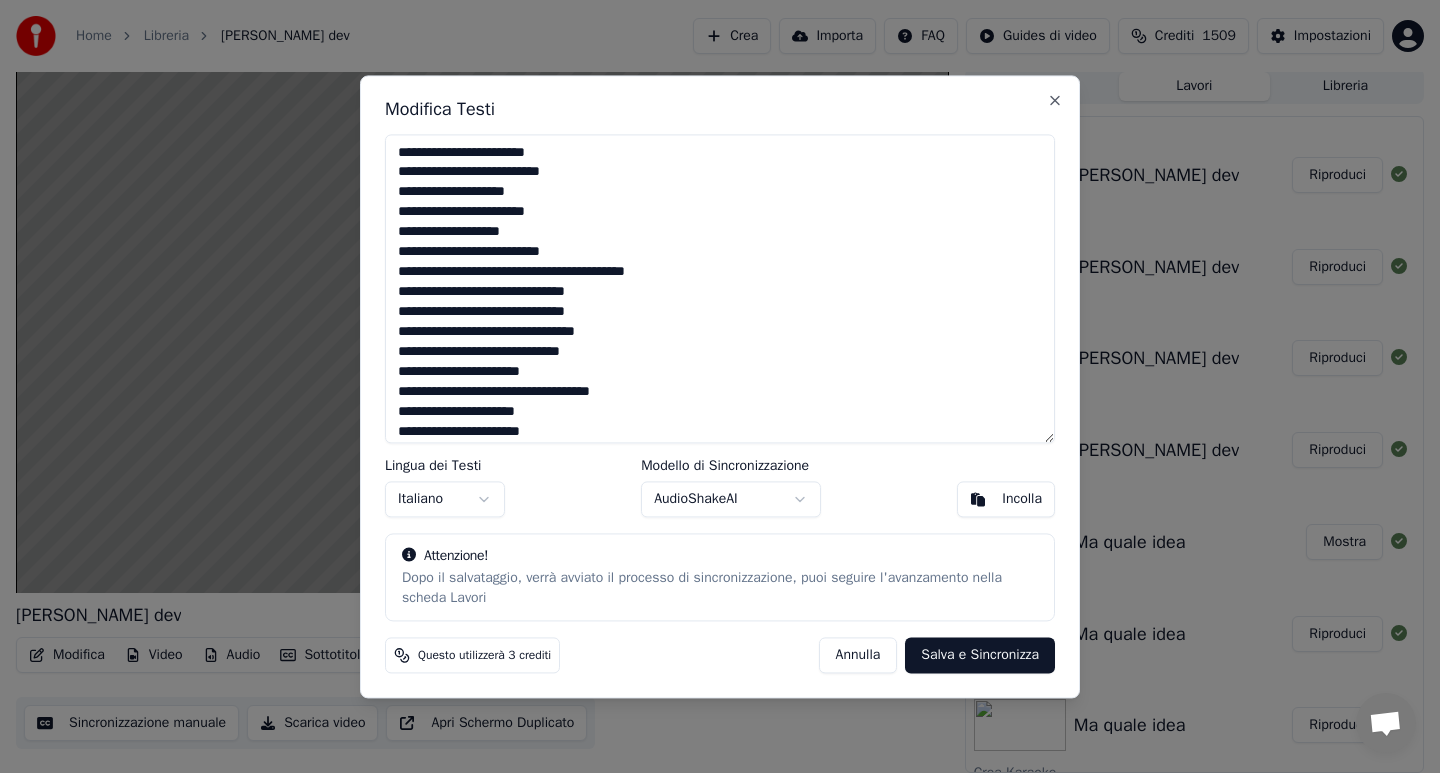 click at bounding box center [720, 288] 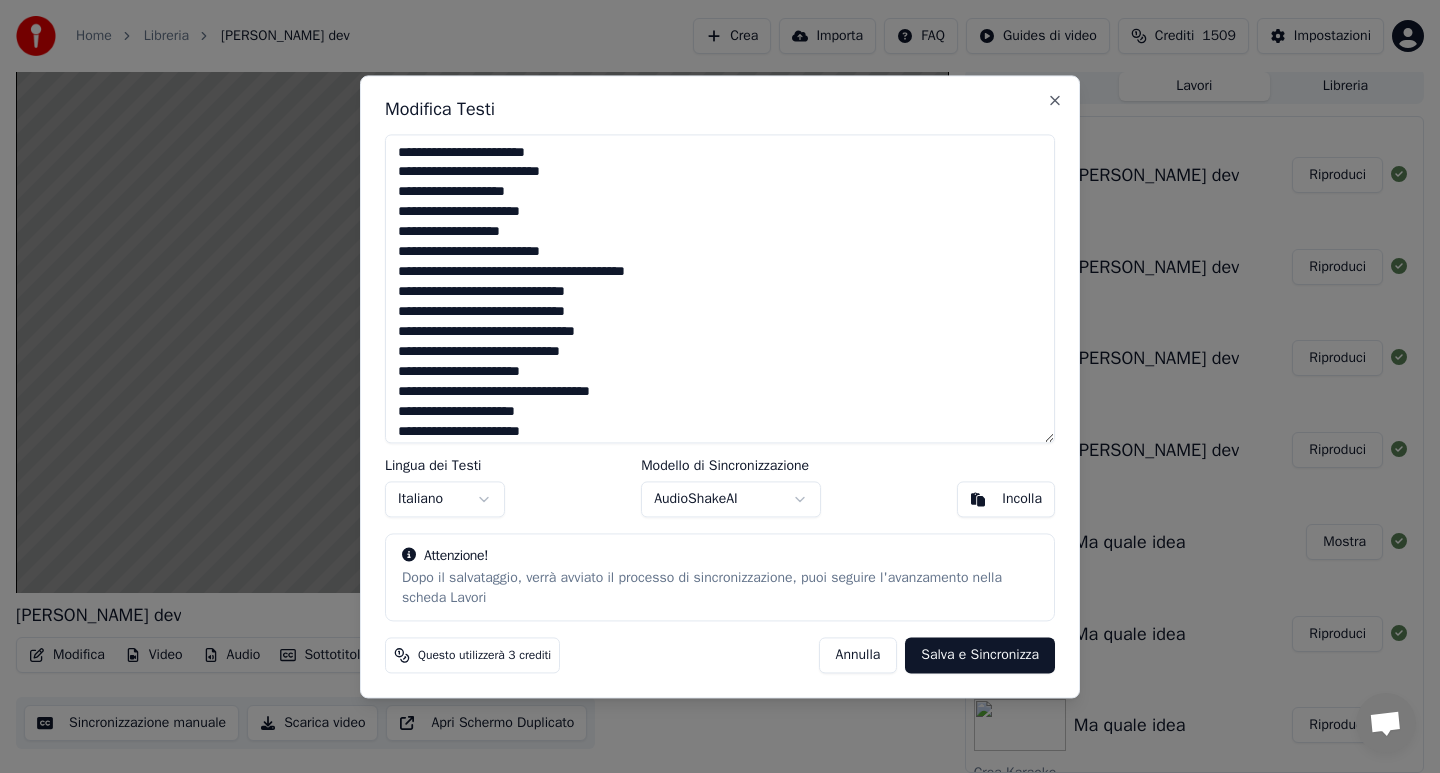 click at bounding box center (720, 288) 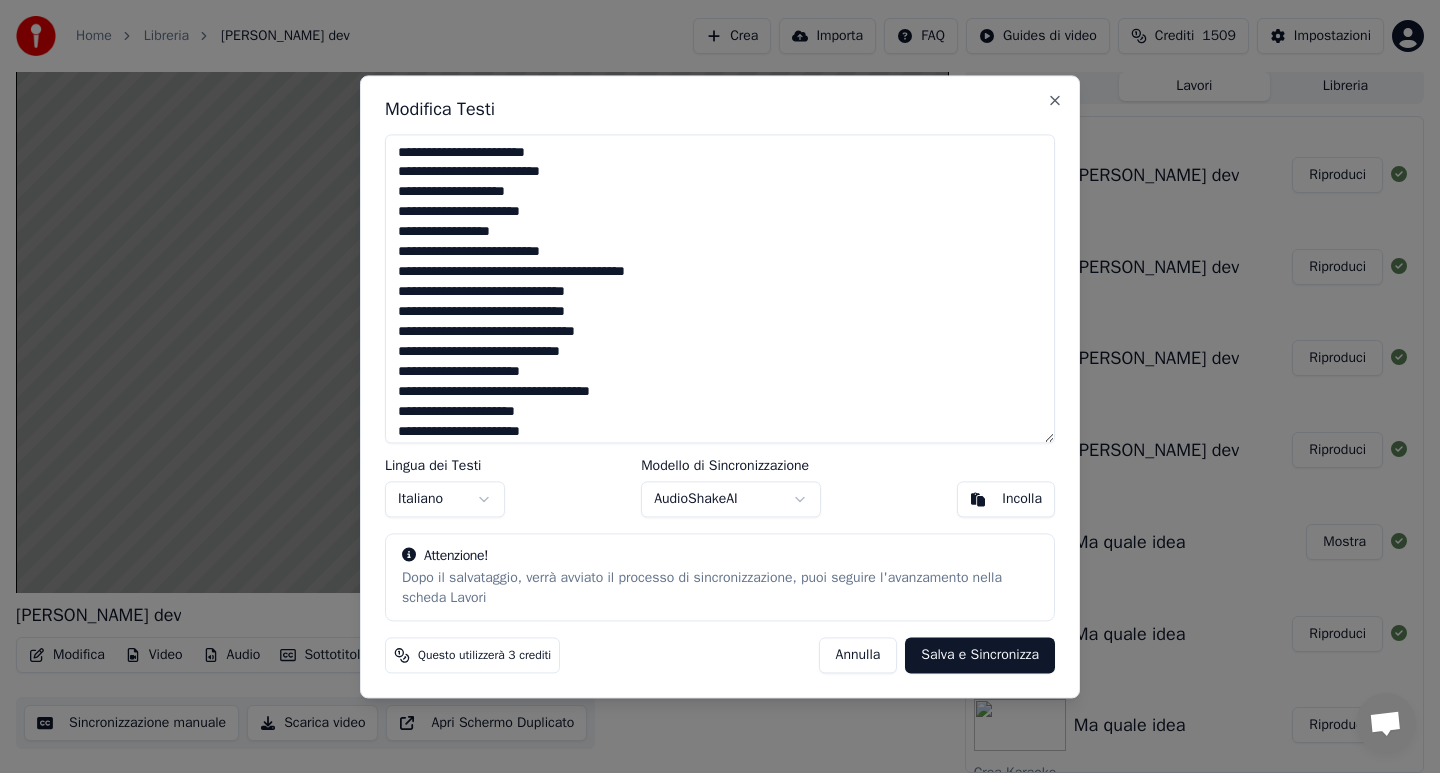 click at bounding box center (720, 288) 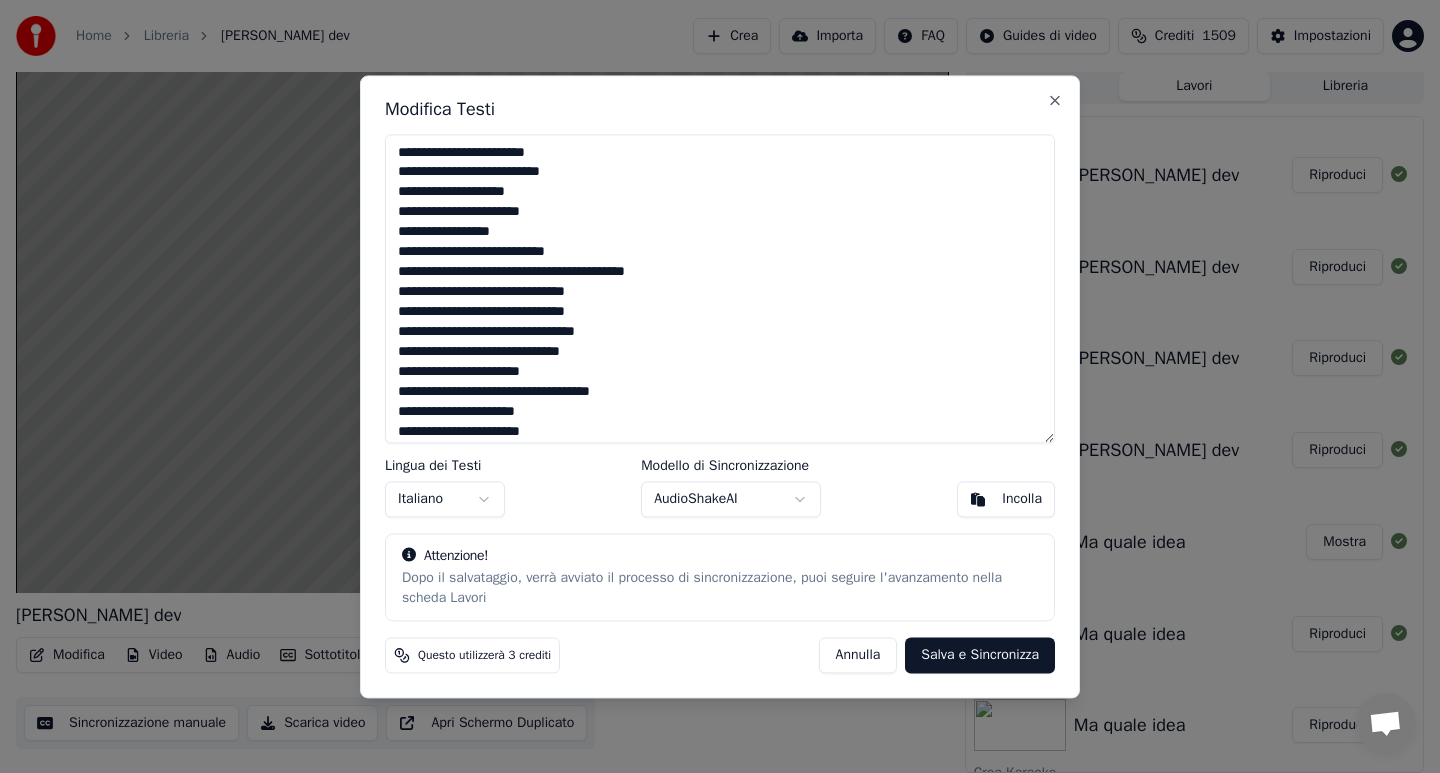 click at bounding box center (720, 288) 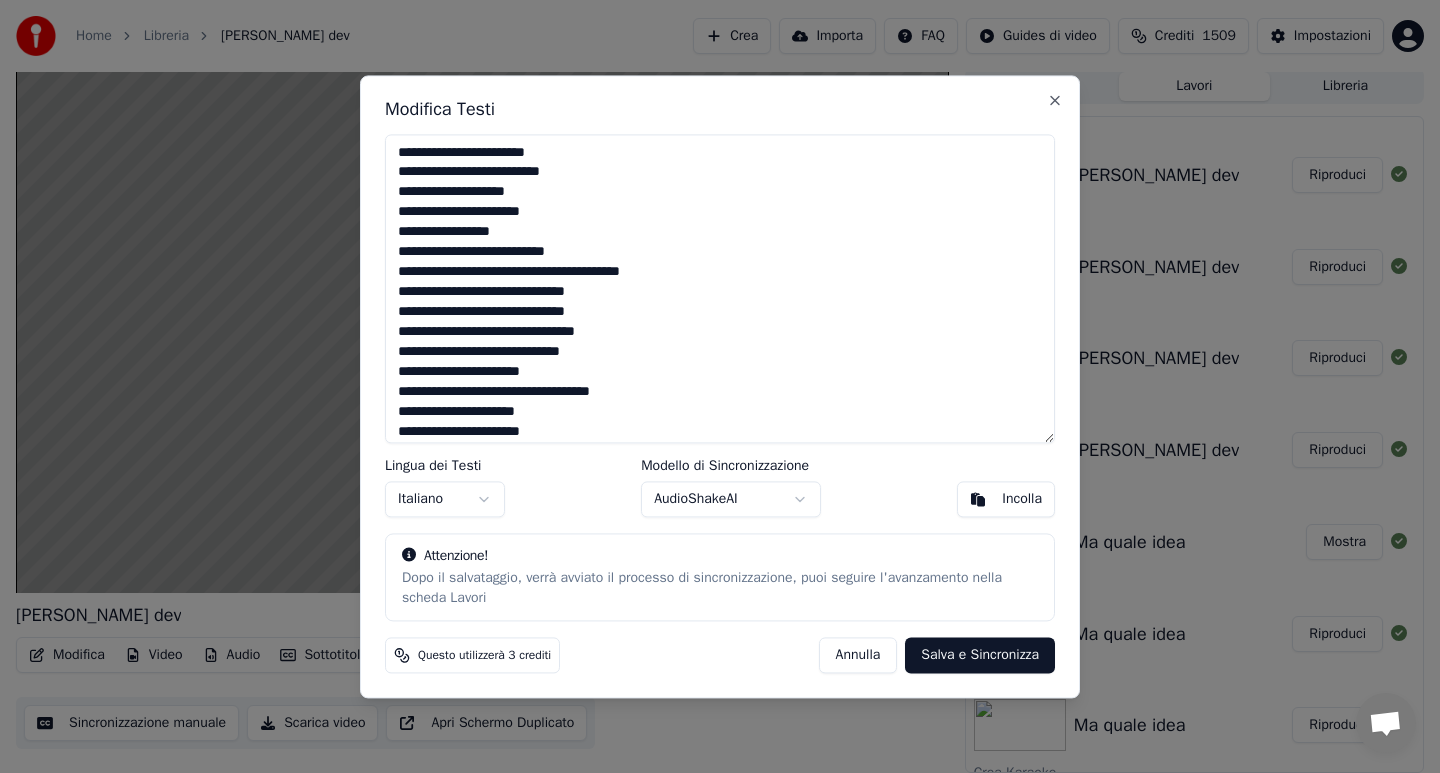 click at bounding box center (720, 288) 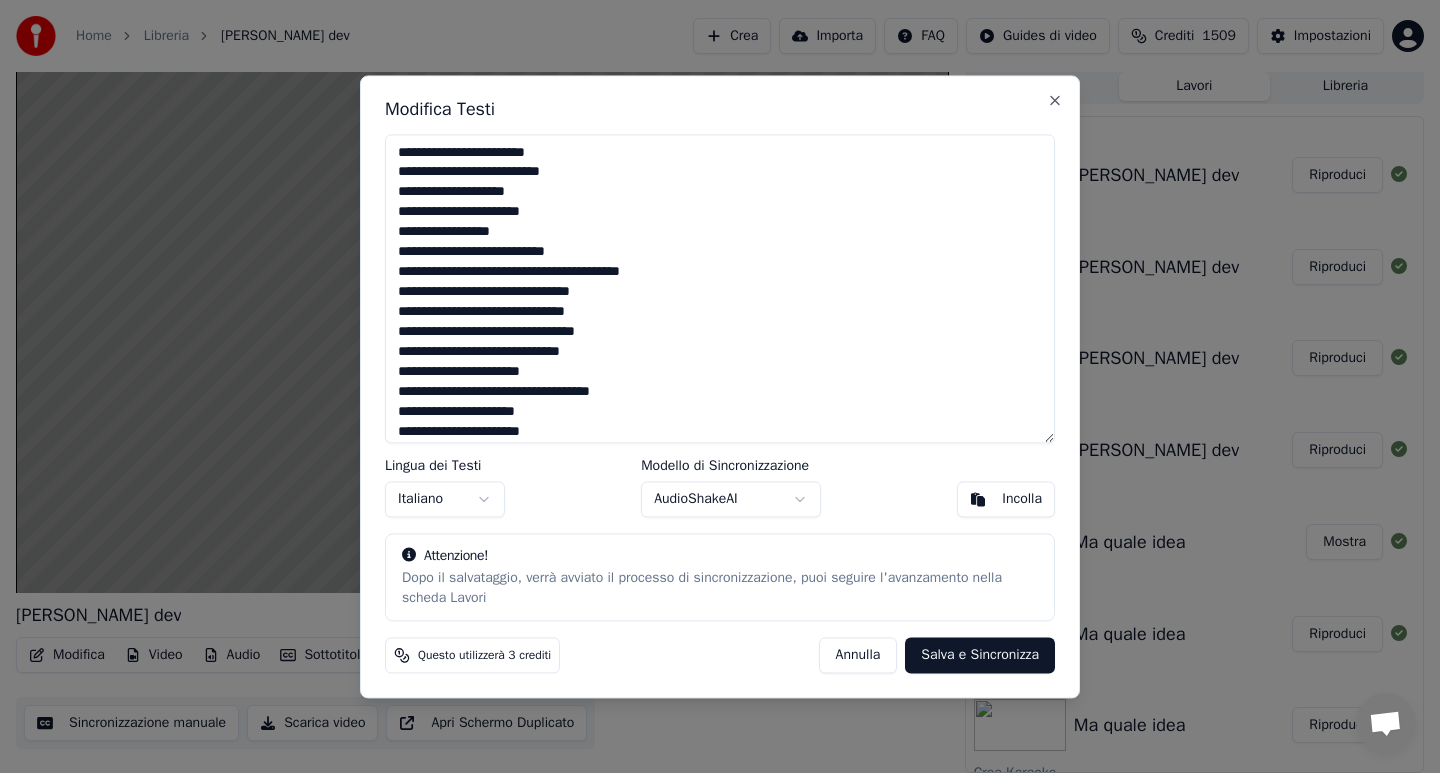 click at bounding box center [720, 288] 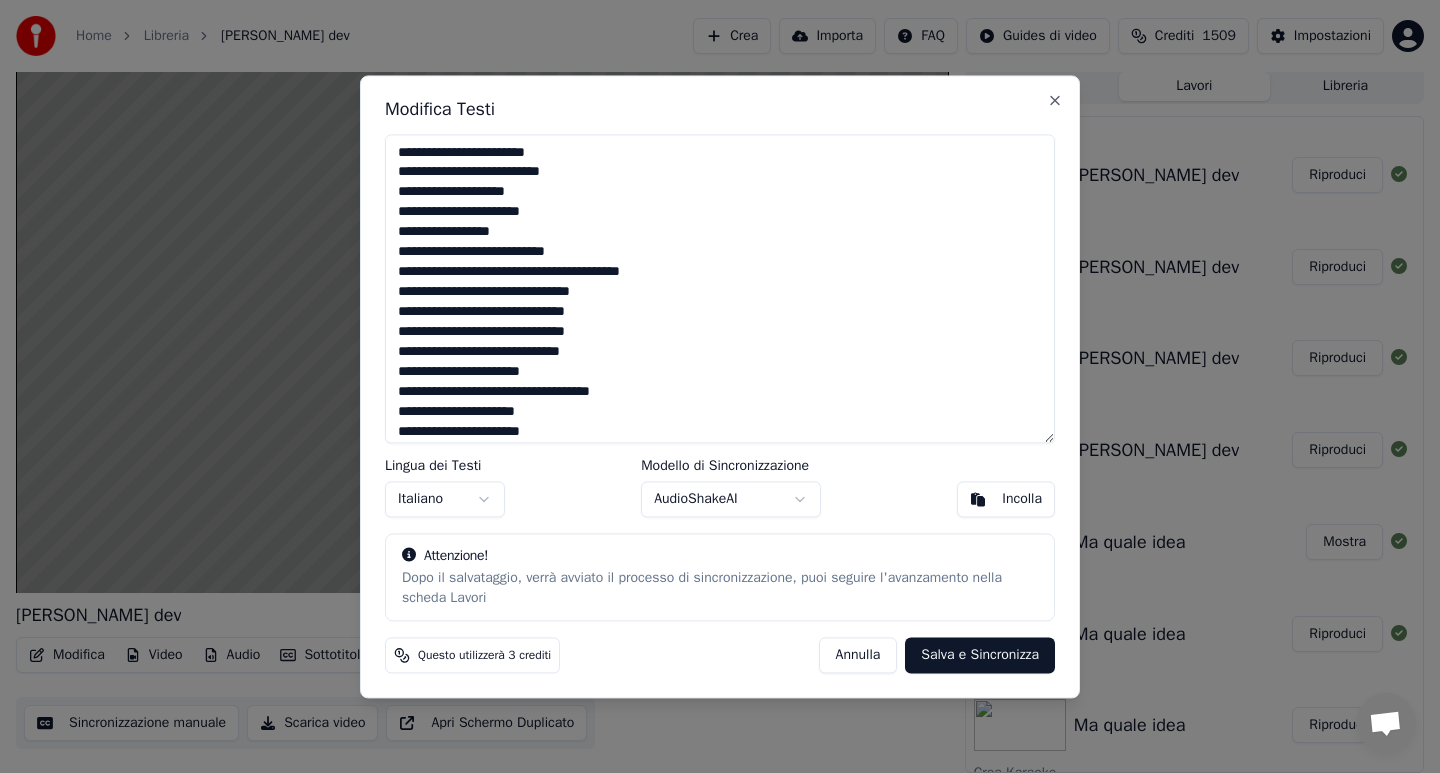 click at bounding box center [720, 288] 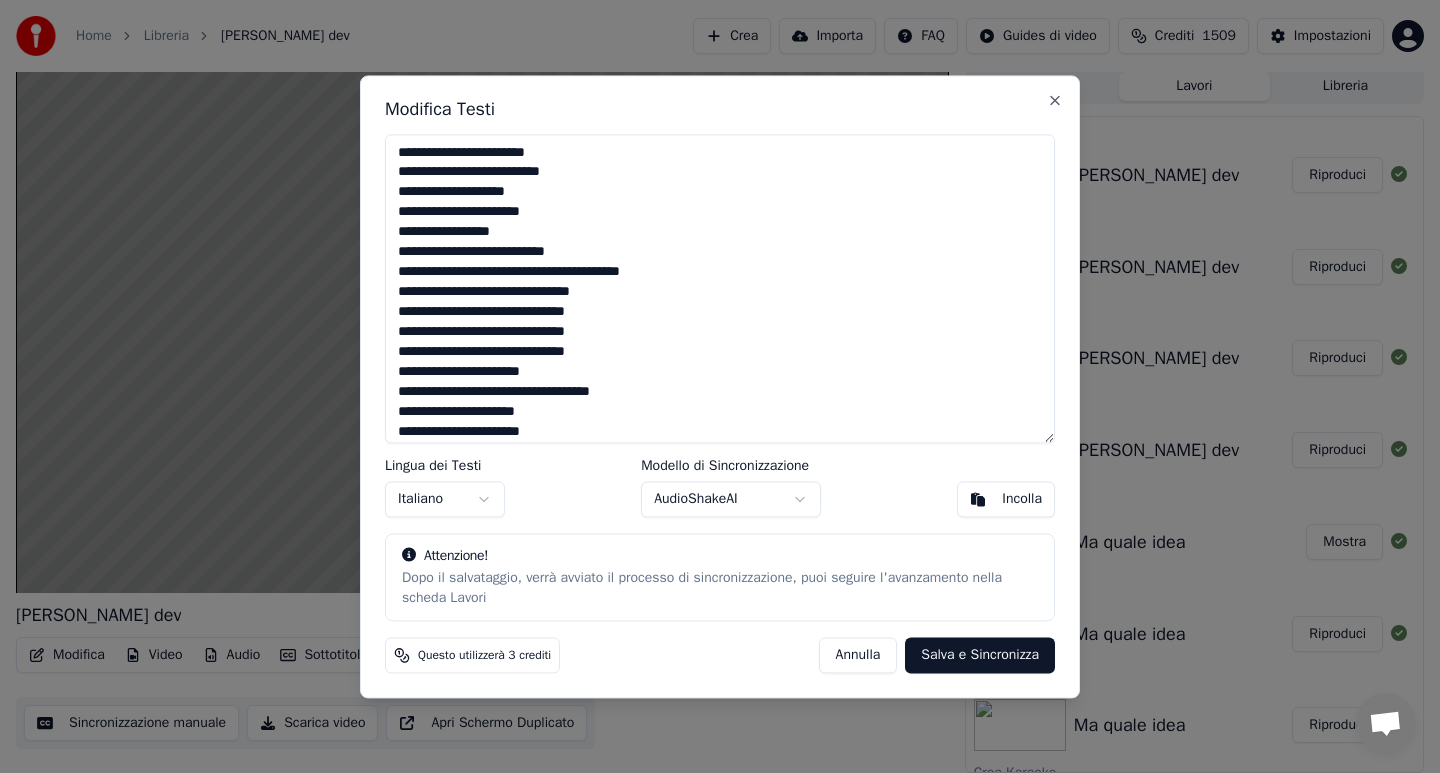 click at bounding box center (720, 288) 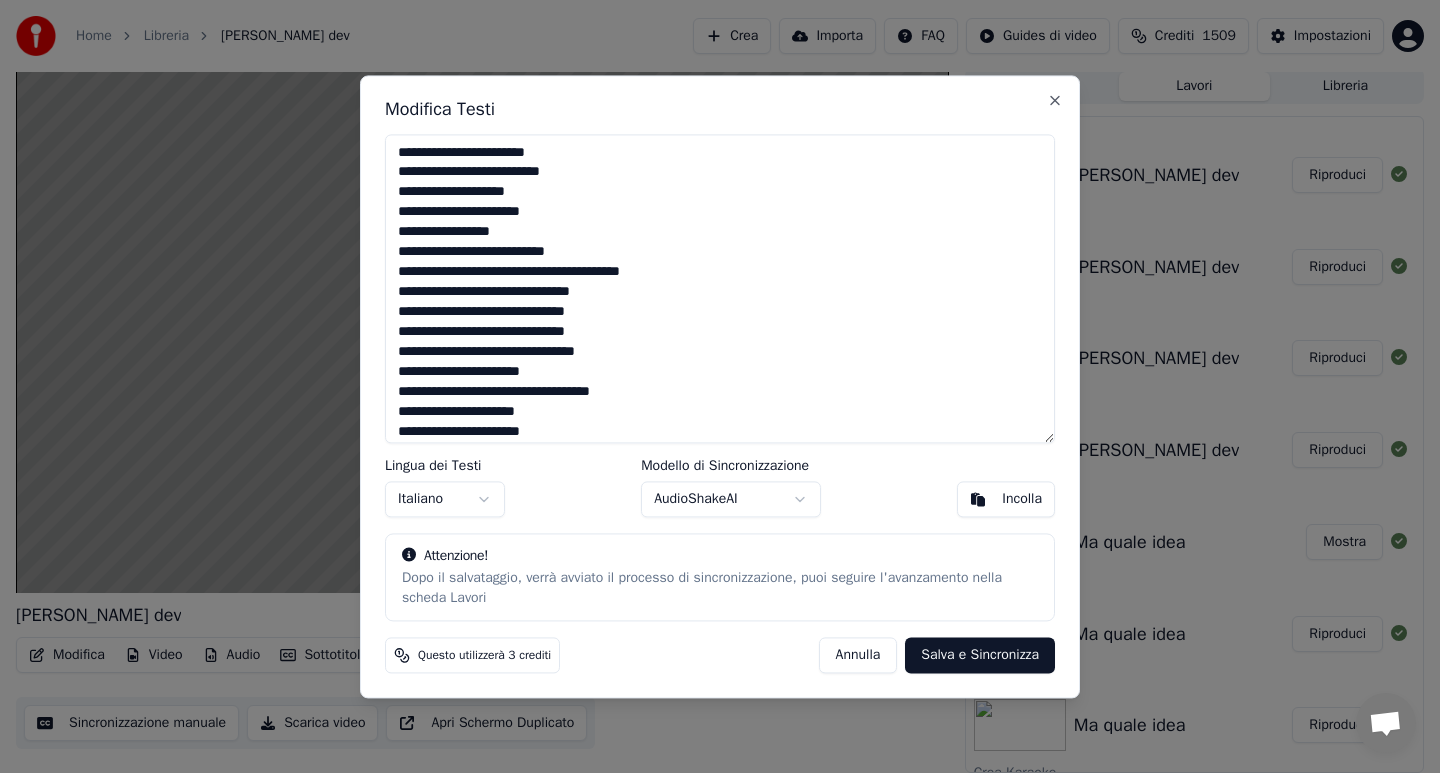 click at bounding box center [720, 288] 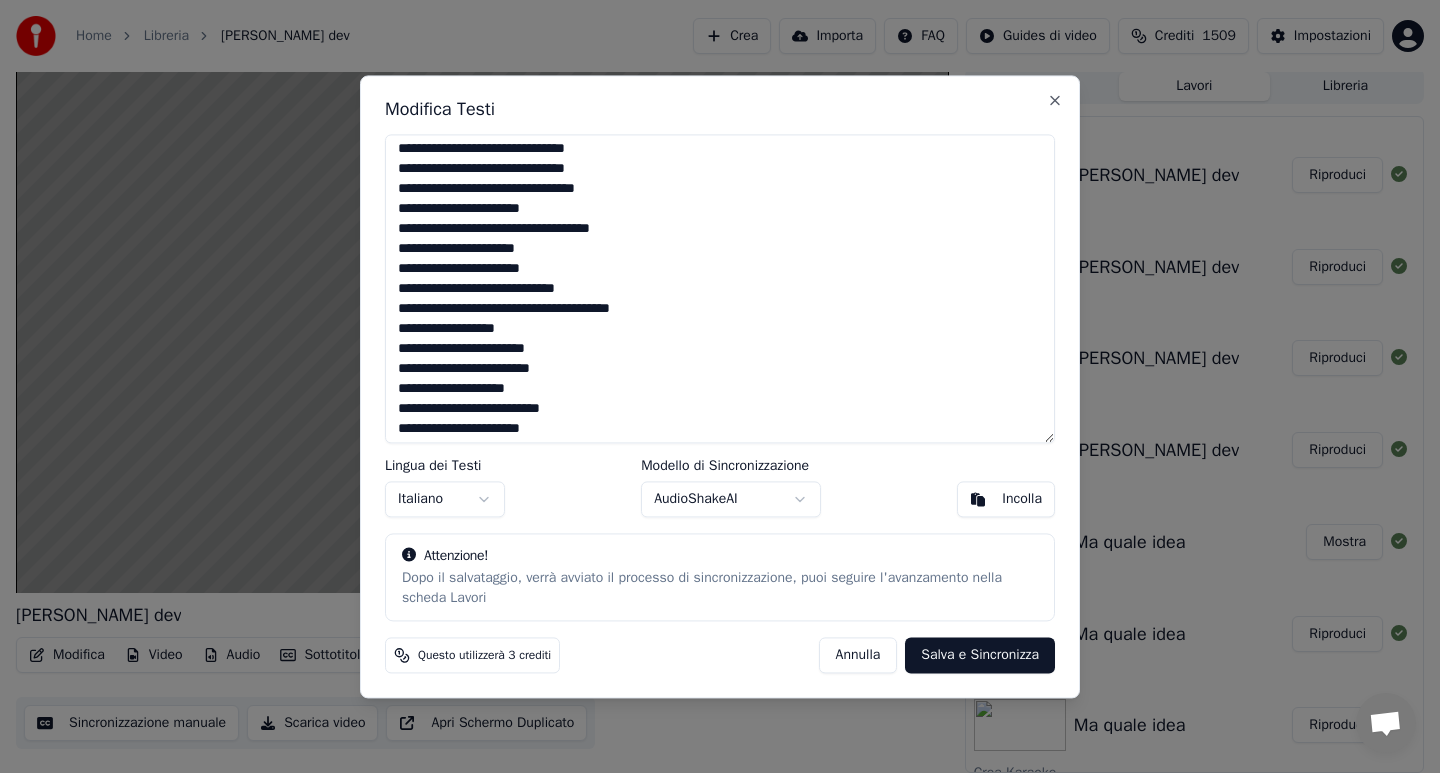 click at bounding box center [720, 288] 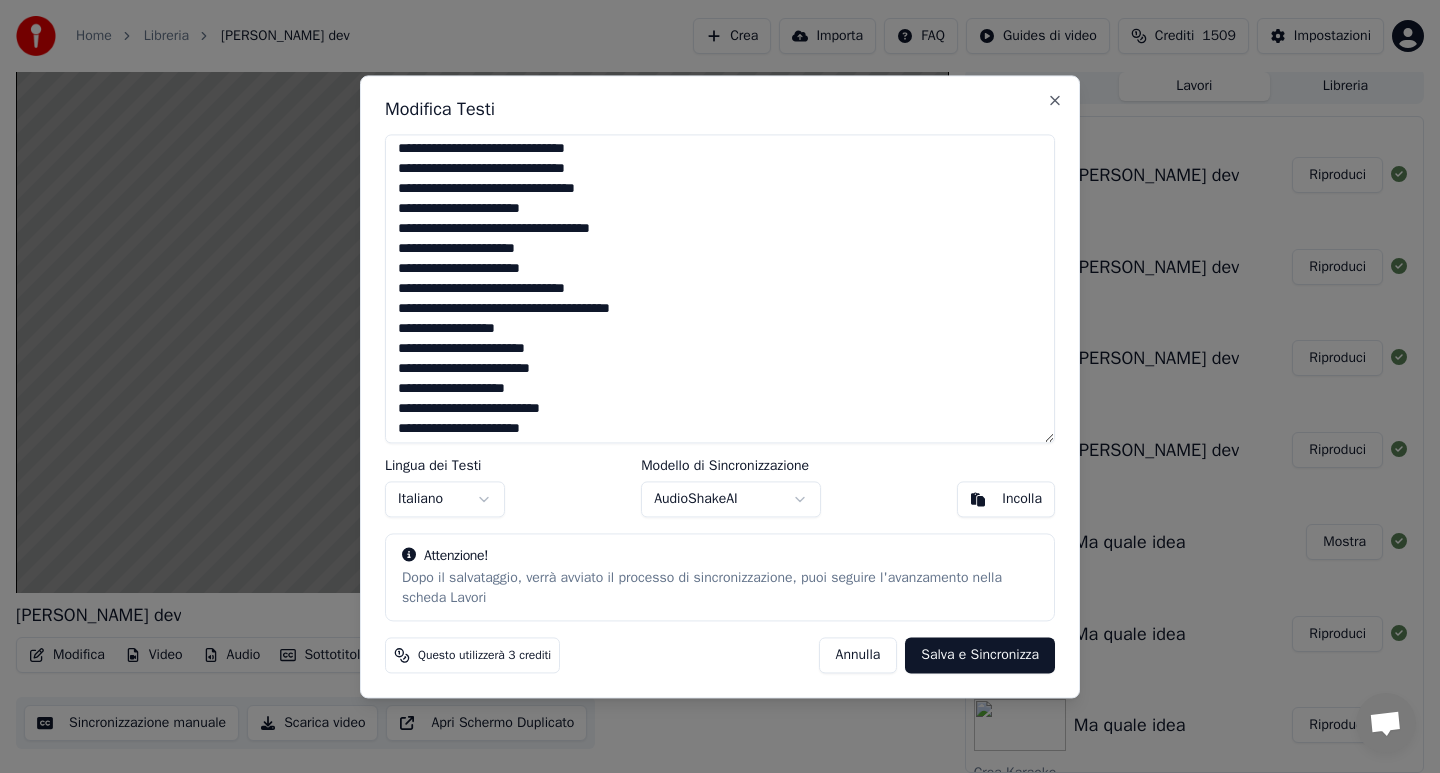 click at bounding box center (720, 288) 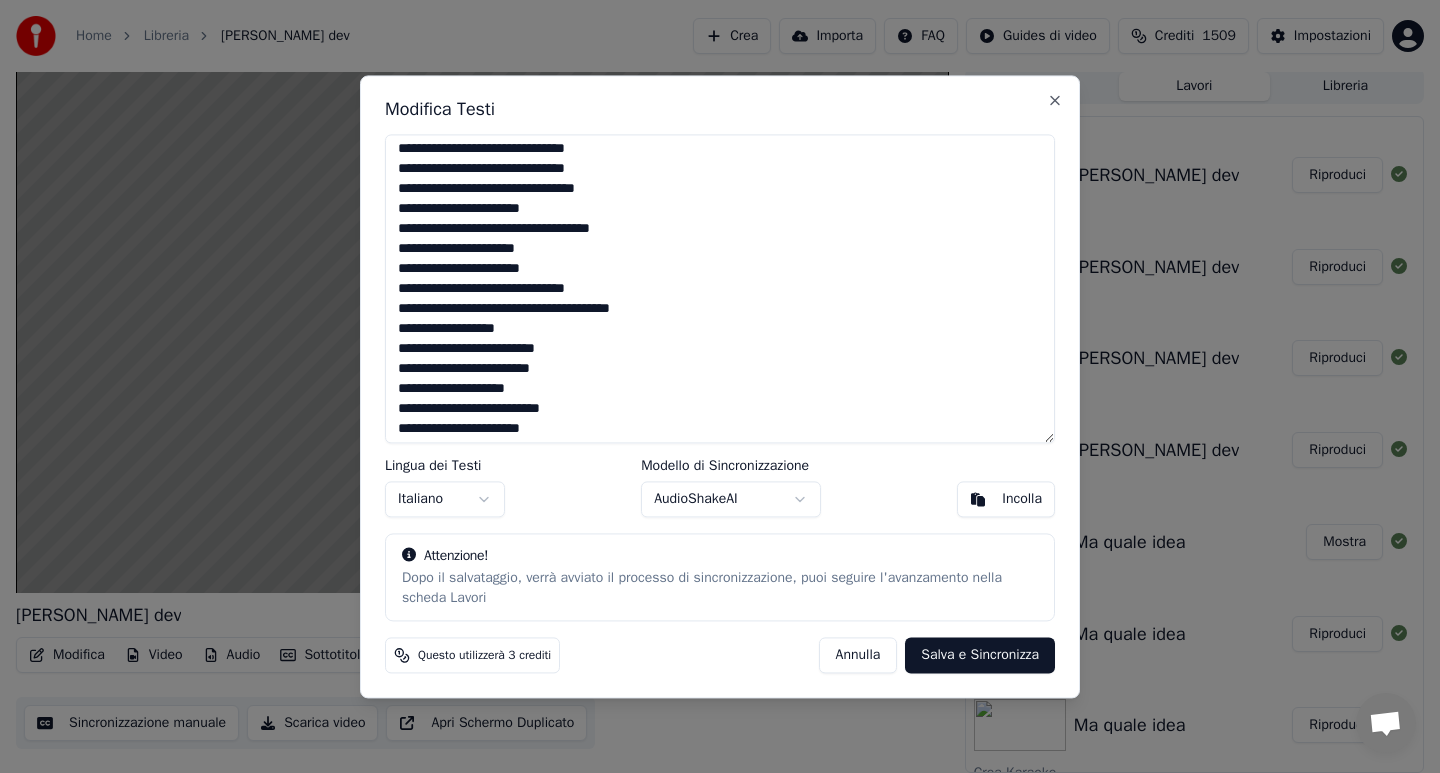 click at bounding box center (720, 288) 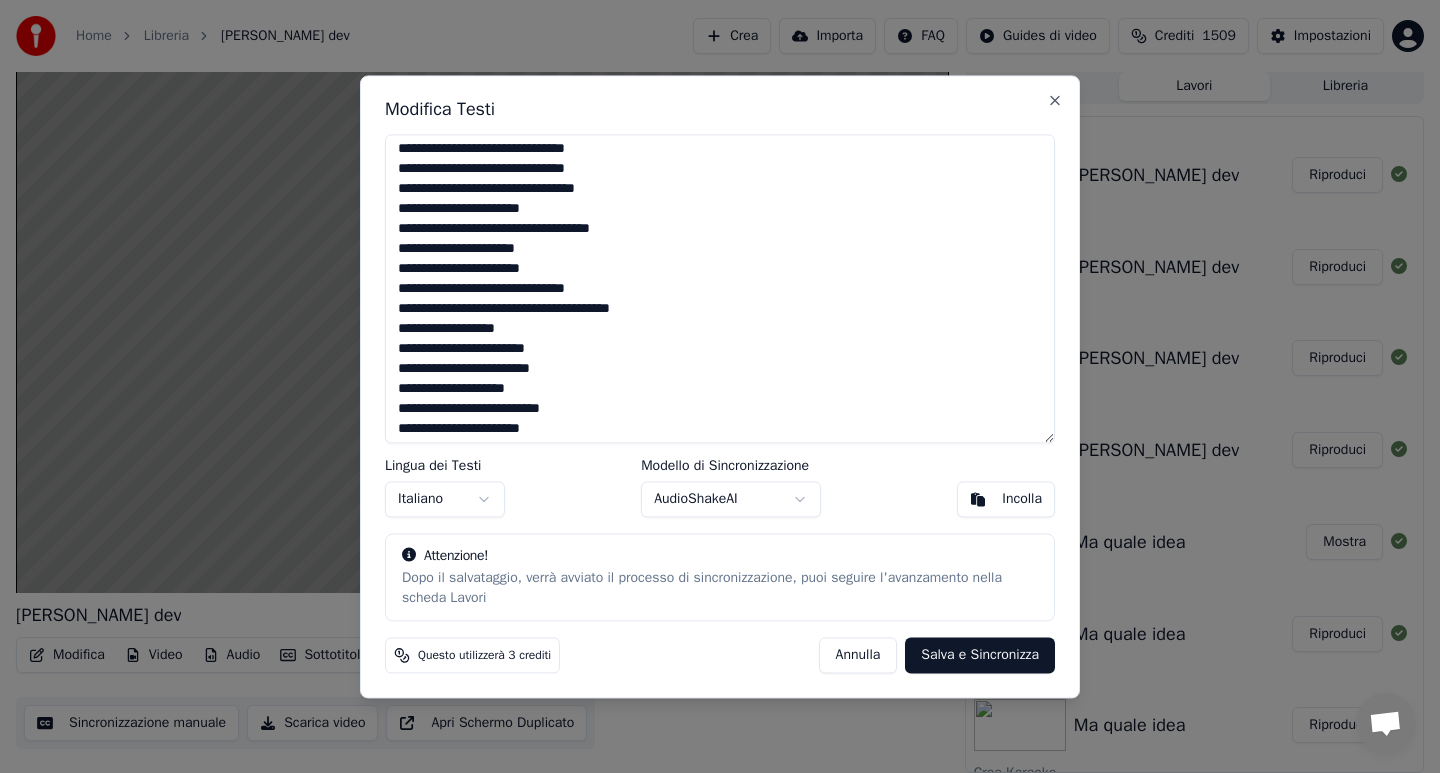click at bounding box center [720, 288] 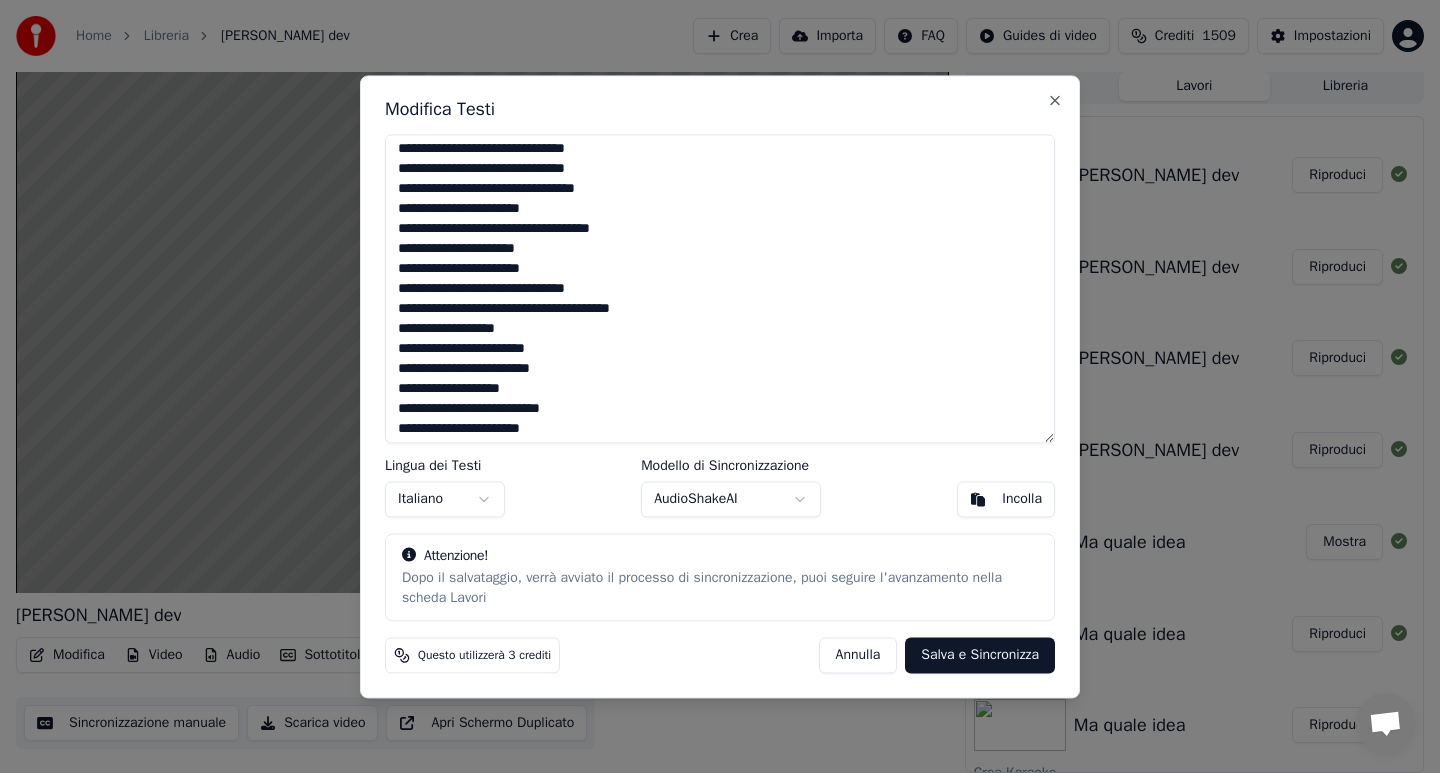 click at bounding box center [720, 288] 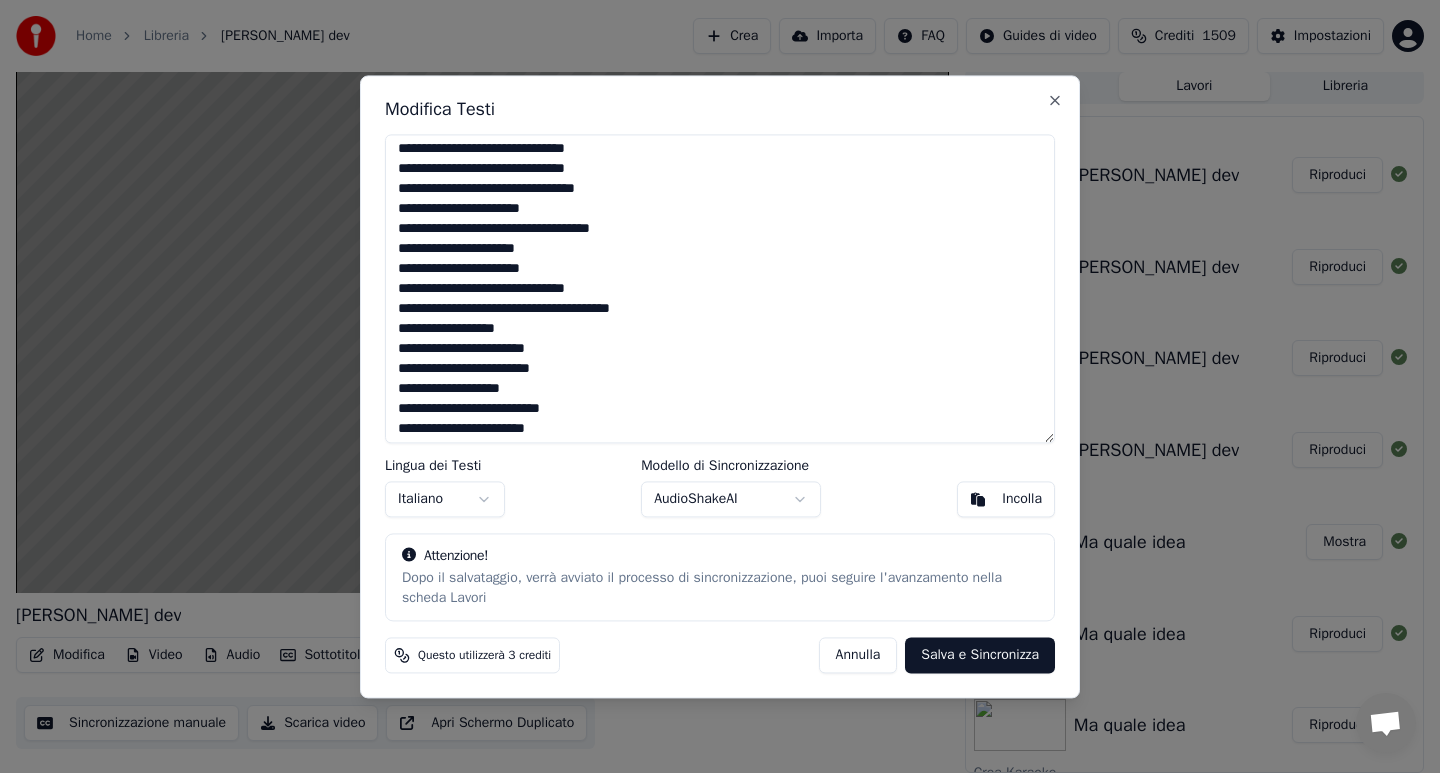 click at bounding box center [720, 288] 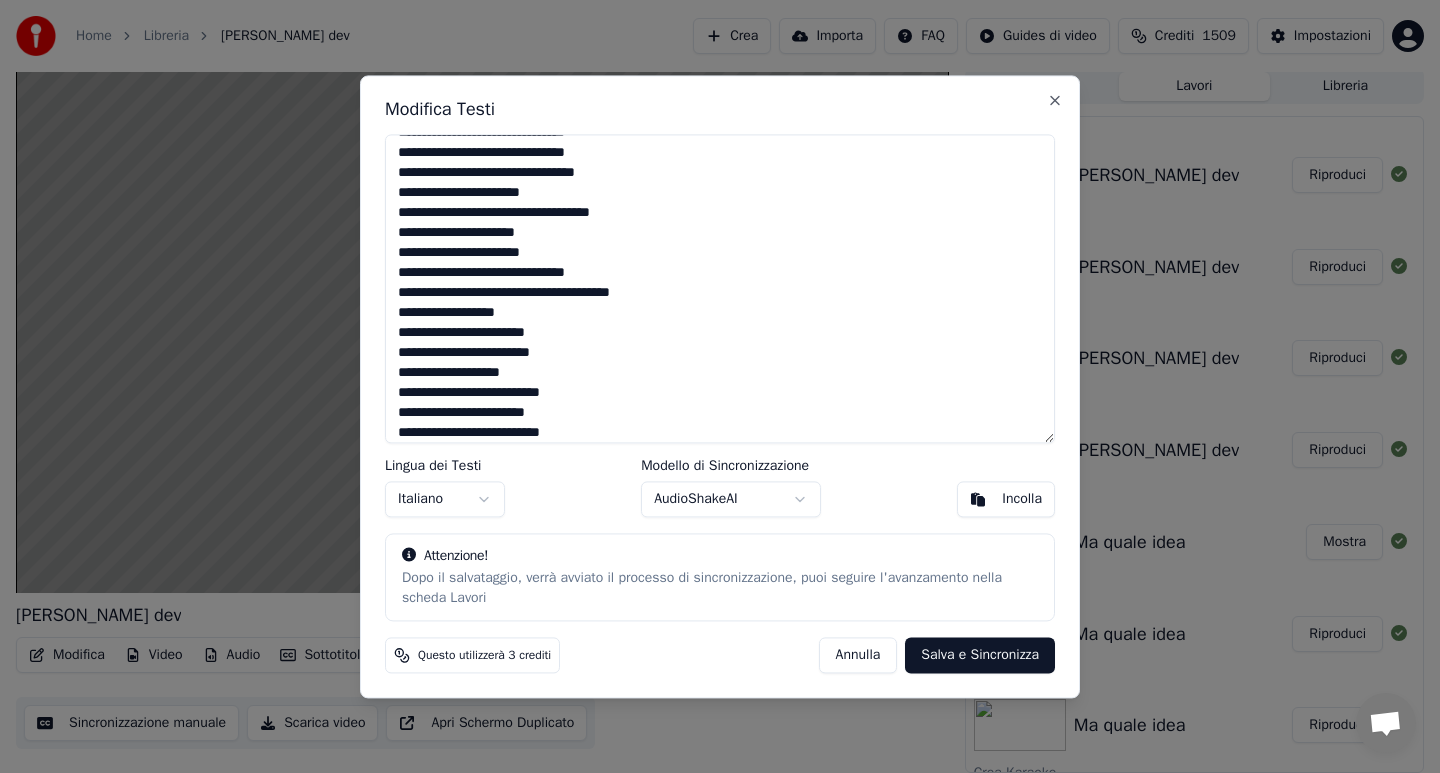 scroll, scrollTop: 343, scrollLeft: 0, axis: vertical 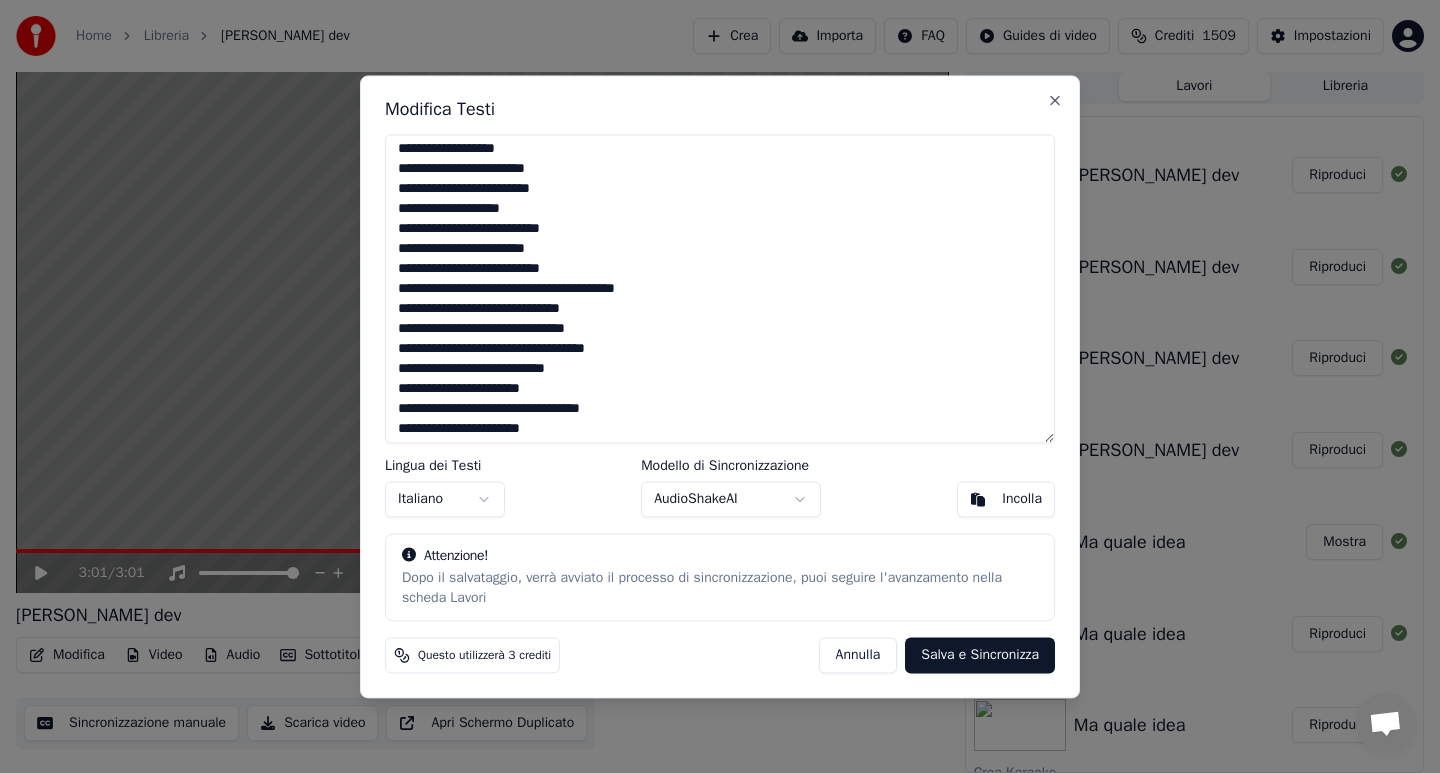 click at bounding box center [720, 288] 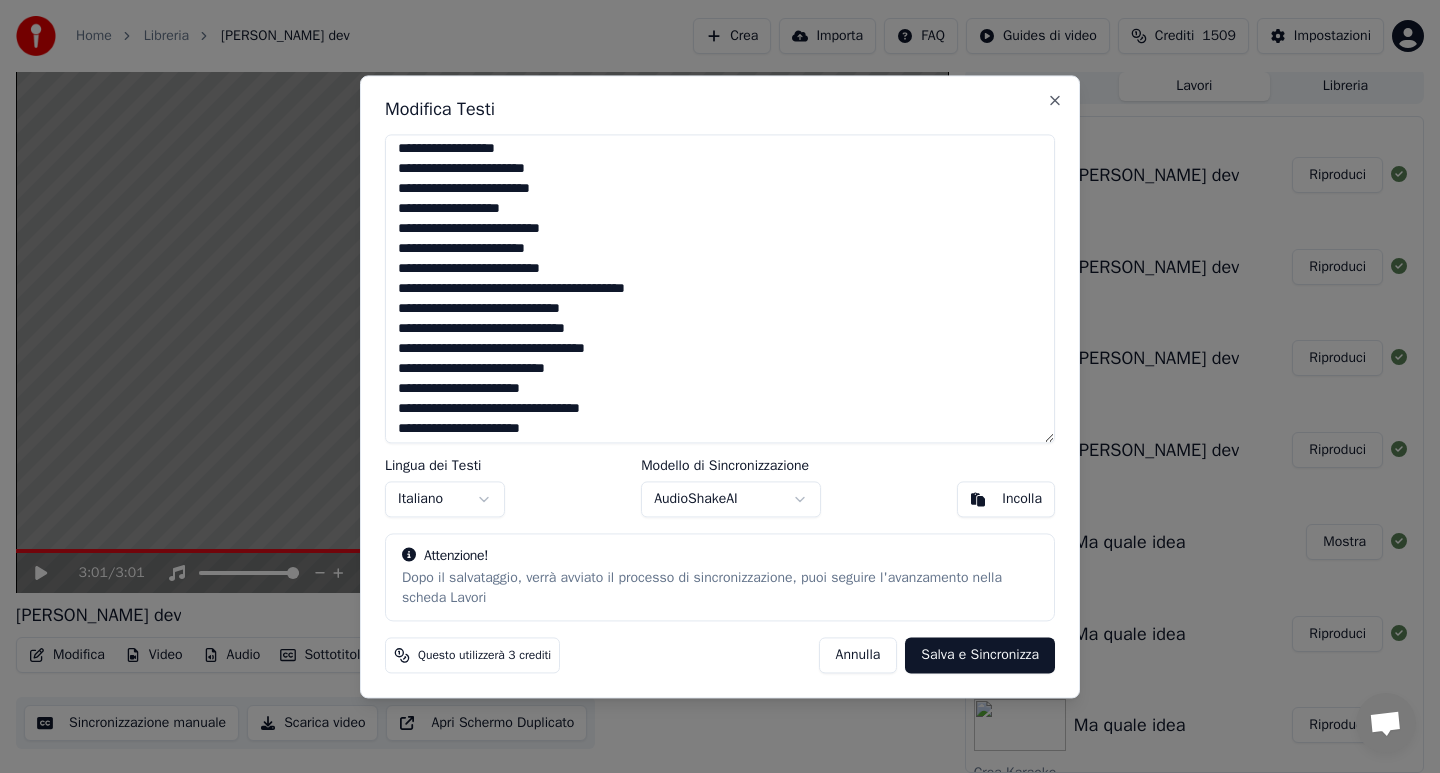 click at bounding box center [720, 288] 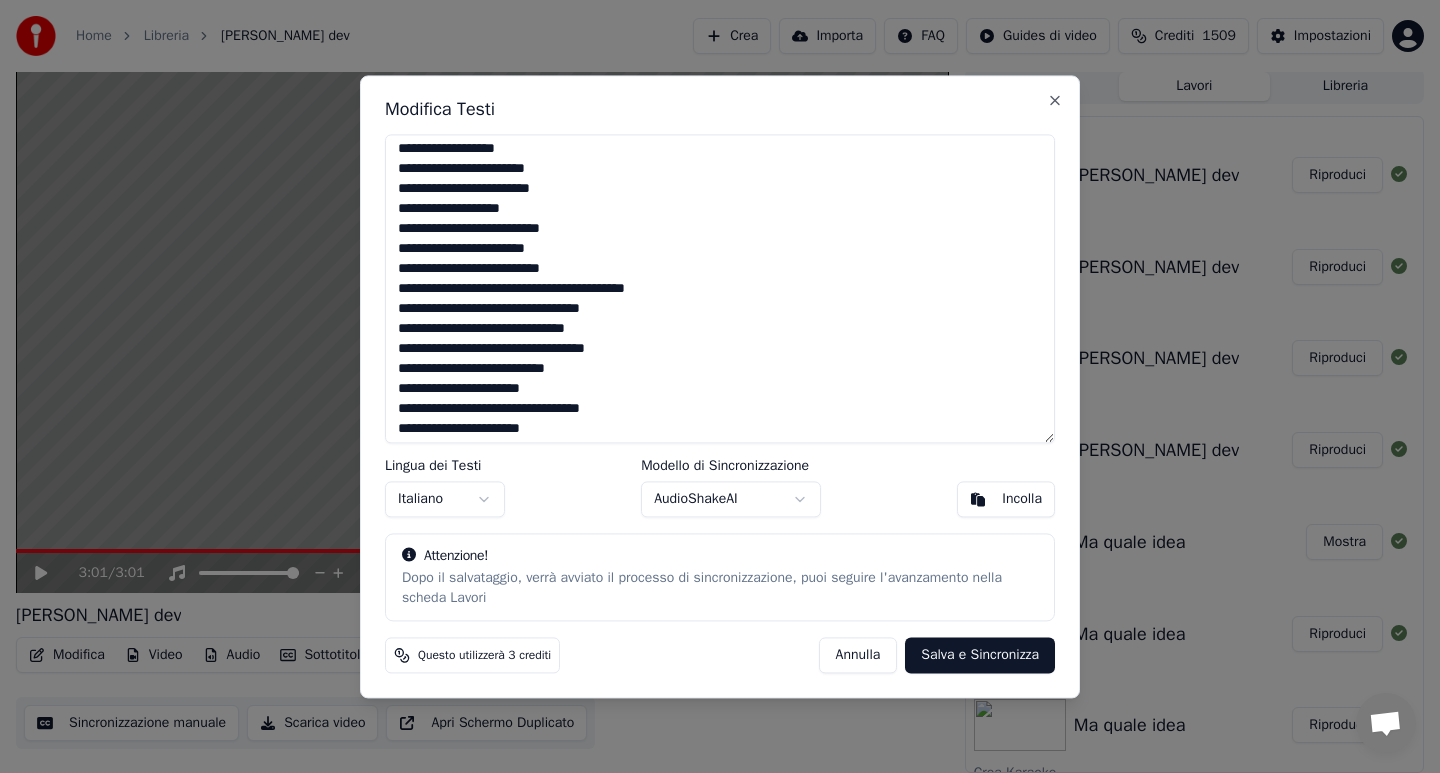 click at bounding box center [720, 288] 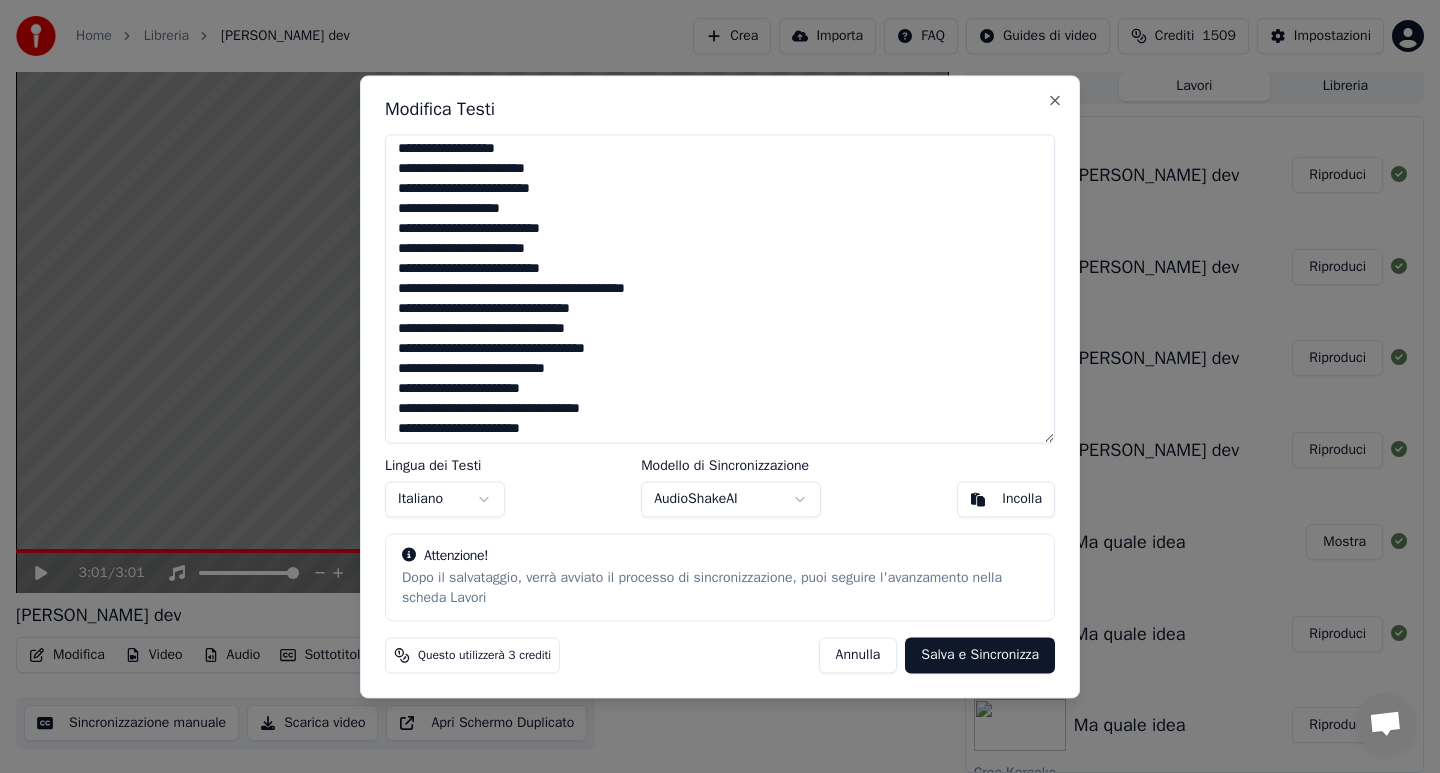 click at bounding box center (720, 288) 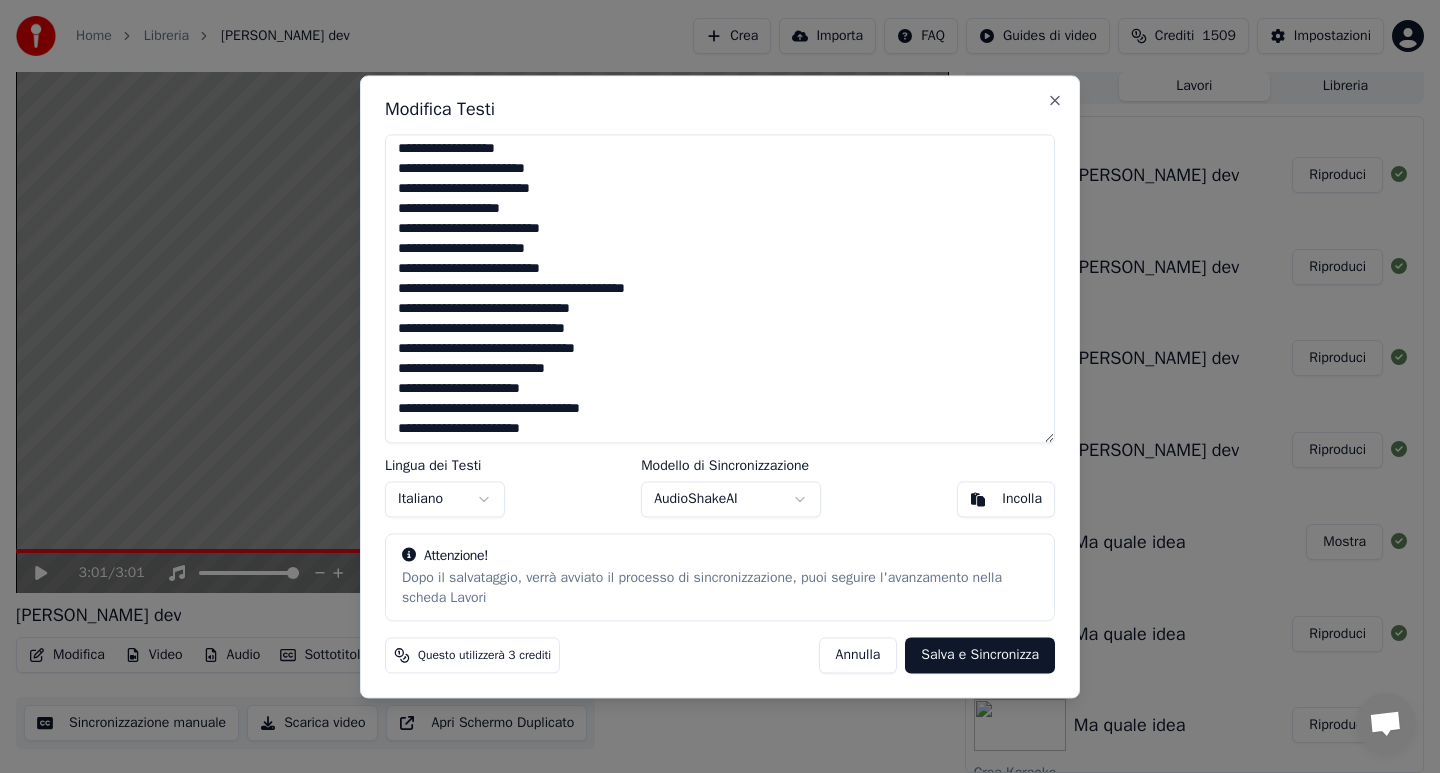 click at bounding box center [720, 288] 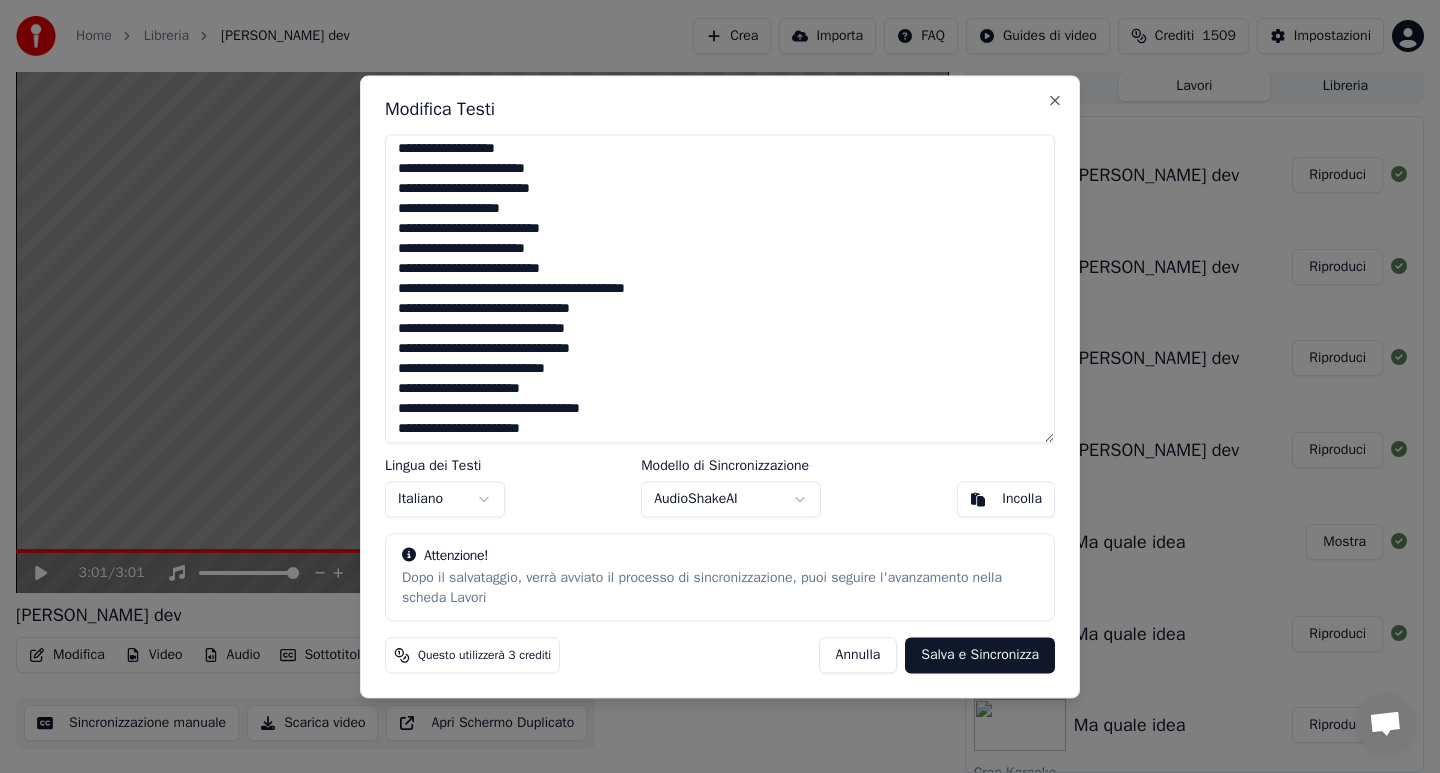 click at bounding box center (720, 288) 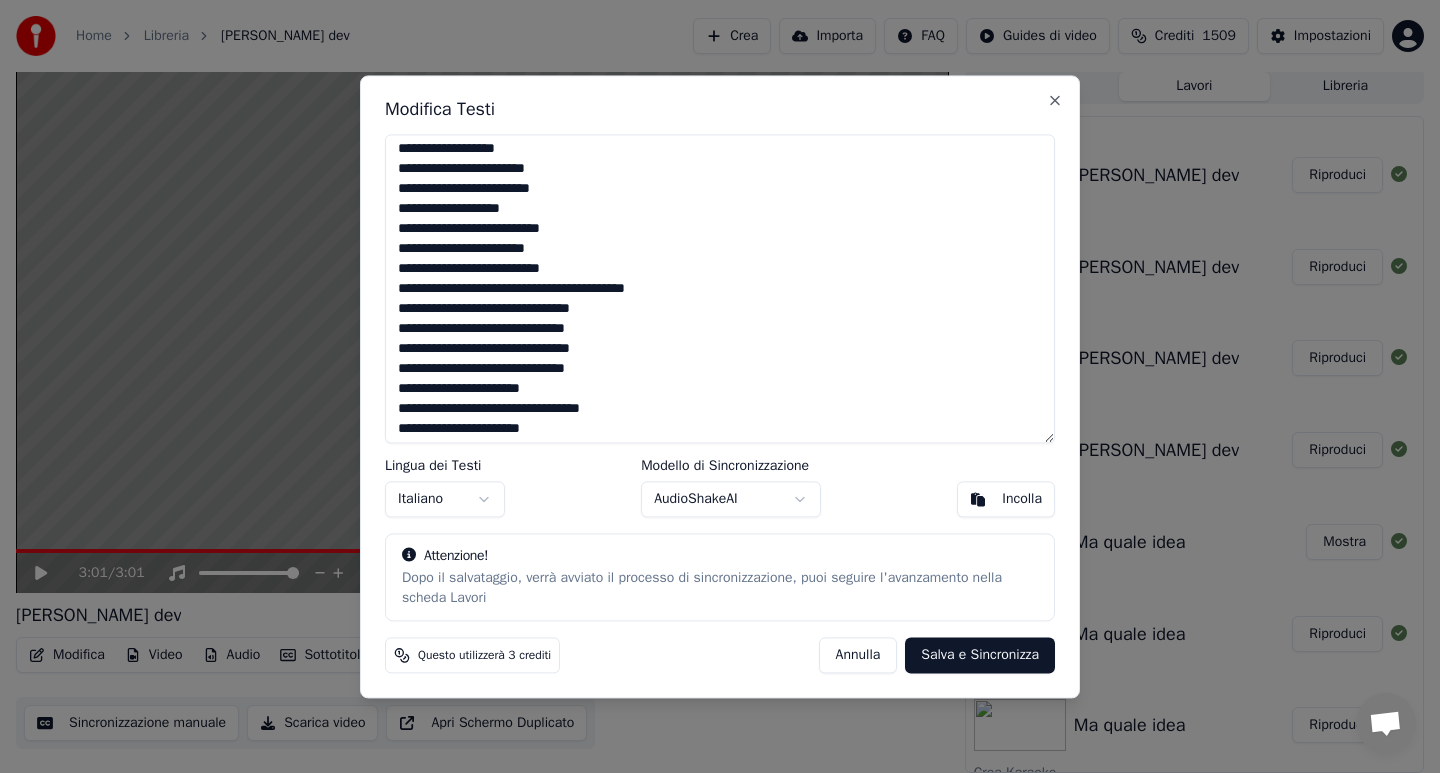 click at bounding box center (720, 288) 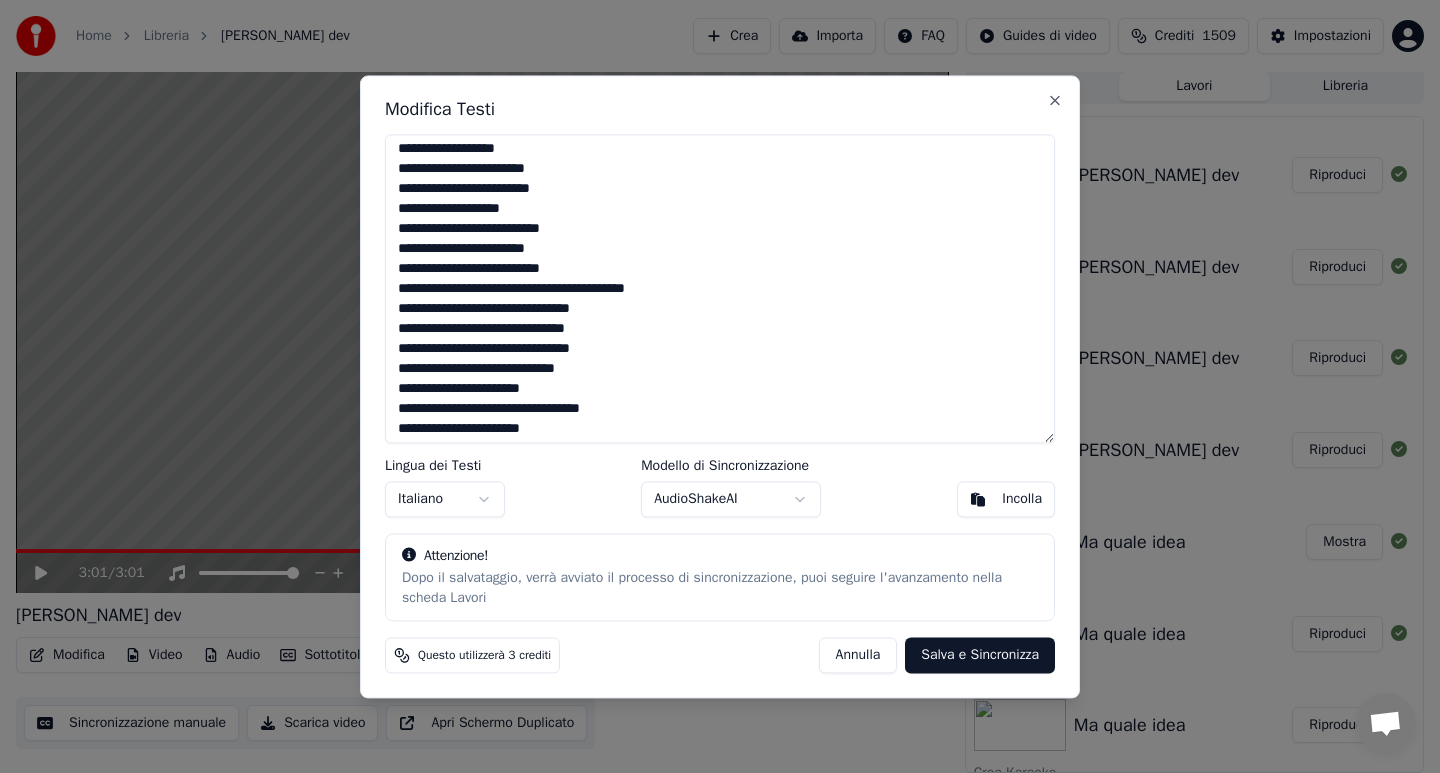 click at bounding box center (720, 288) 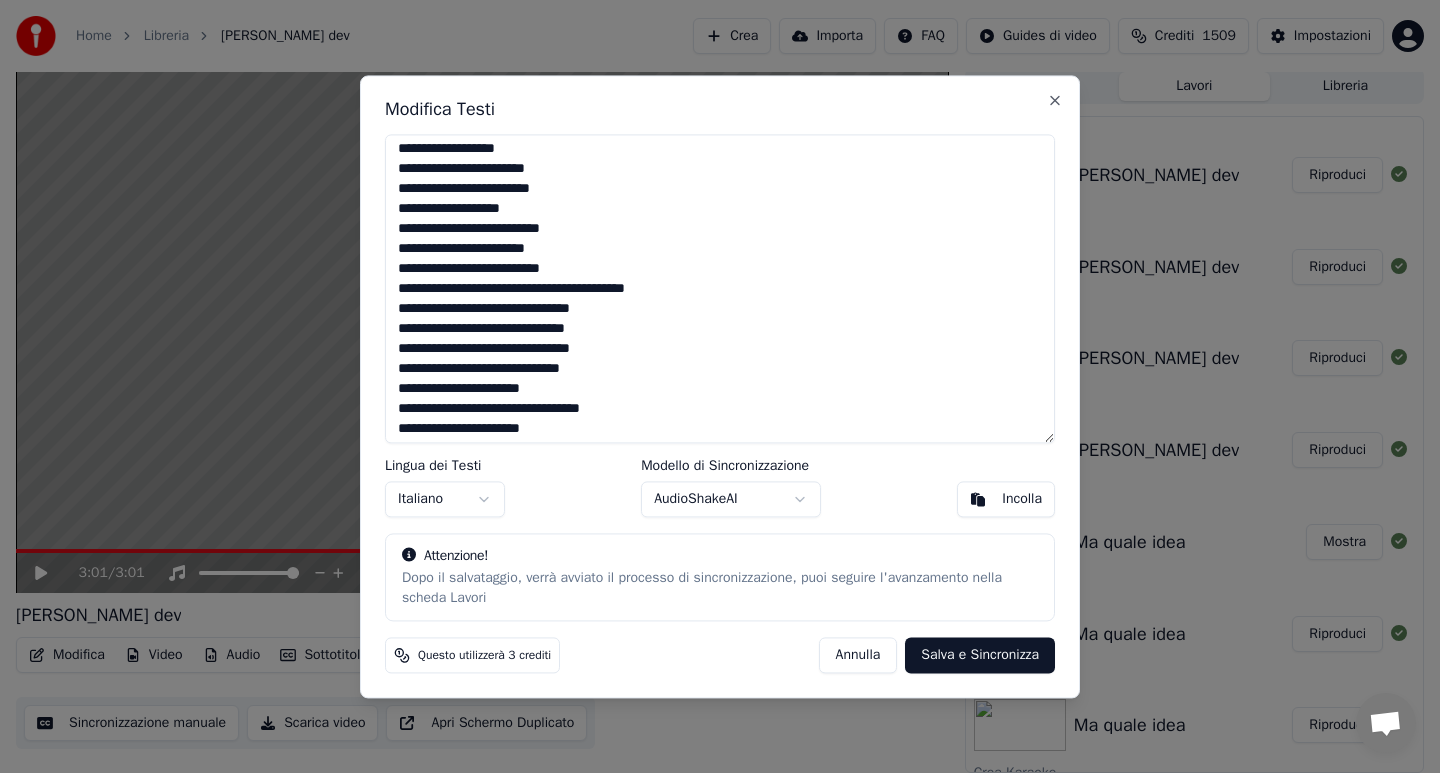 click at bounding box center (720, 288) 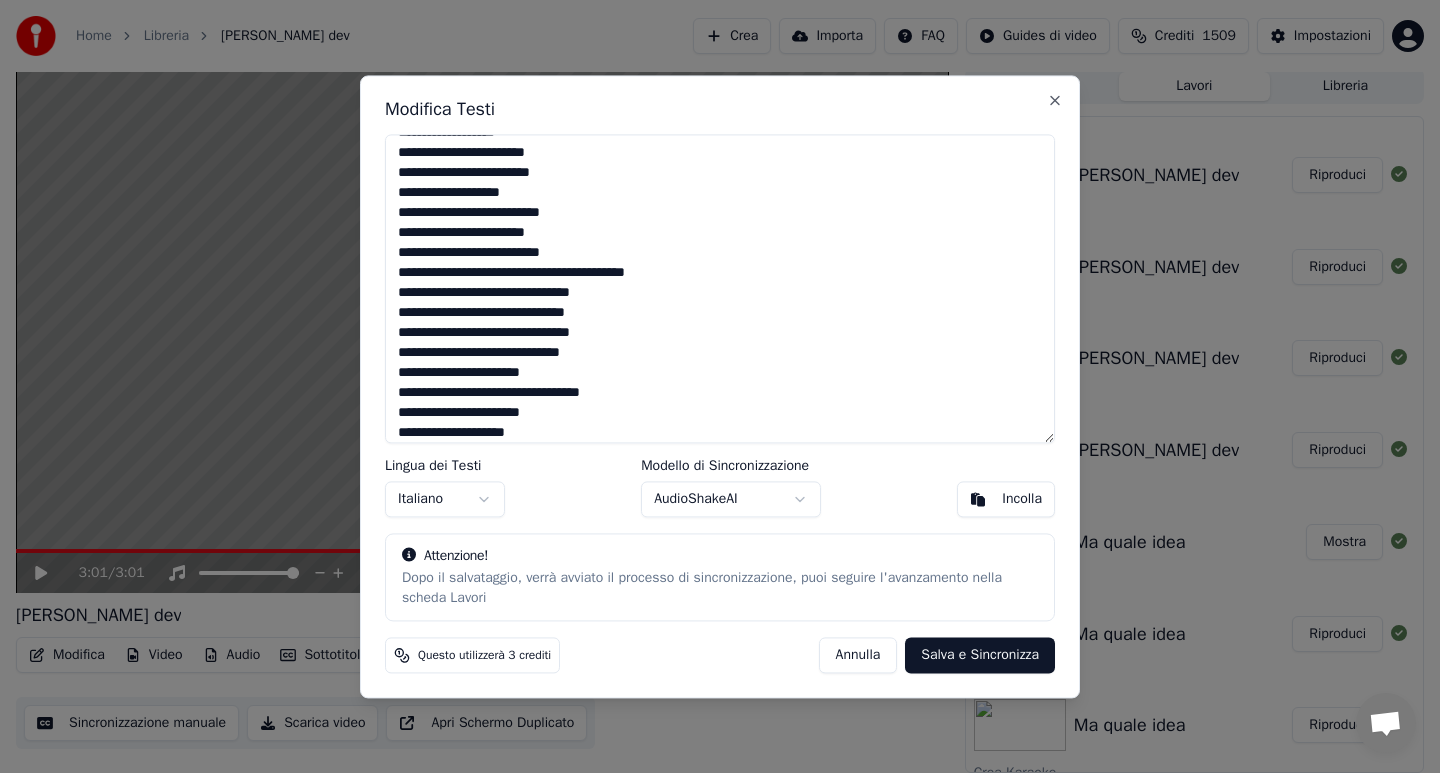 scroll, scrollTop: 523, scrollLeft: 0, axis: vertical 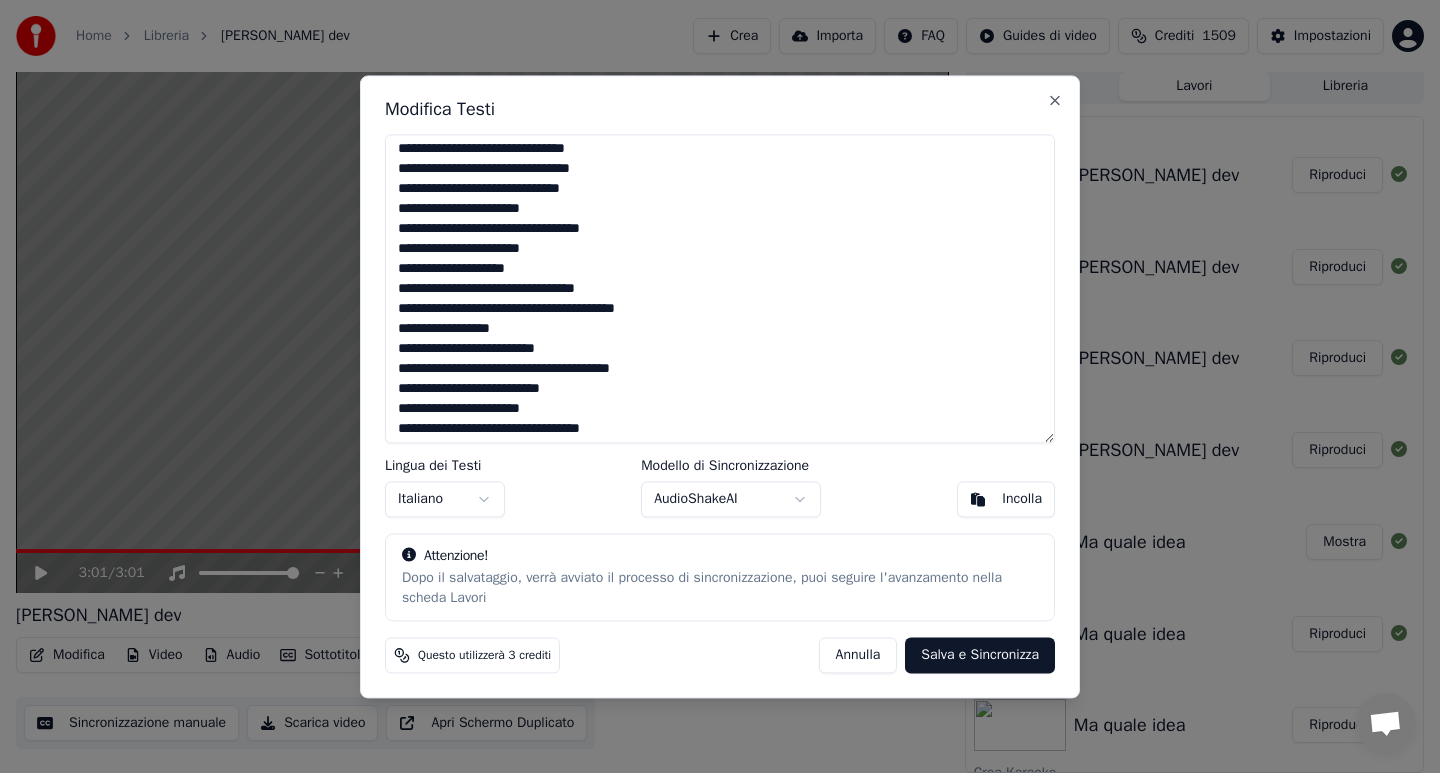 click at bounding box center (720, 288) 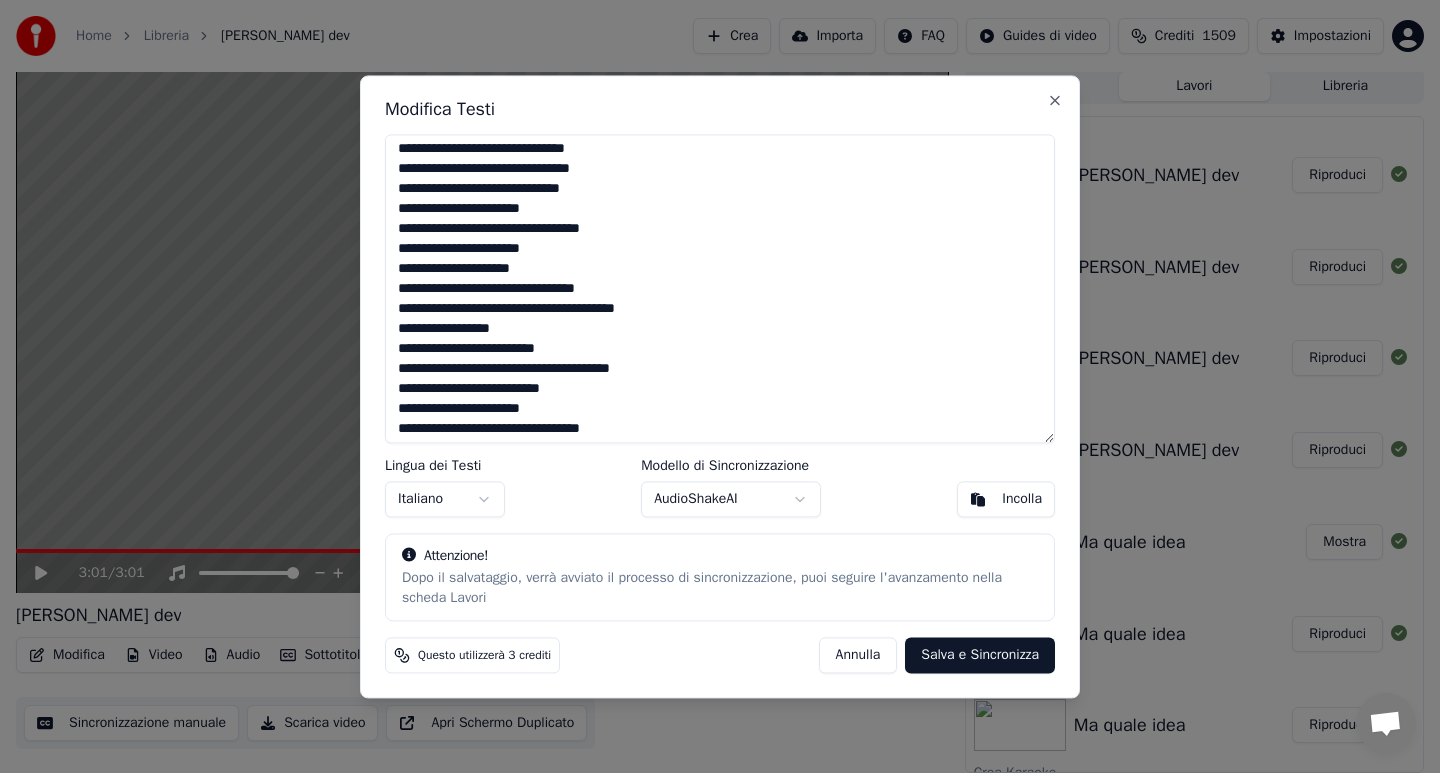 click at bounding box center [720, 288] 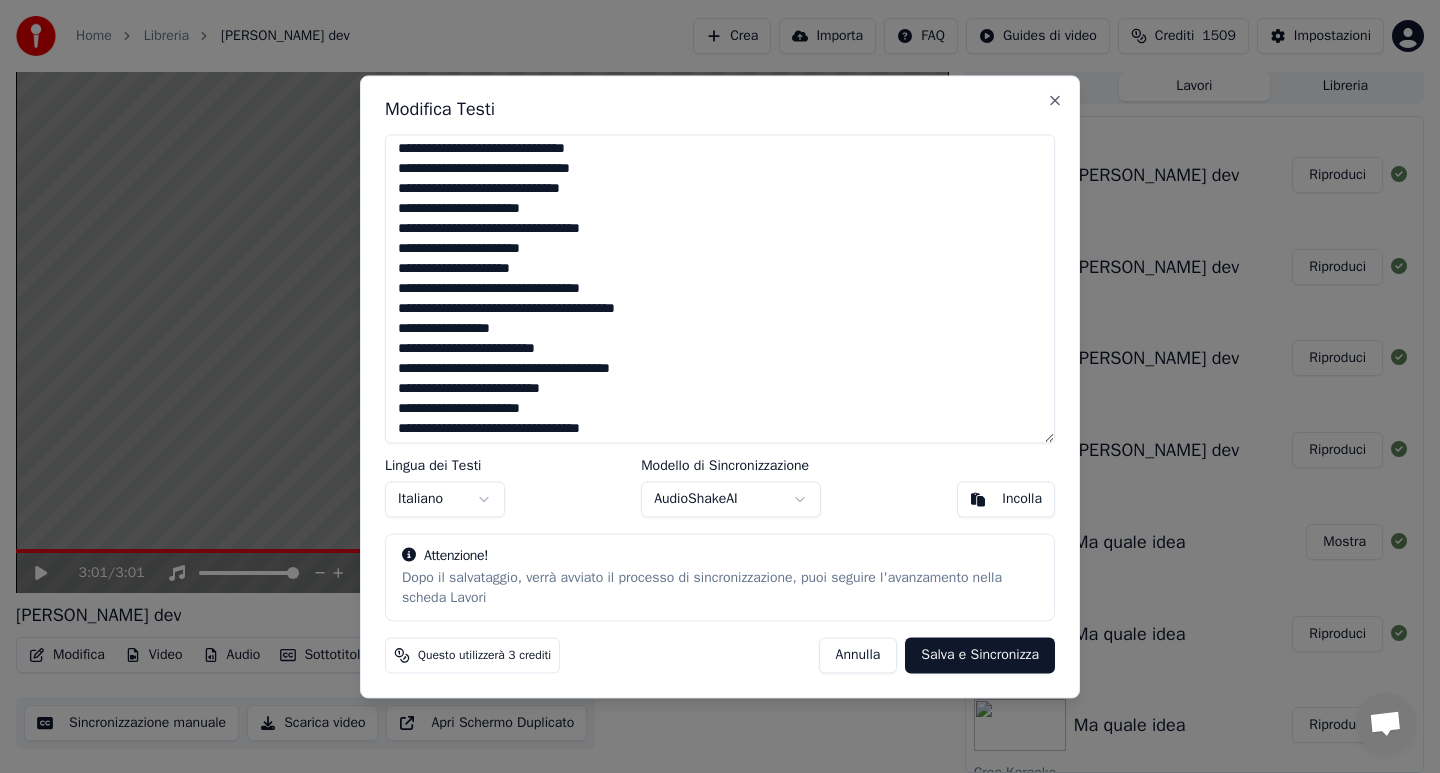 click at bounding box center [720, 288] 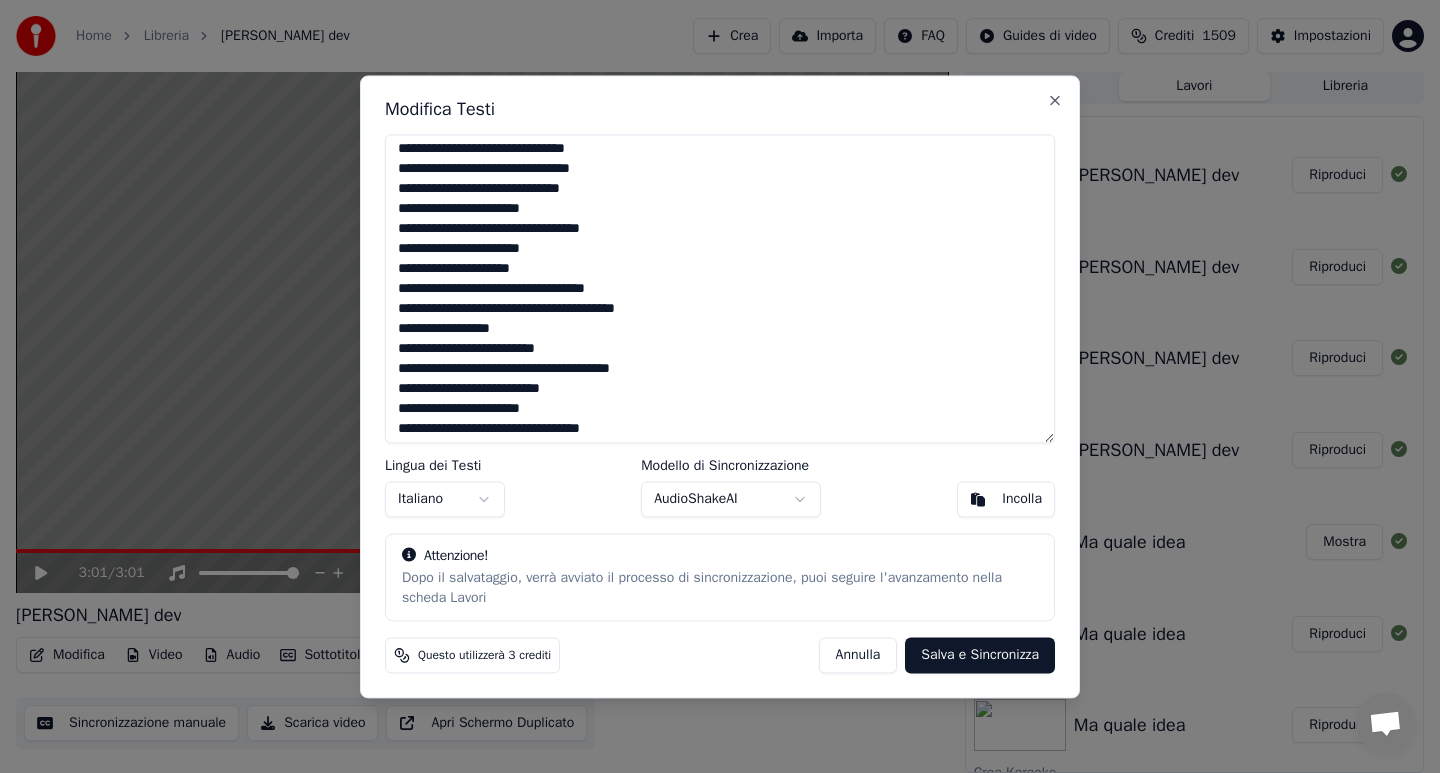 click at bounding box center [720, 288] 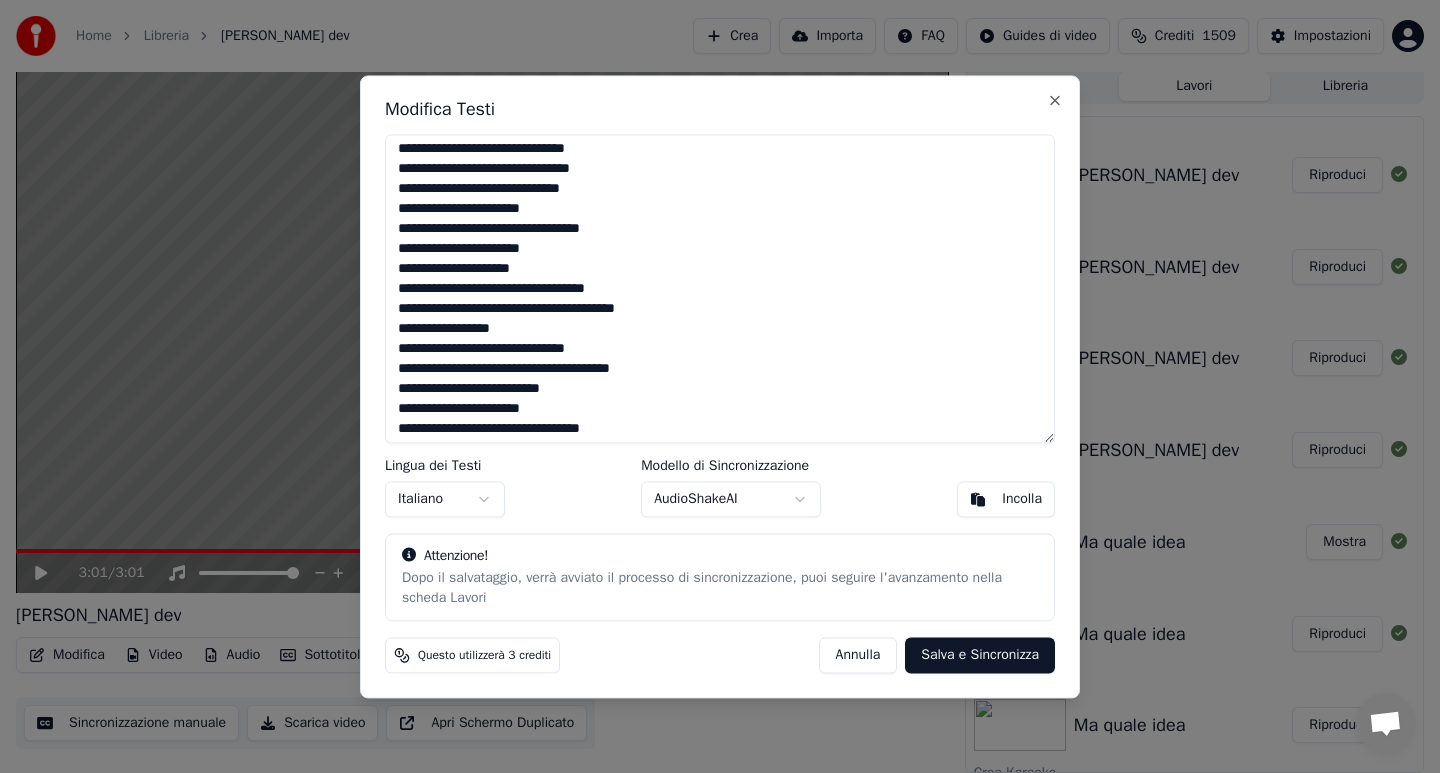 click at bounding box center (720, 288) 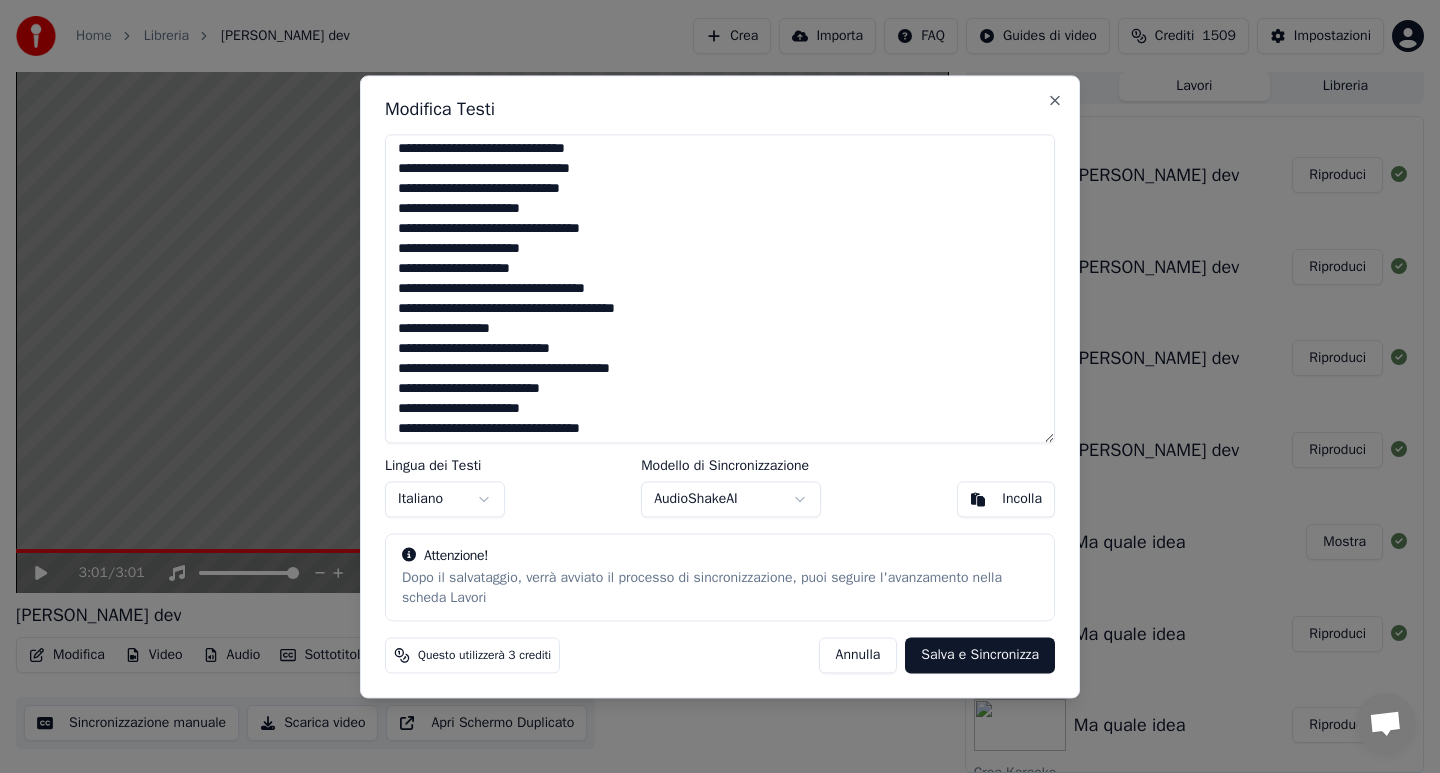 click at bounding box center (720, 288) 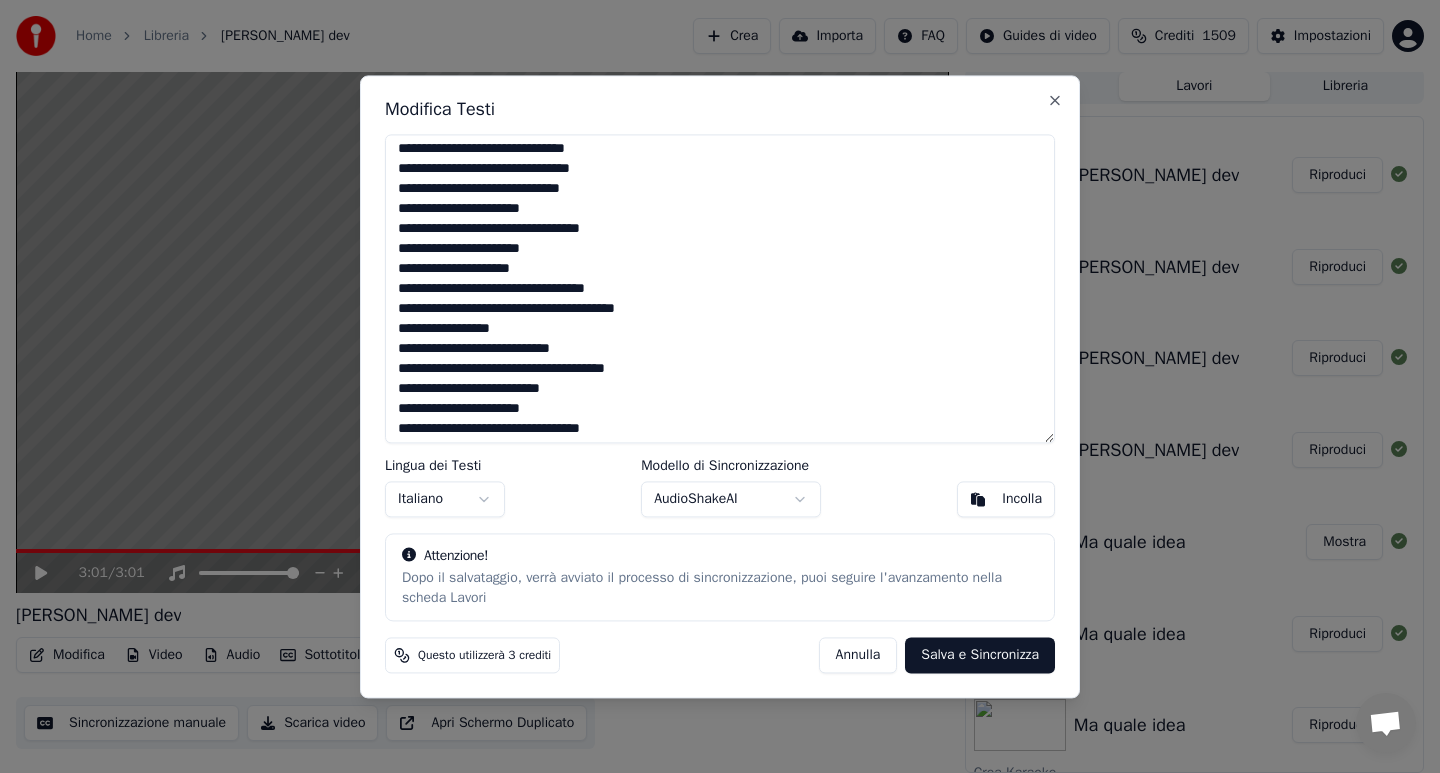 click at bounding box center [720, 288] 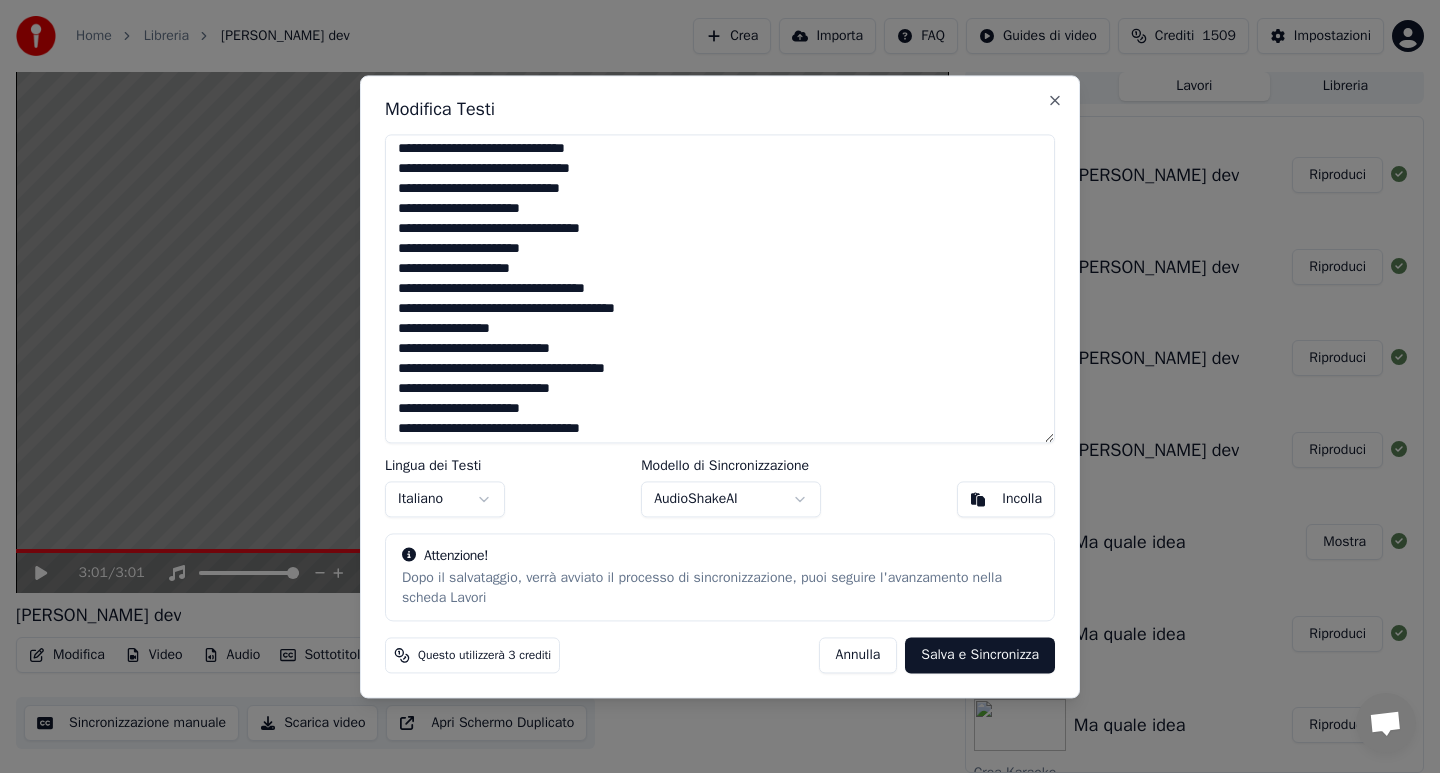 click at bounding box center [720, 288] 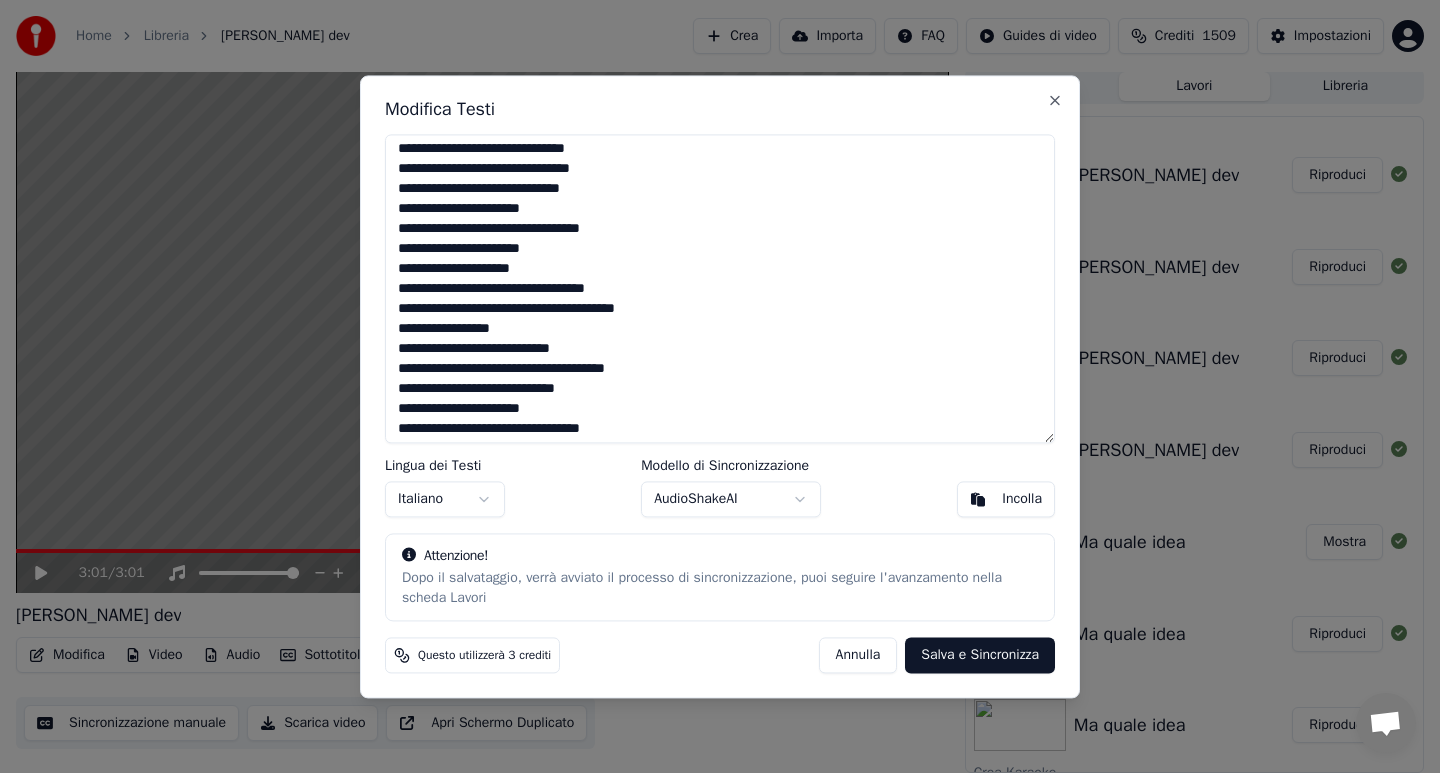 click at bounding box center (720, 288) 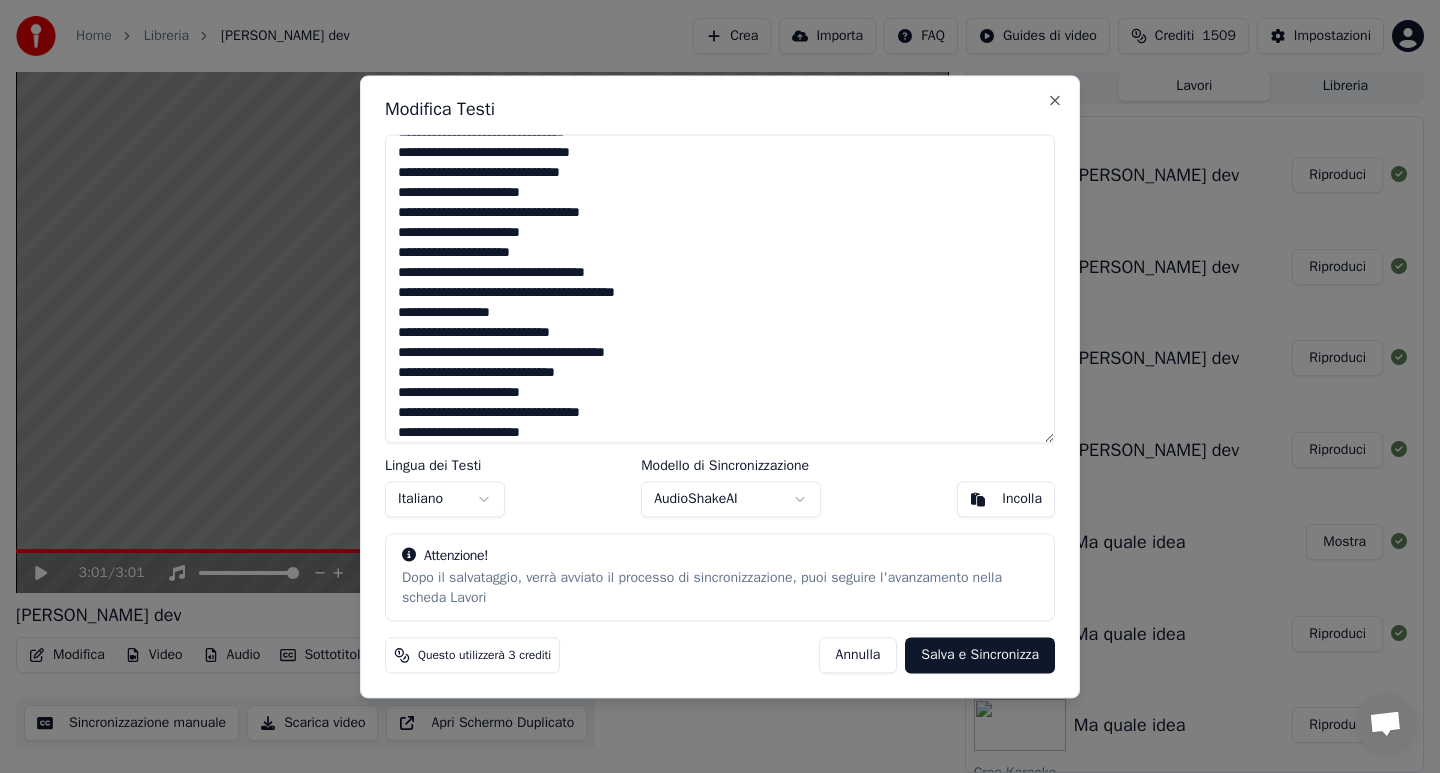 scroll, scrollTop: 648, scrollLeft: 0, axis: vertical 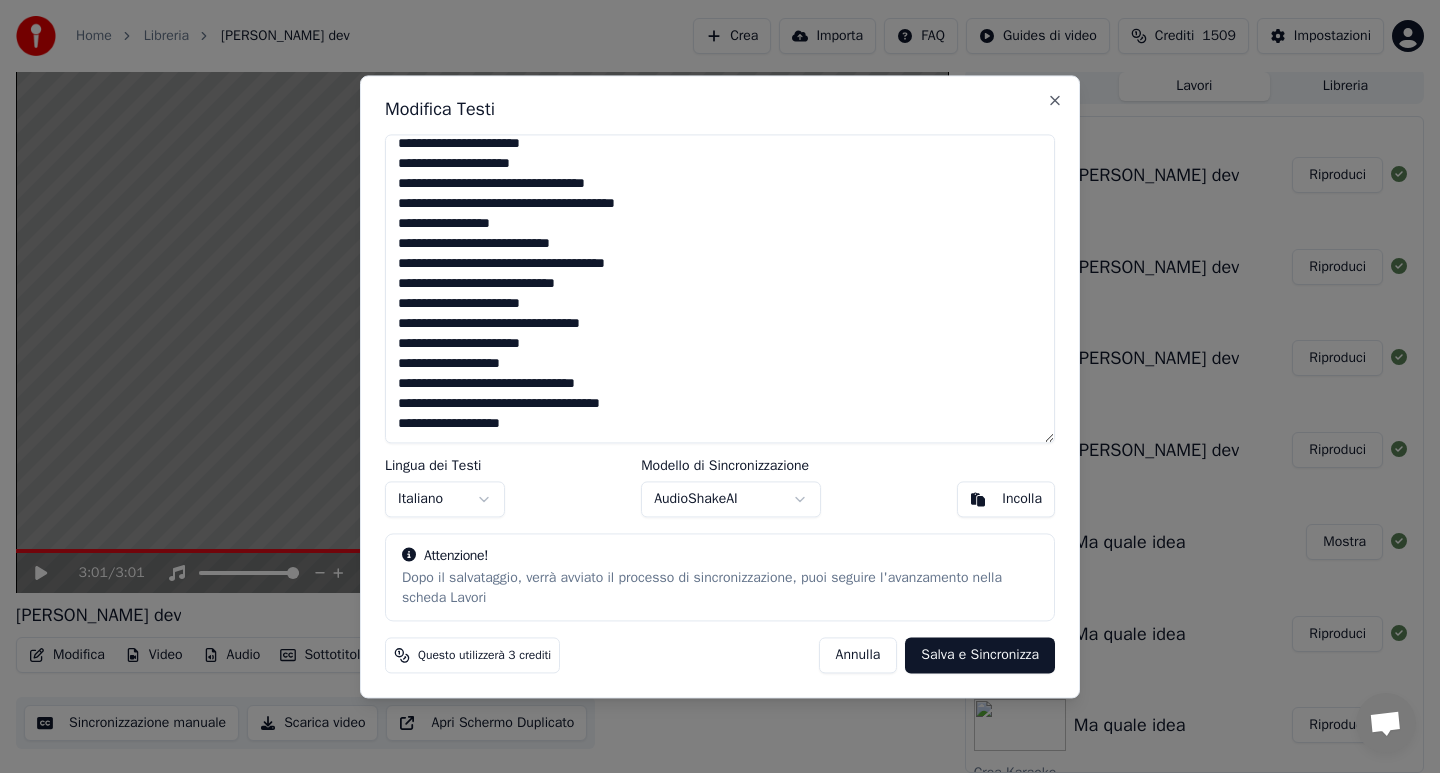 click at bounding box center [720, 288] 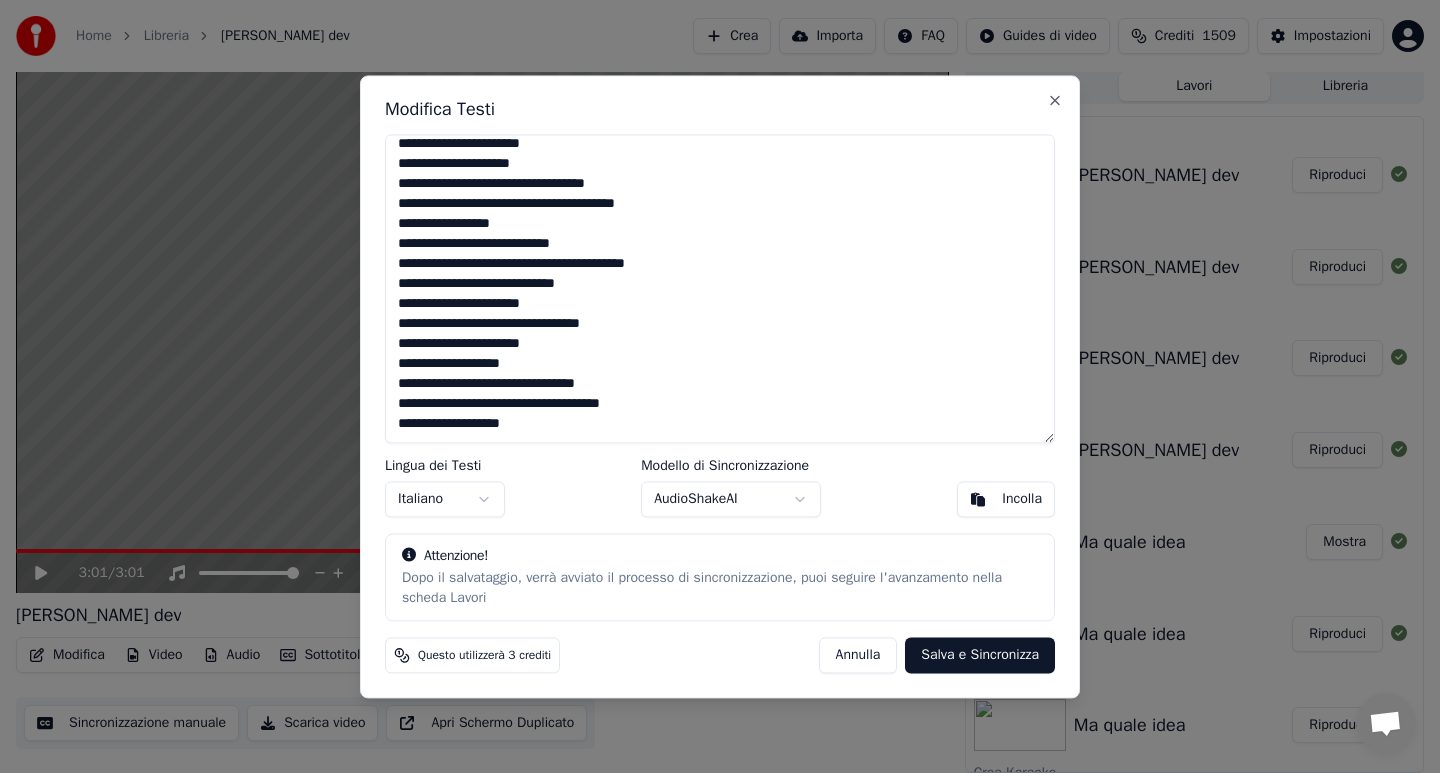 click at bounding box center (720, 288) 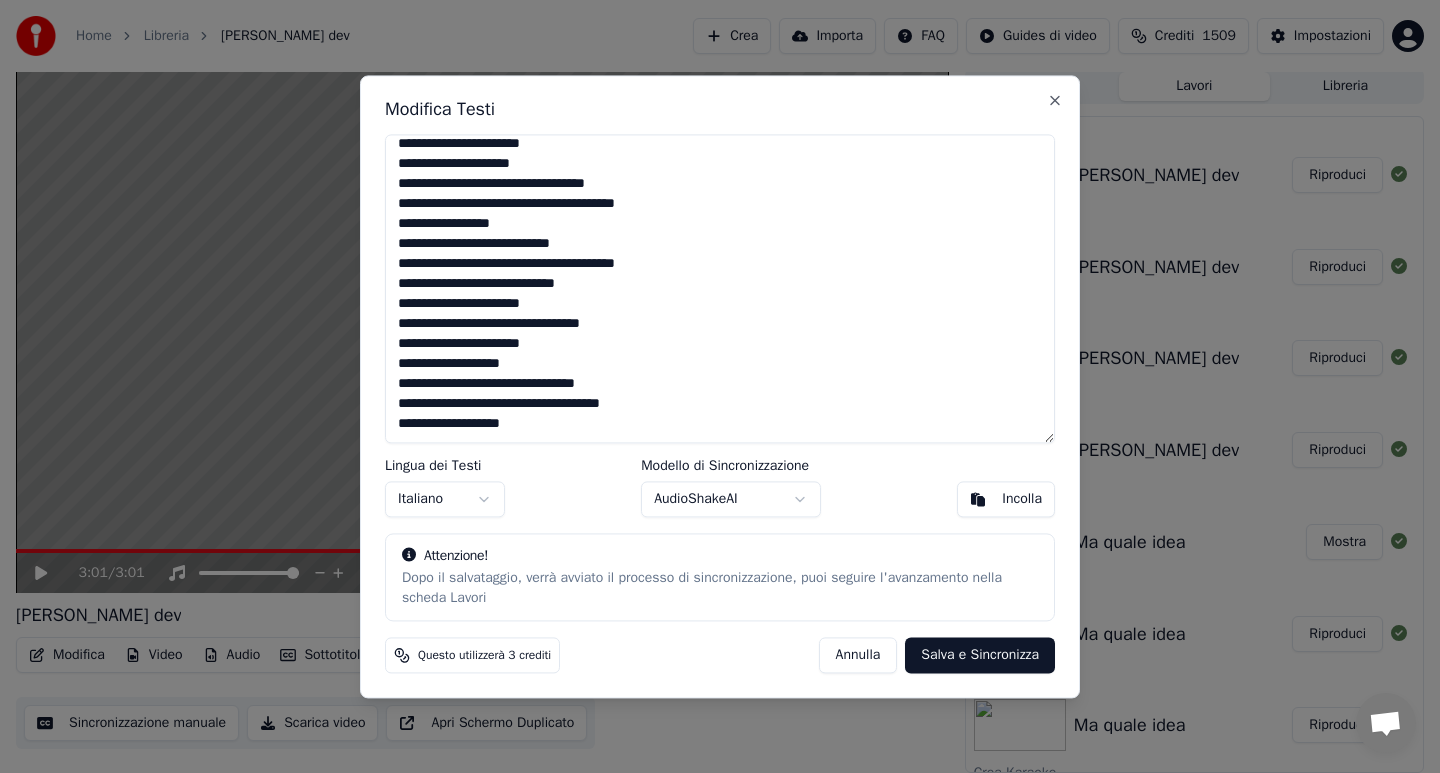 click at bounding box center [720, 288] 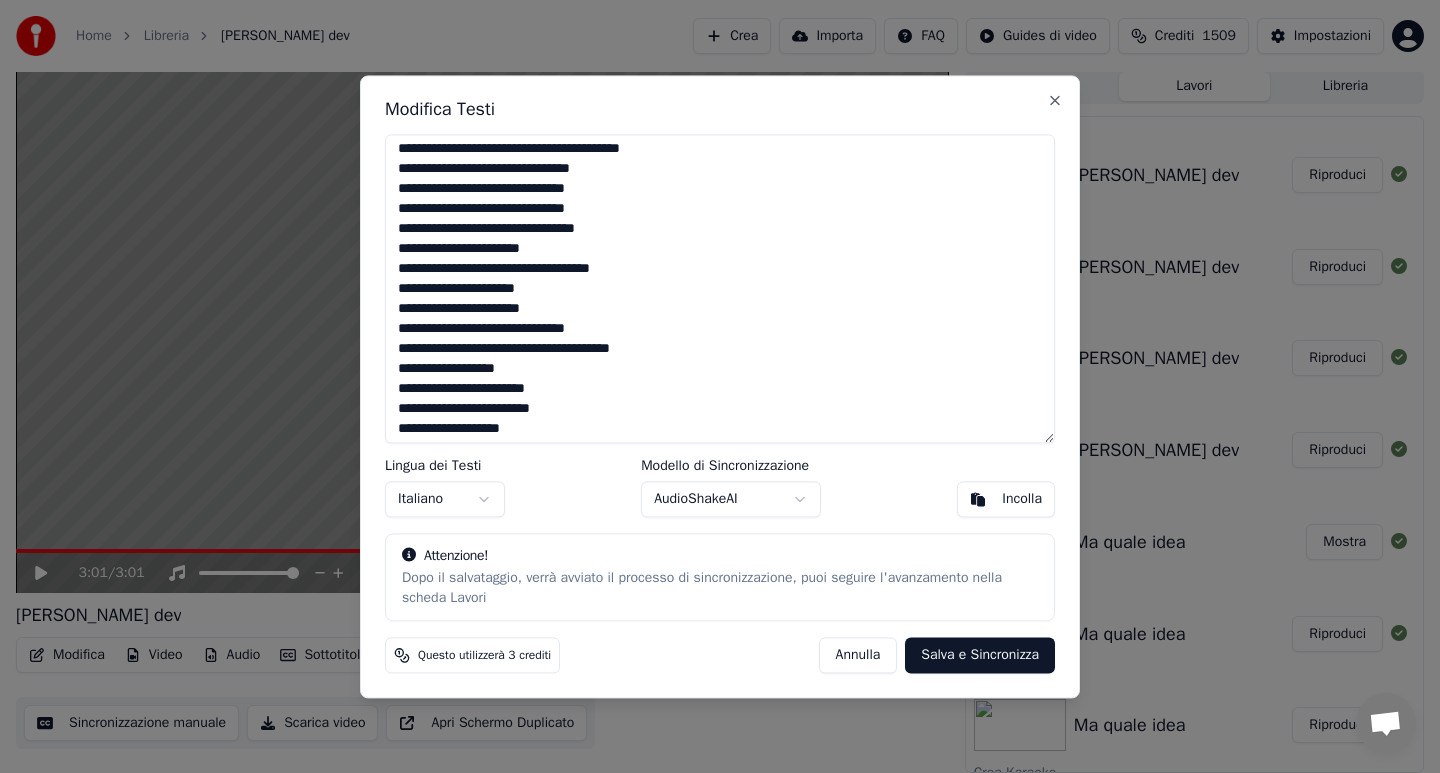 scroll, scrollTop: 0, scrollLeft: 0, axis: both 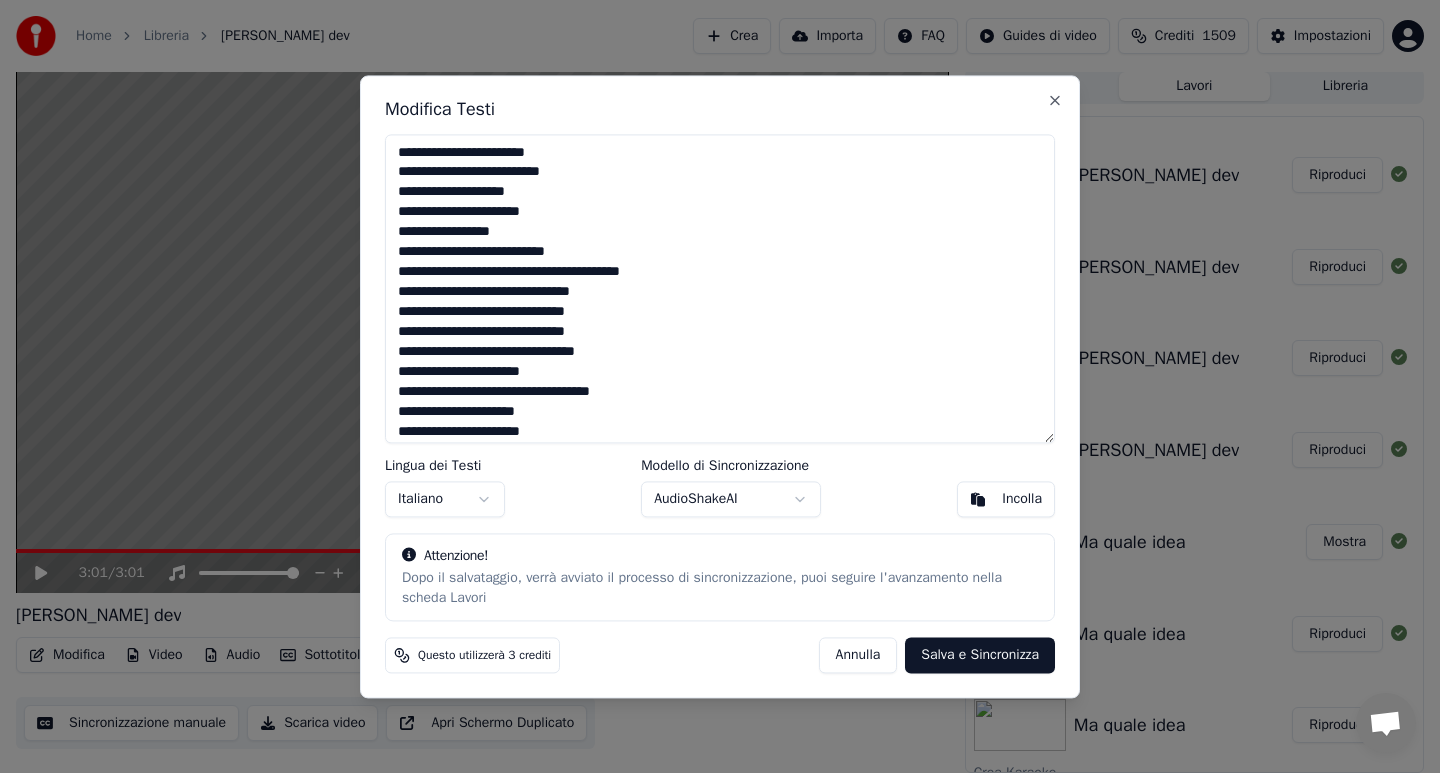 click at bounding box center (720, 288) 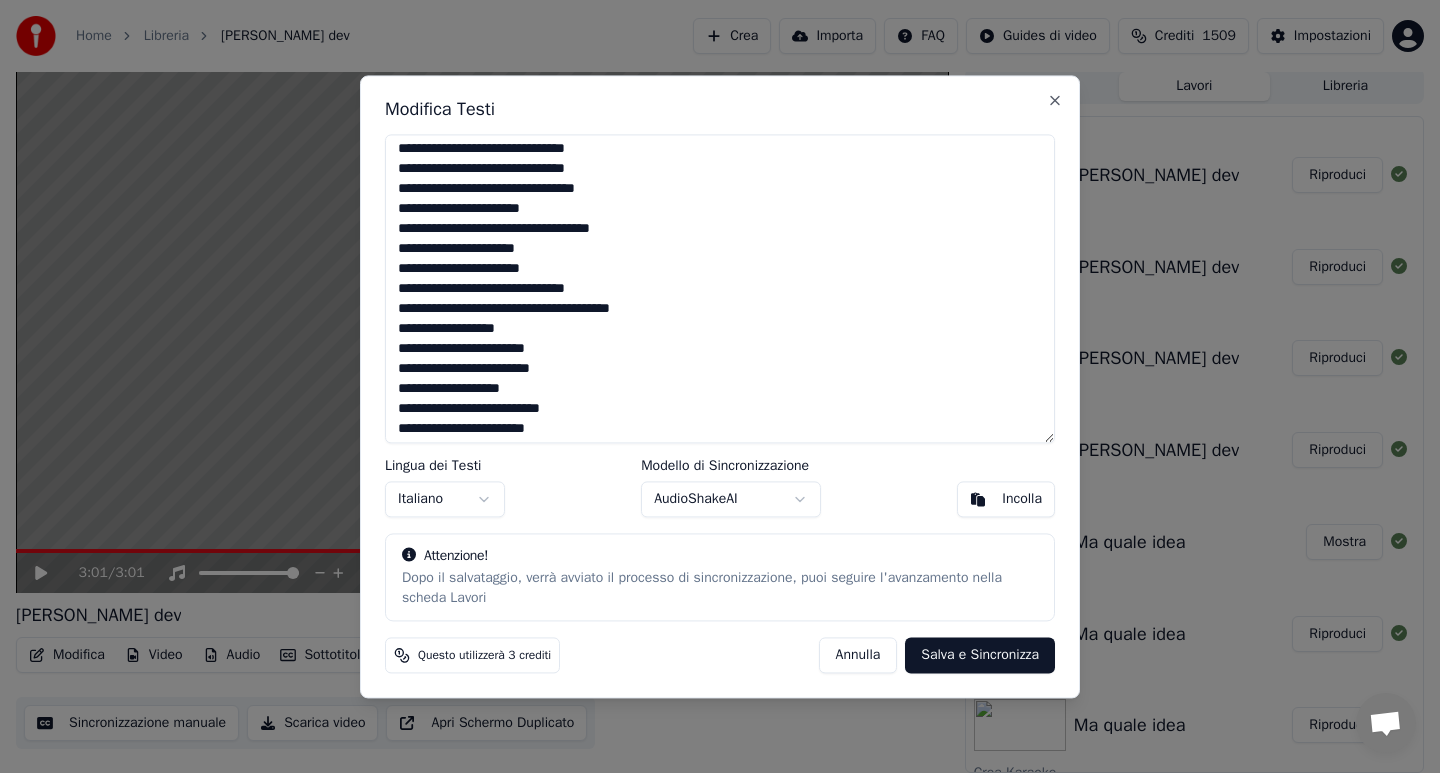click at bounding box center (720, 288) 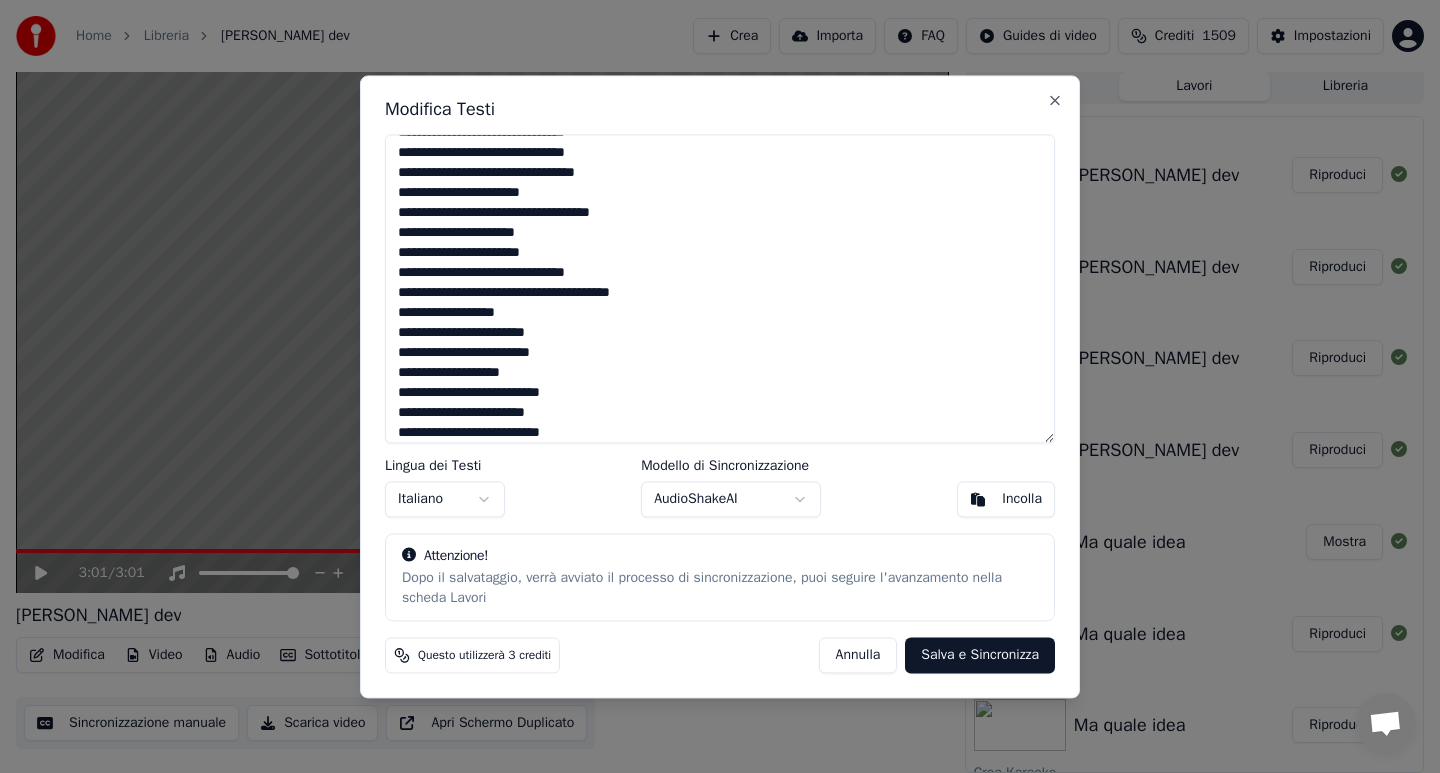 scroll, scrollTop: 343, scrollLeft: 0, axis: vertical 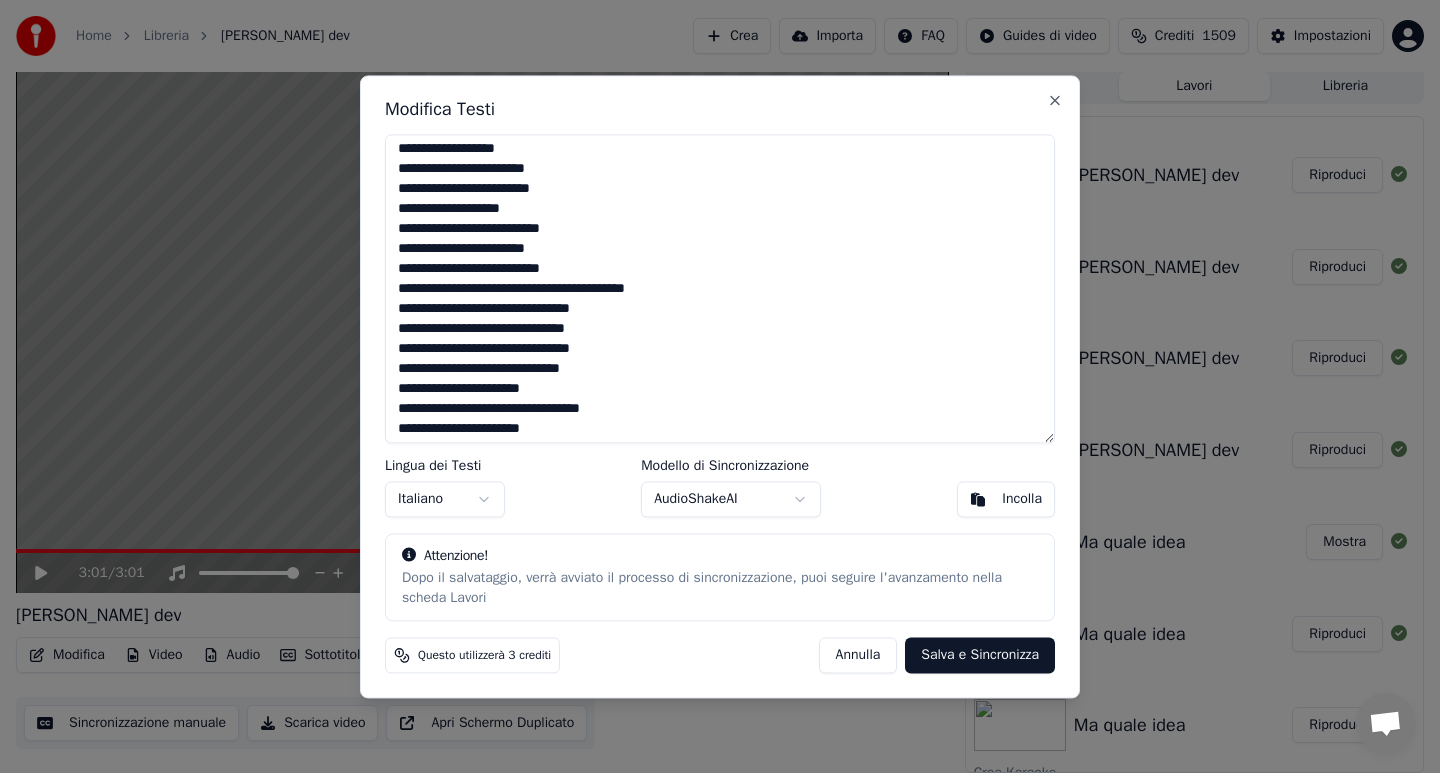 click at bounding box center (720, 288) 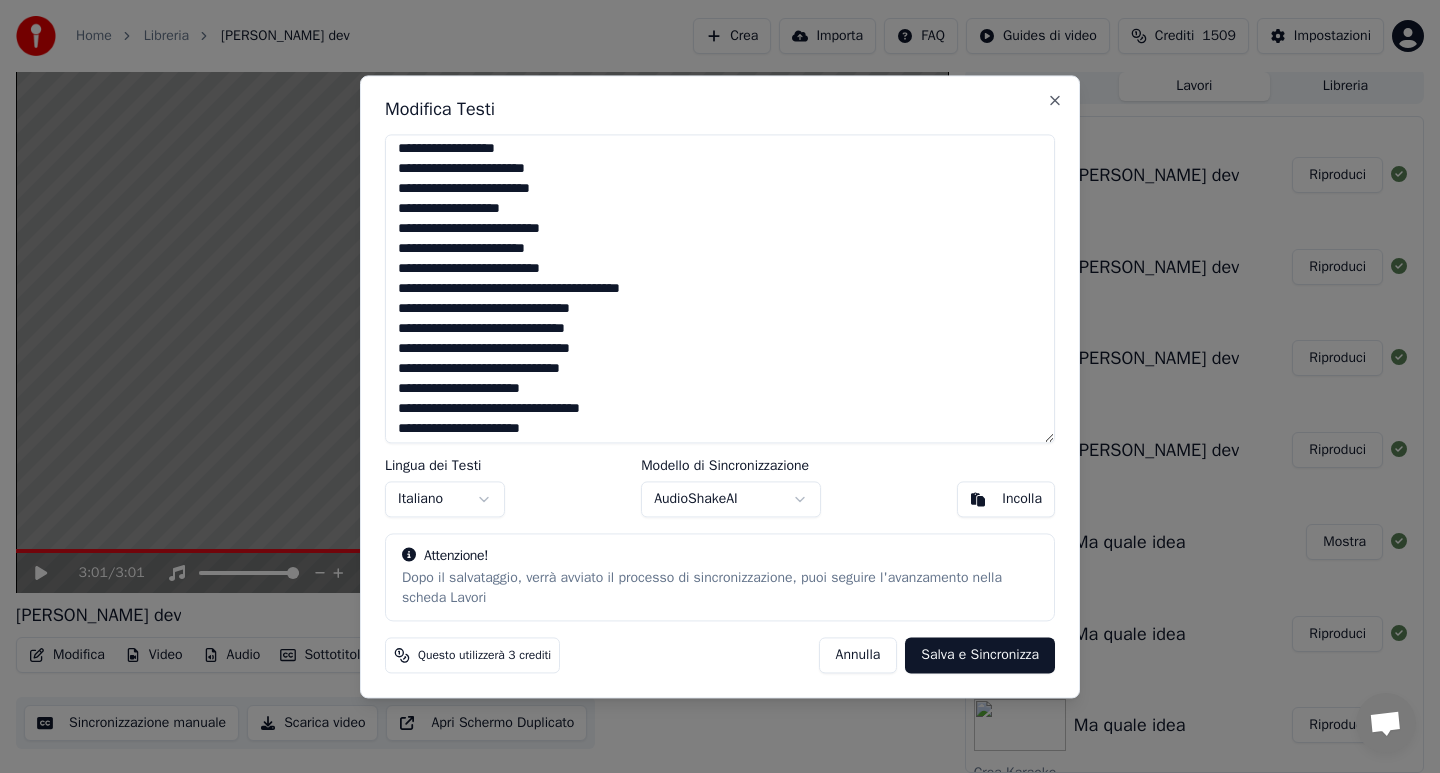 click at bounding box center (720, 288) 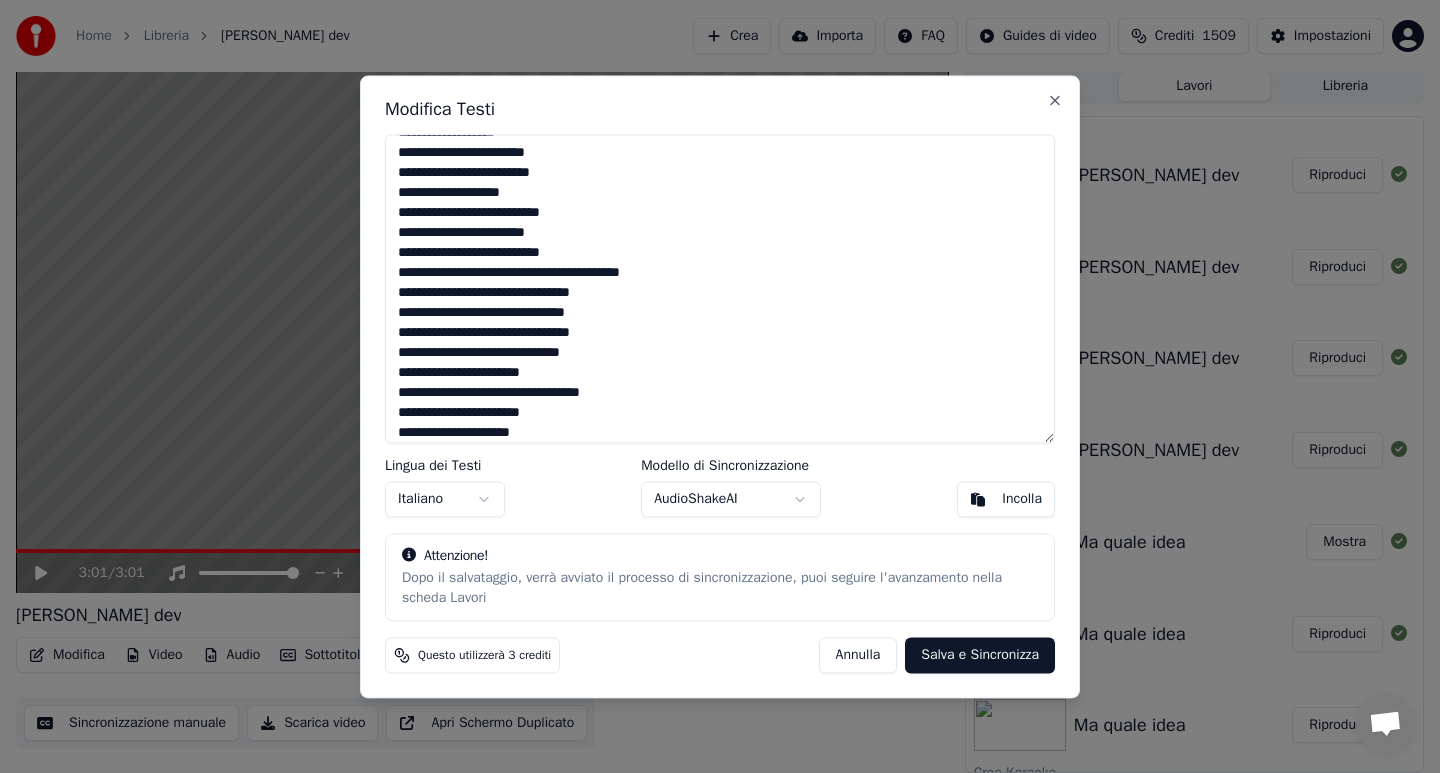 scroll, scrollTop: 523, scrollLeft: 0, axis: vertical 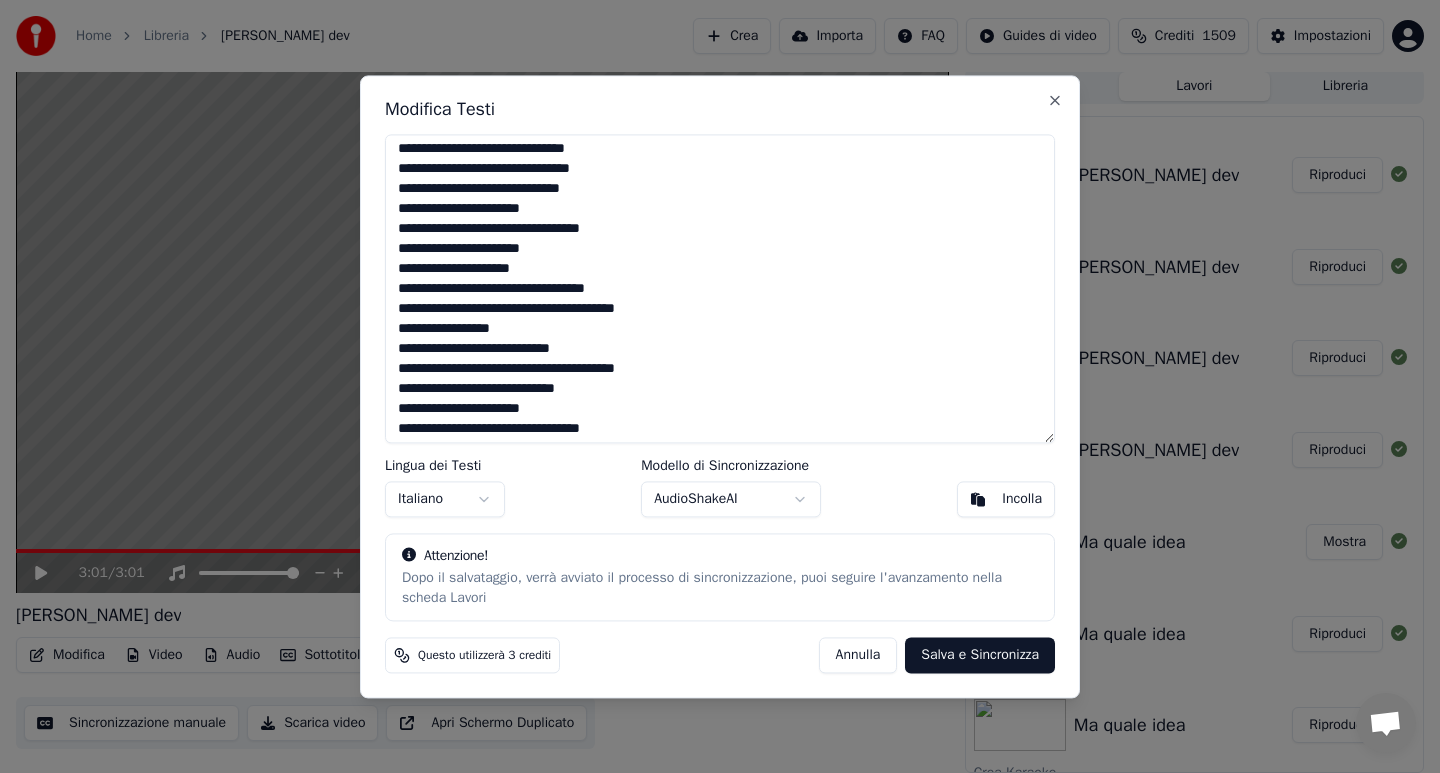 click at bounding box center [720, 288] 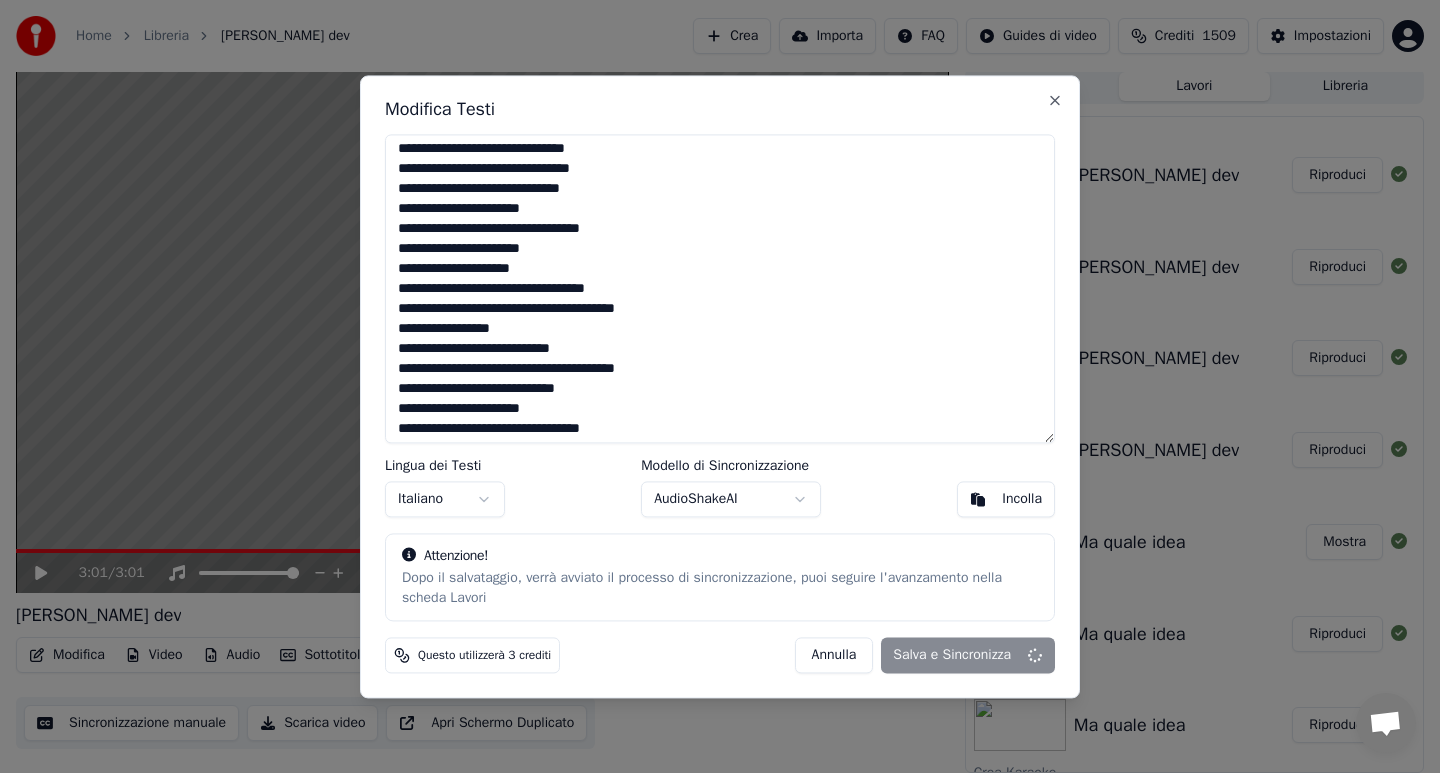type on "**********" 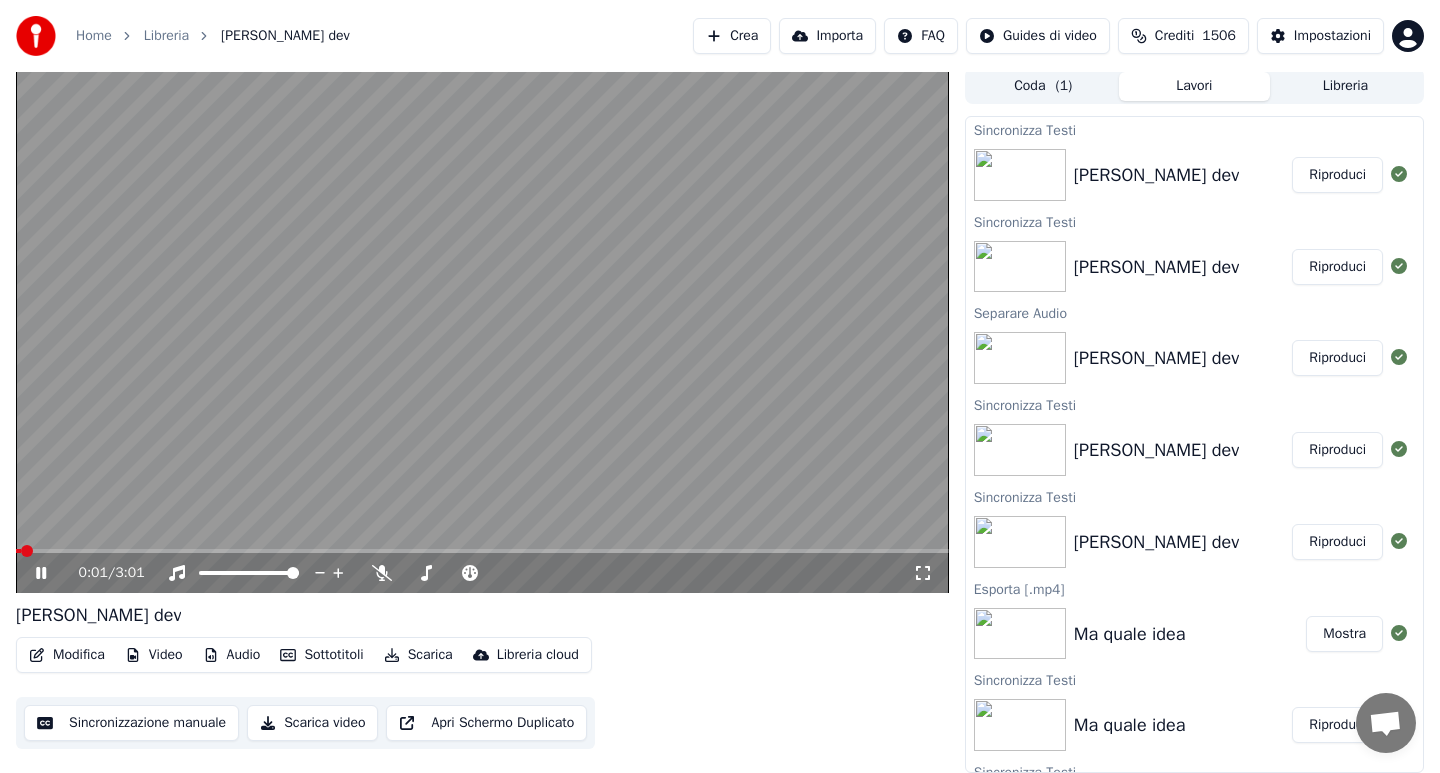 click at bounding box center (18, 551) 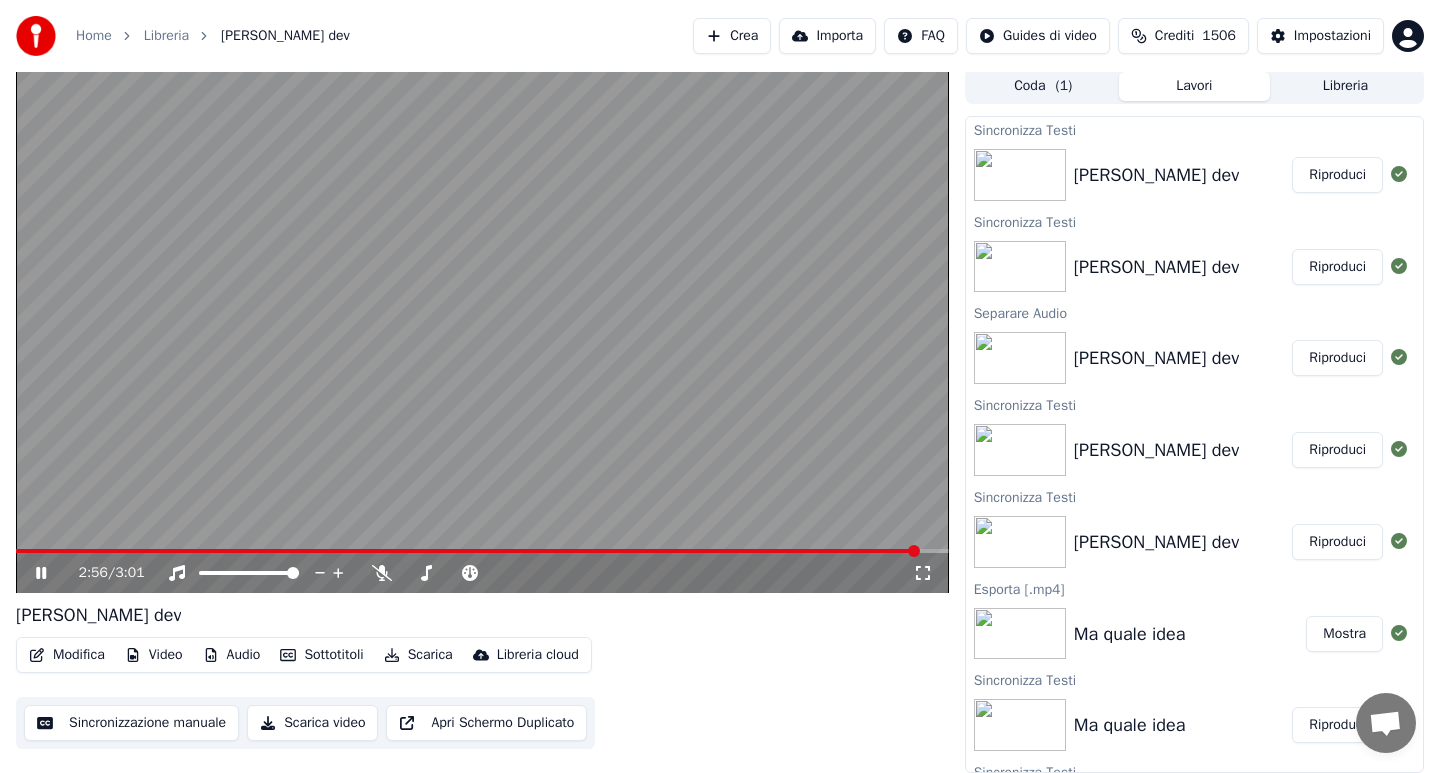 click on "Modifica" at bounding box center [67, 655] 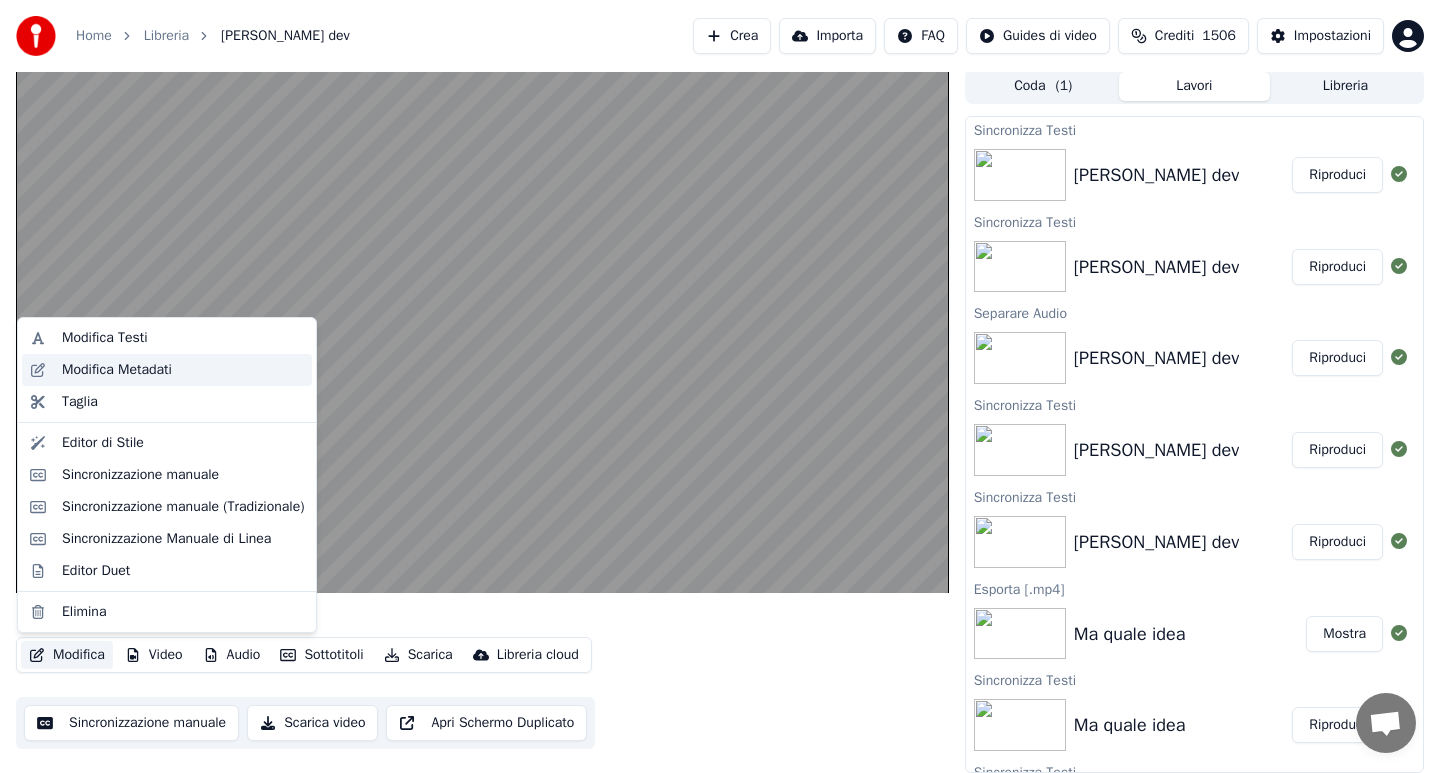 click on "Modifica Metadati" at bounding box center (117, 370) 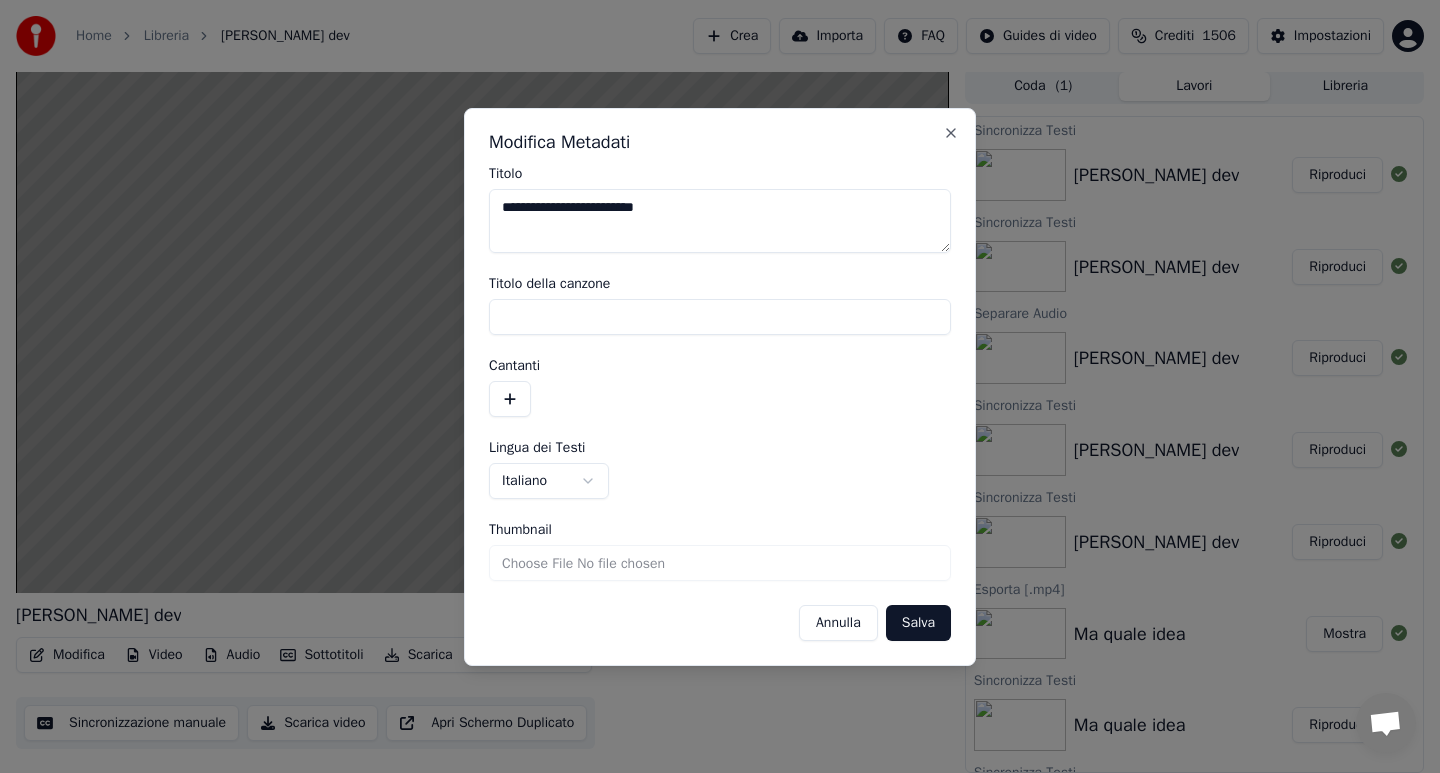 drag, startPoint x: 693, startPoint y: 209, endPoint x: 425, endPoint y: 197, distance: 268.26852 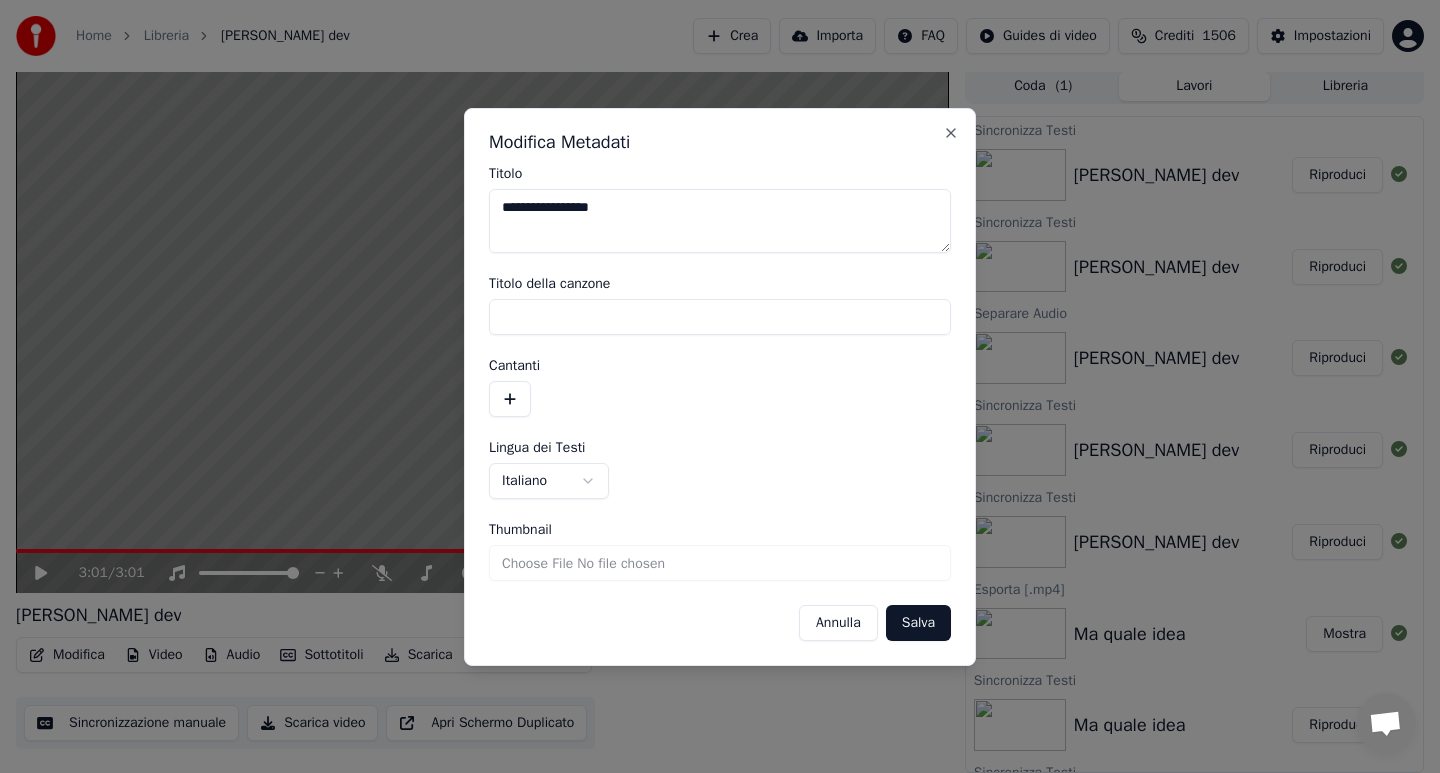 type on "**********" 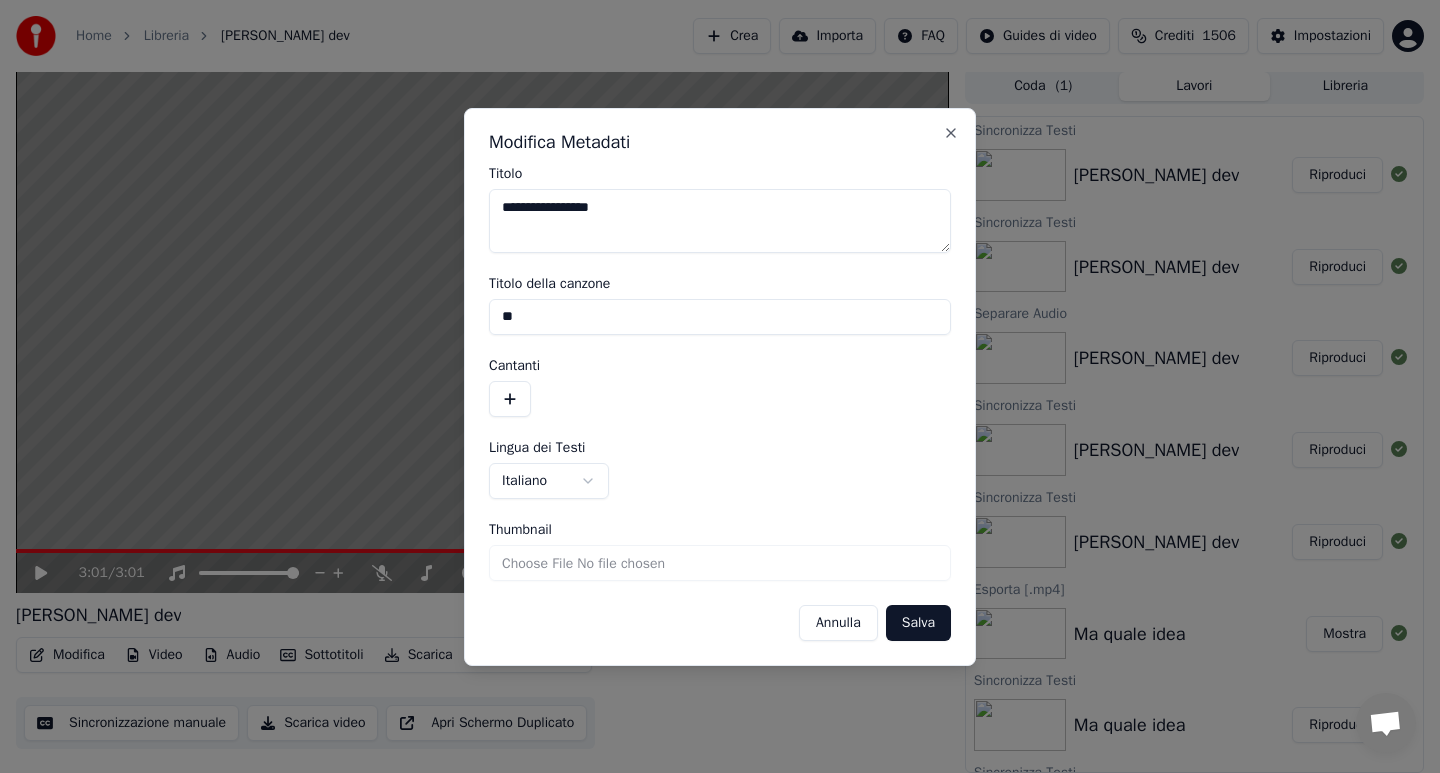 type on "*" 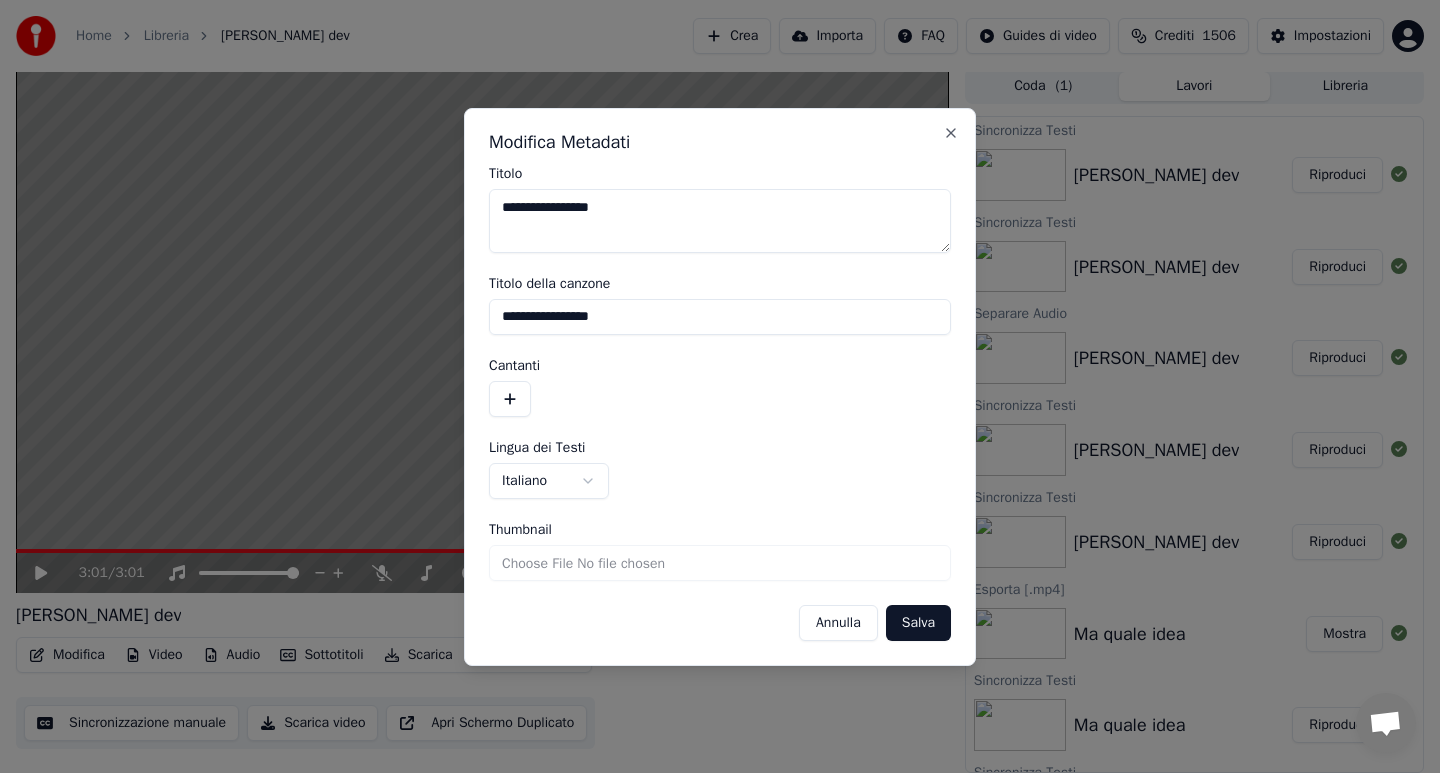 type on "**********" 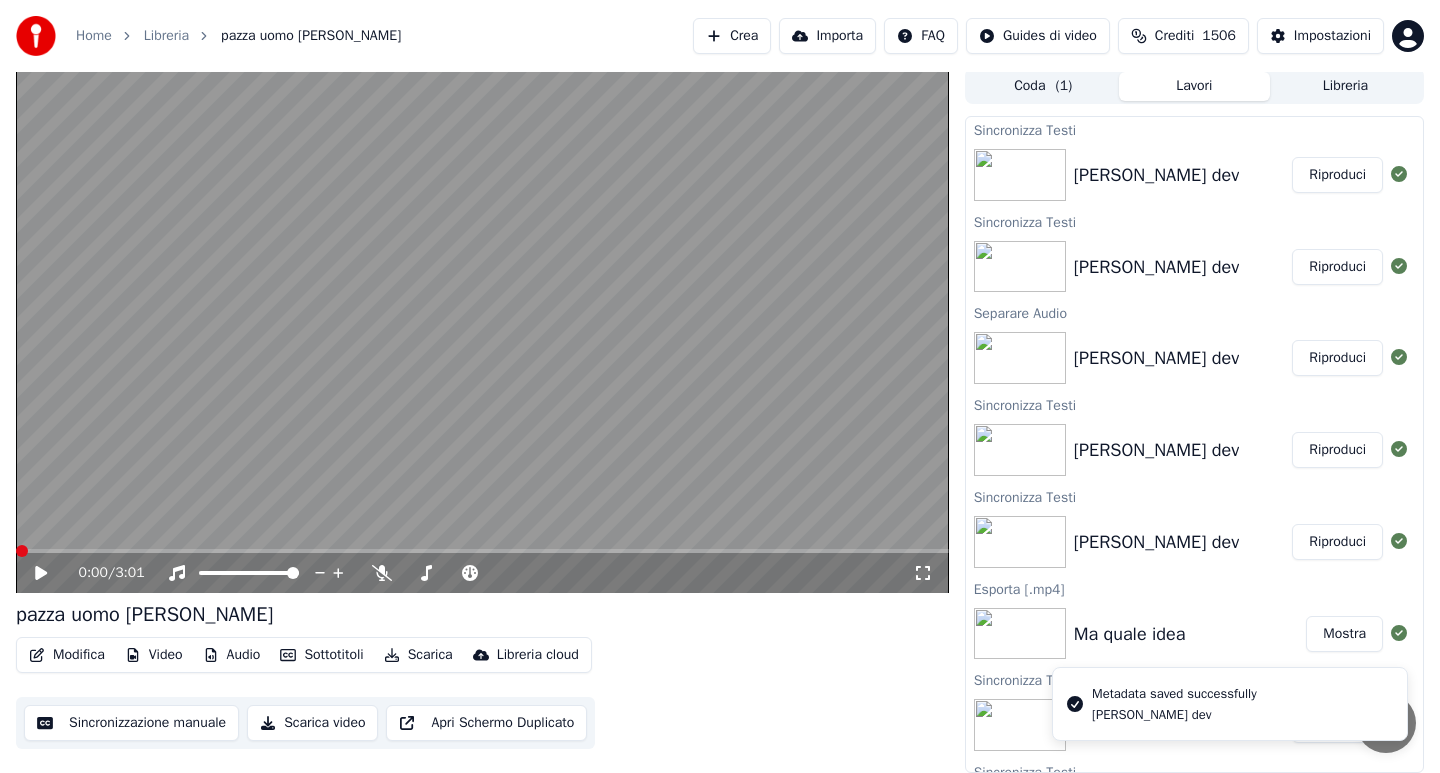 click 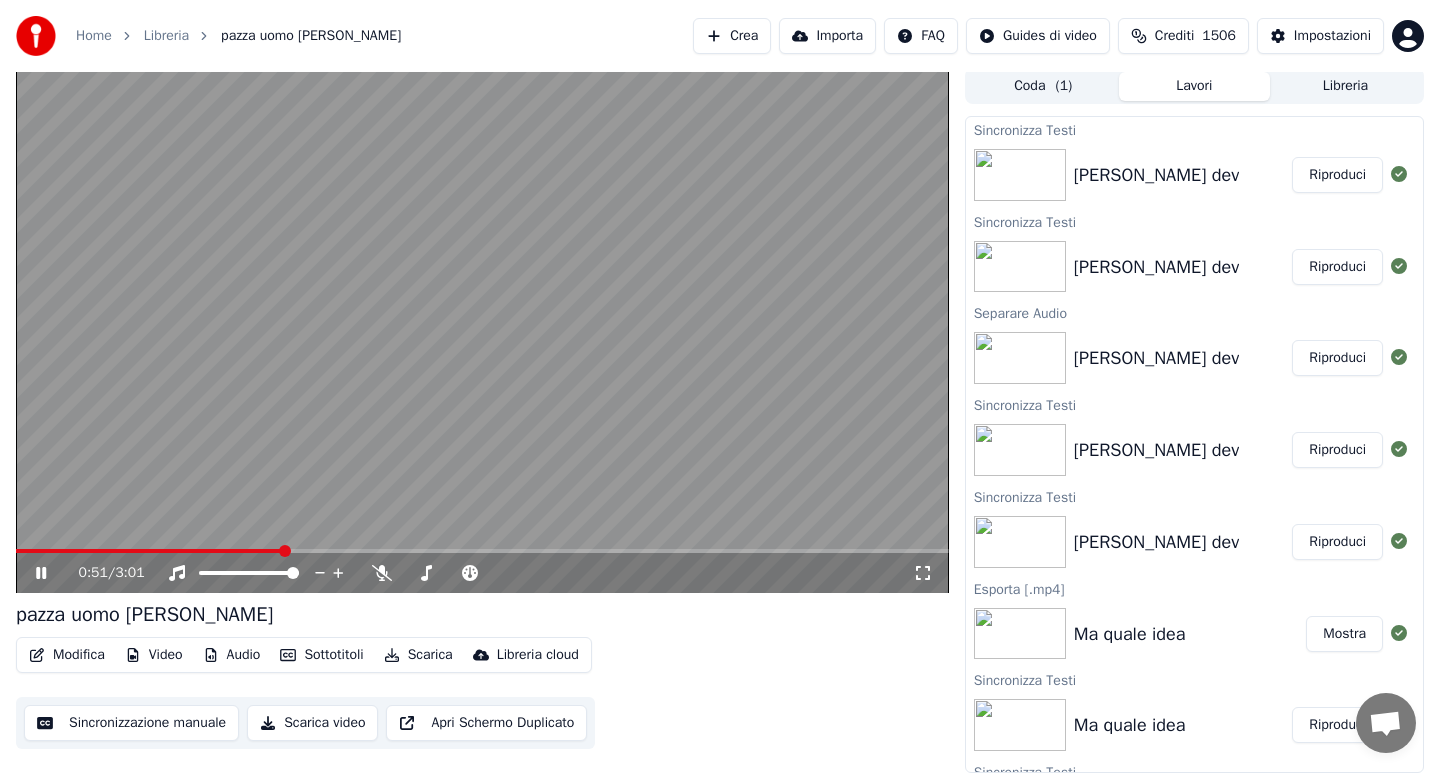 click at bounding box center (482, 330) 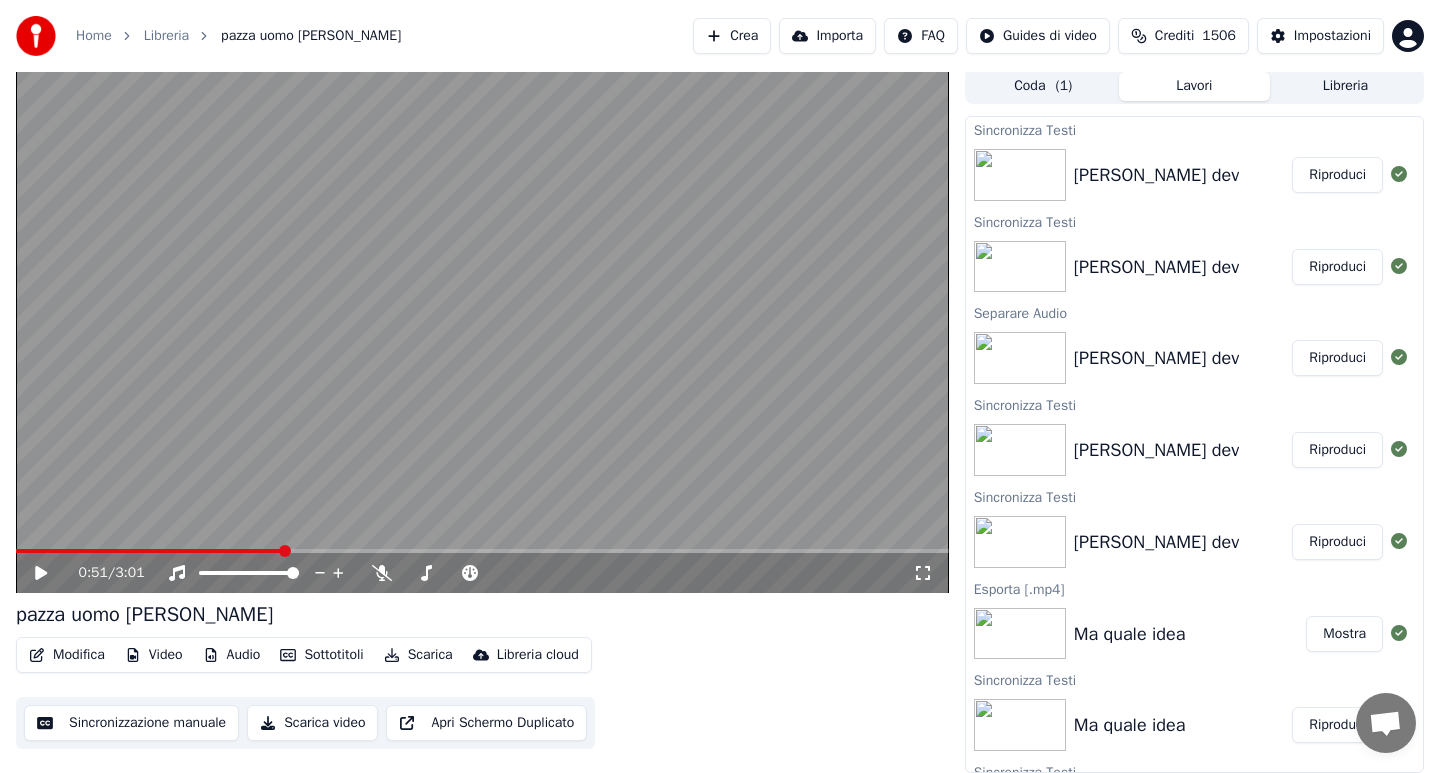 click at bounding box center [149, 551] 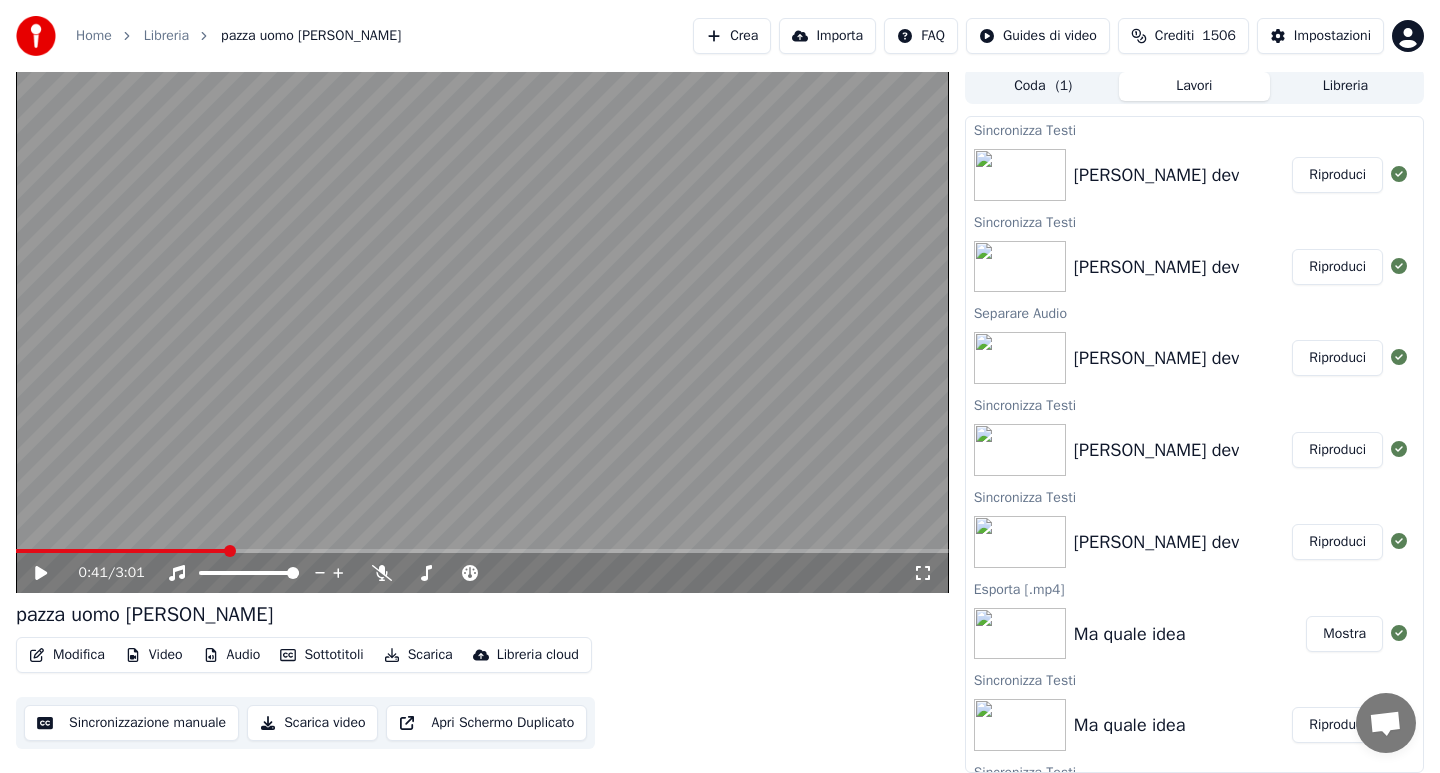 click 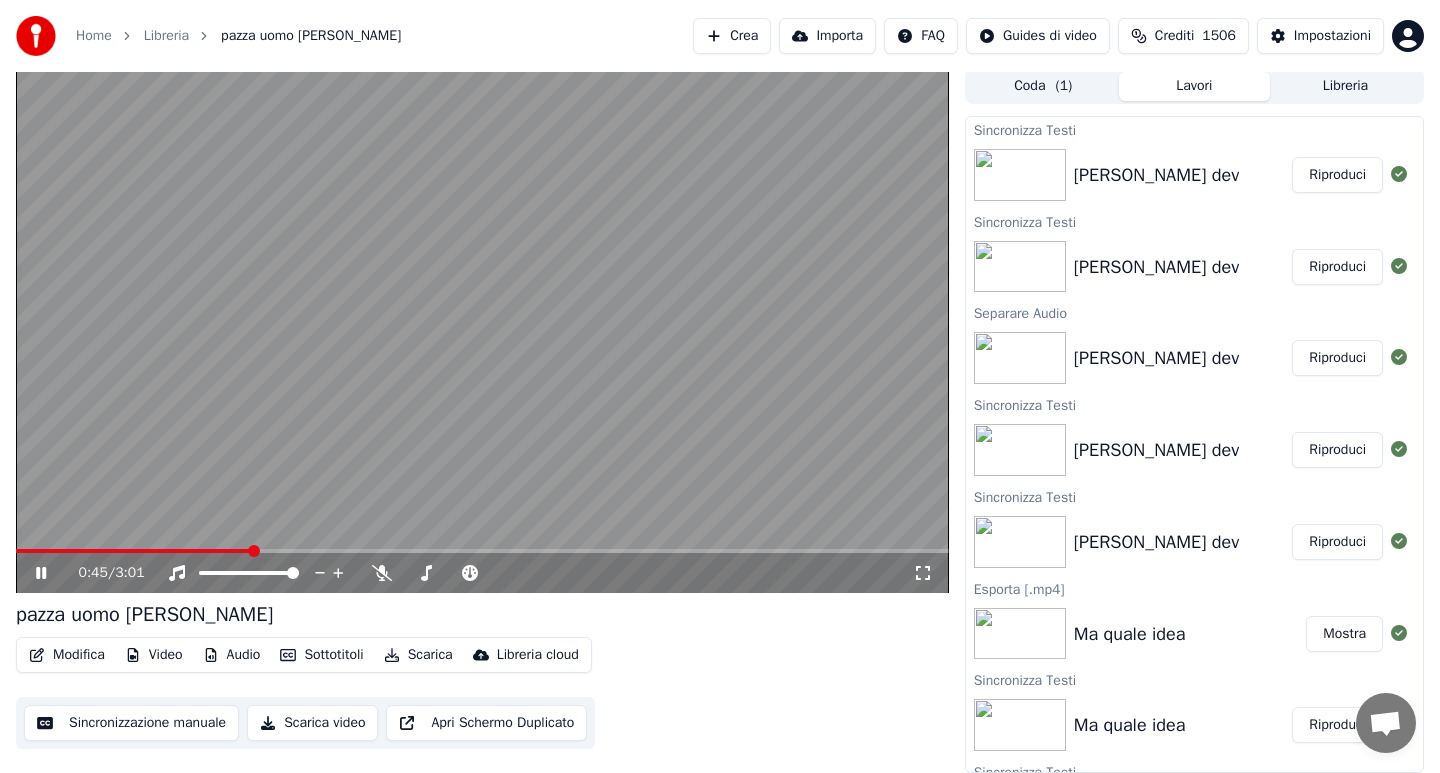 click at bounding box center (133, 551) 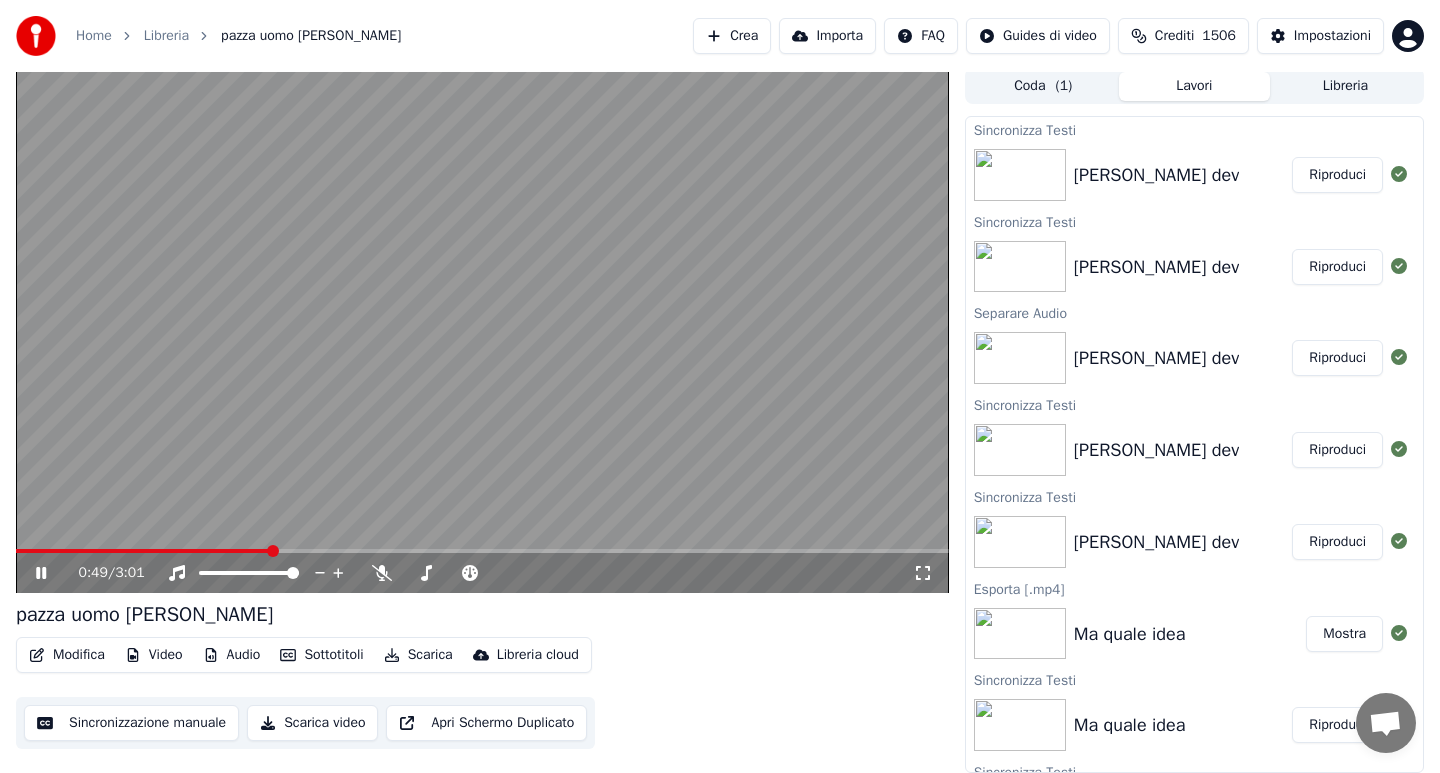 click on "Modifica" at bounding box center [67, 655] 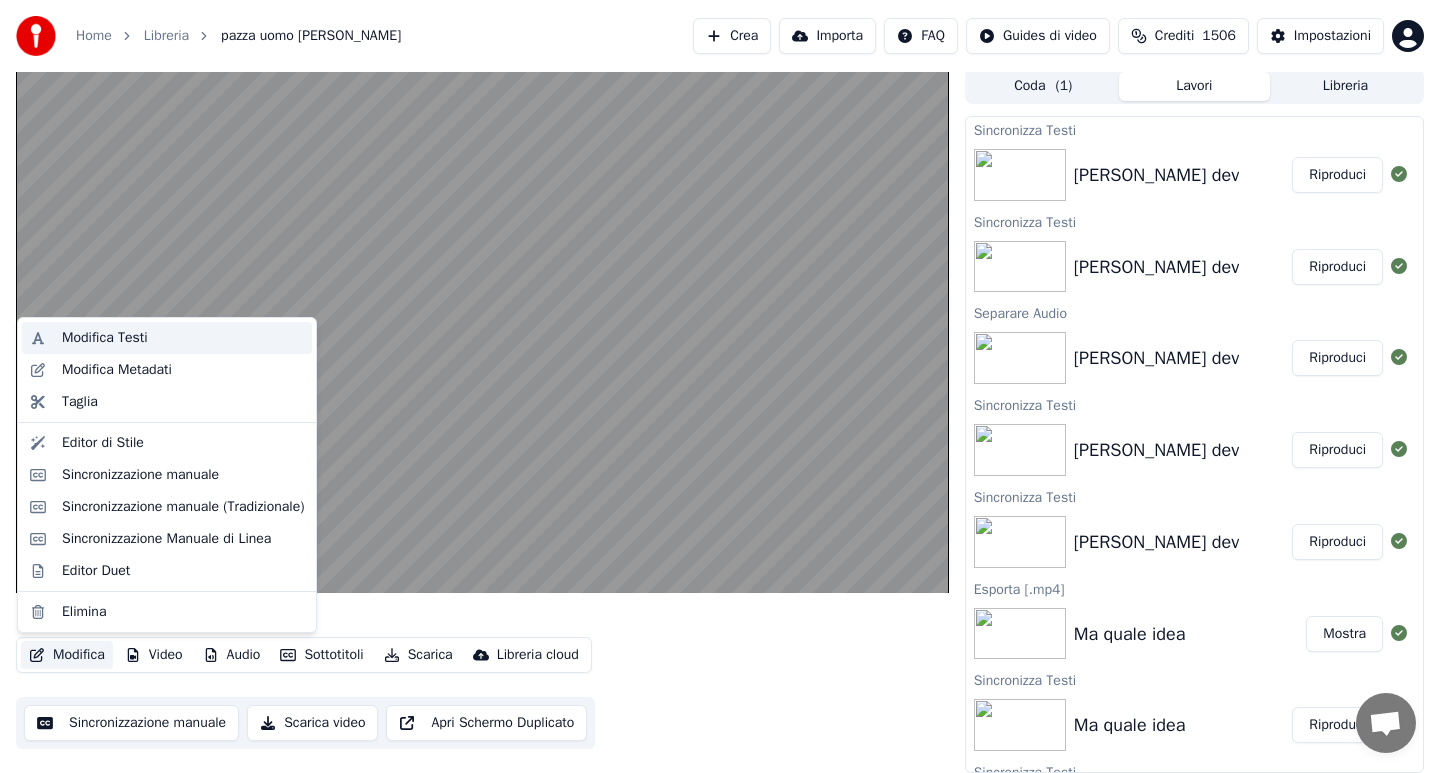 click on "Modifica Testi" at bounding box center (105, 338) 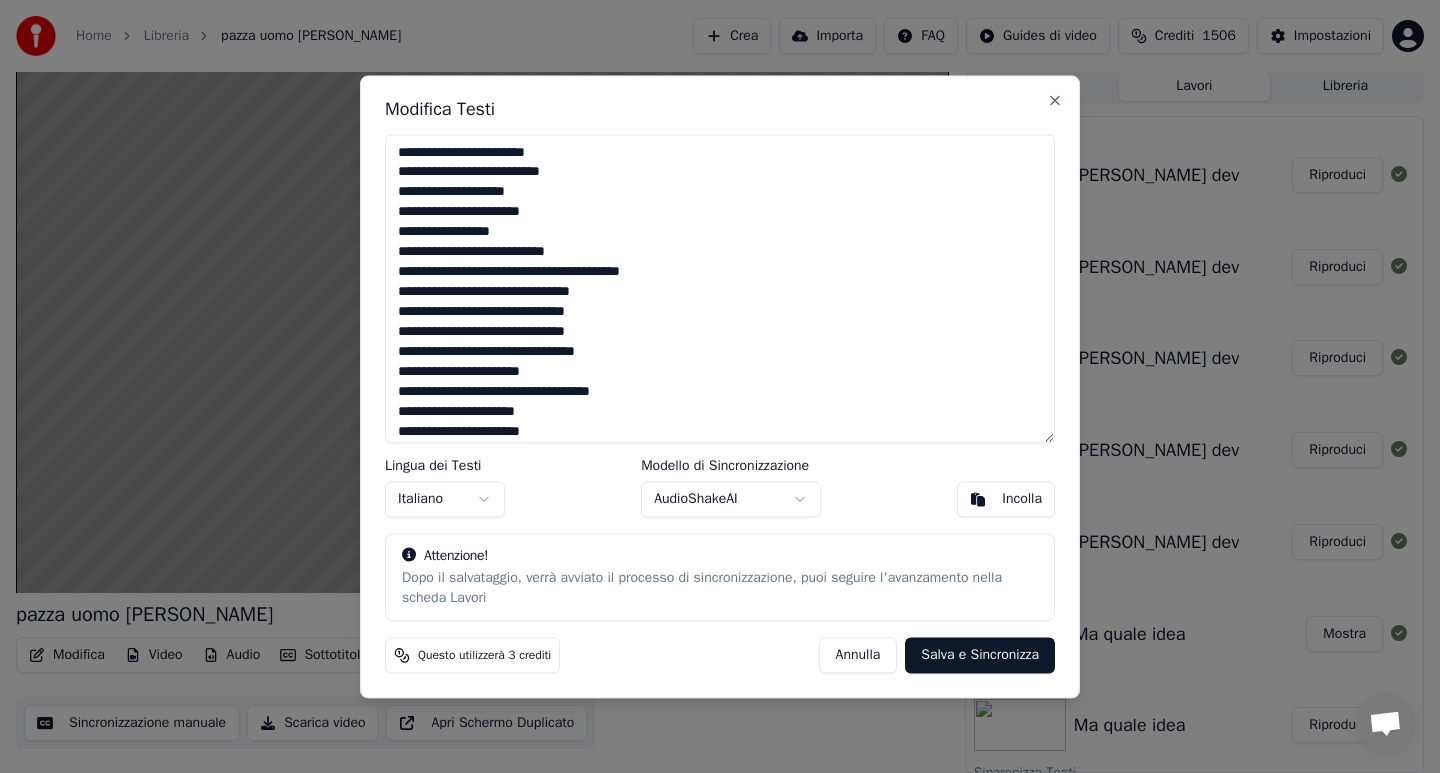 click at bounding box center [720, 288] 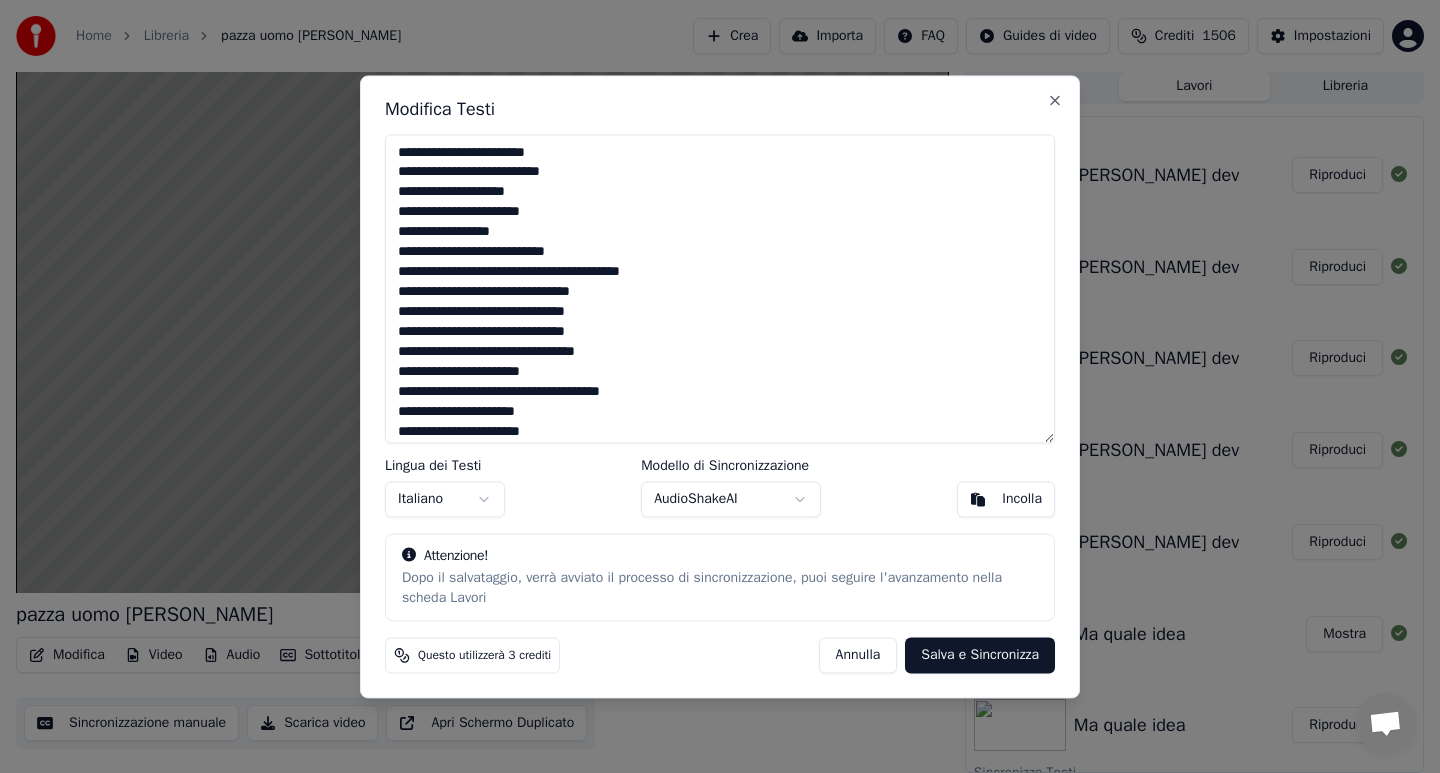click at bounding box center (720, 288) 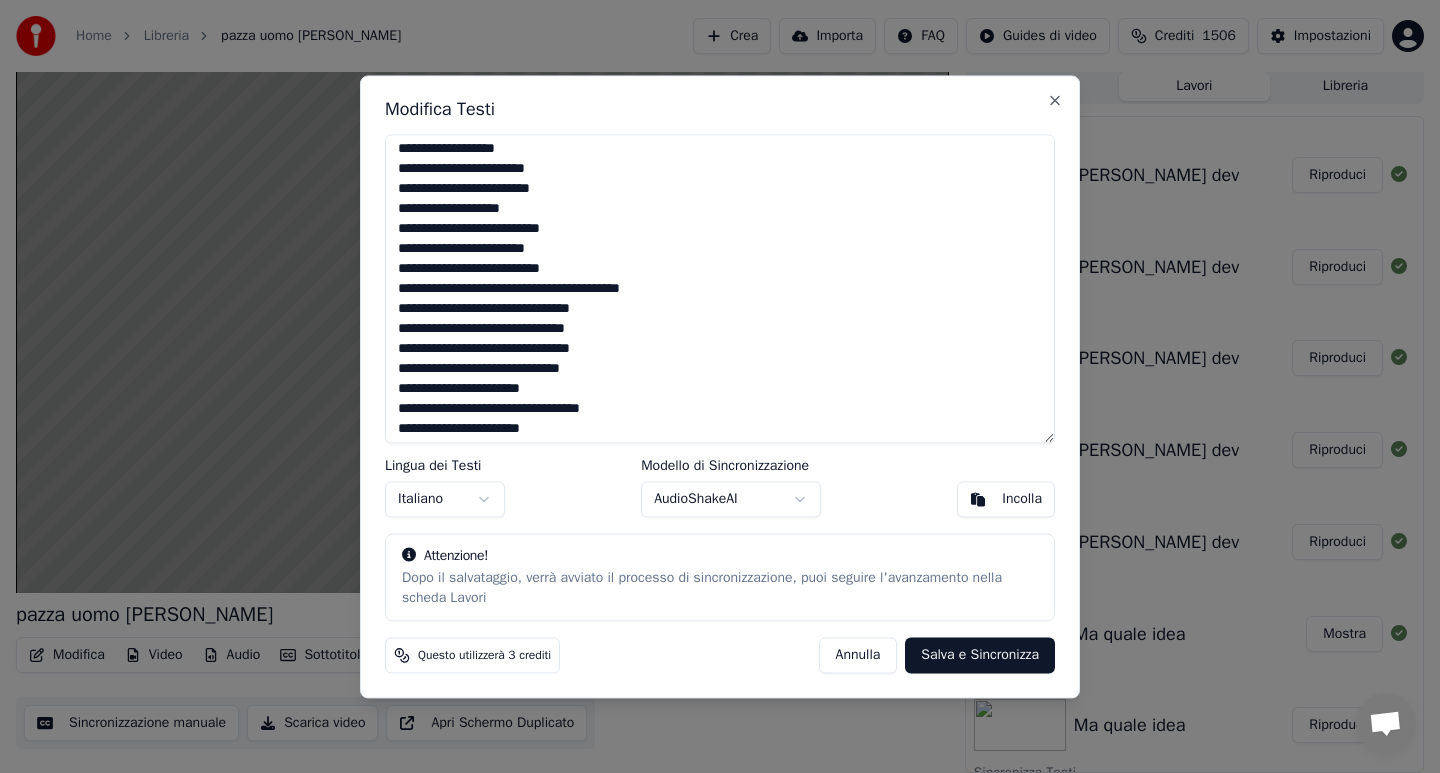 scroll, scrollTop: 523, scrollLeft: 0, axis: vertical 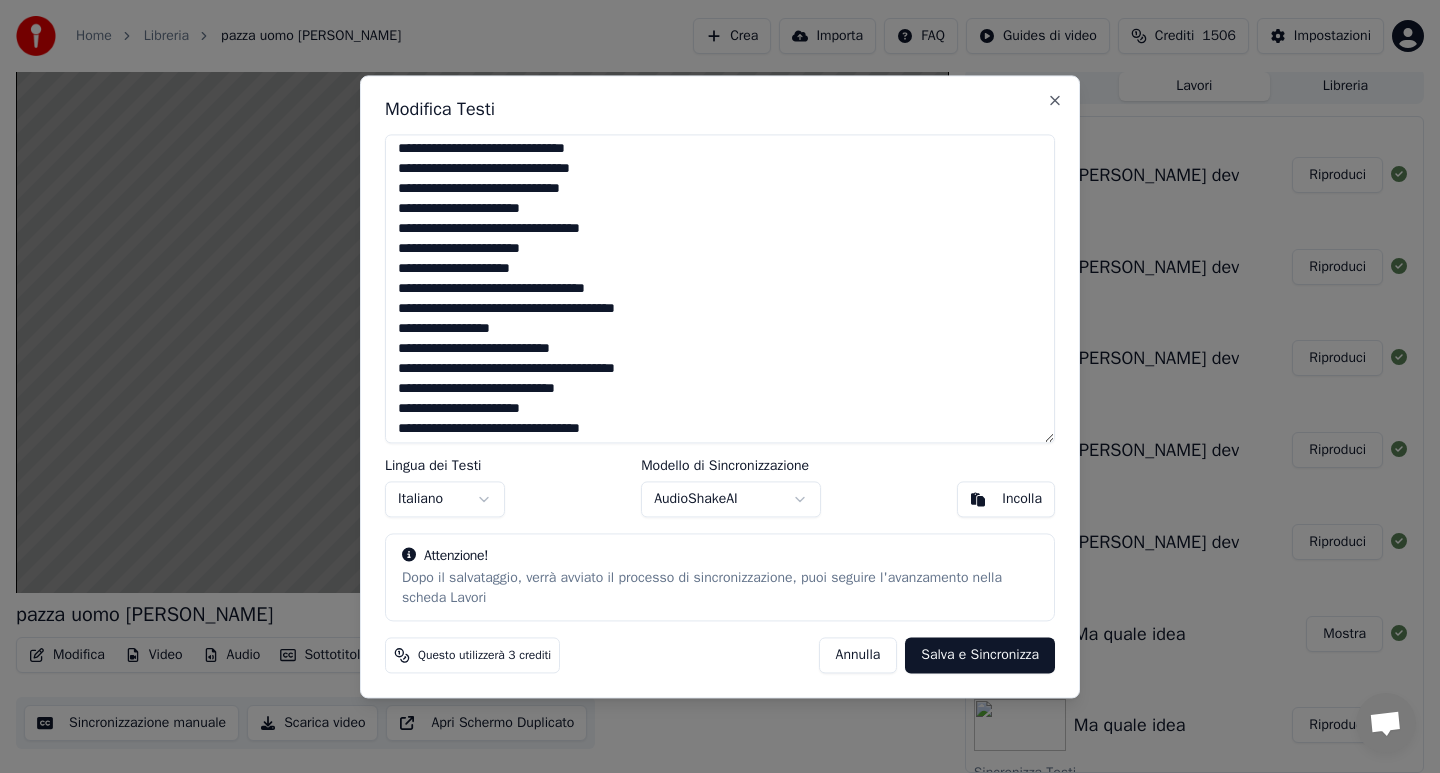 click at bounding box center (720, 288) 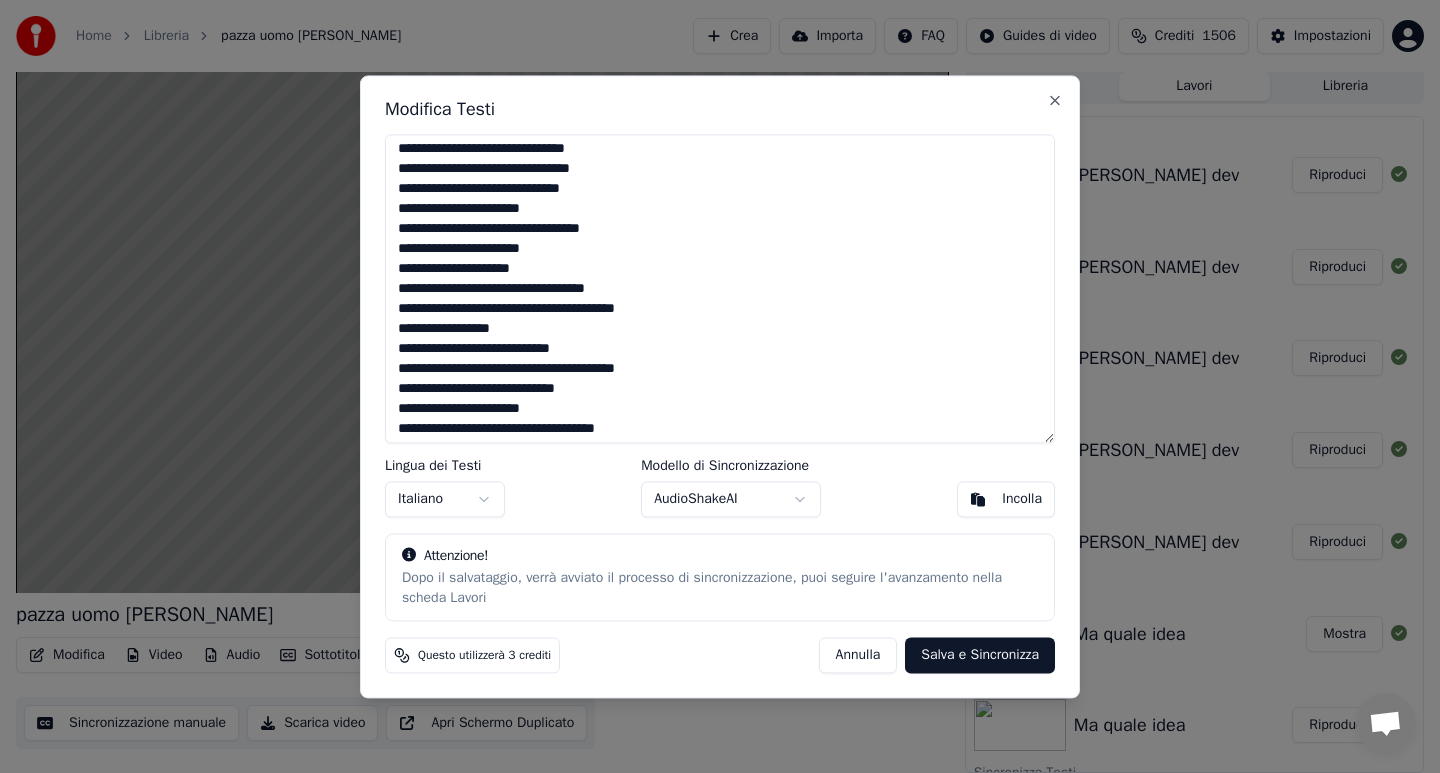 click at bounding box center [720, 288] 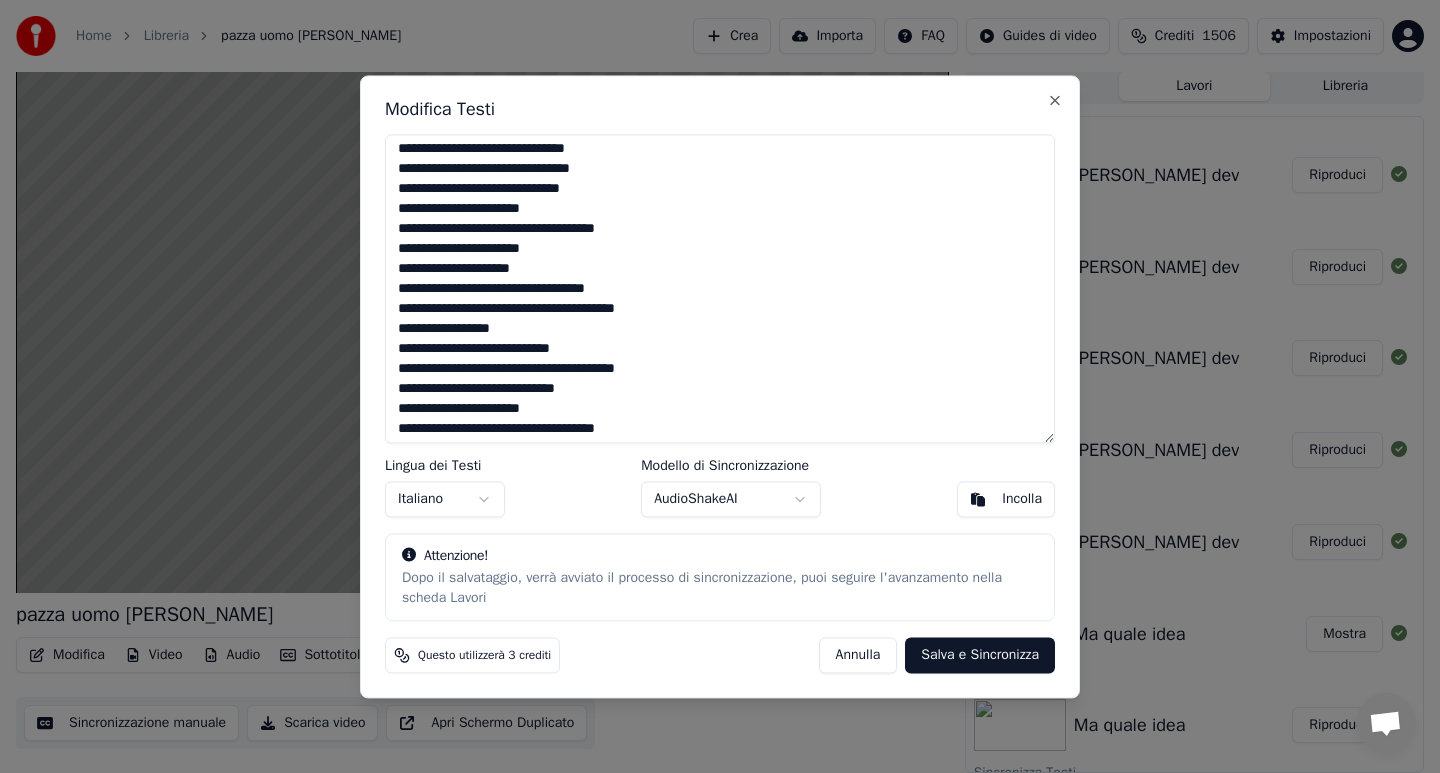 click at bounding box center (720, 288) 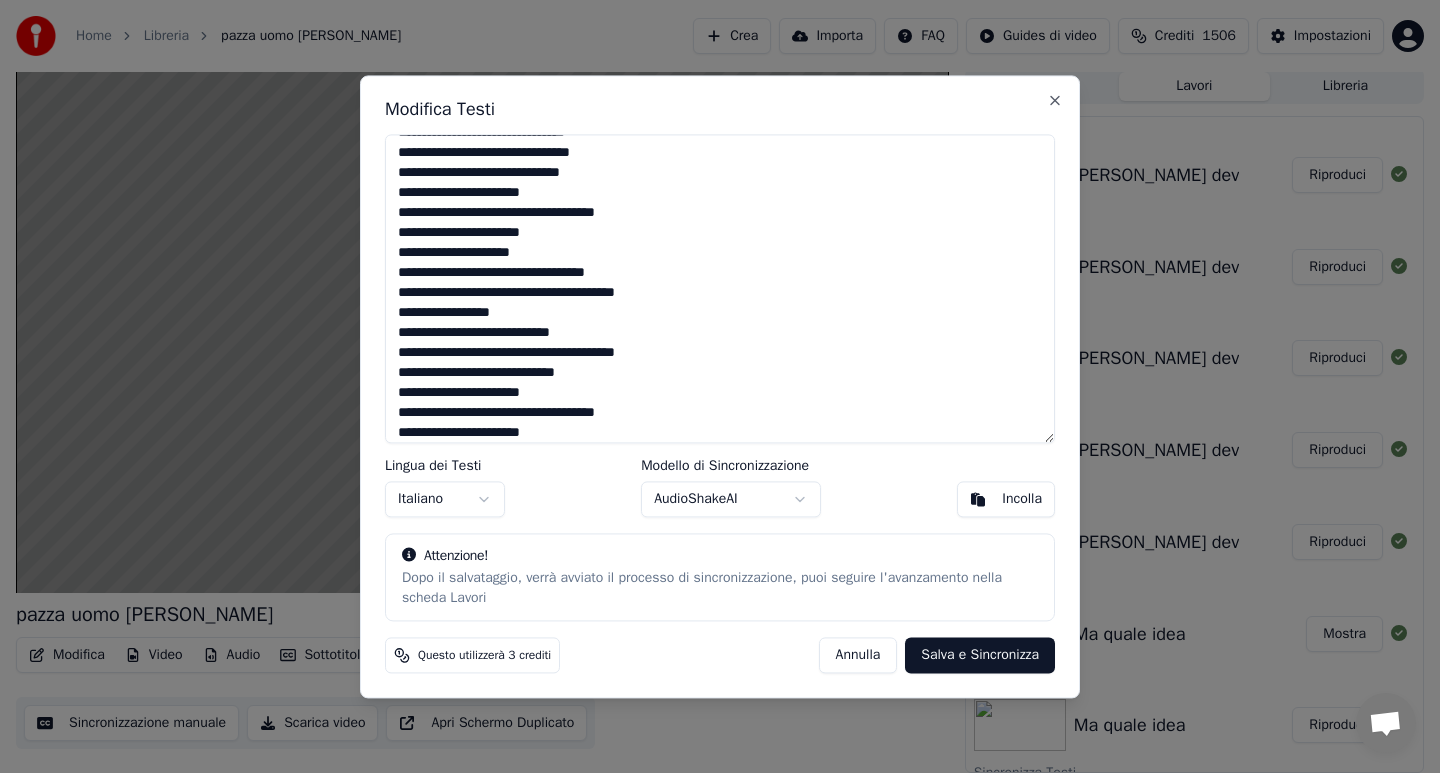 scroll, scrollTop: 648, scrollLeft: 0, axis: vertical 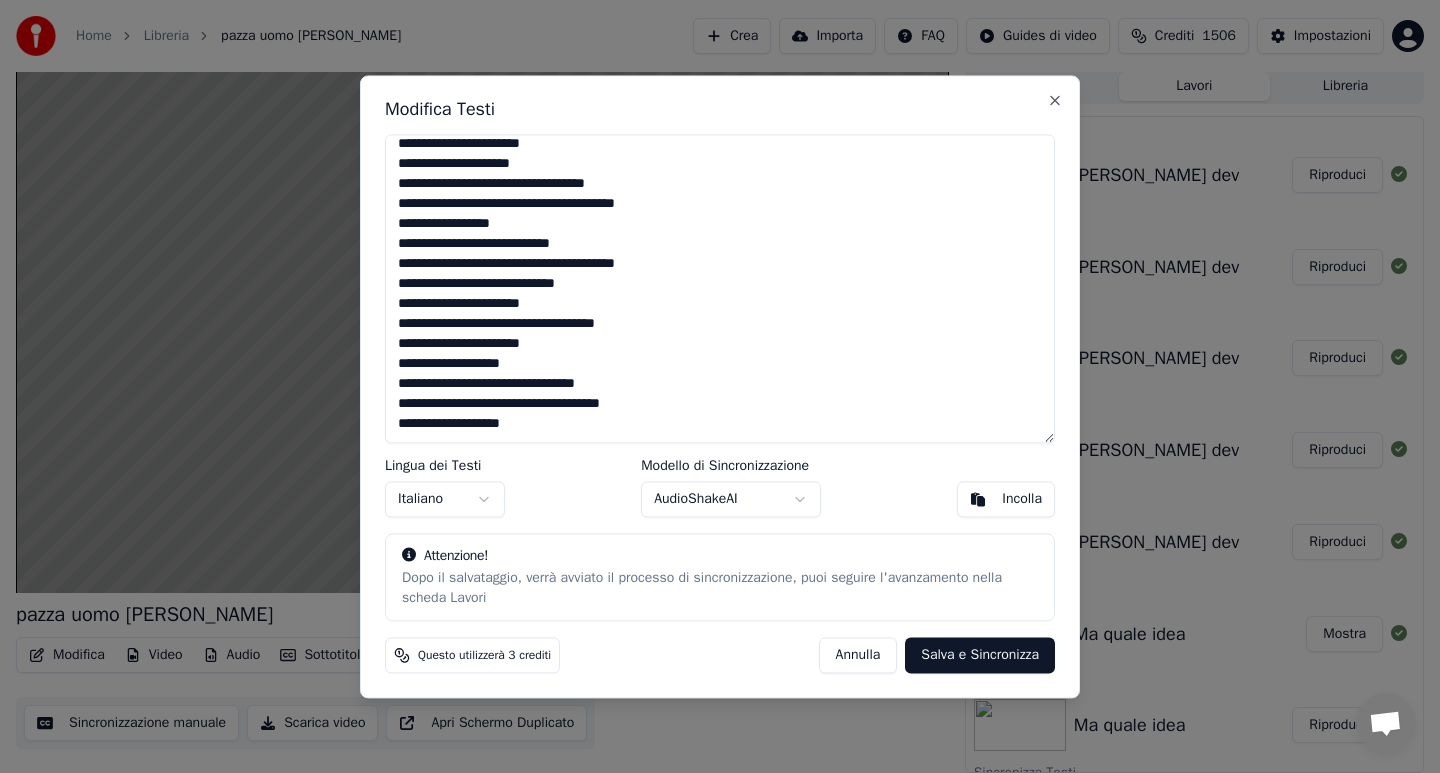 click on "Salva e Sincronizza" at bounding box center (980, 655) 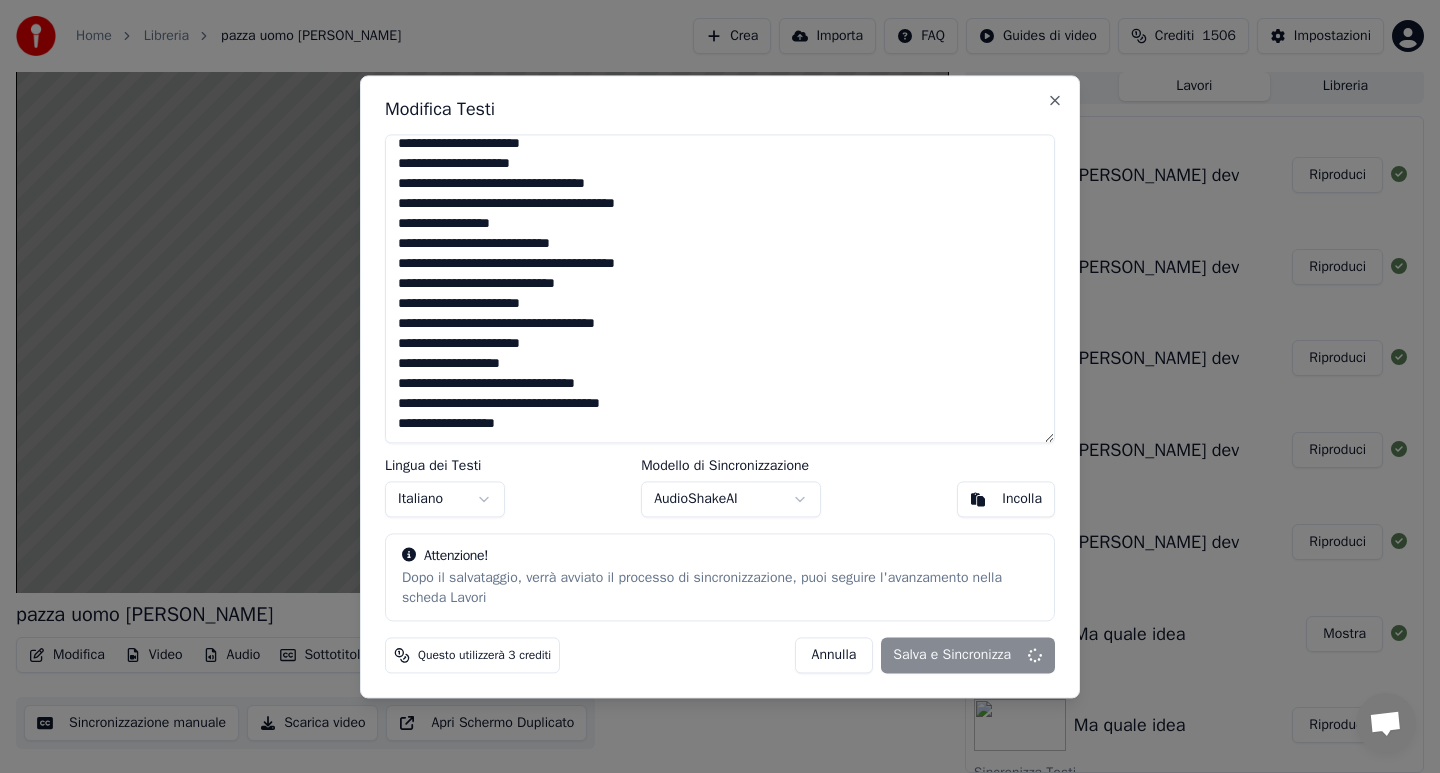 scroll, scrollTop: 628, scrollLeft: 0, axis: vertical 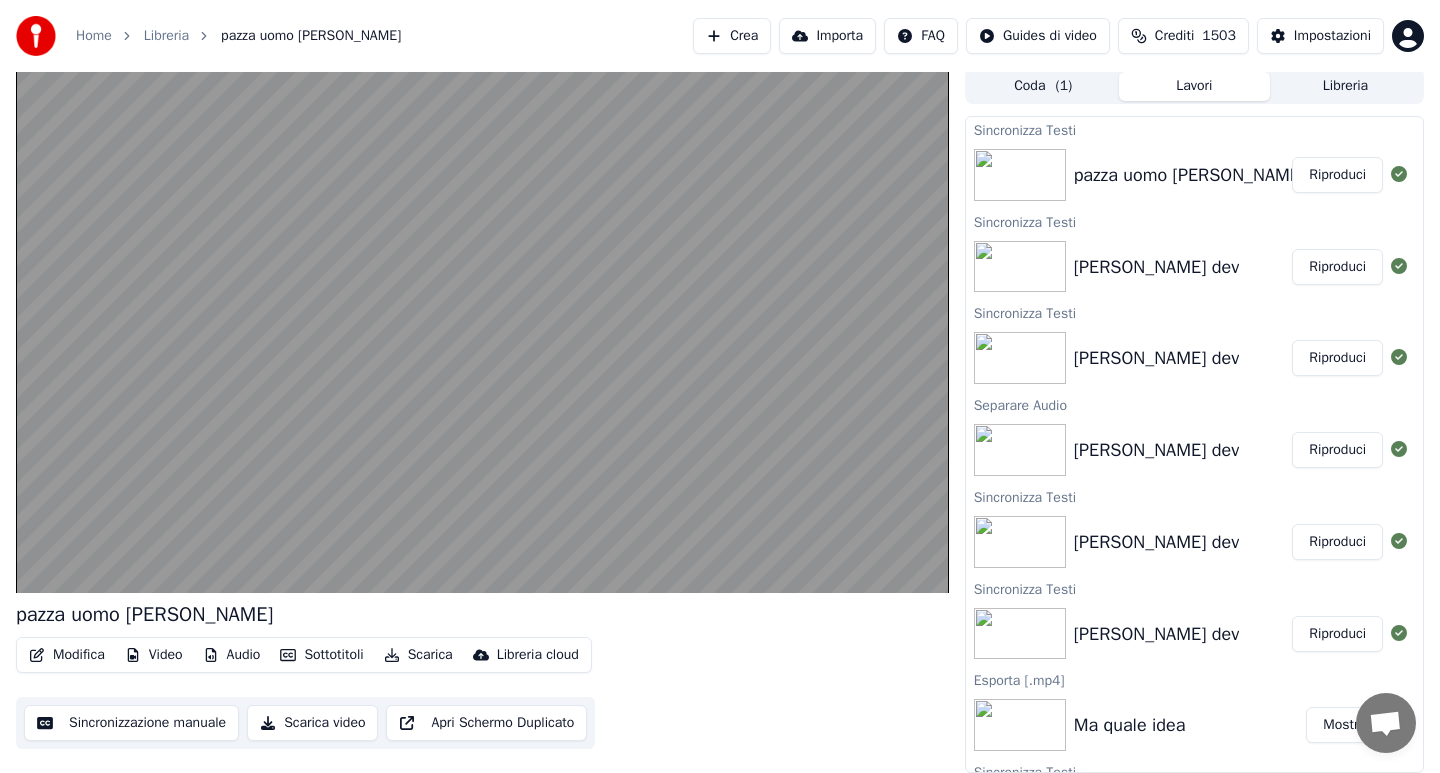 click on "Riproduci" at bounding box center (1337, 175) 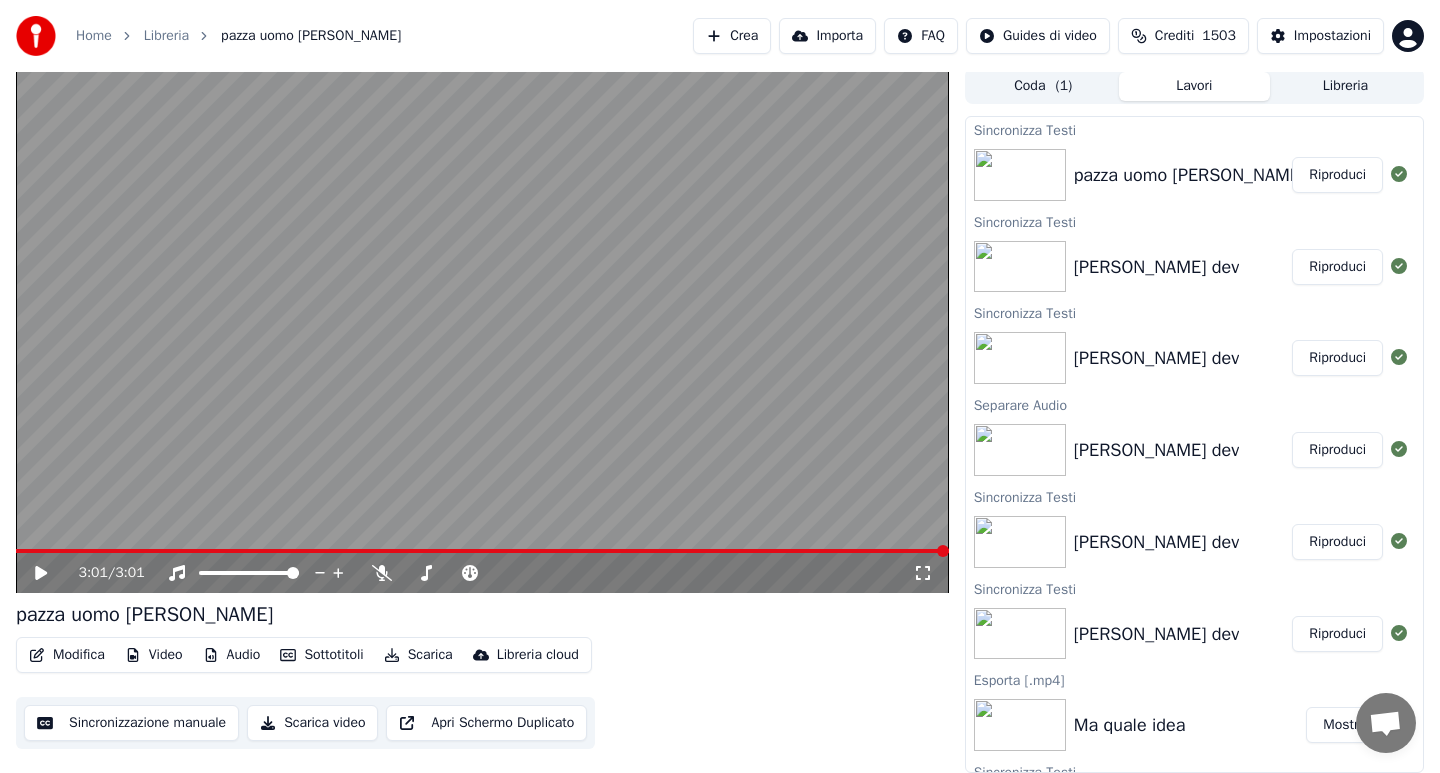 click on "Scarica" at bounding box center (418, 655) 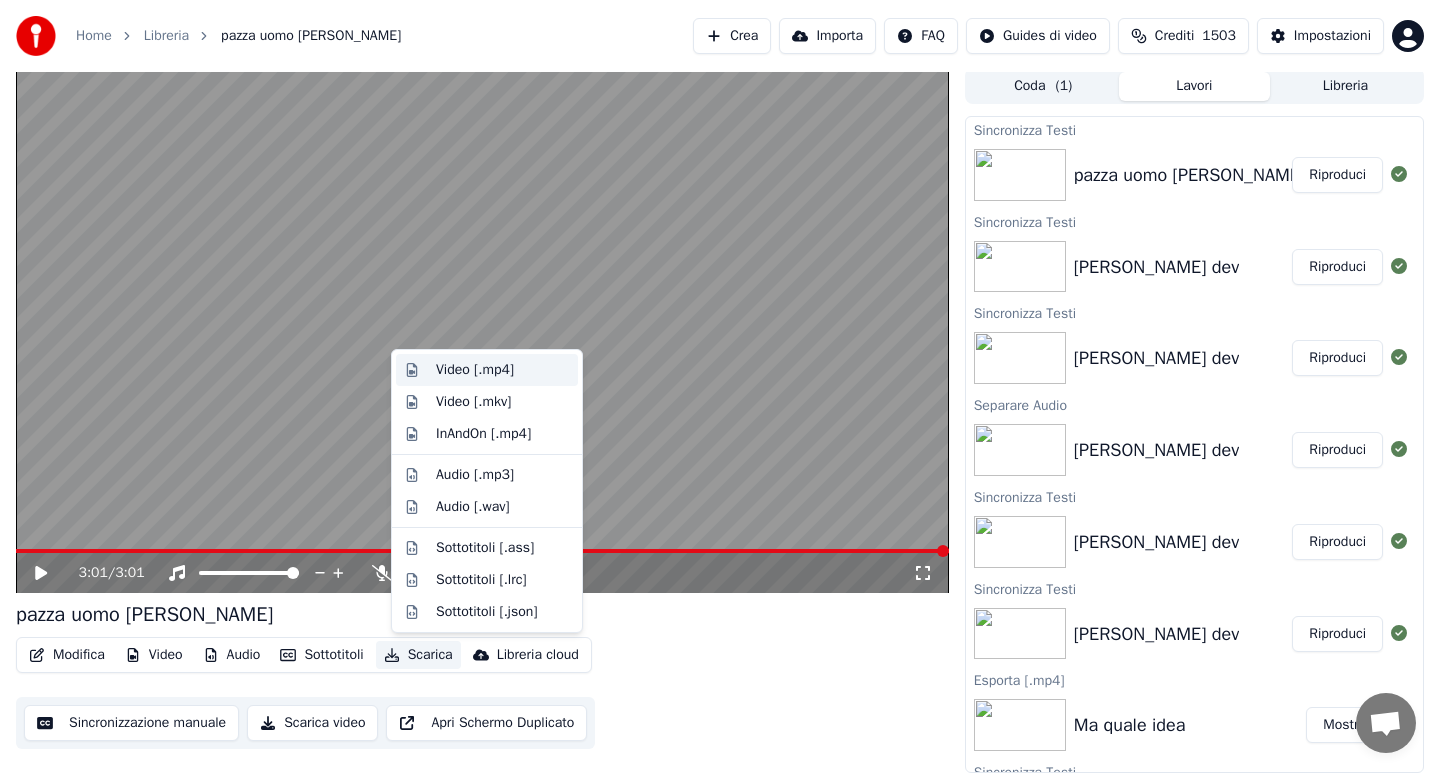 click on "Video [.mp4]" at bounding box center (475, 370) 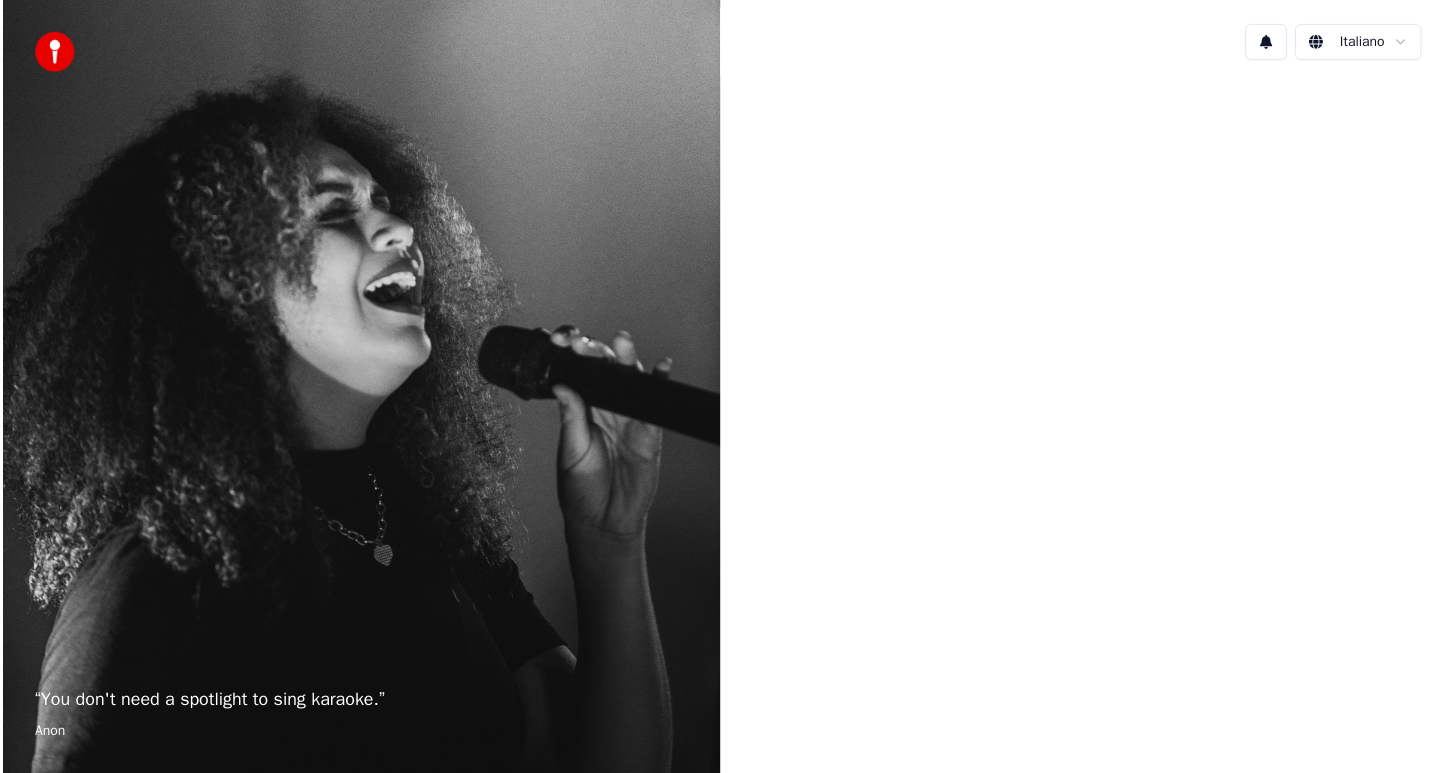 scroll, scrollTop: 0, scrollLeft: 0, axis: both 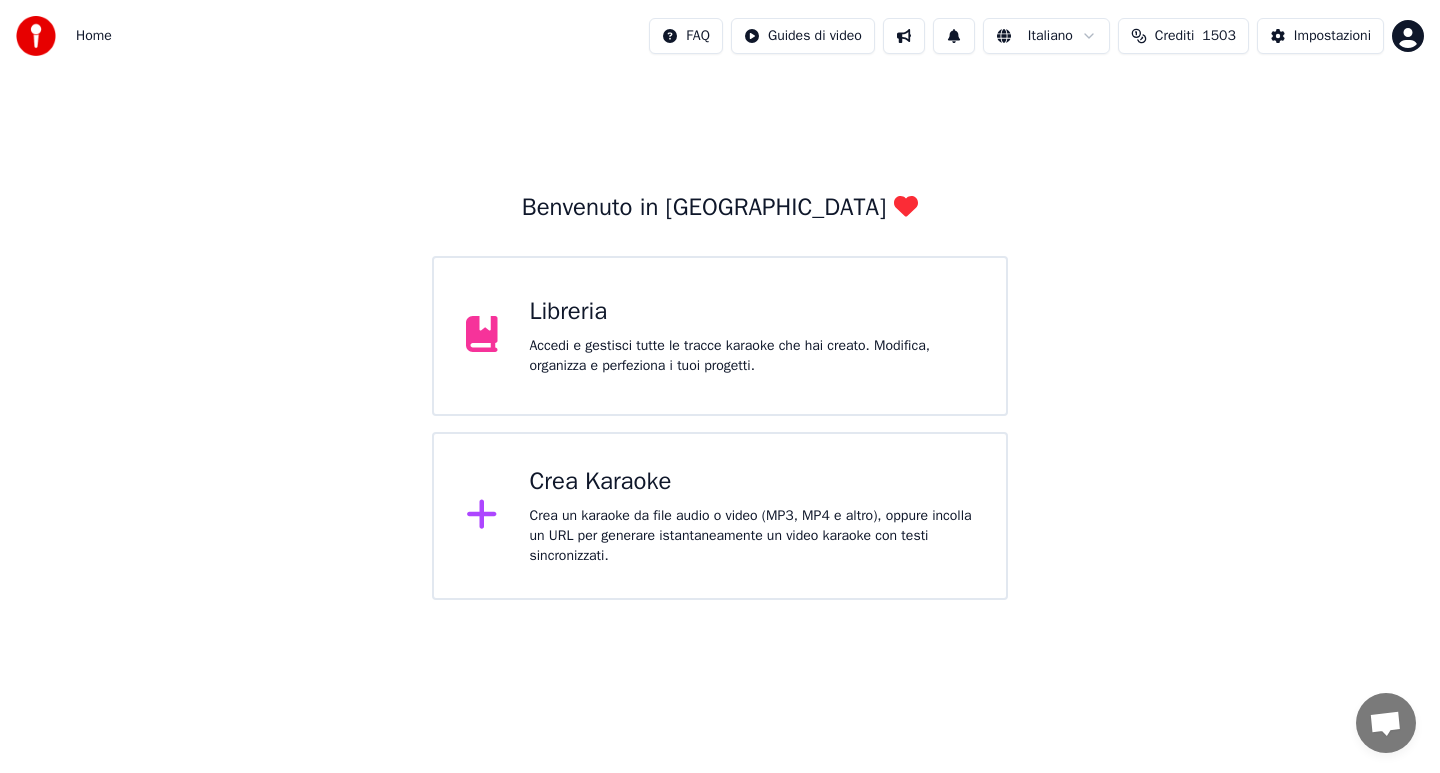click on "Crea Karaoke Crea un karaoke da file audio o video (MP3, MP4 e altro), oppure incolla un URL per generare istantaneamente un video karaoke con testi sincronizzati." at bounding box center [752, 516] 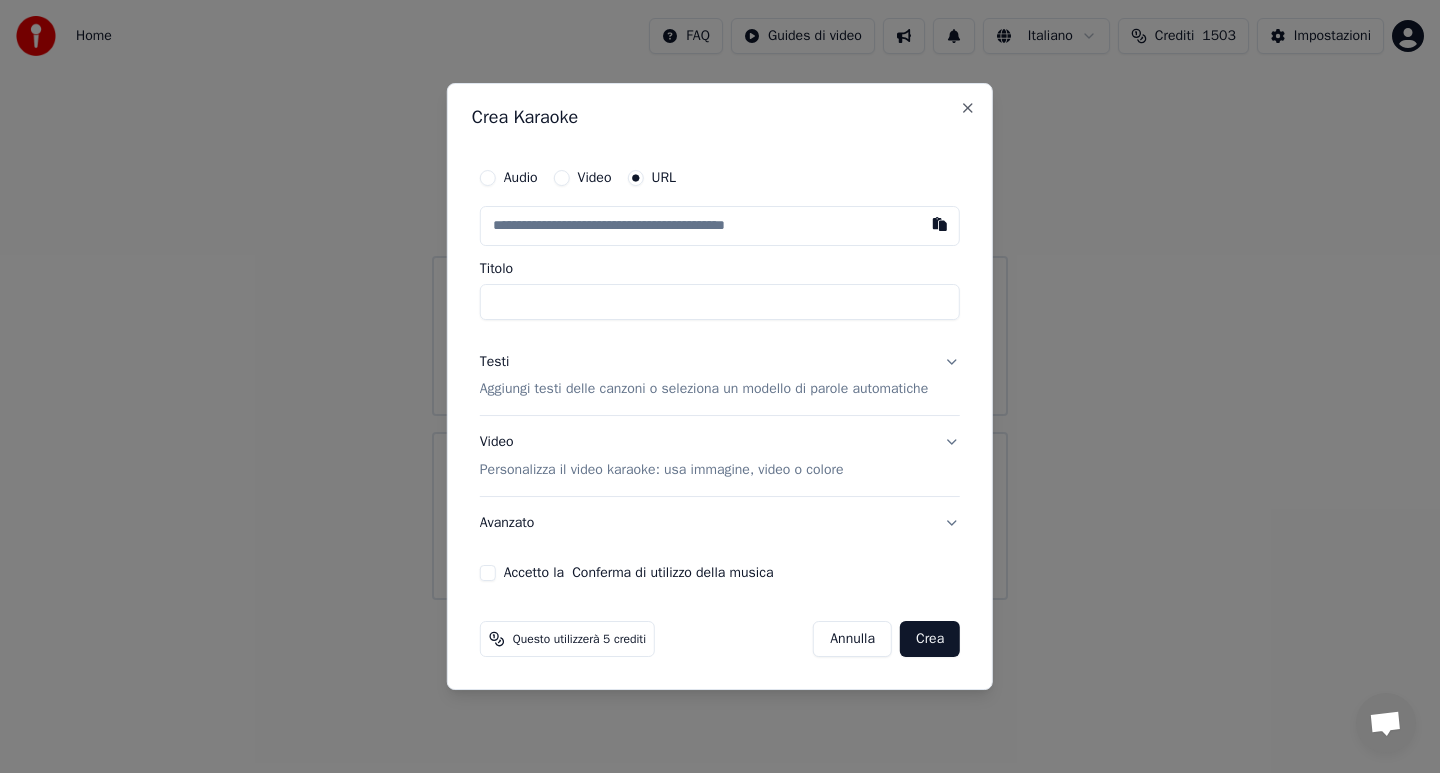 click on "Testi Aggiungi testi delle canzoni o seleziona un modello di parole automatiche" at bounding box center (720, 376) 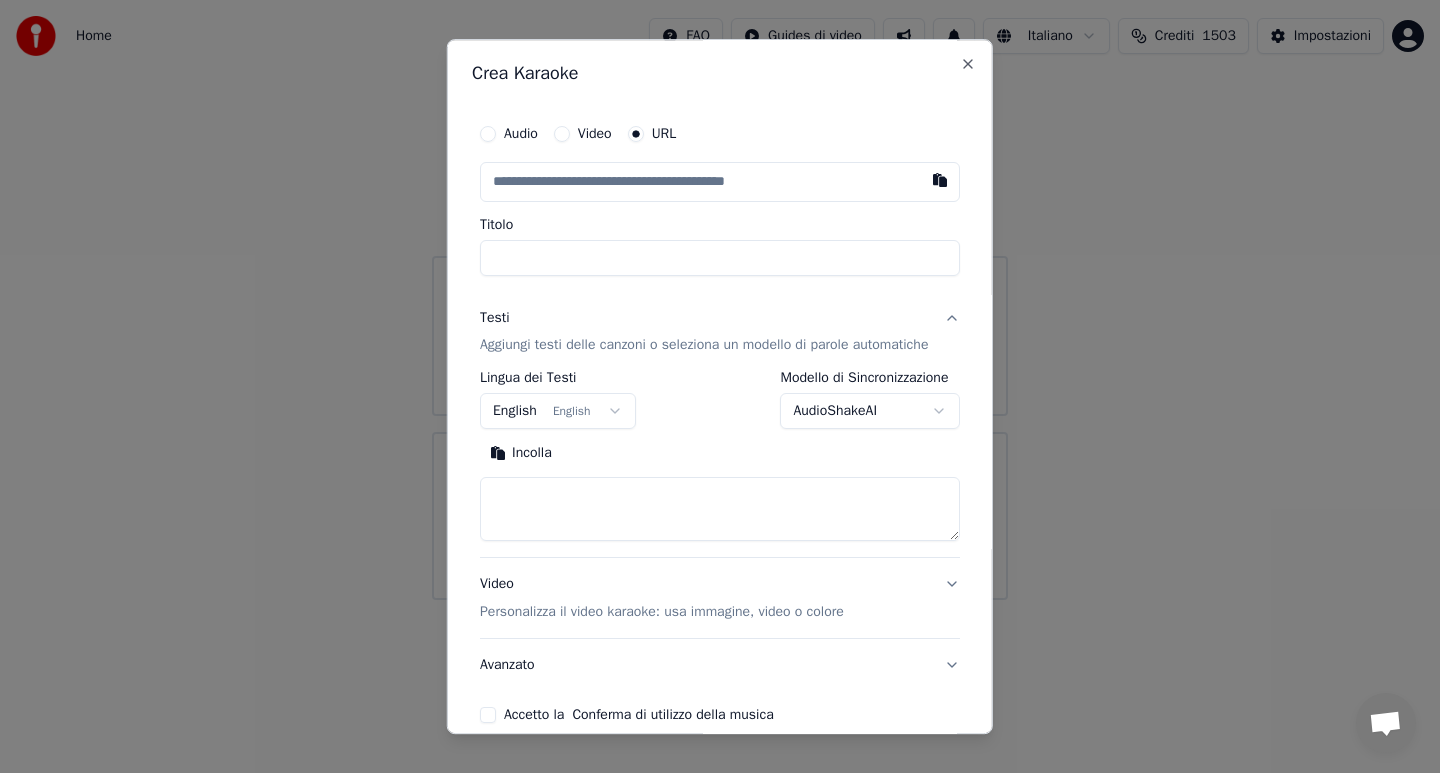 click on "Incolla" at bounding box center (521, 454) 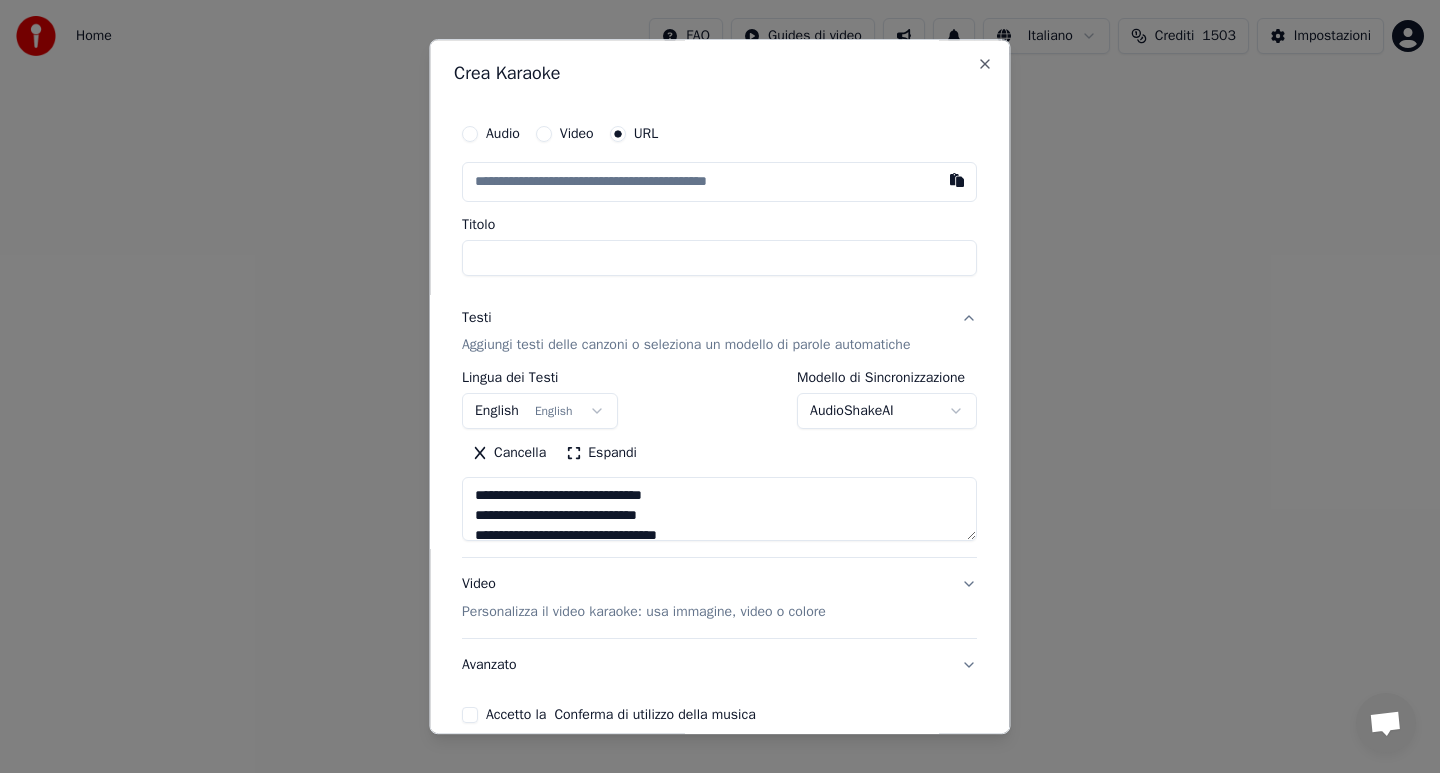 click at bounding box center (719, 182) 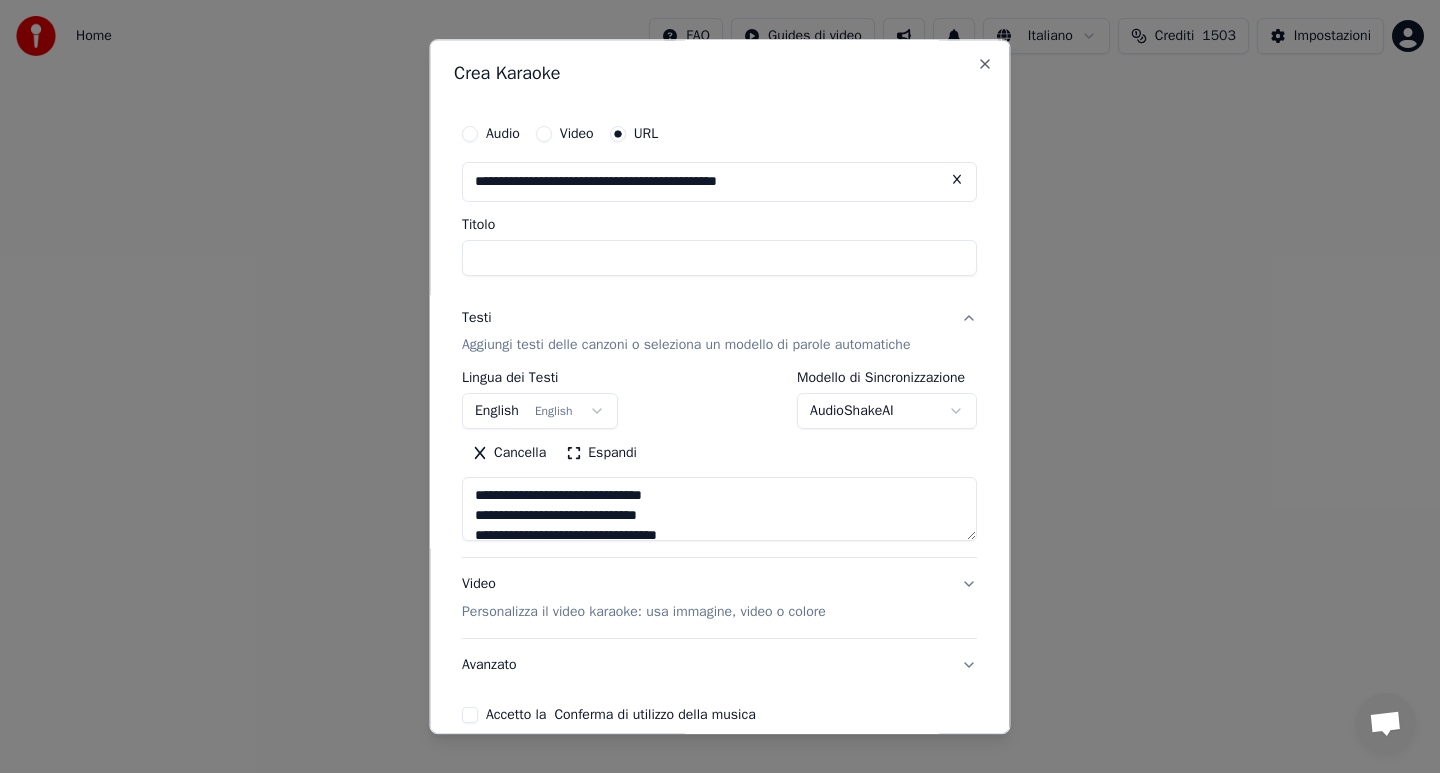 type on "**********" 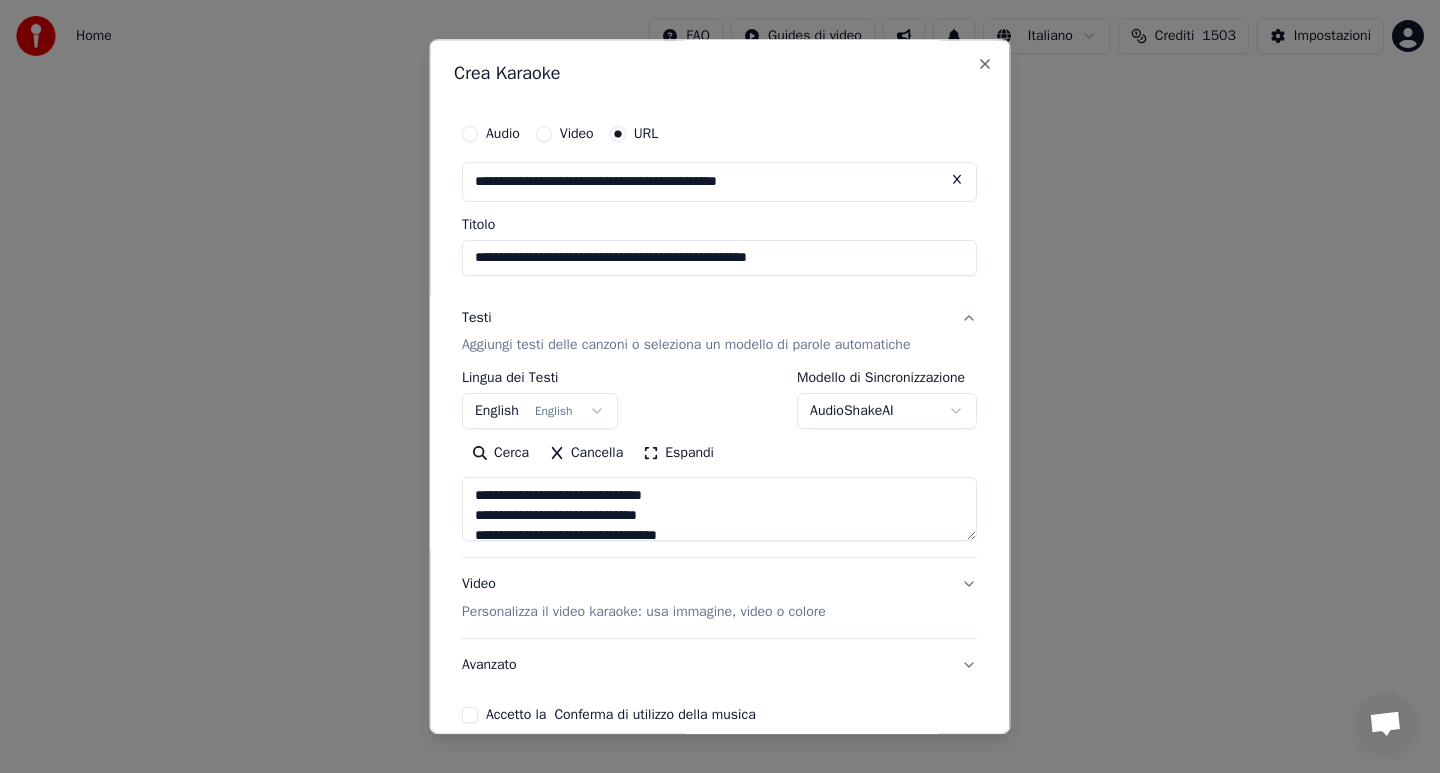 type on "**********" 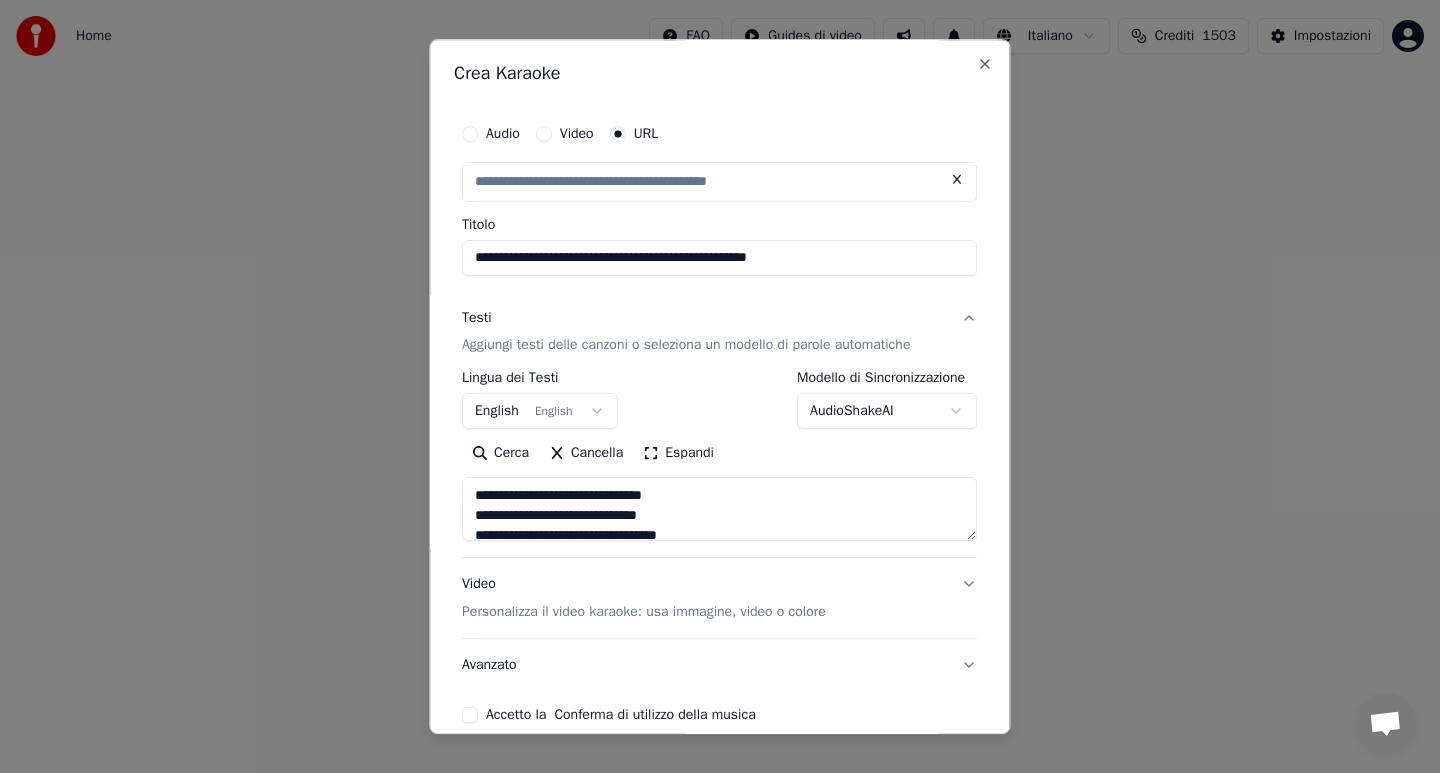 click on "Accetto la   Conferma di utilizzo della musica" at bounding box center [470, 716] 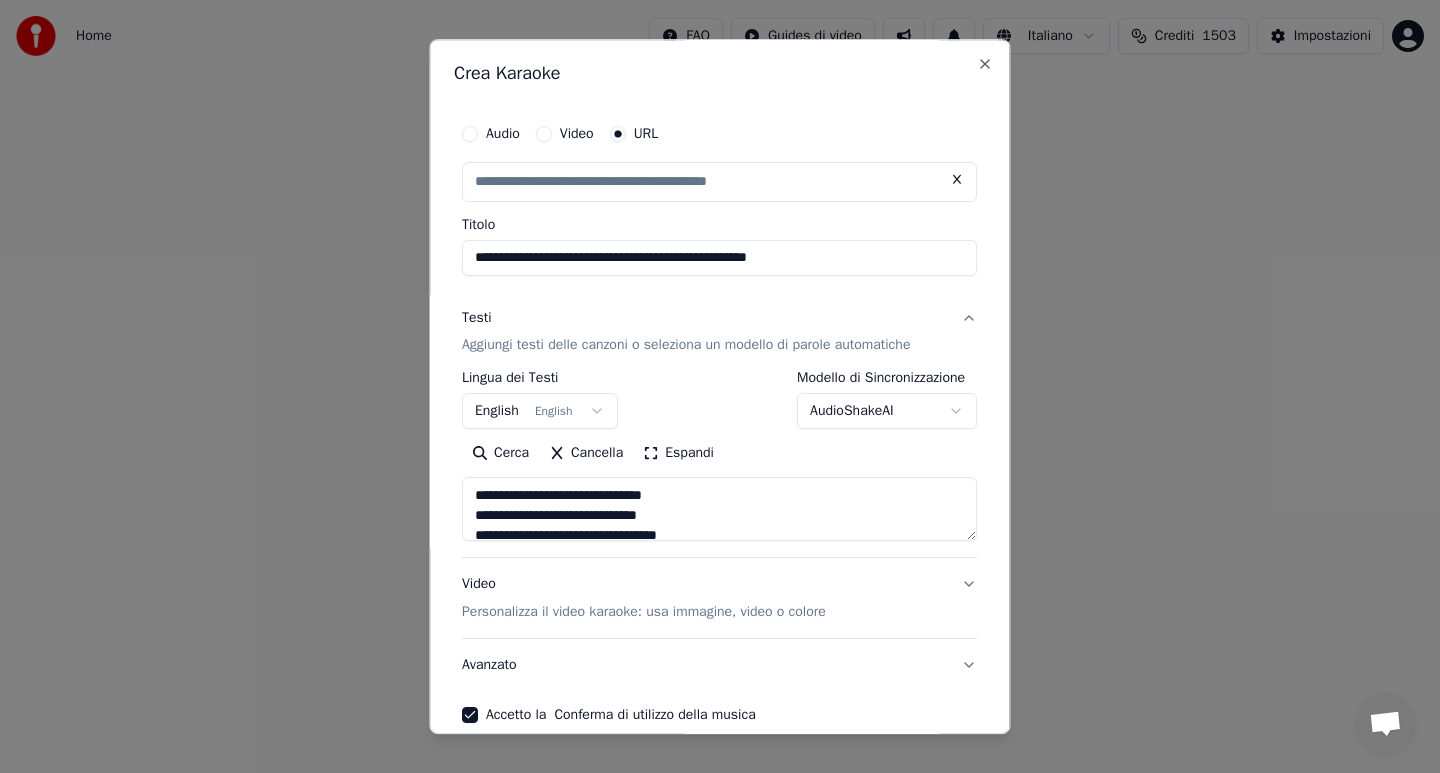click on "Avanzato" at bounding box center (719, 666) 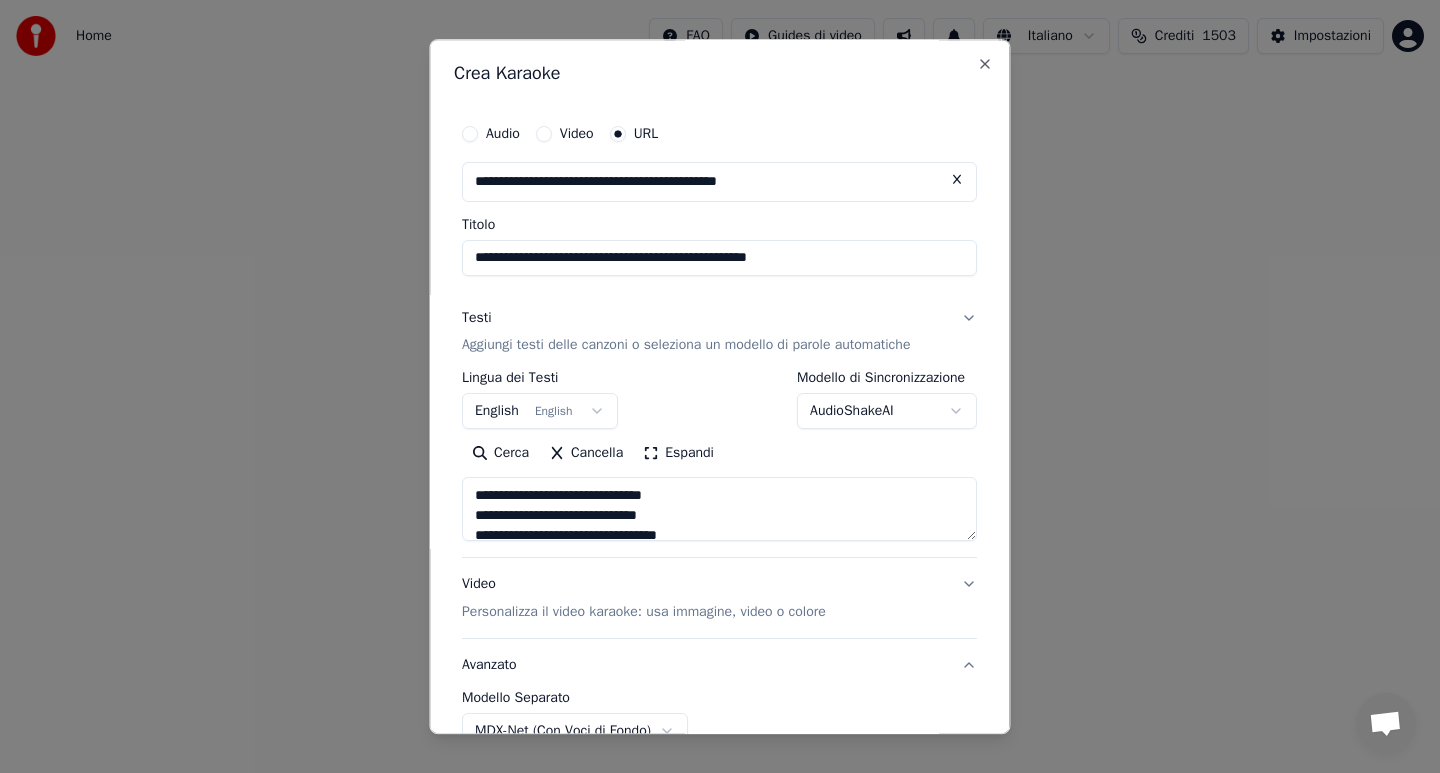 type 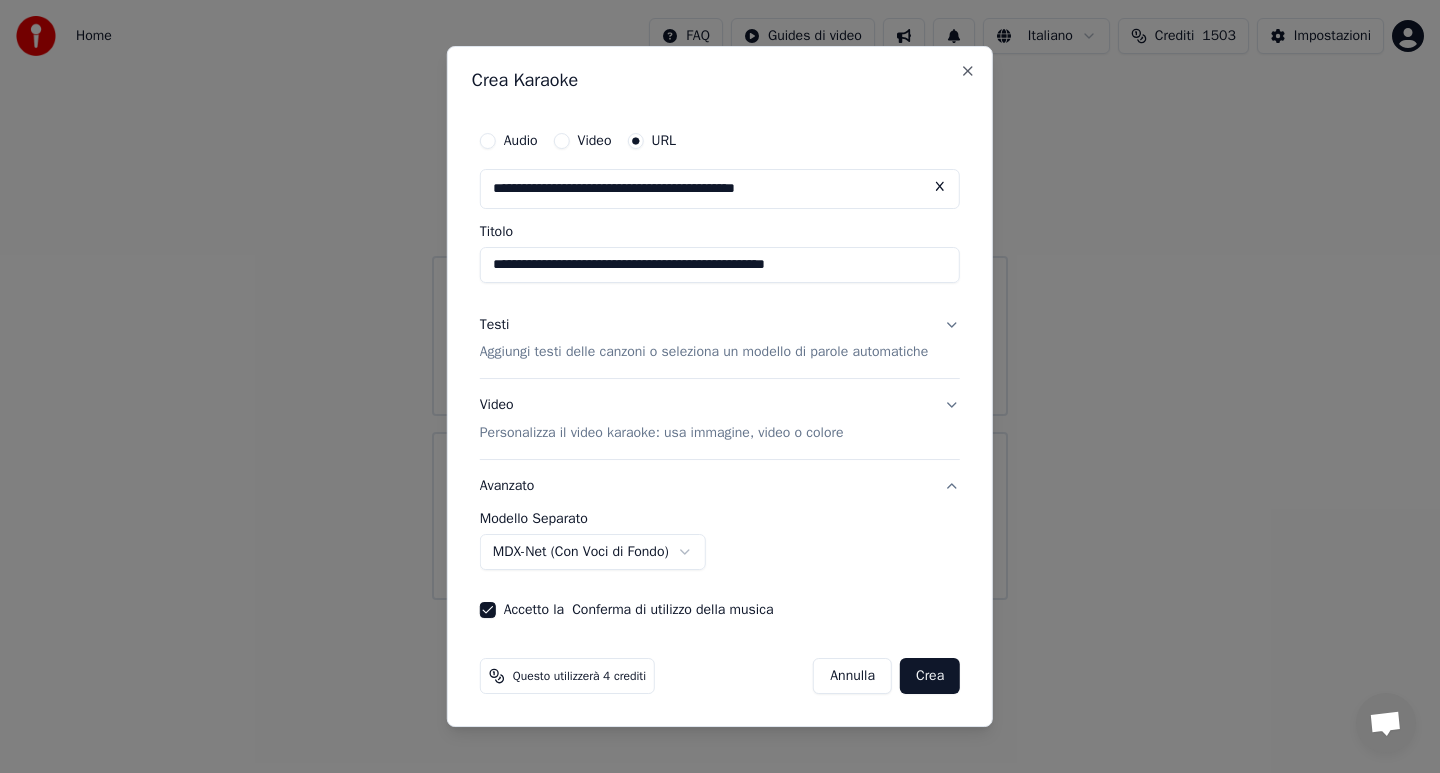 type 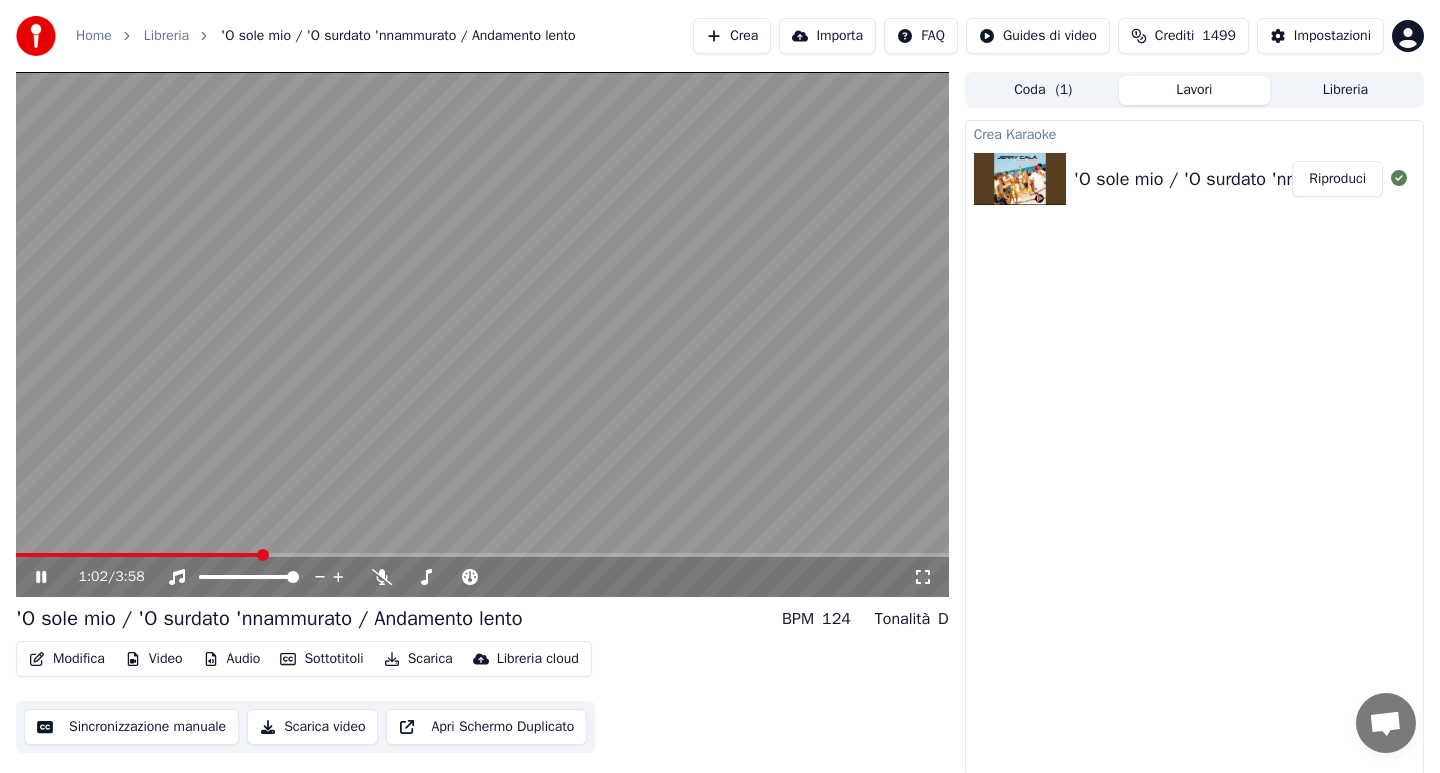 click on "Audio" at bounding box center [232, 659] 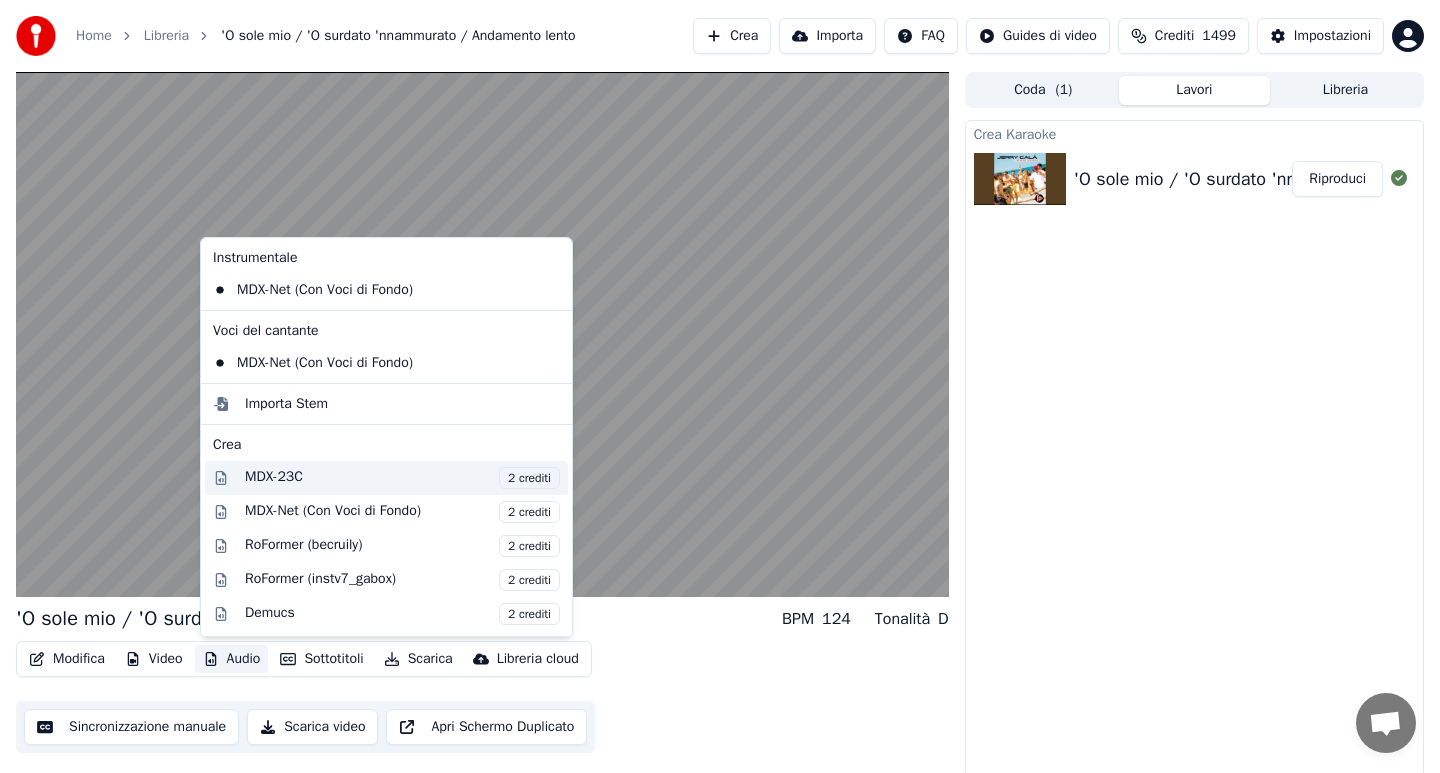 click on "MDX-23C 2 crediti" at bounding box center (402, 478) 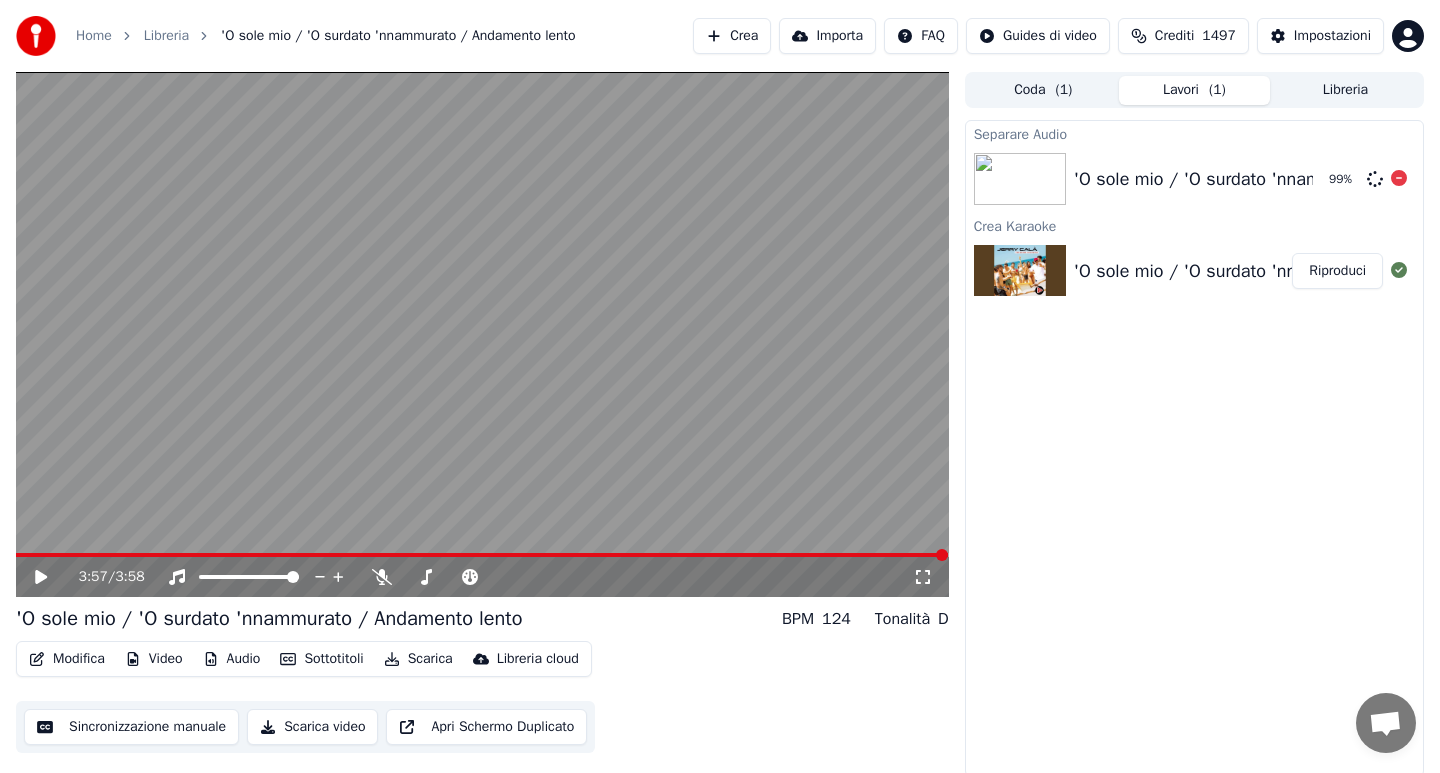 click on "'O sole mio / 'O surdato 'nnammurato / Andamento lento" at bounding box center [1302, 179] 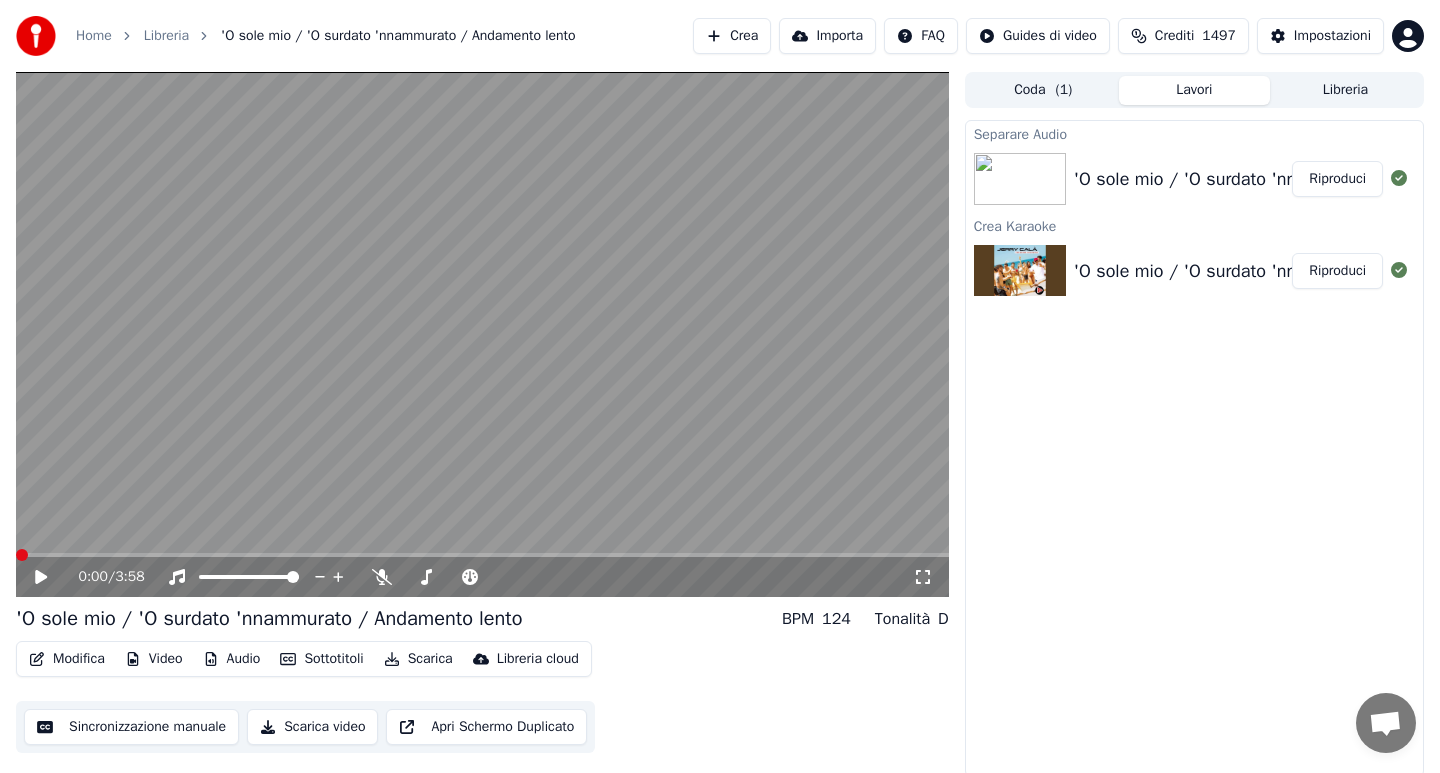 click on "Riproduci" at bounding box center (1337, 179) 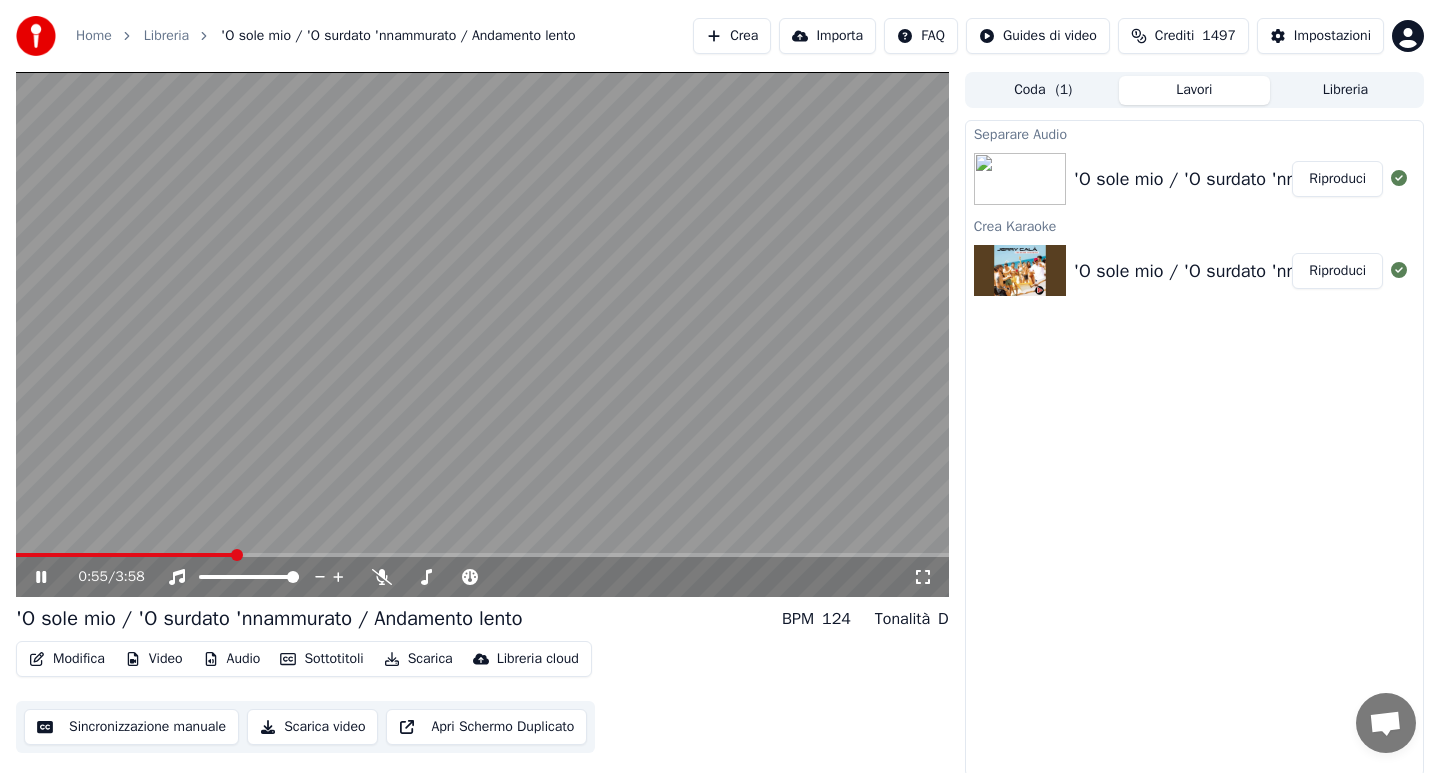 click on "Audio" at bounding box center (232, 659) 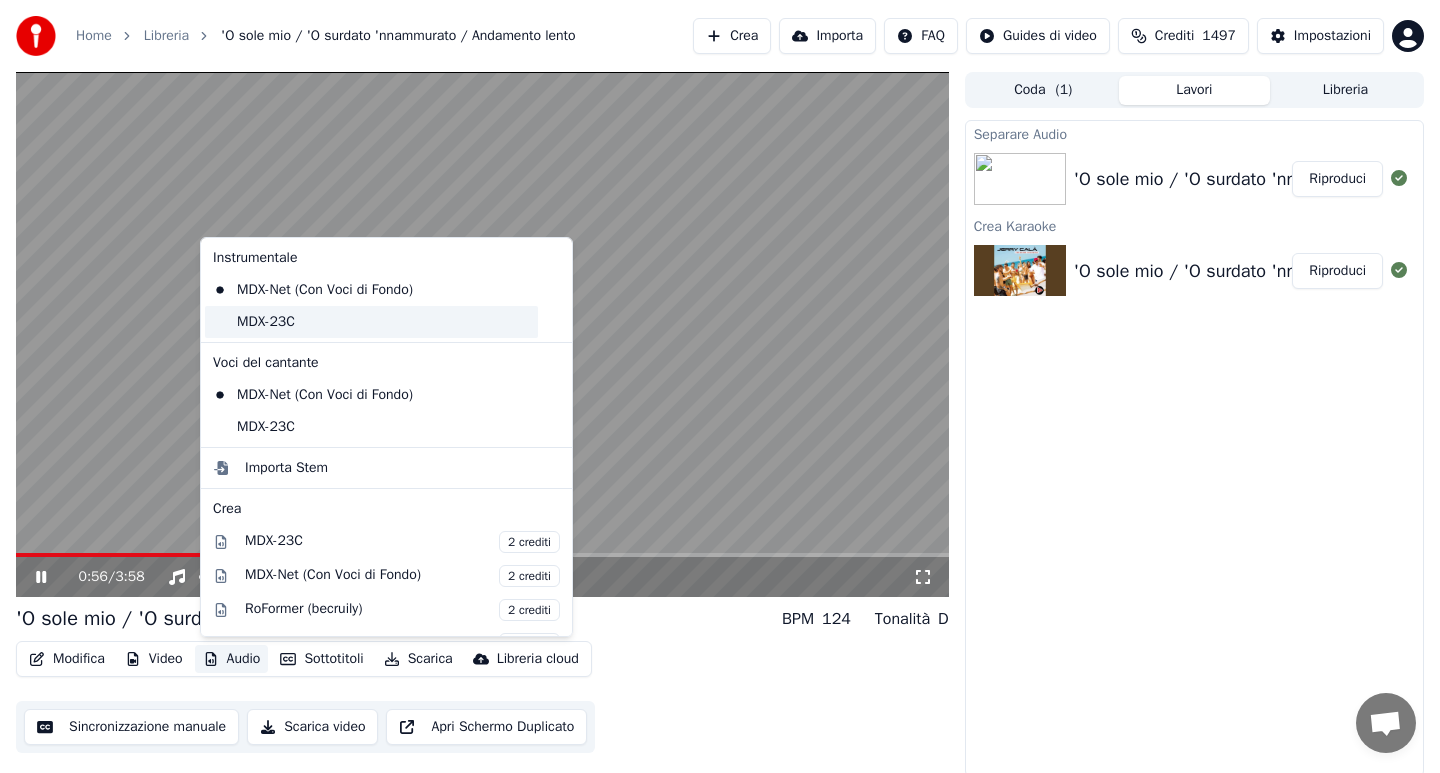 click on "MDX-23C" at bounding box center [371, 322] 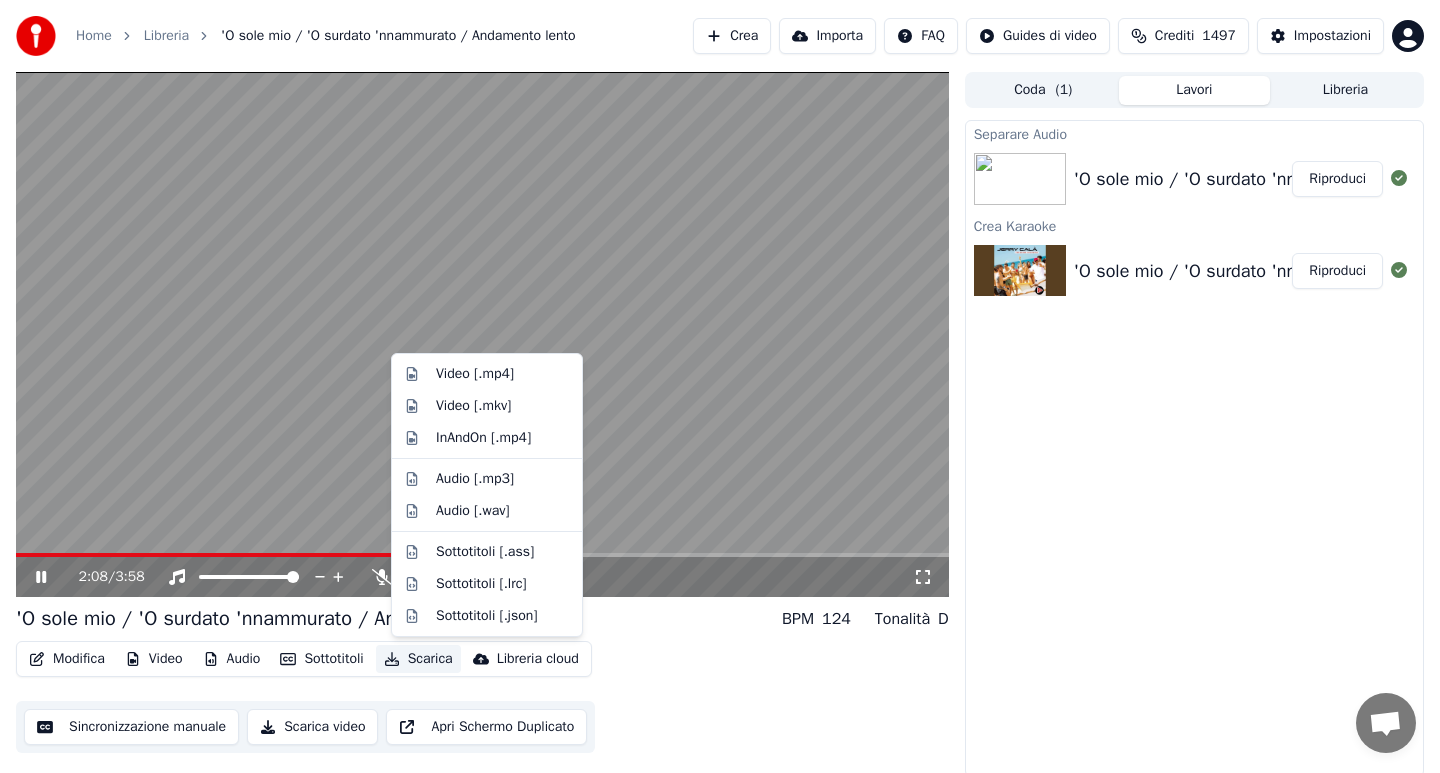 click on "Scarica" at bounding box center [418, 659] 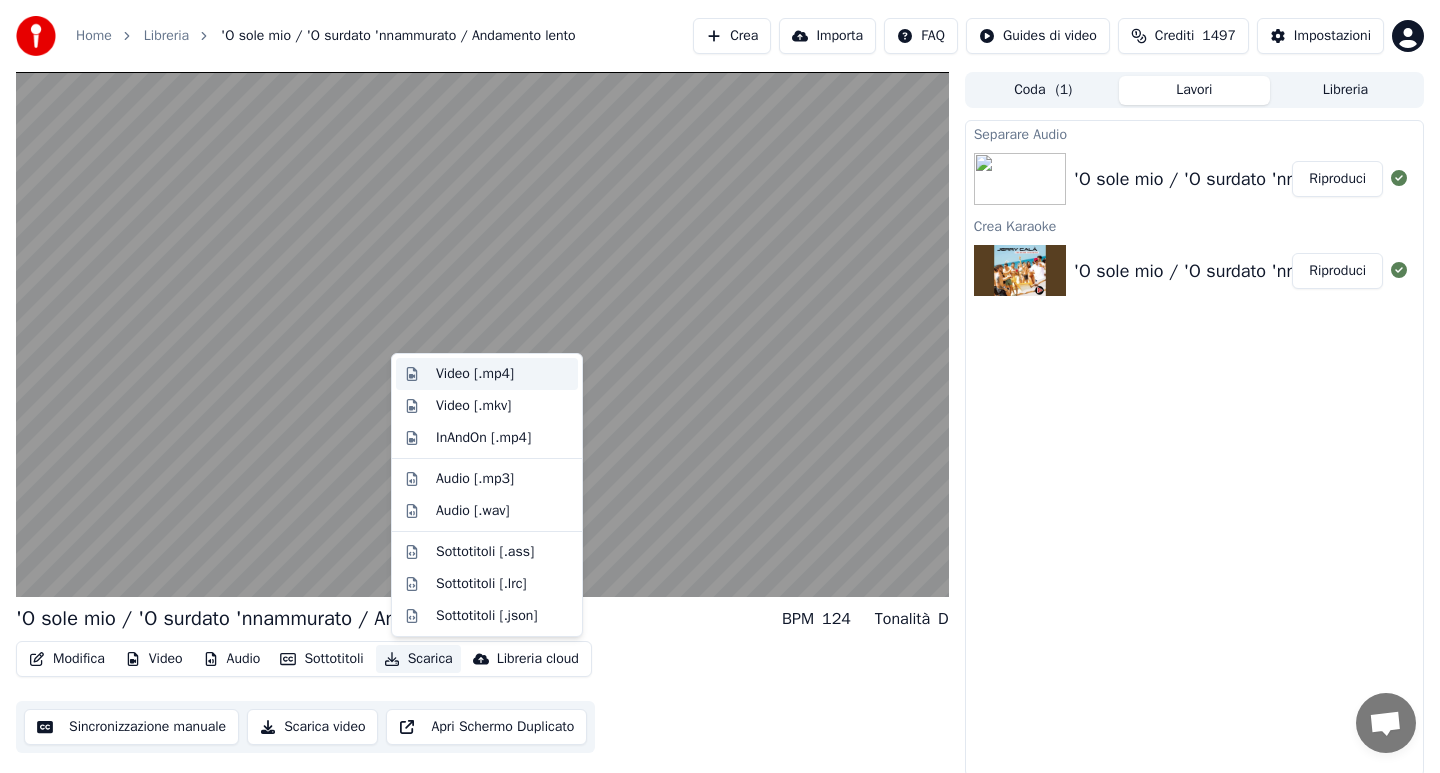 click on "Video [.mp4]" at bounding box center (475, 374) 